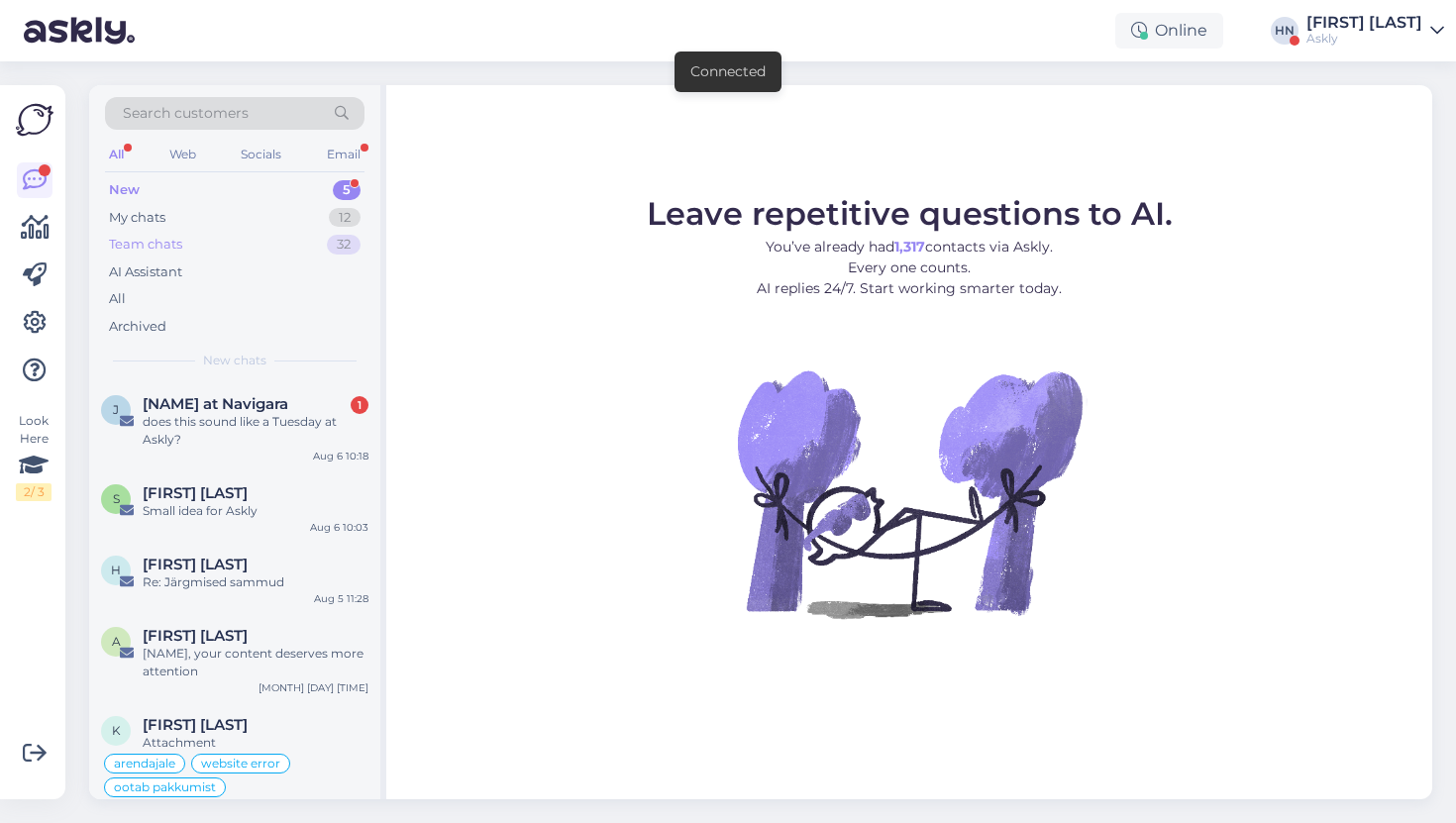 scroll, scrollTop: 0, scrollLeft: 0, axis: both 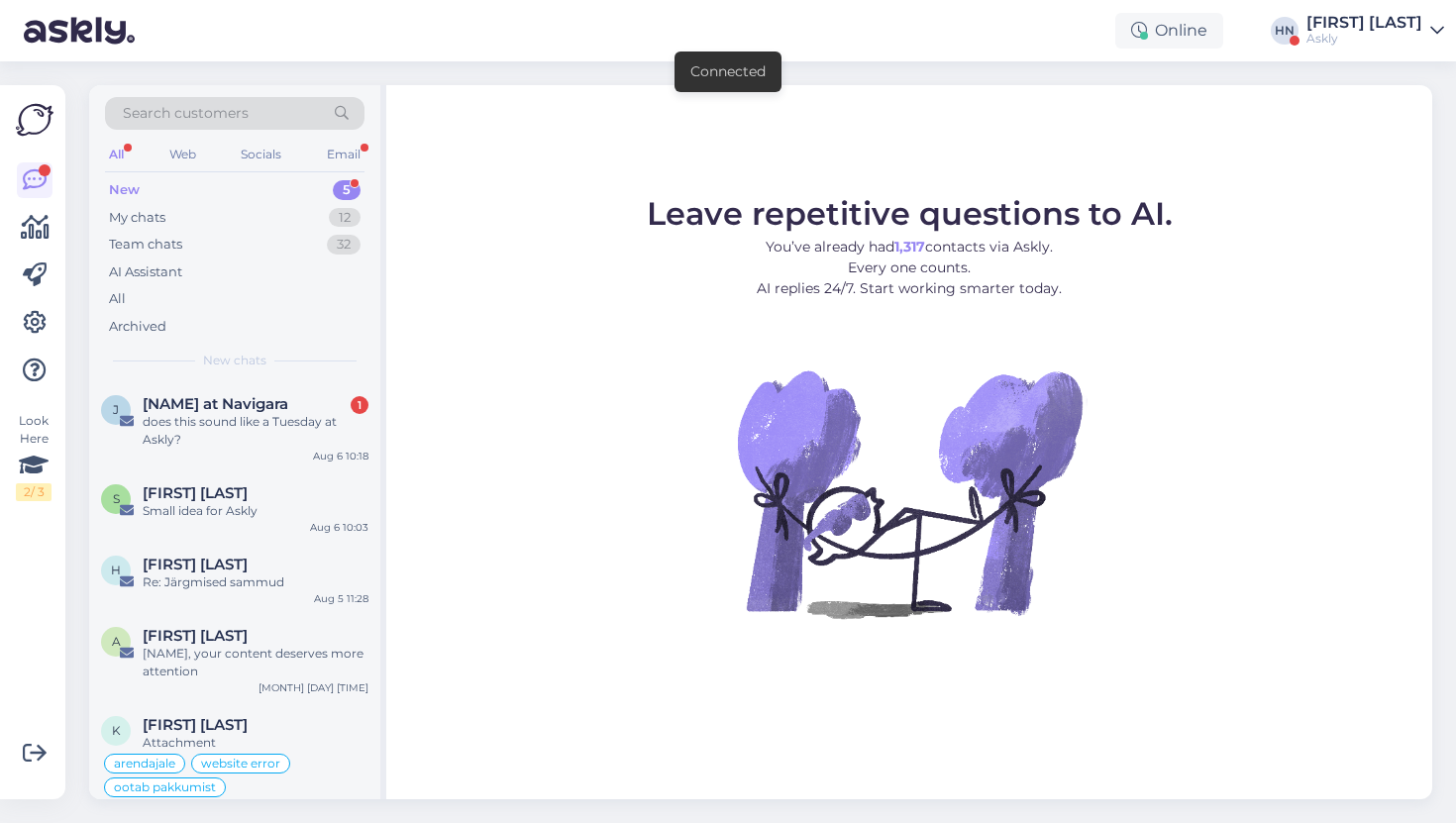 click on "New 5" at bounding box center (235, 190) 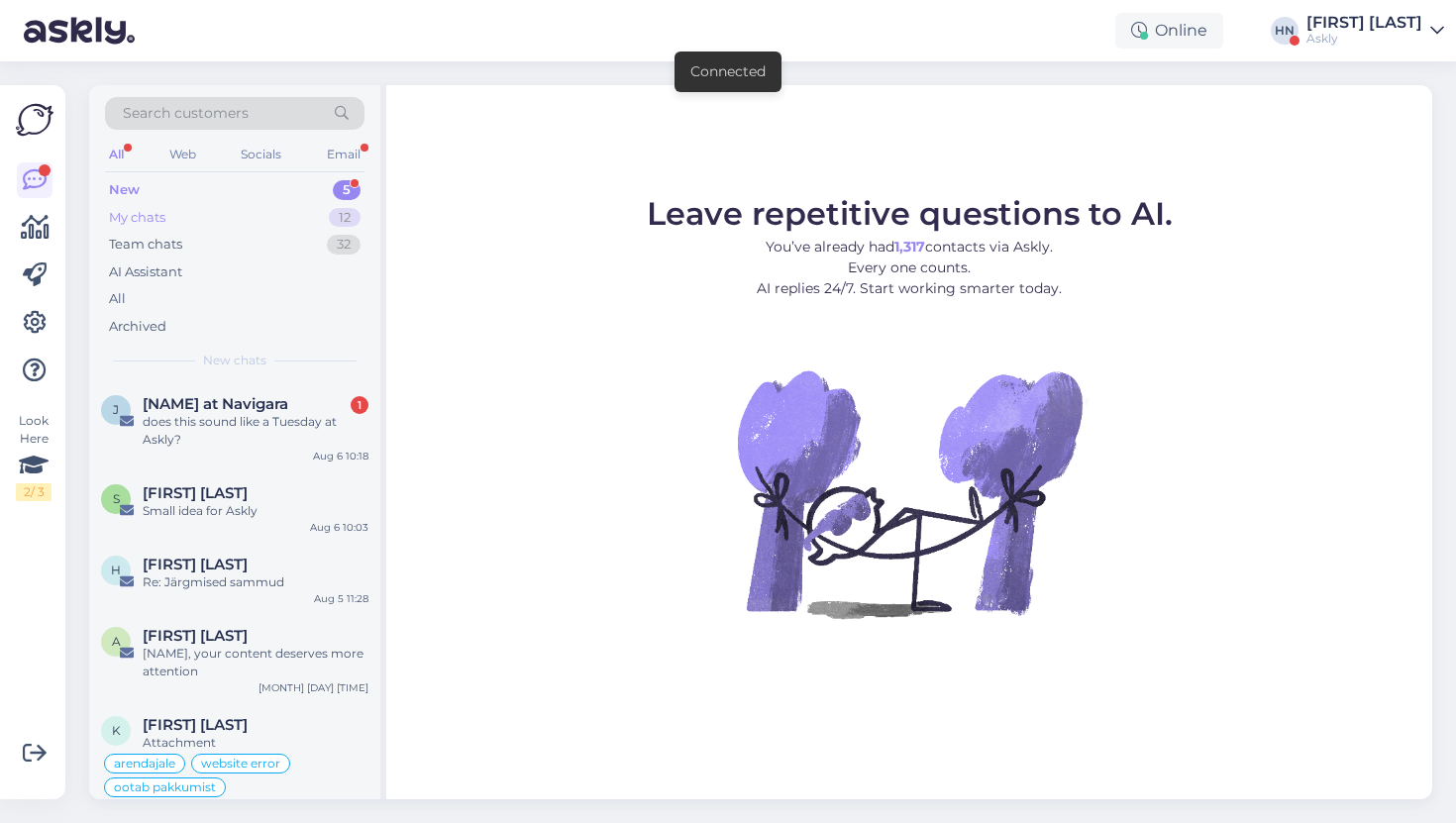 click on "My chats 12" at bounding box center [235, 218] 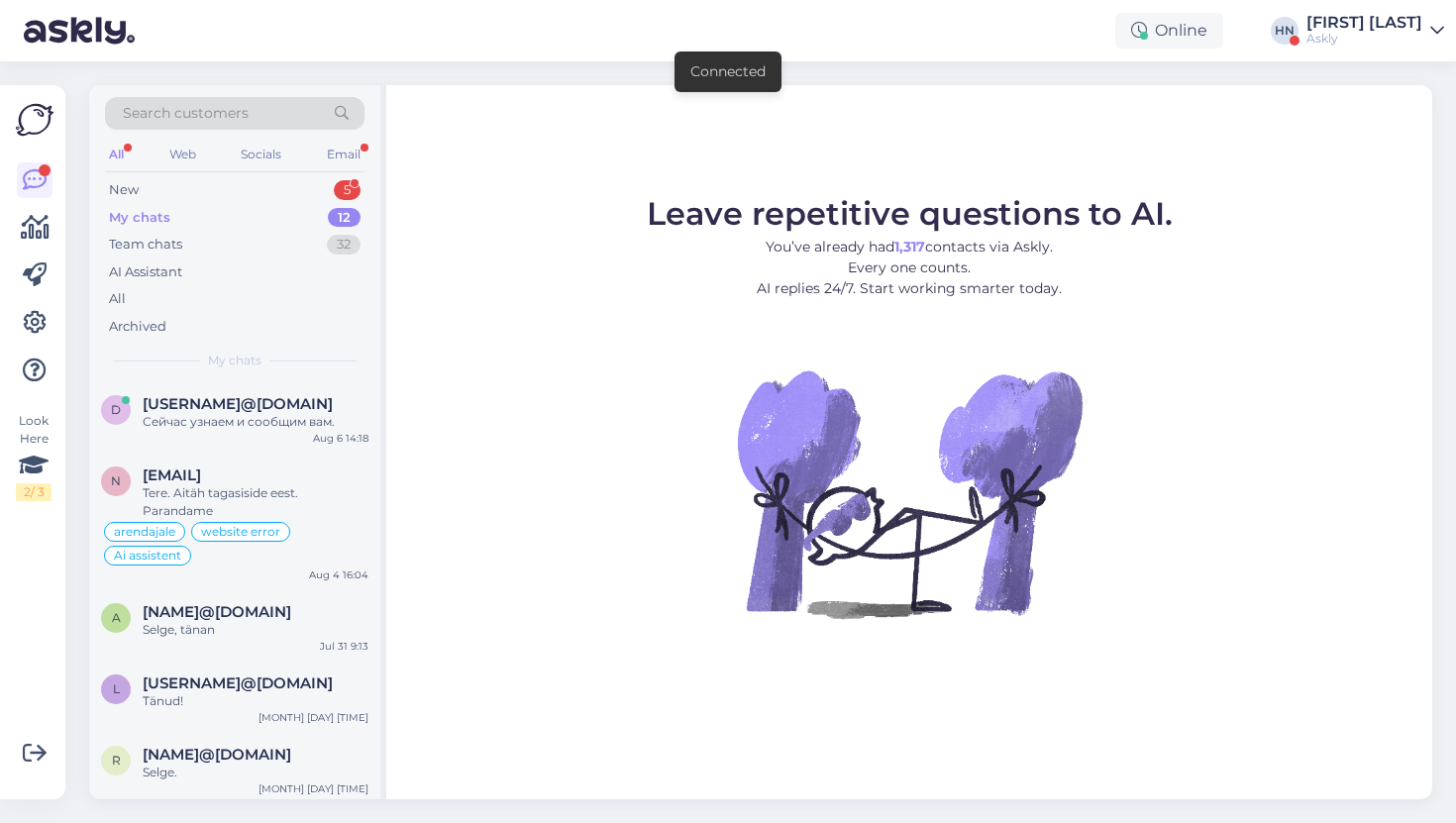 click on "Search customers All Web Socials Email New 5 My chats 12 Team chats 32 AI Assistant All Archived My chats" at bounding box center [235, 233] 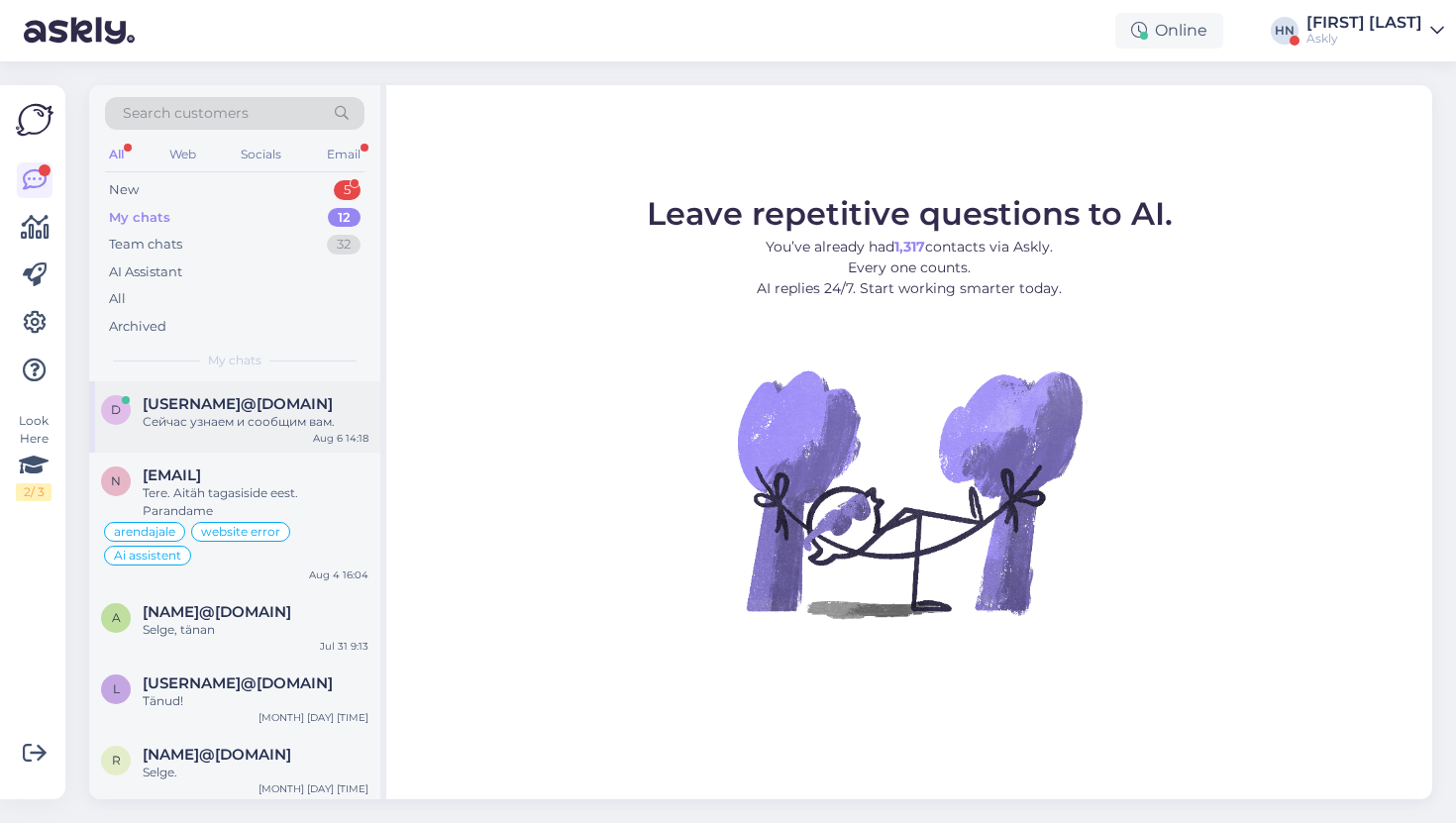 click on "[USERNAME]@[DOMAIN]" at bounding box center [238, 404] 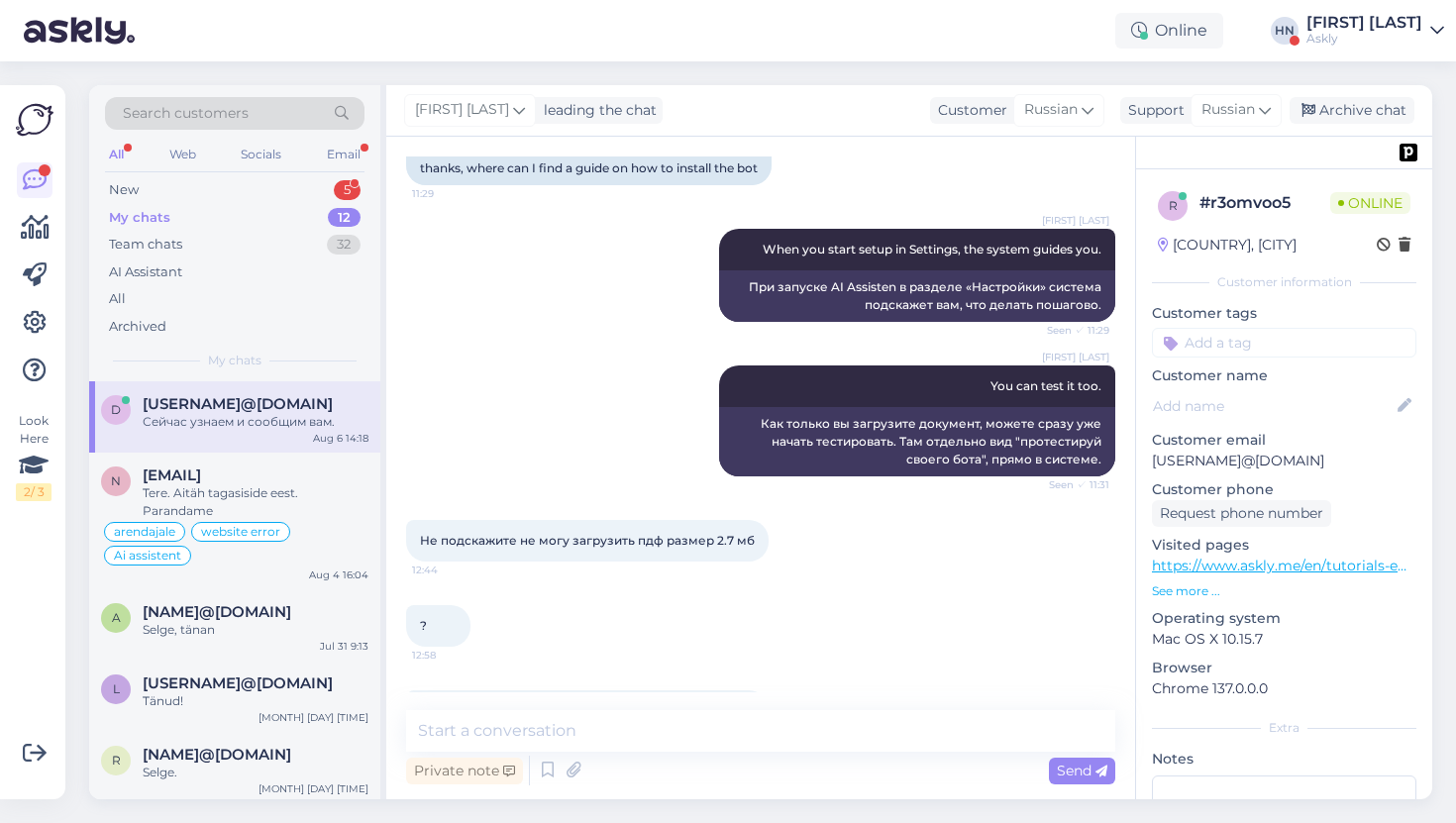 scroll, scrollTop: 6104, scrollLeft: 0, axis: vertical 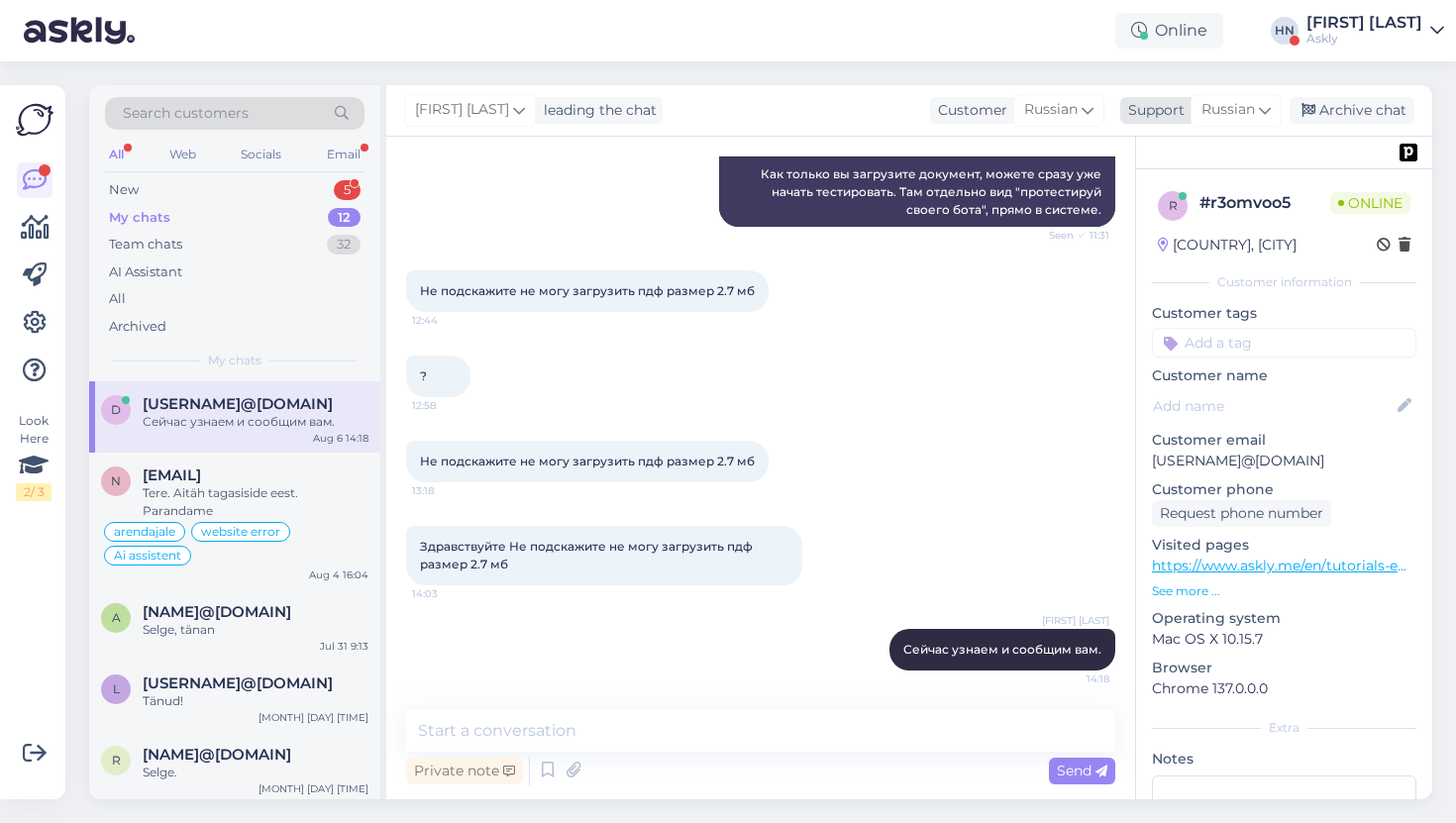 click on "Support" at bounding box center [1152, 110] 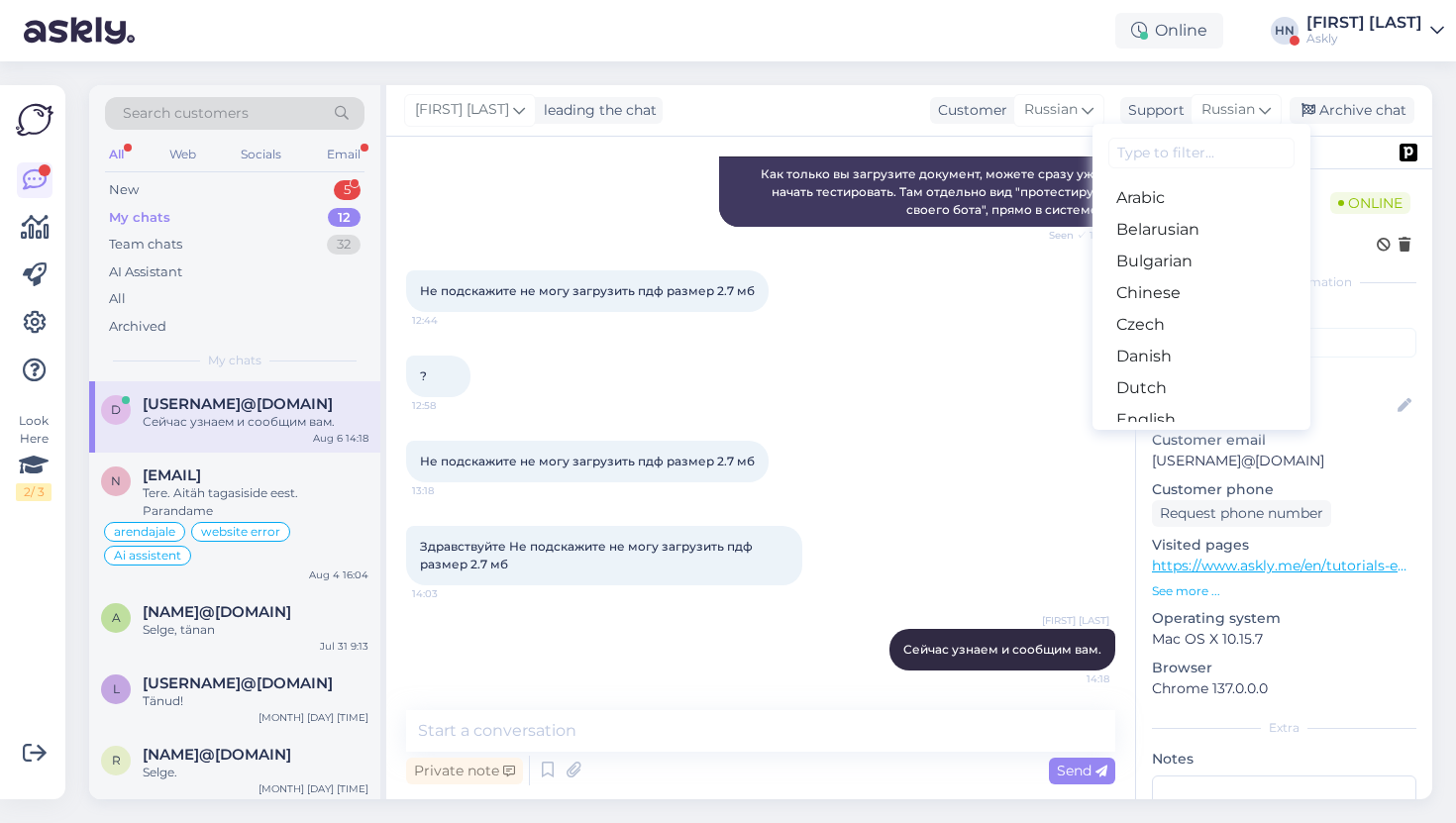 click at bounding box center [1201, 153] 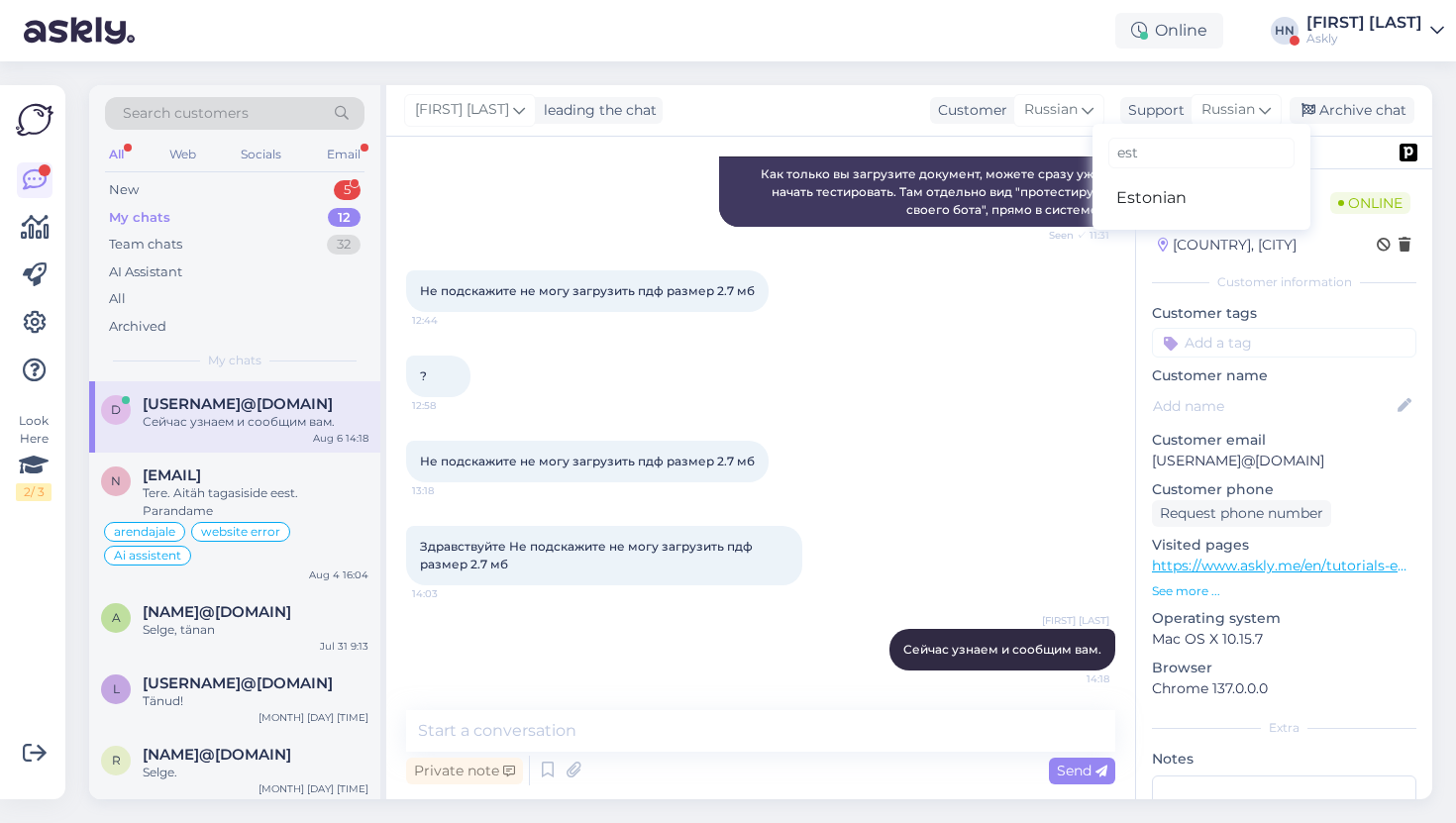 click on "est" at bounding box center [1201, 153] 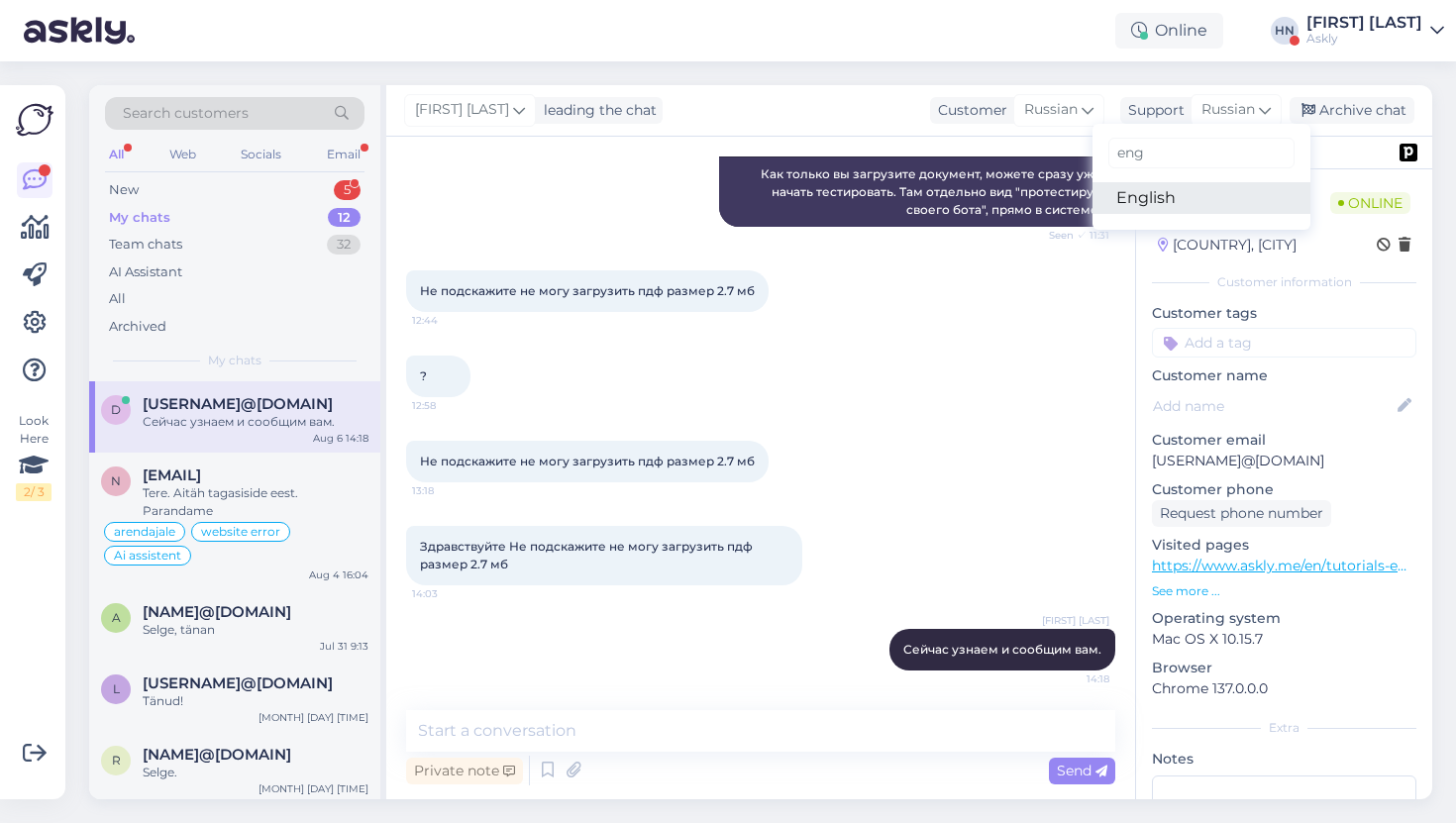 type on "eng" 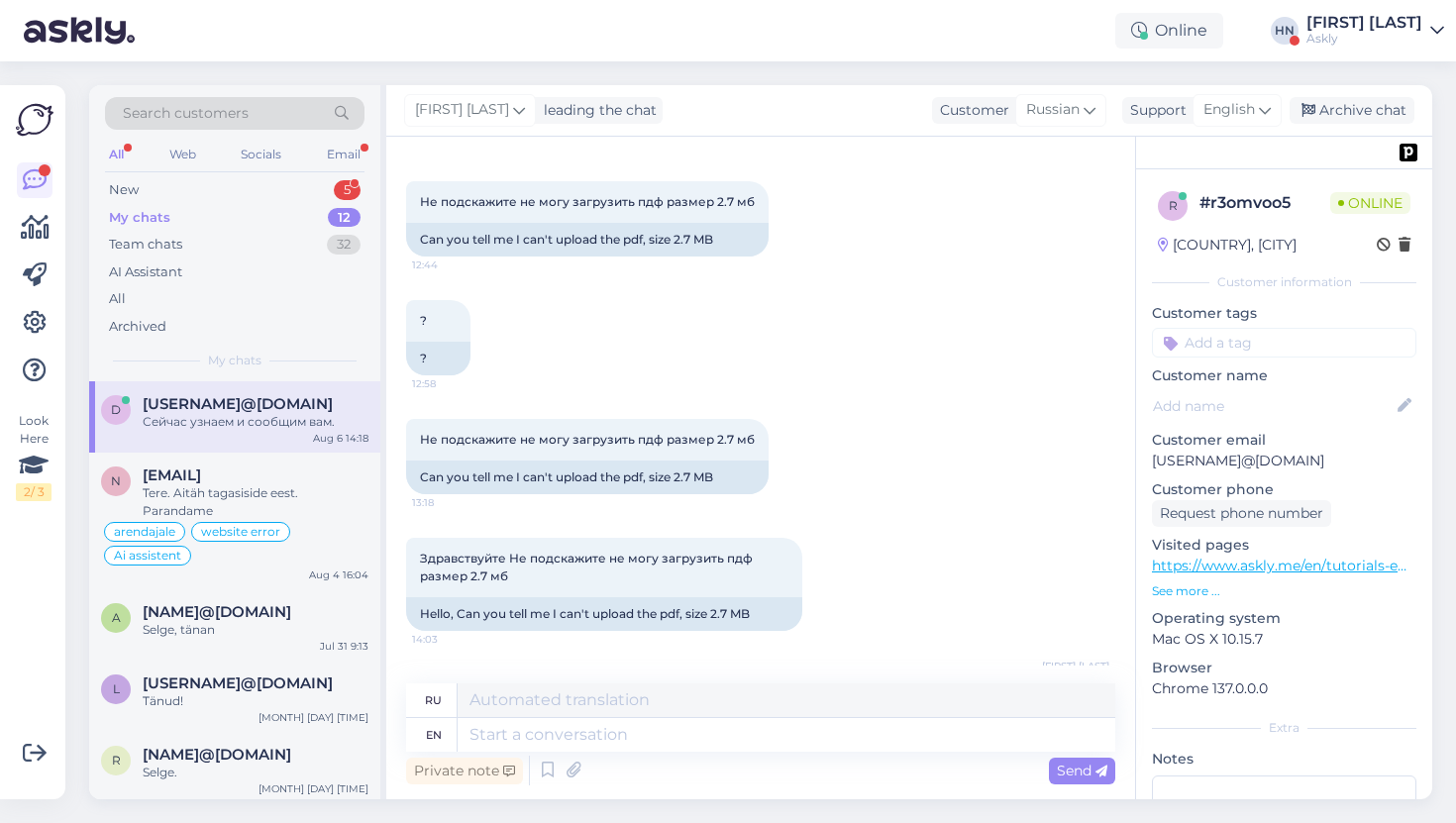 scroll, scrollTop: 6265, scrollLeft: 0, axis: vertical 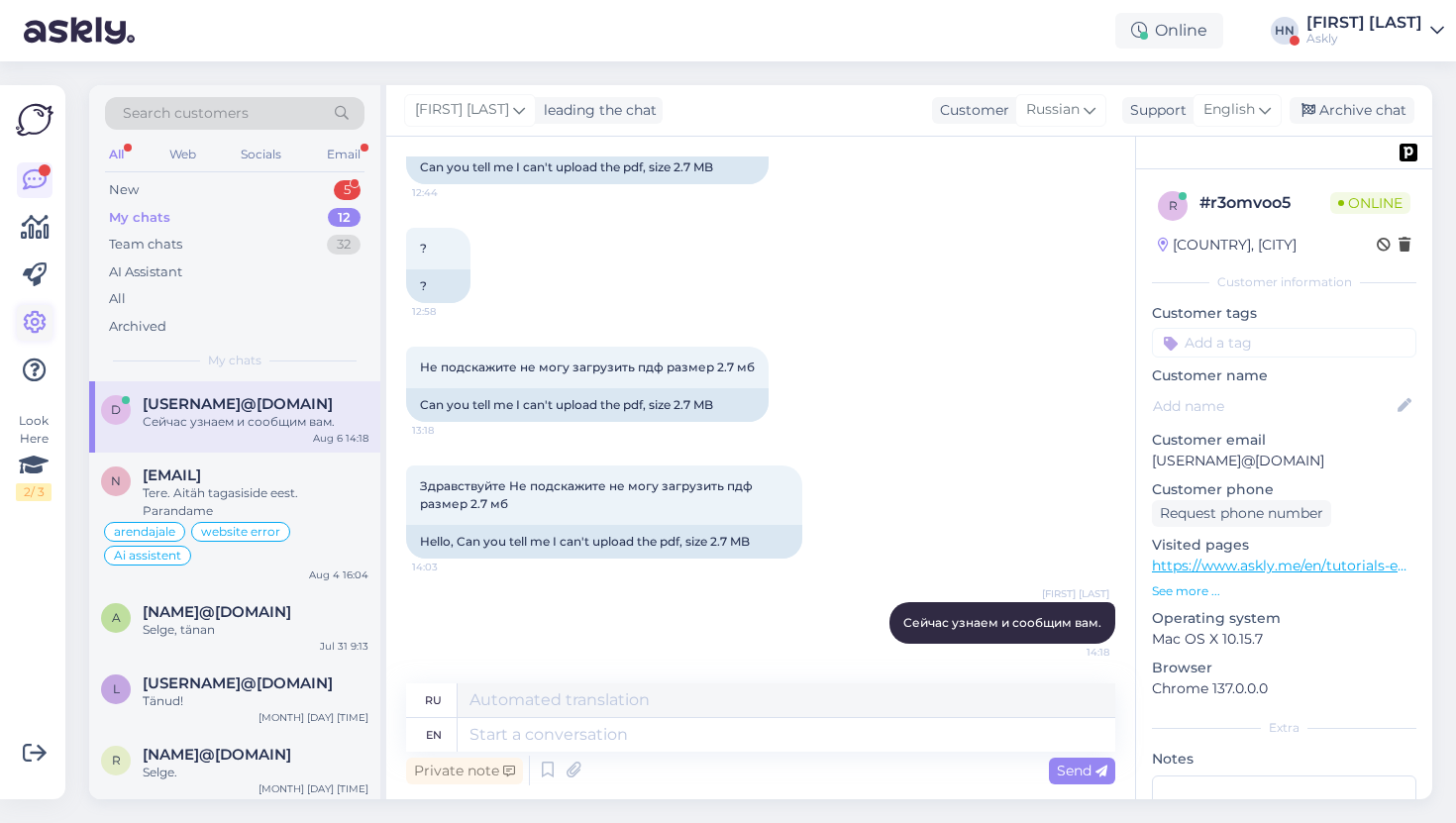 click at bounding box center [35, 323] 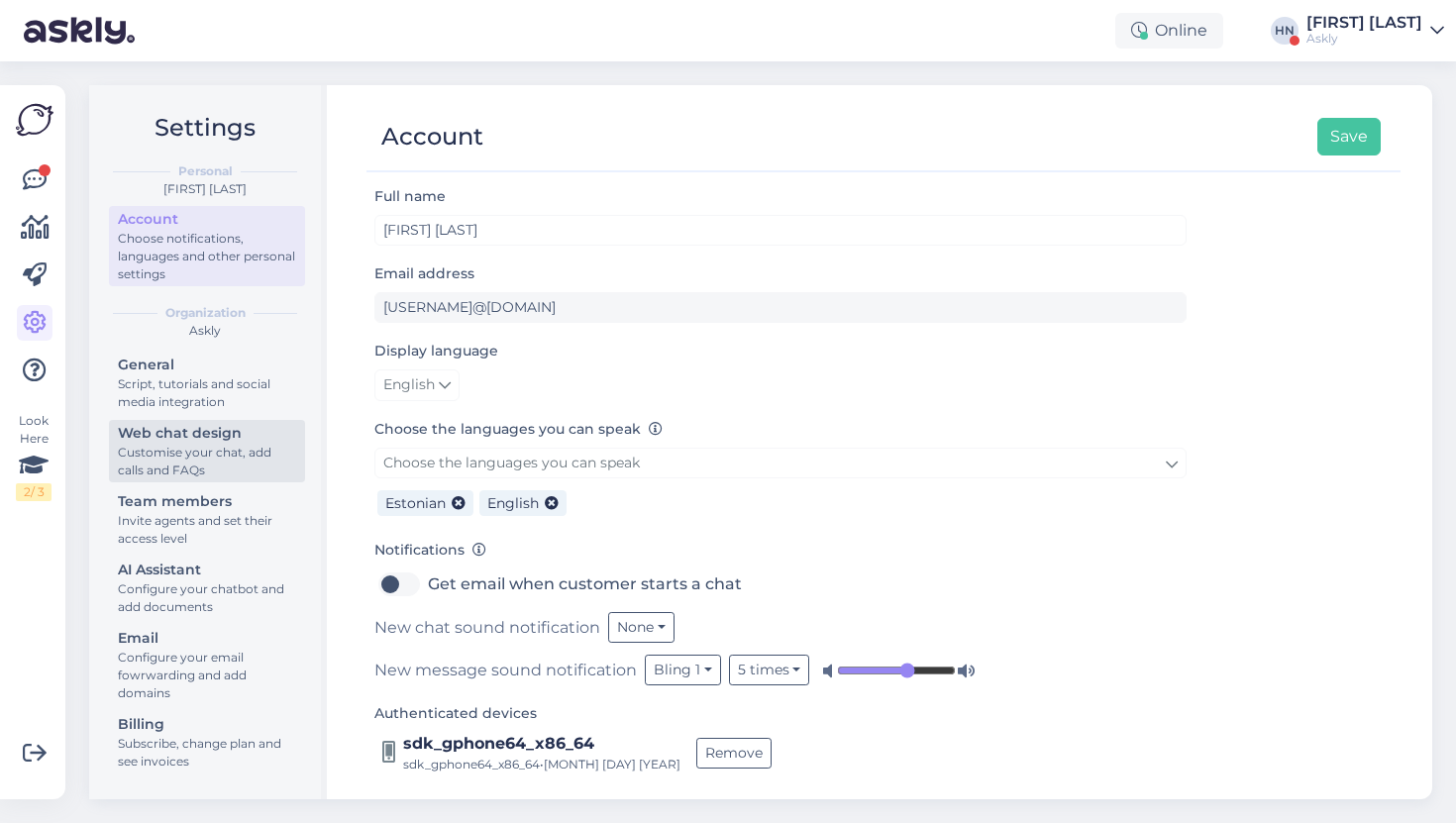 click on "Web chat design" at bounding box center [207, 433] 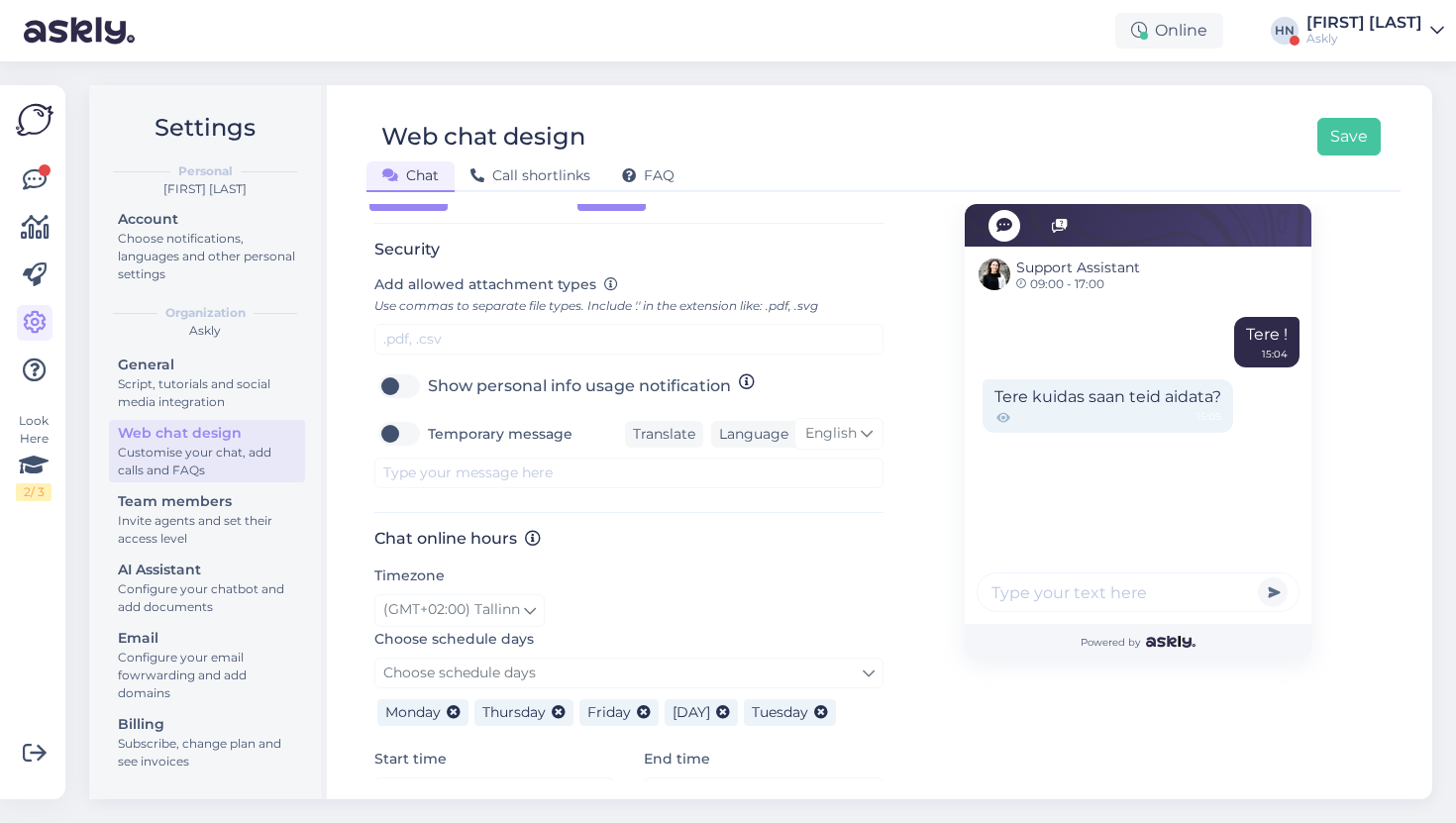scroll, scrollTop: 779, scrollLeft: 0, axis: vertical 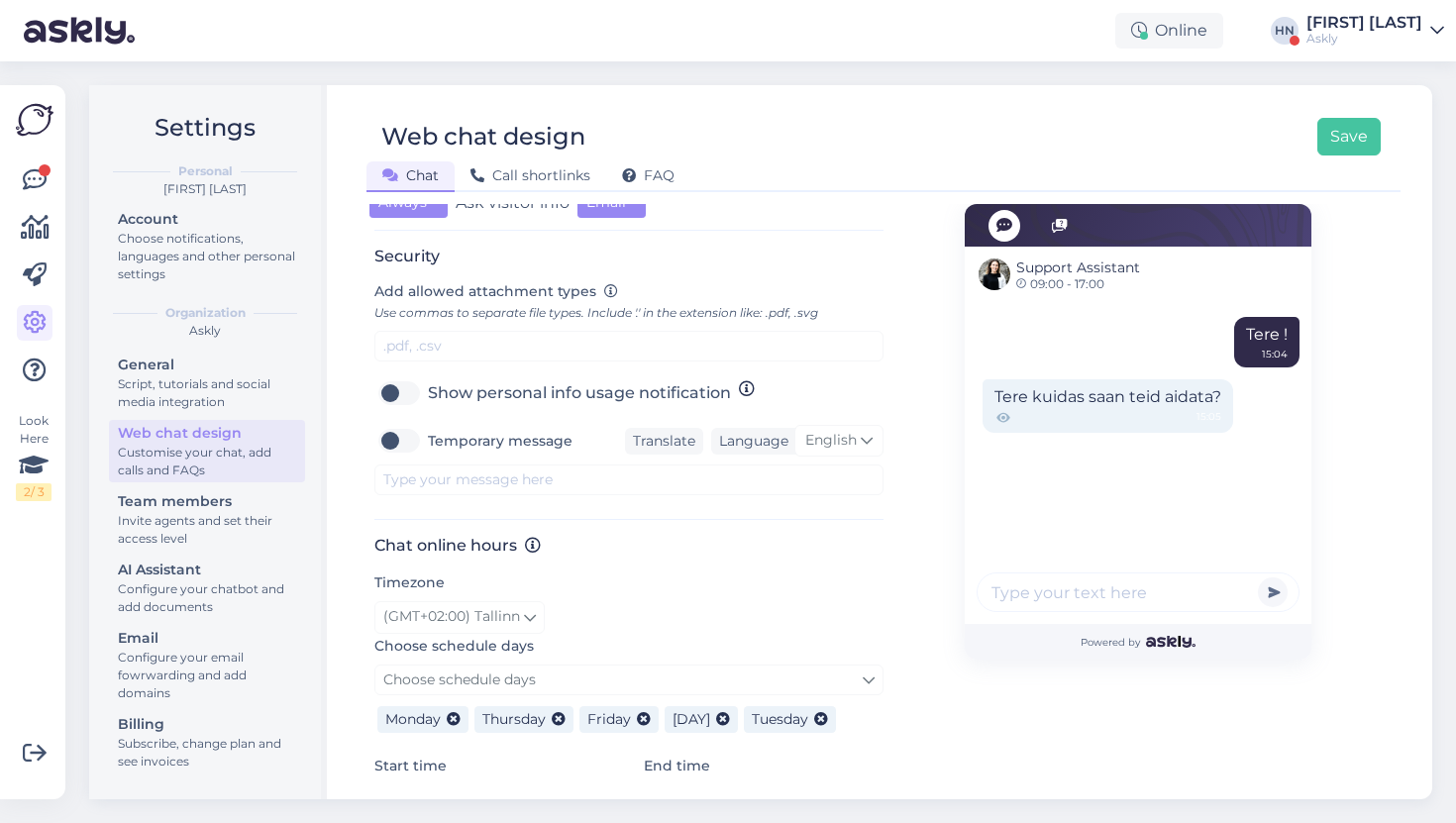 click on "Security" at bounding box center (629, 256) 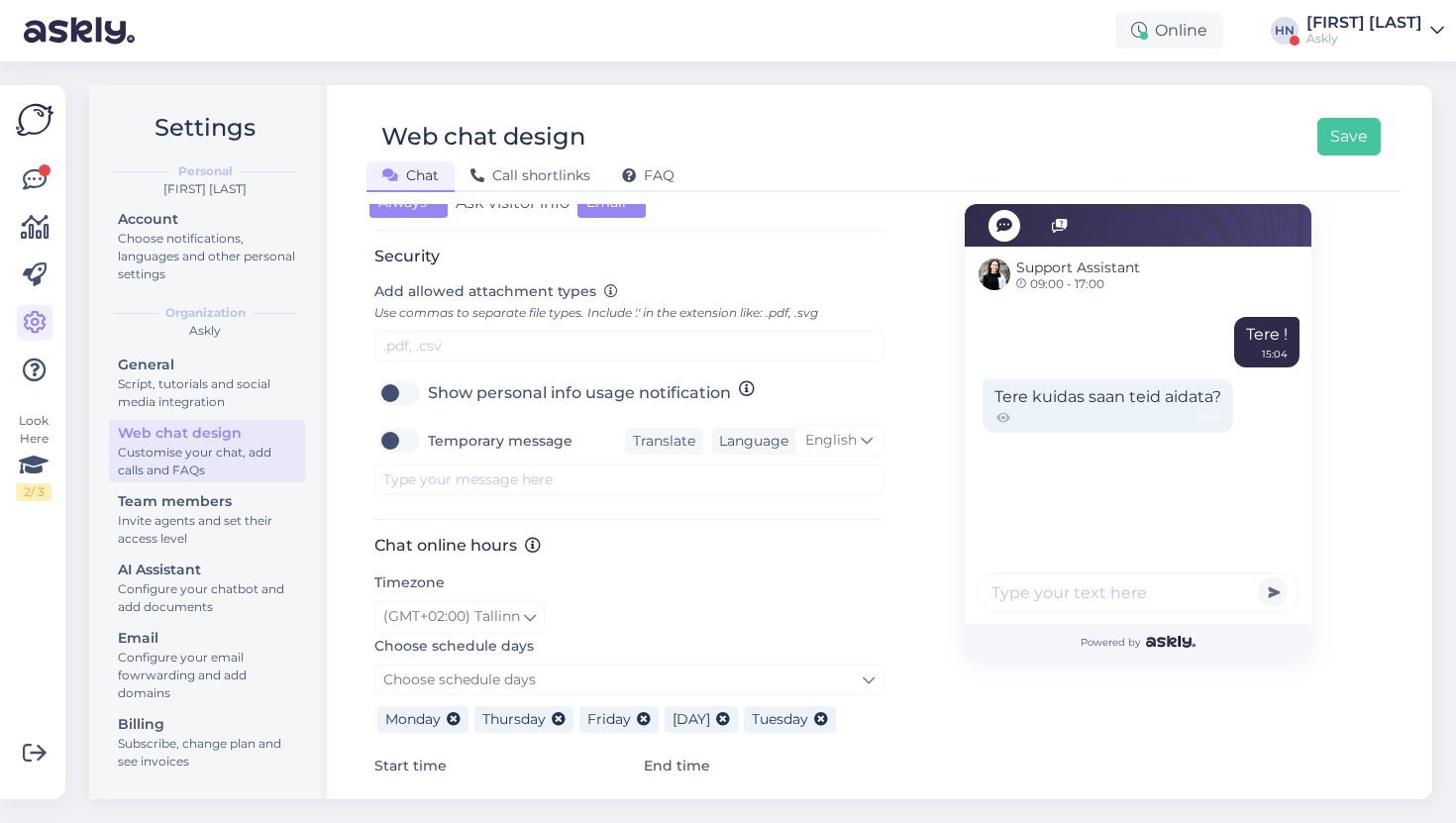 click on "Add allowed attachment types" at bounding box center [485, 291] 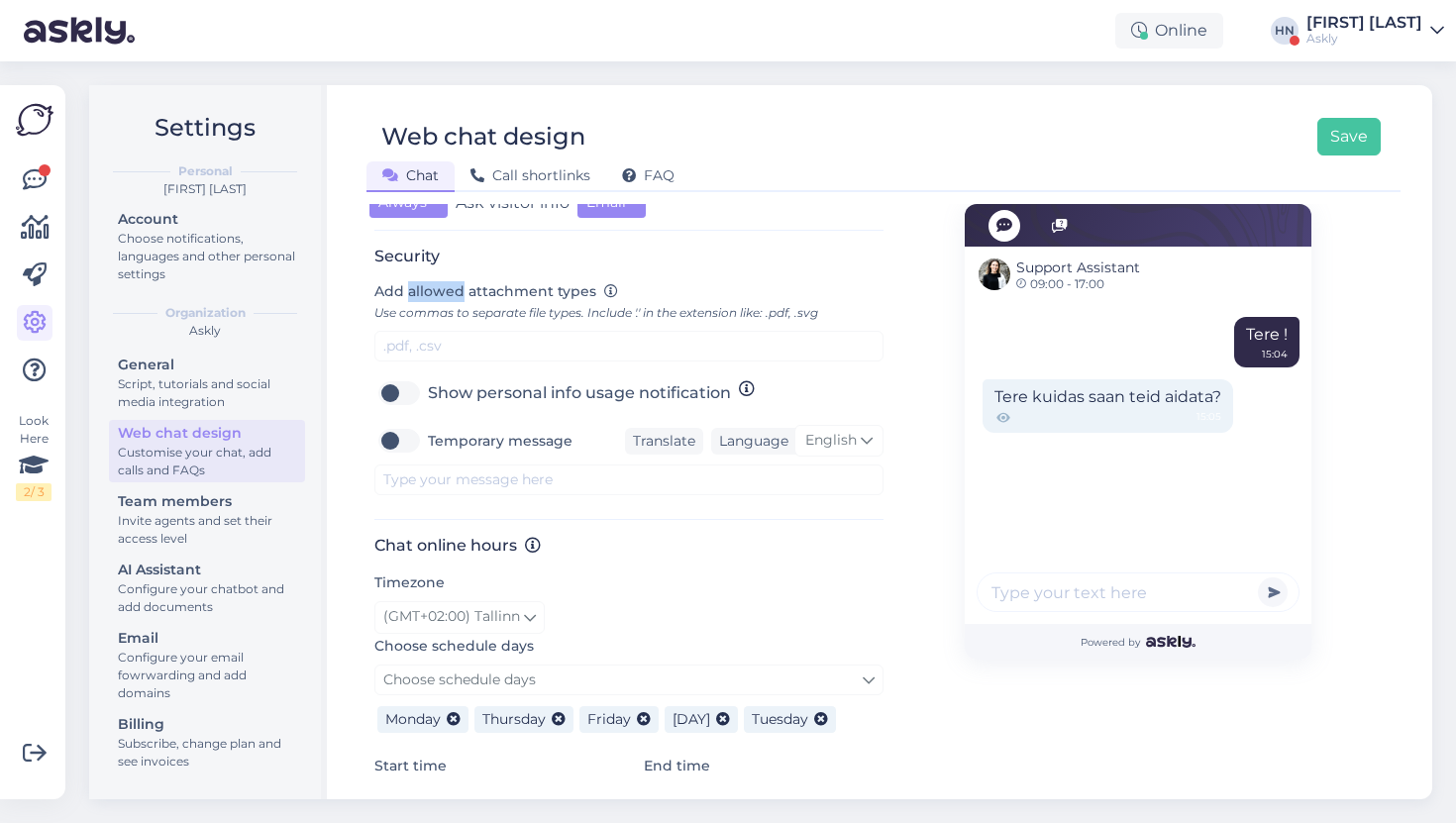 click on "Add allowed attachment types" at bounding box center (485, 291) 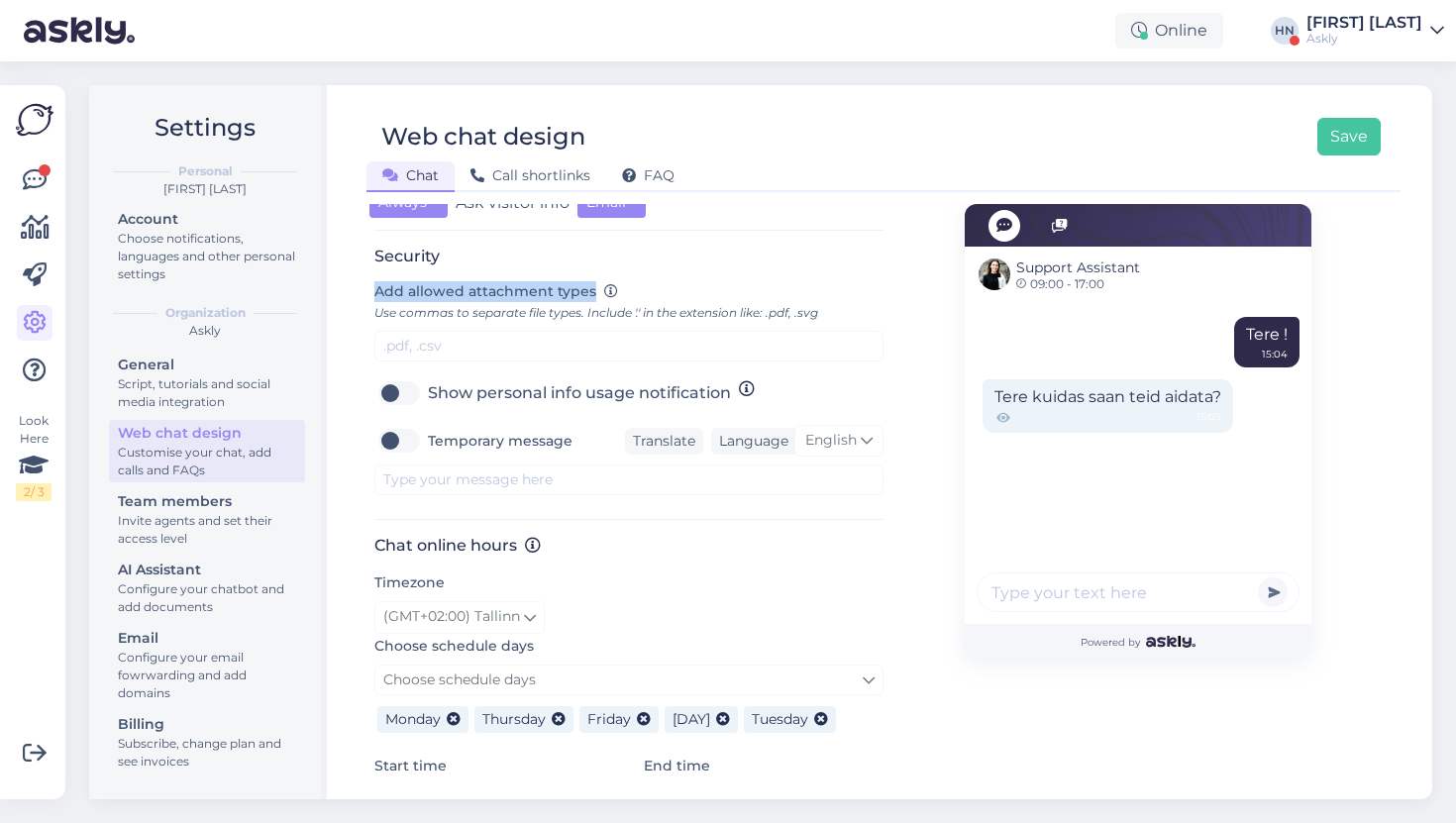 click on "Add allowed attachment types" at bounding box center [485, 291] 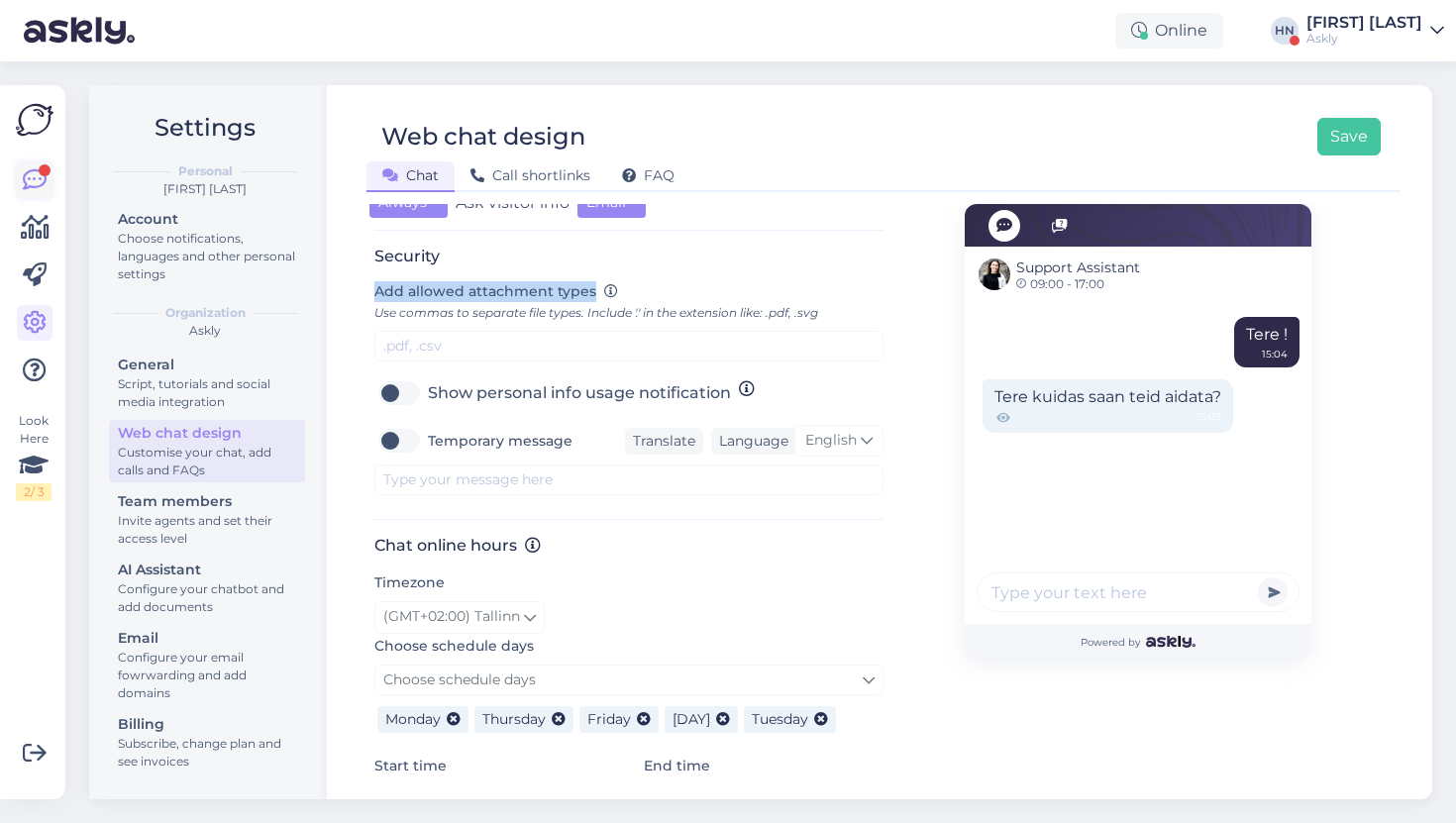 click at bounding box center (35, 180) 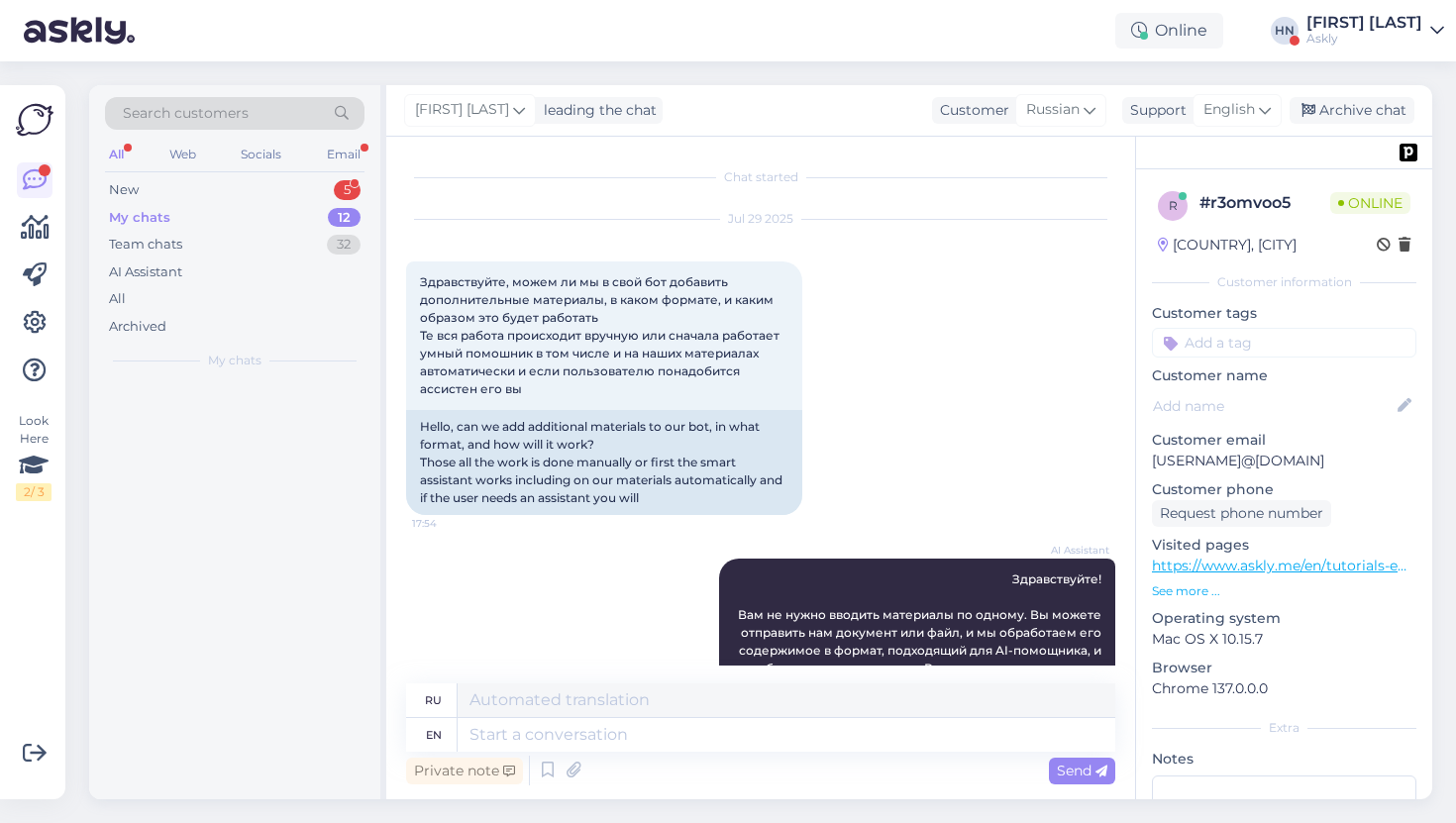 scroll, scrollTop: 6265, scrollLeft: 0, axis: vertical 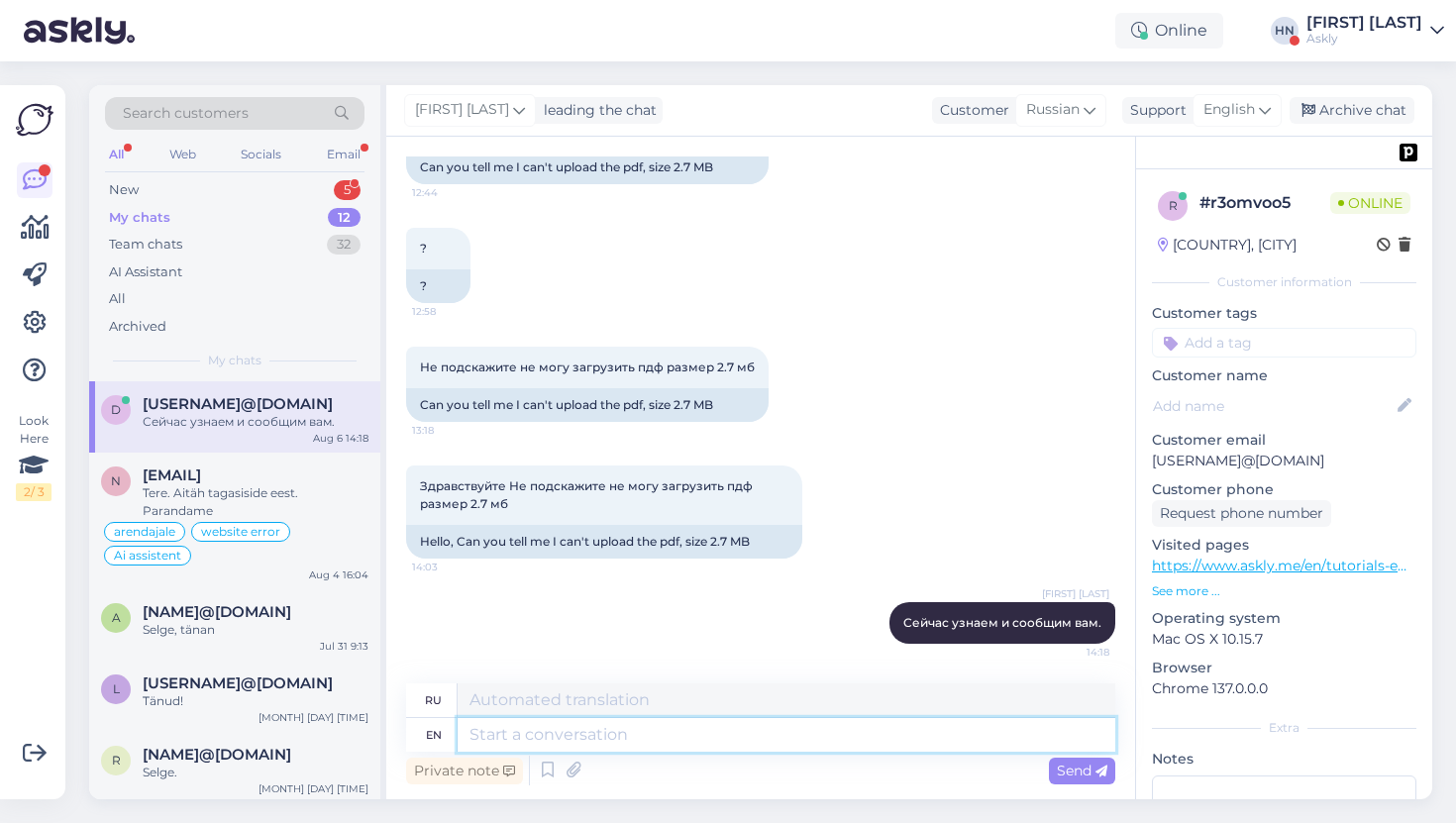 click at bounding box center (786, 735) 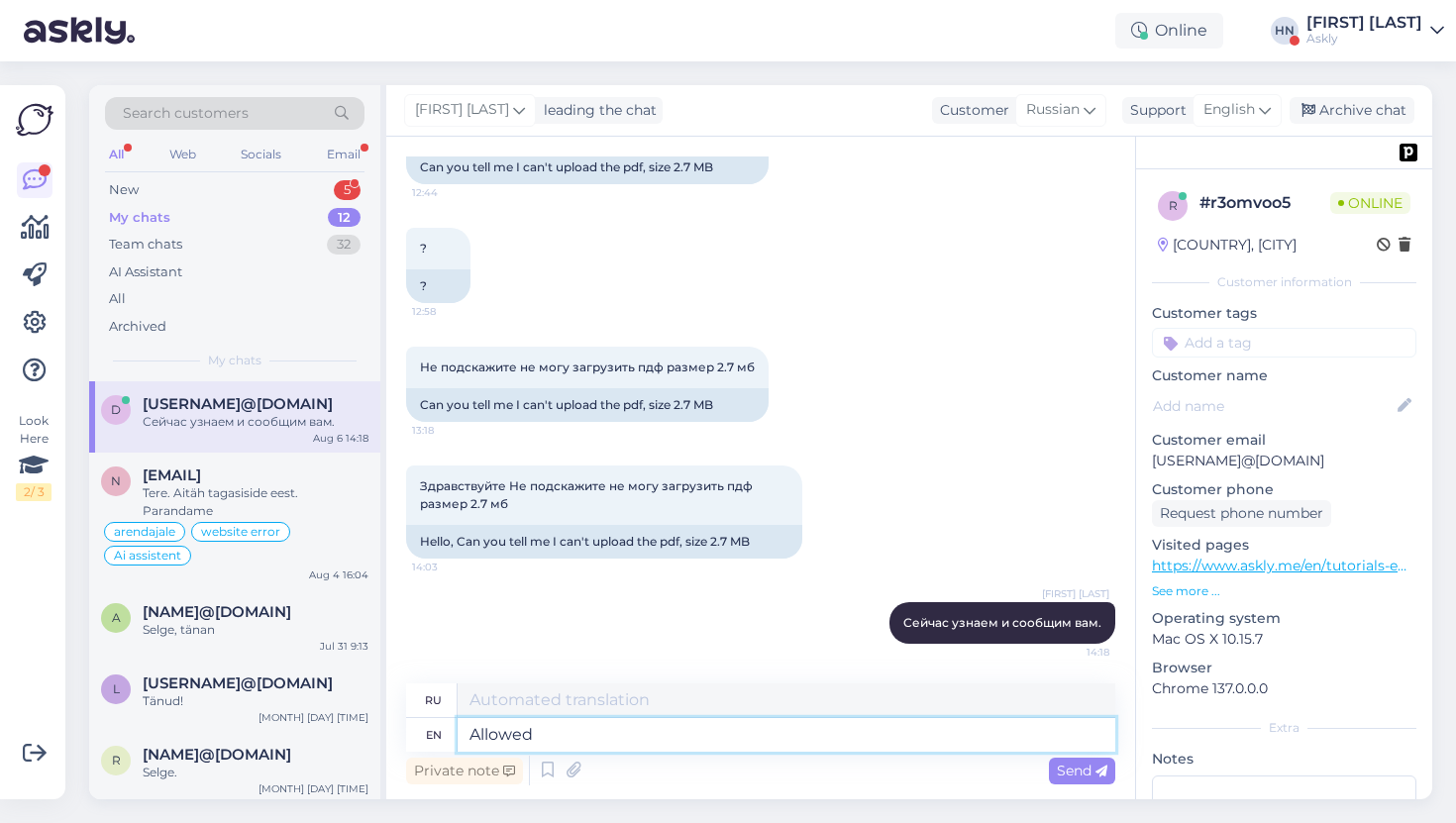 type on "Allowed a" 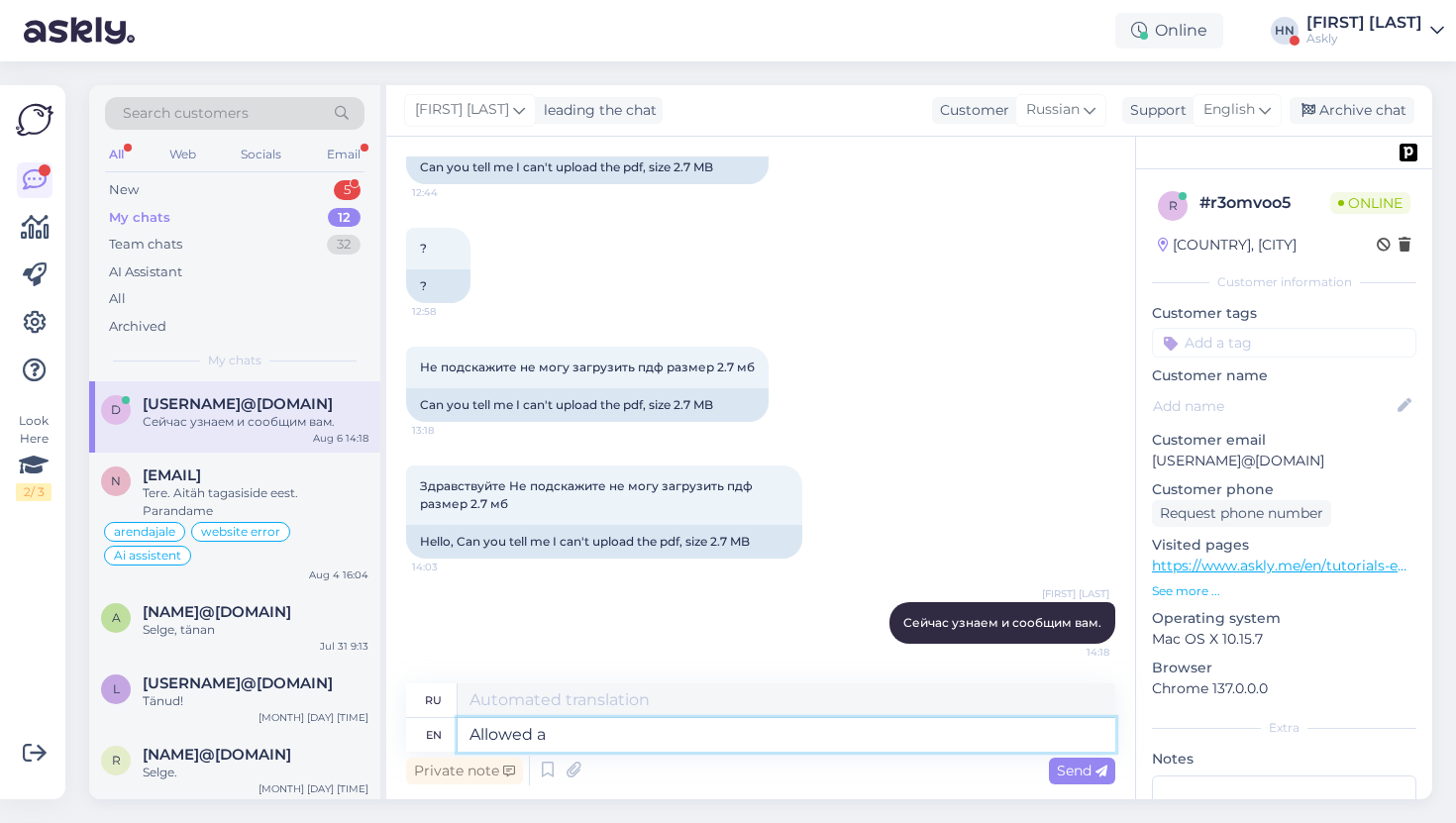 type on "Допустимый" 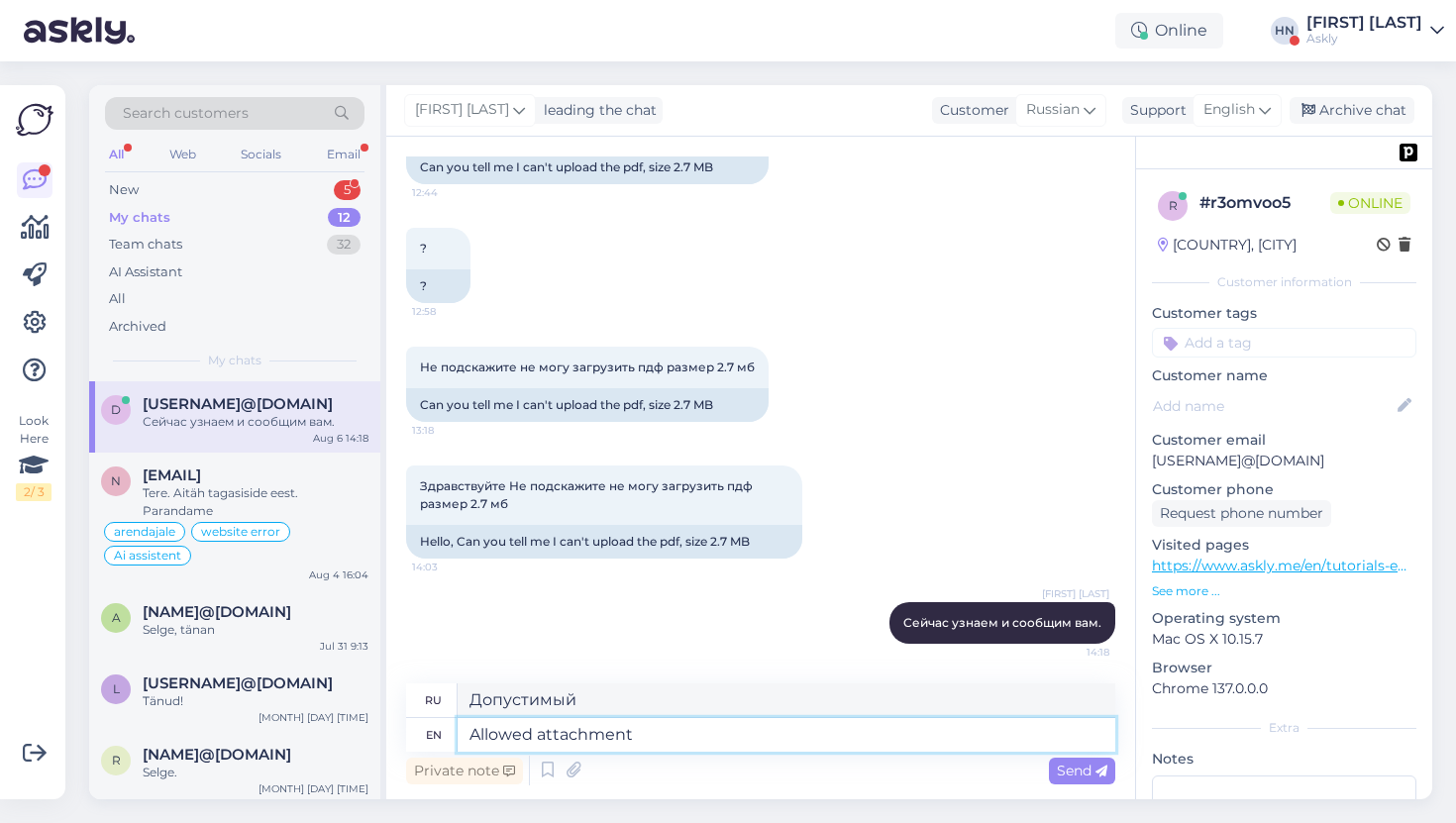 type on "Allowed attachment t" 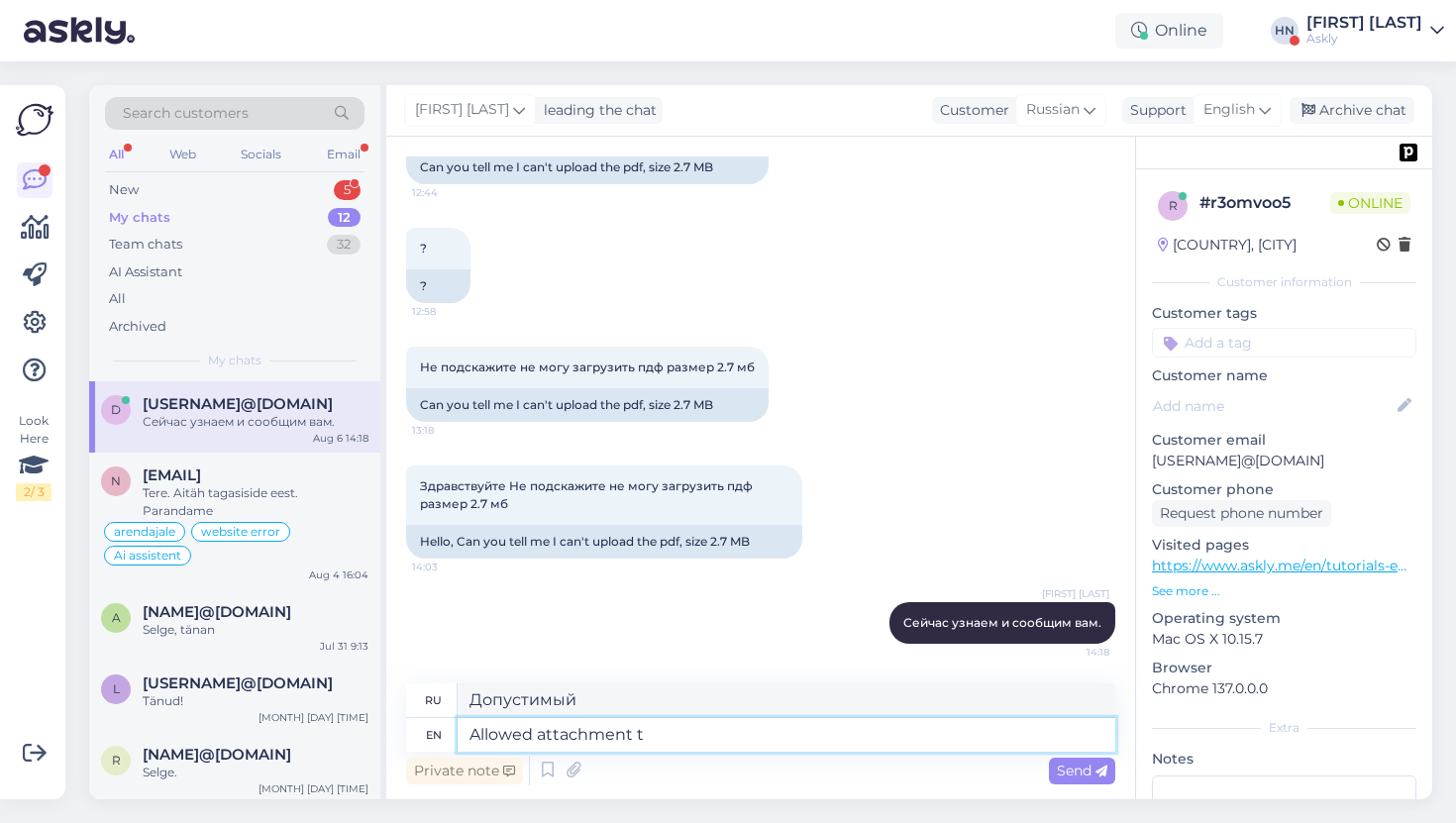 type on "Разрешенное вложение" 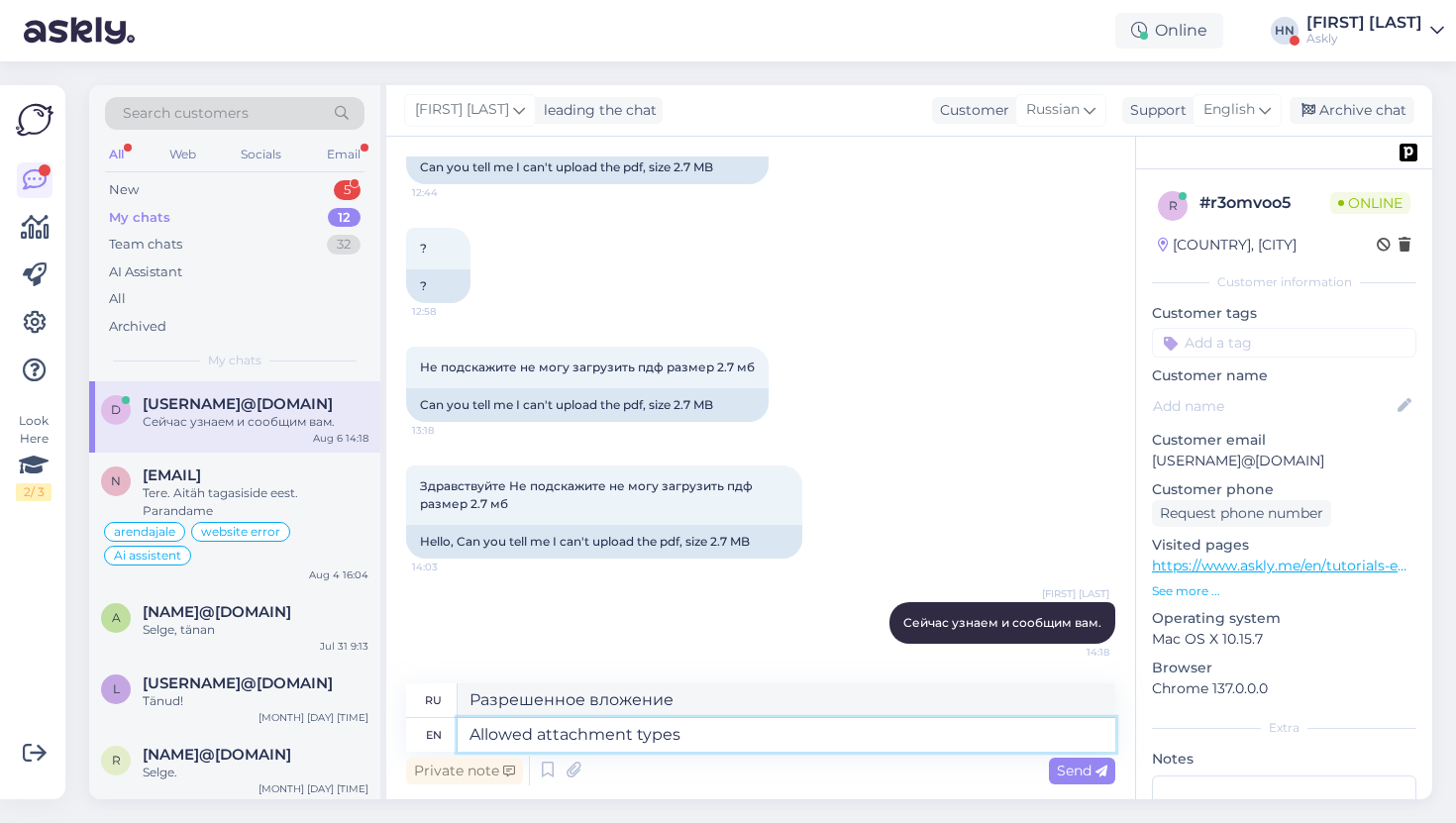 type on "Allowed attachment types" 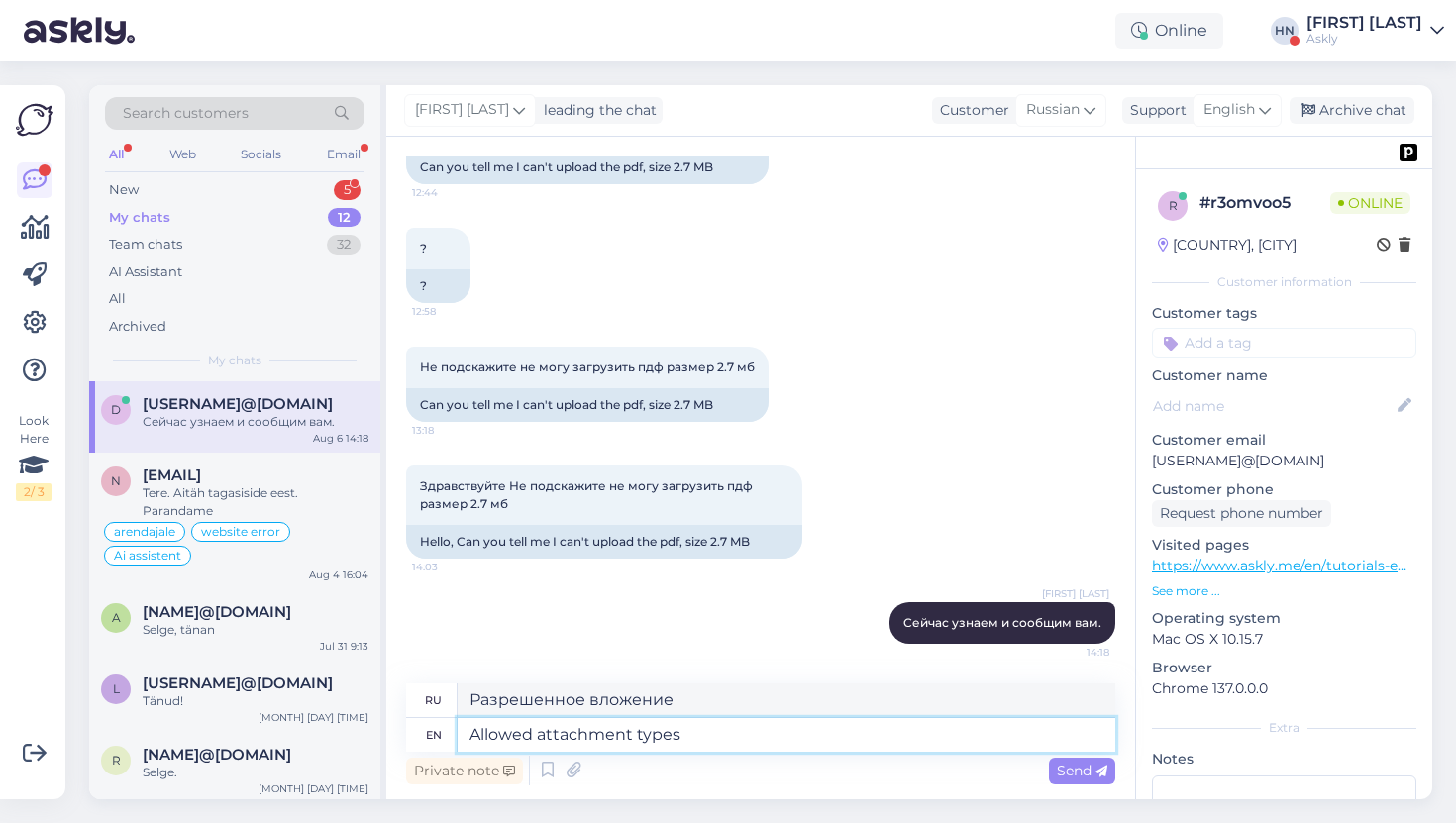 type on "Разрешенные типы вложений" 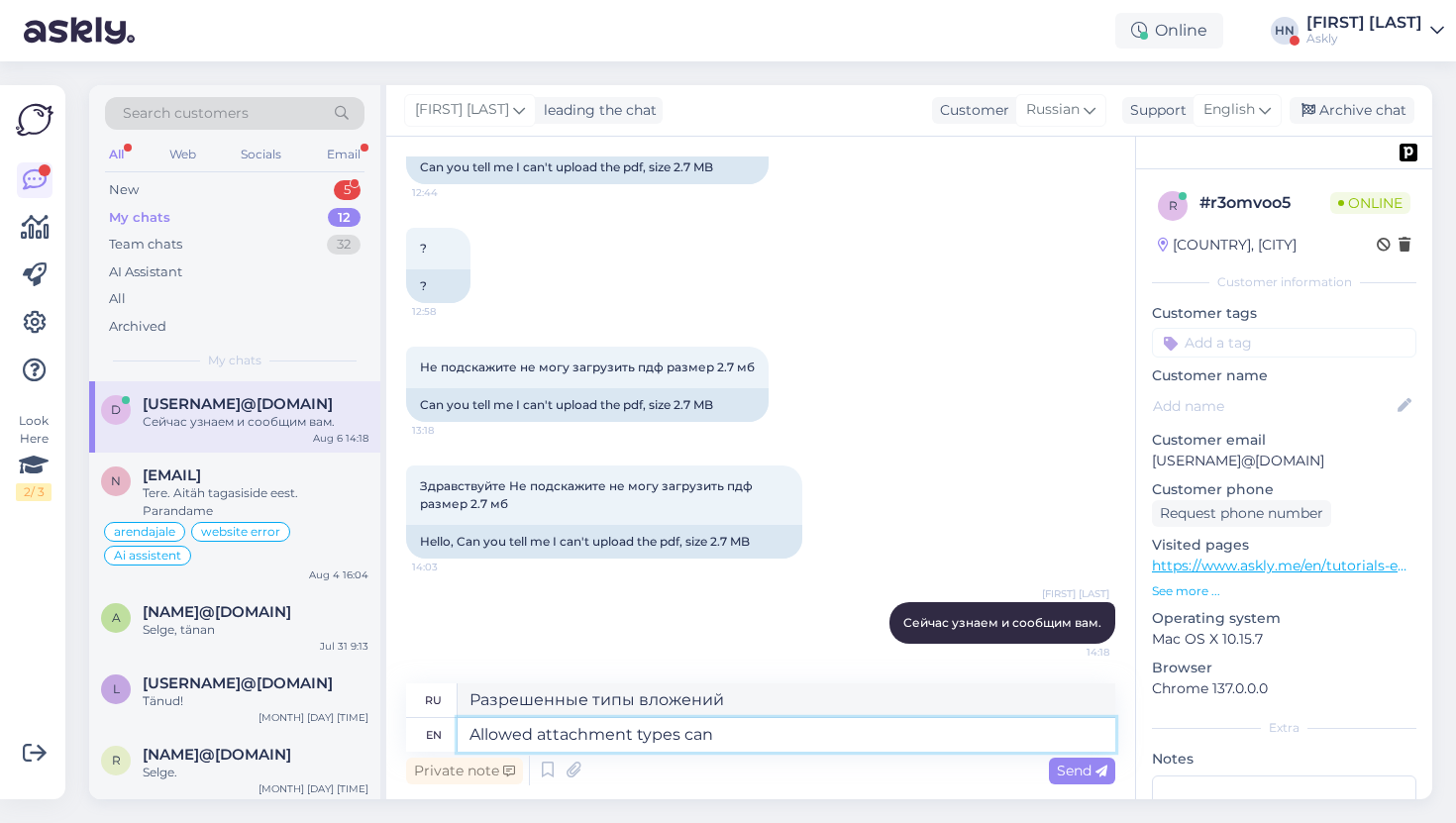 type on "Allowed attachment types can" 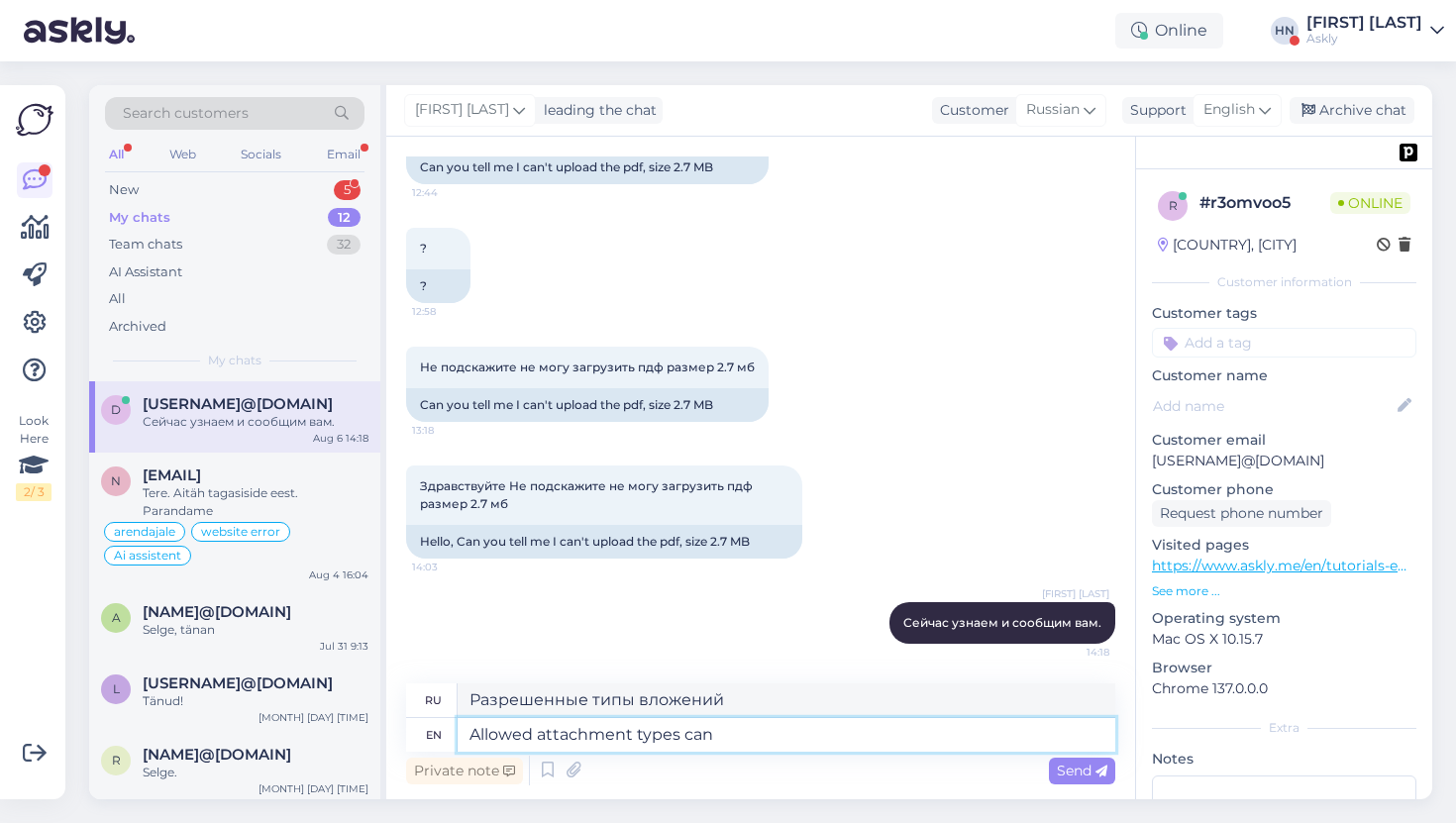 type on "Допустимые типы вложений могут" 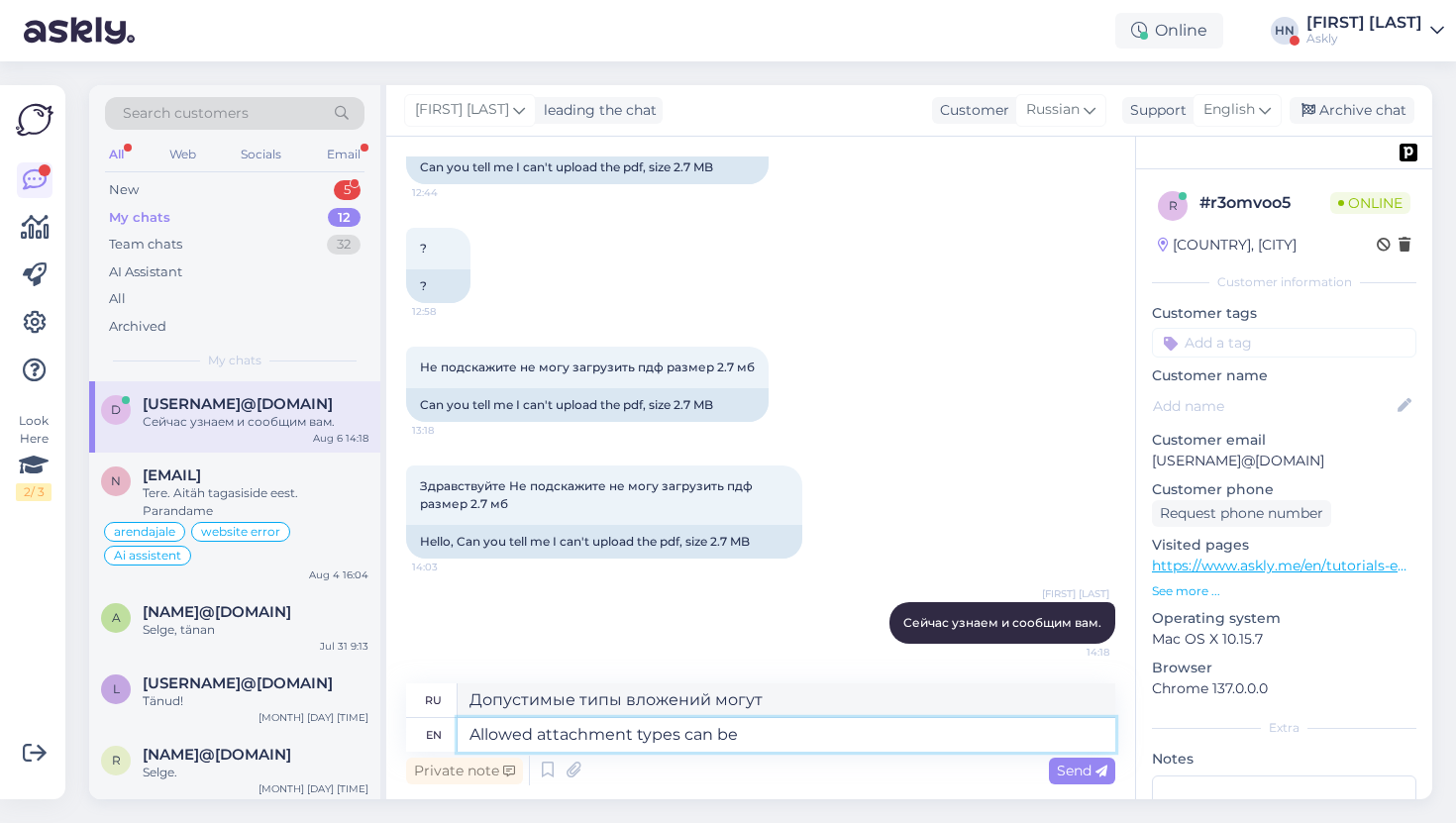 type on "Allowed attachment types can be c" 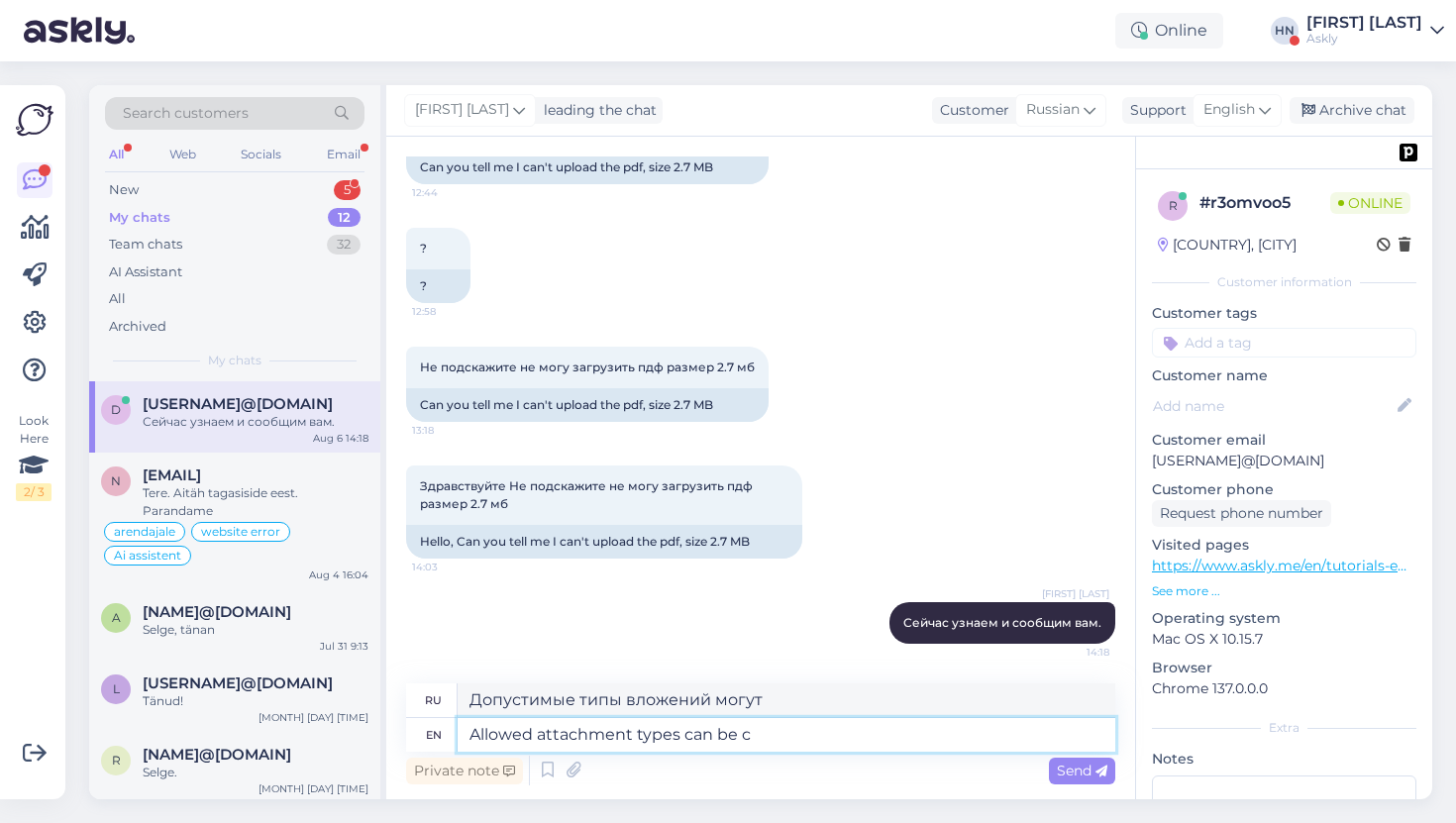 type on "Допустимые типы вложений могут быть" 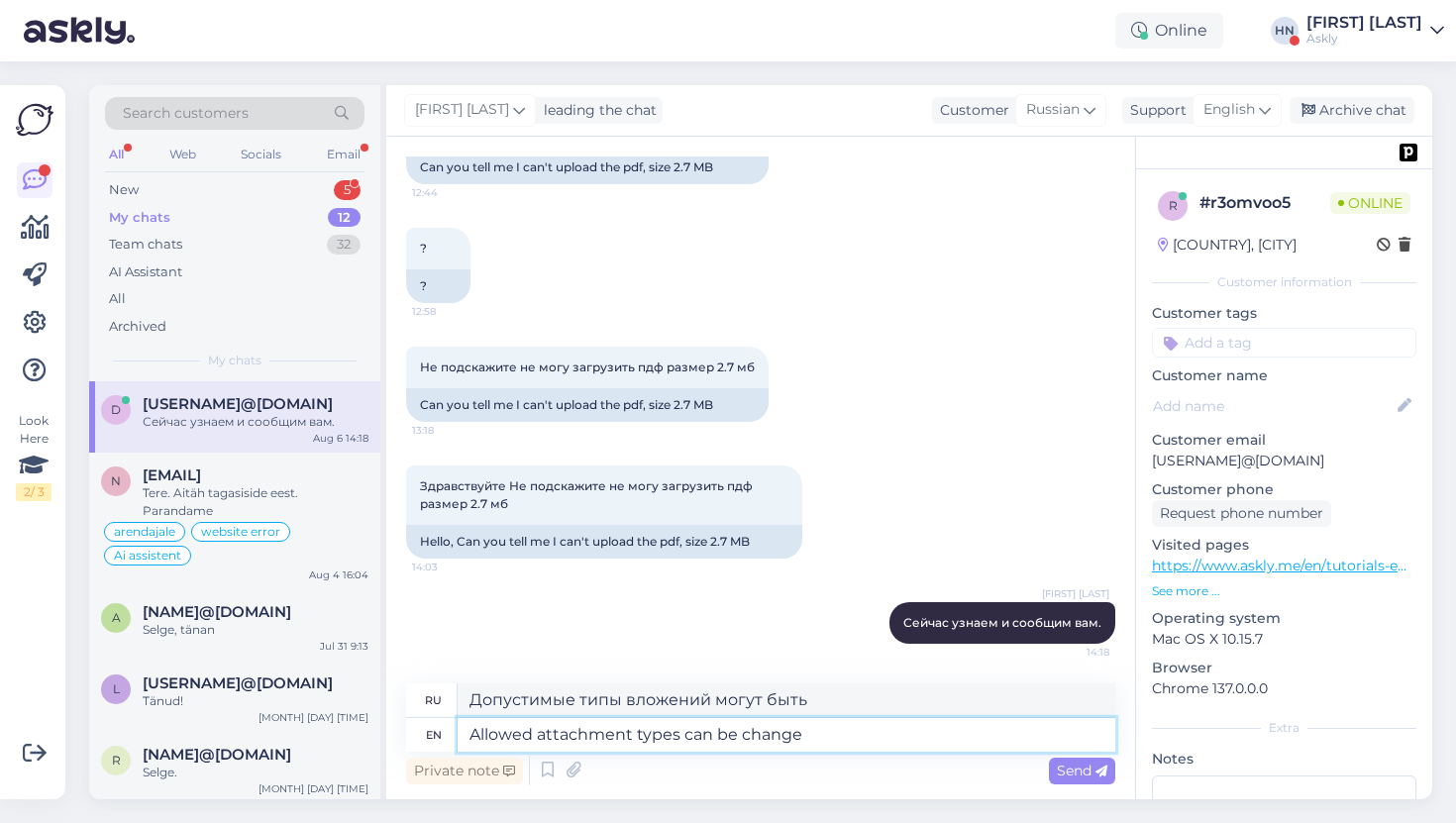 type on "Allowed attachment types can be changed" 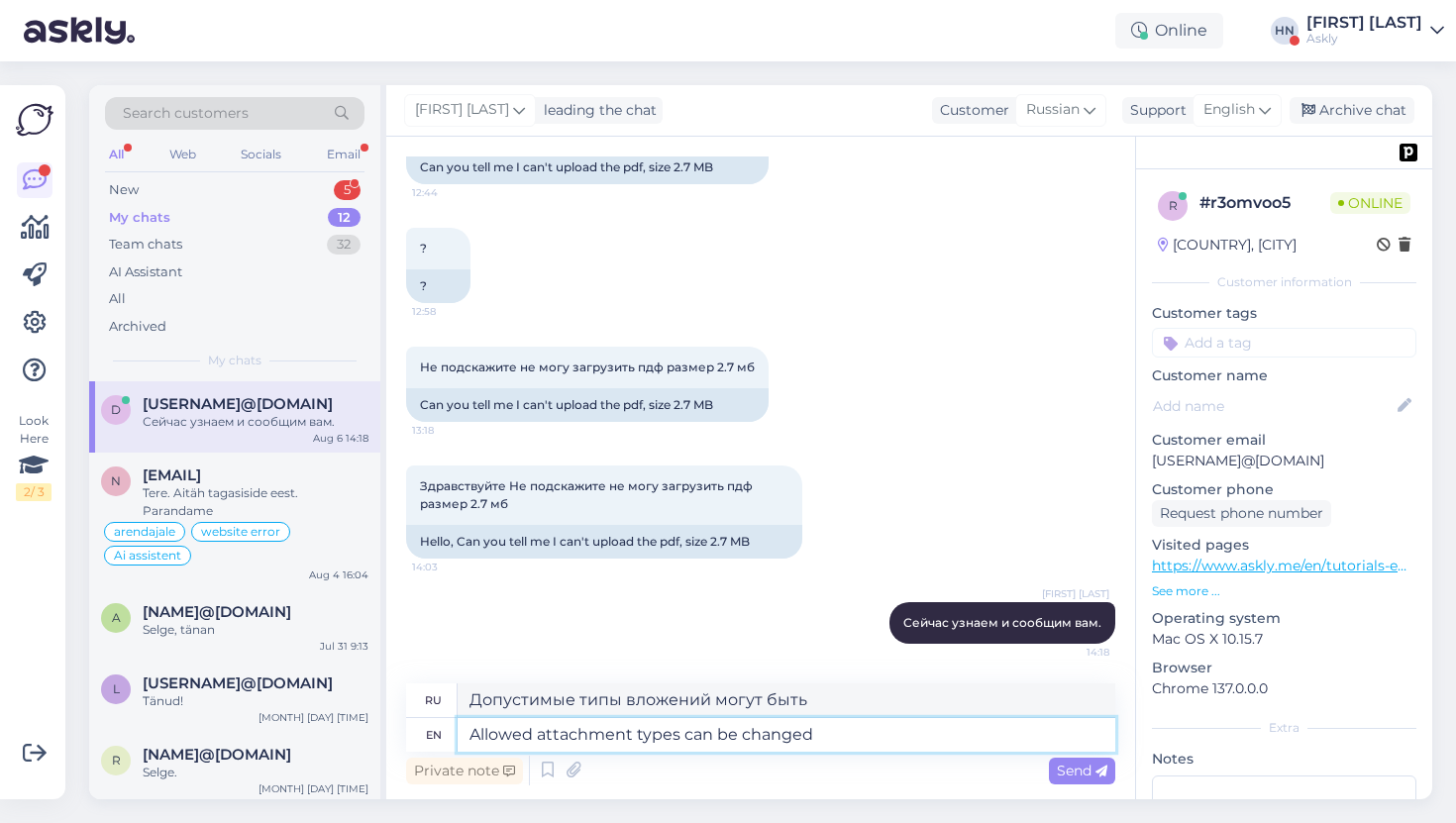 type on "Допустимые типы вложений могут быть изменены." 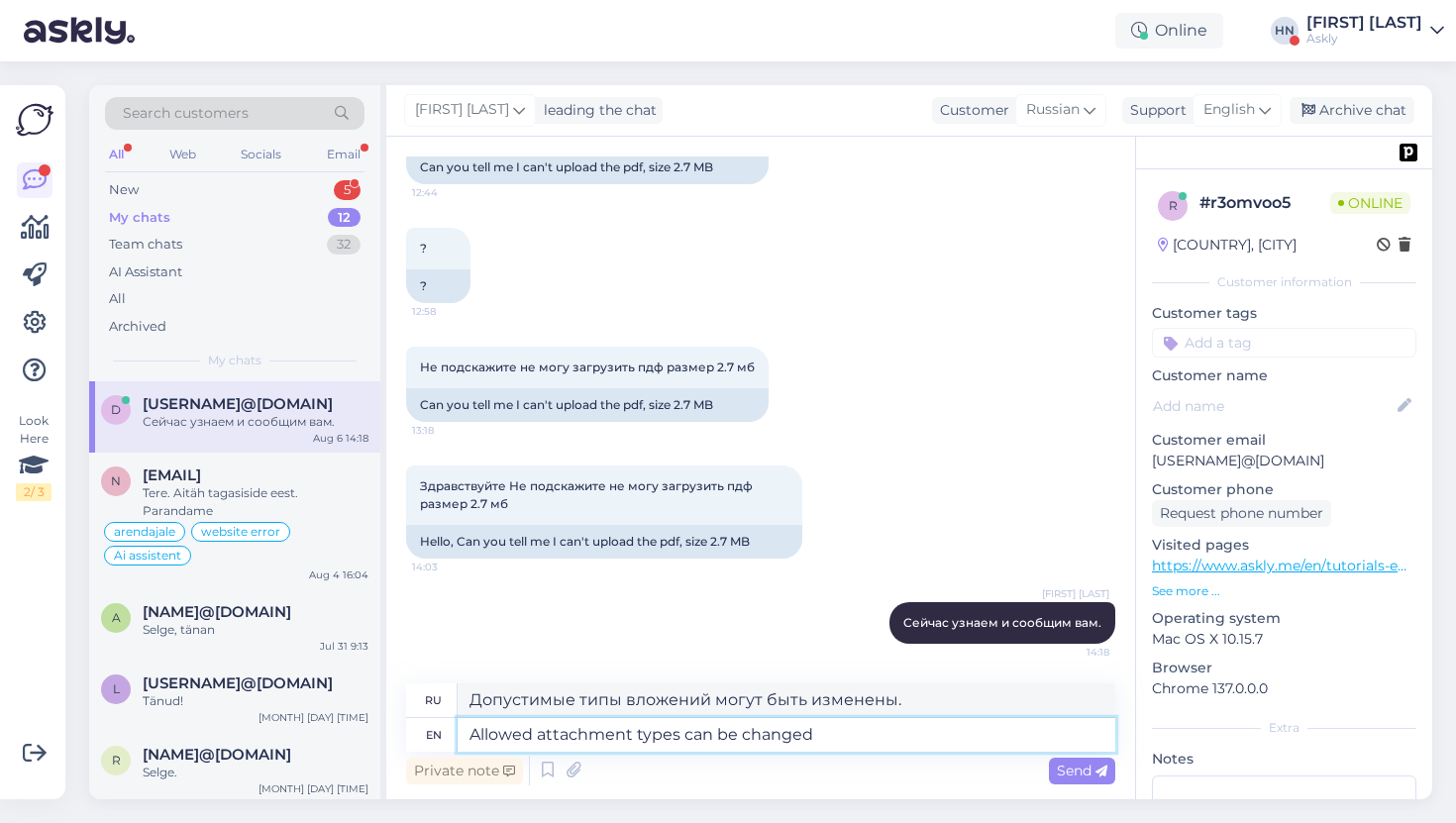 type on "Allowed attachment types can be changed." 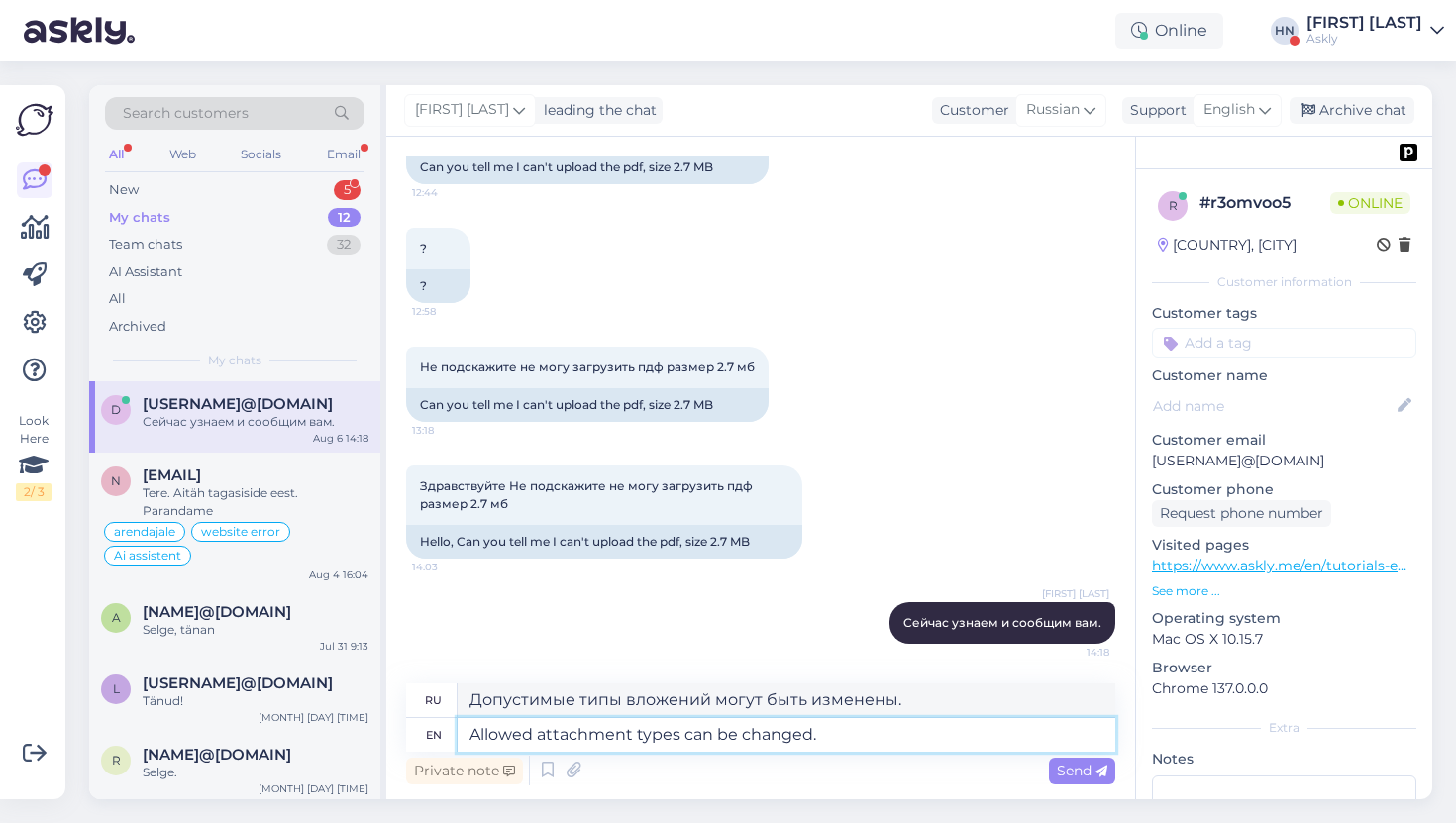 type on "Допустимые типы вложений можно изменить." 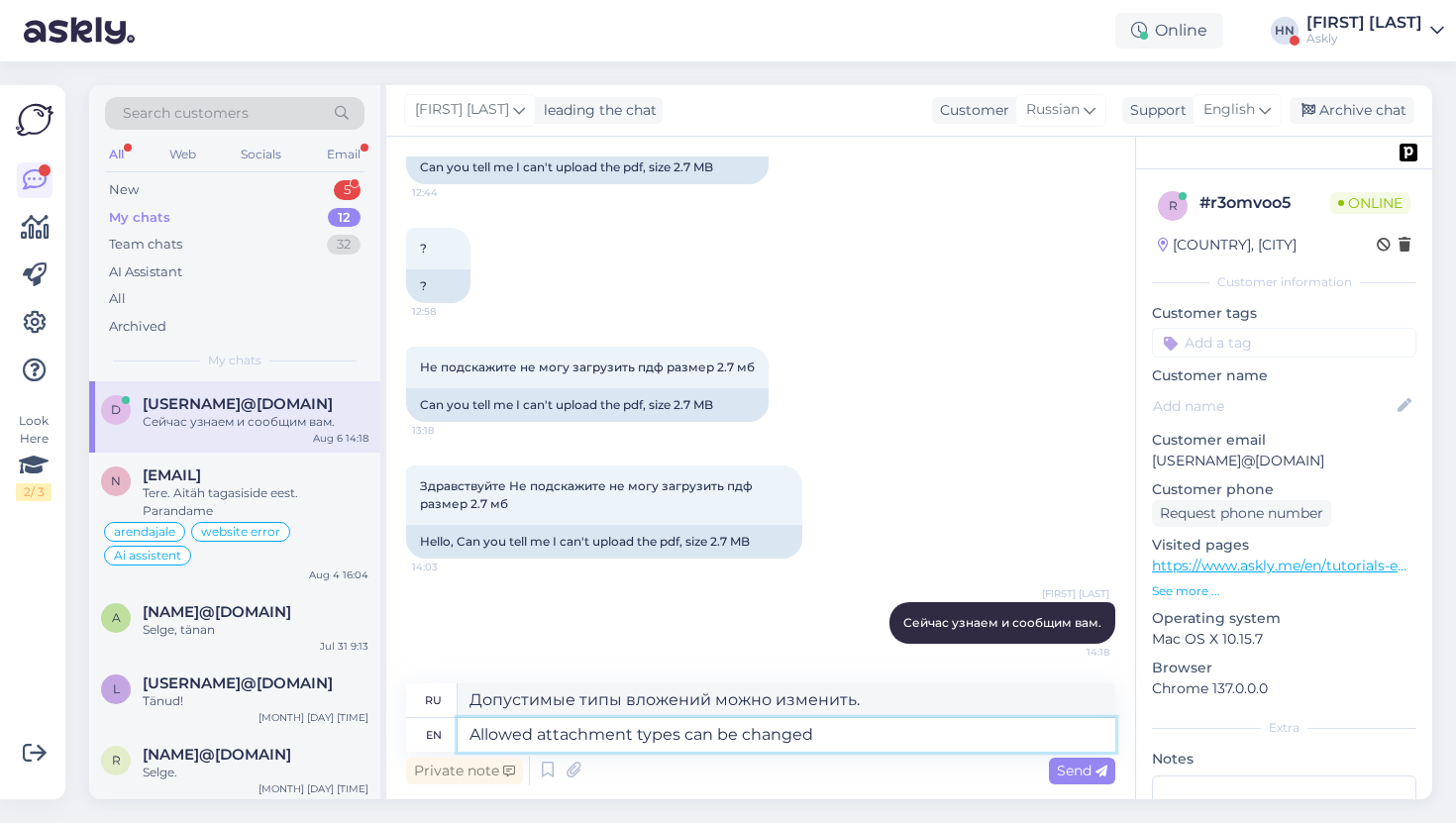 type on "Allowed attachment types can be changed" 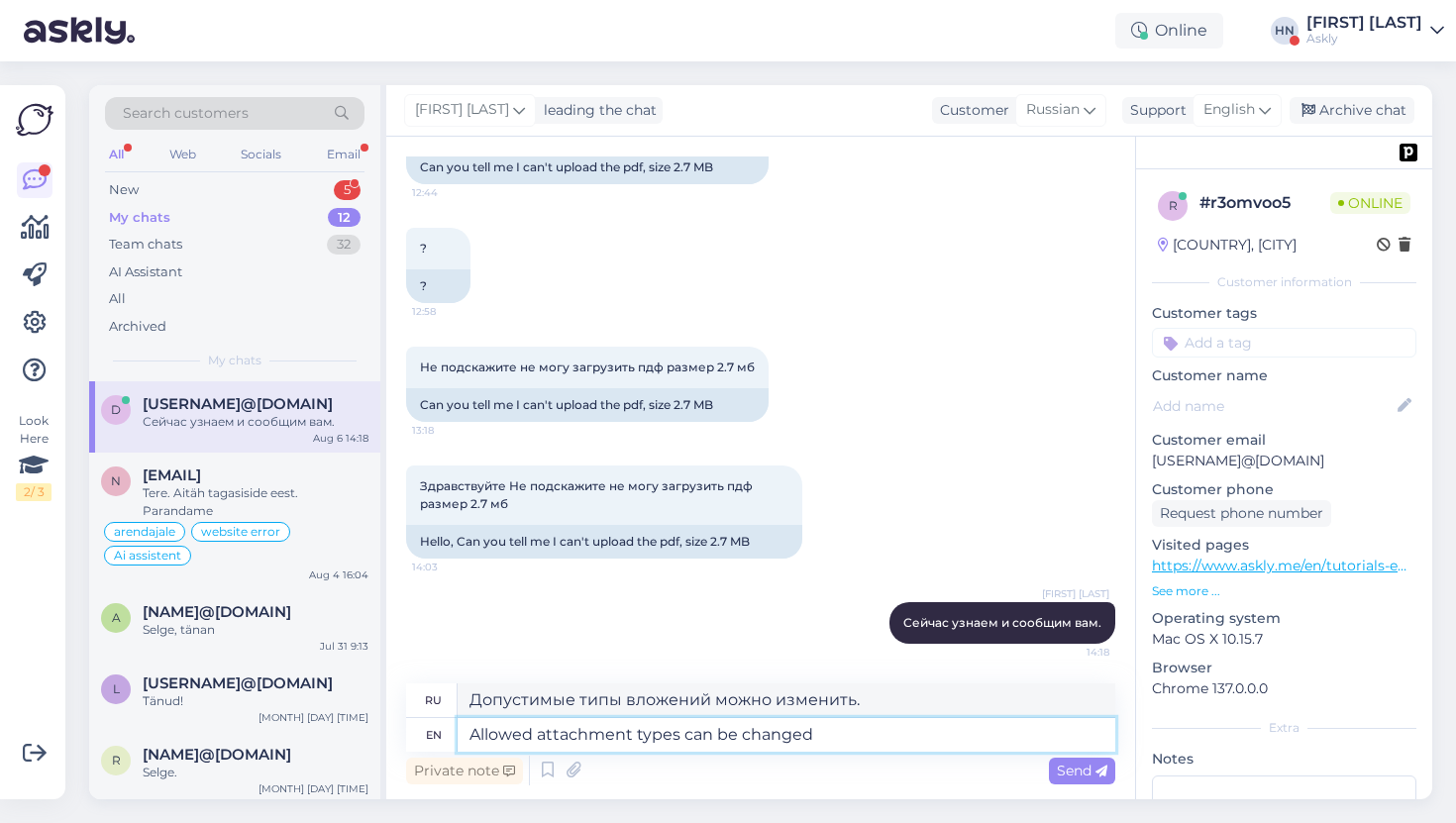 type on "Допустимые типы вложений могут быть изменены." 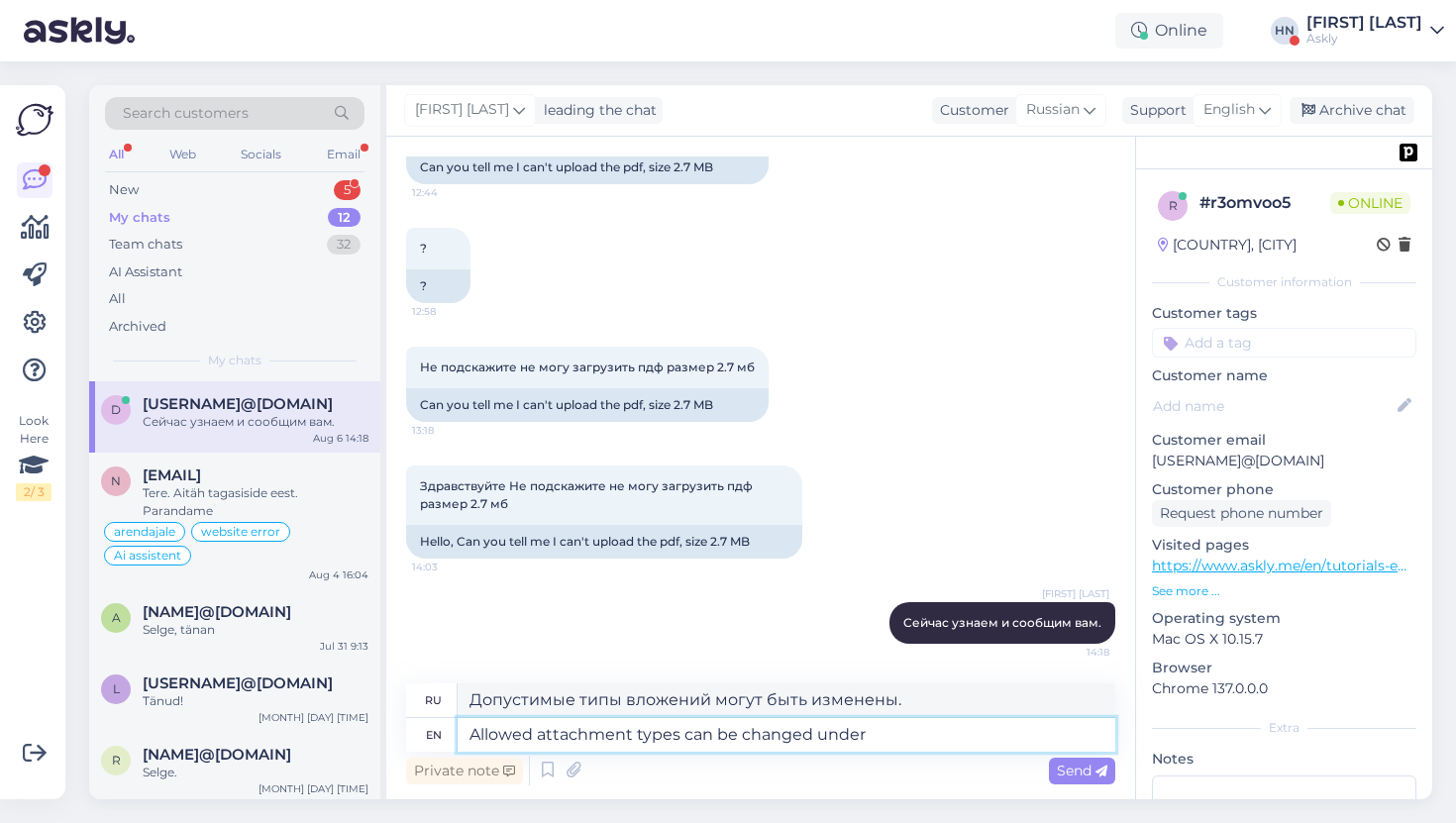 type on "Allowed attachment types can be changed under s" 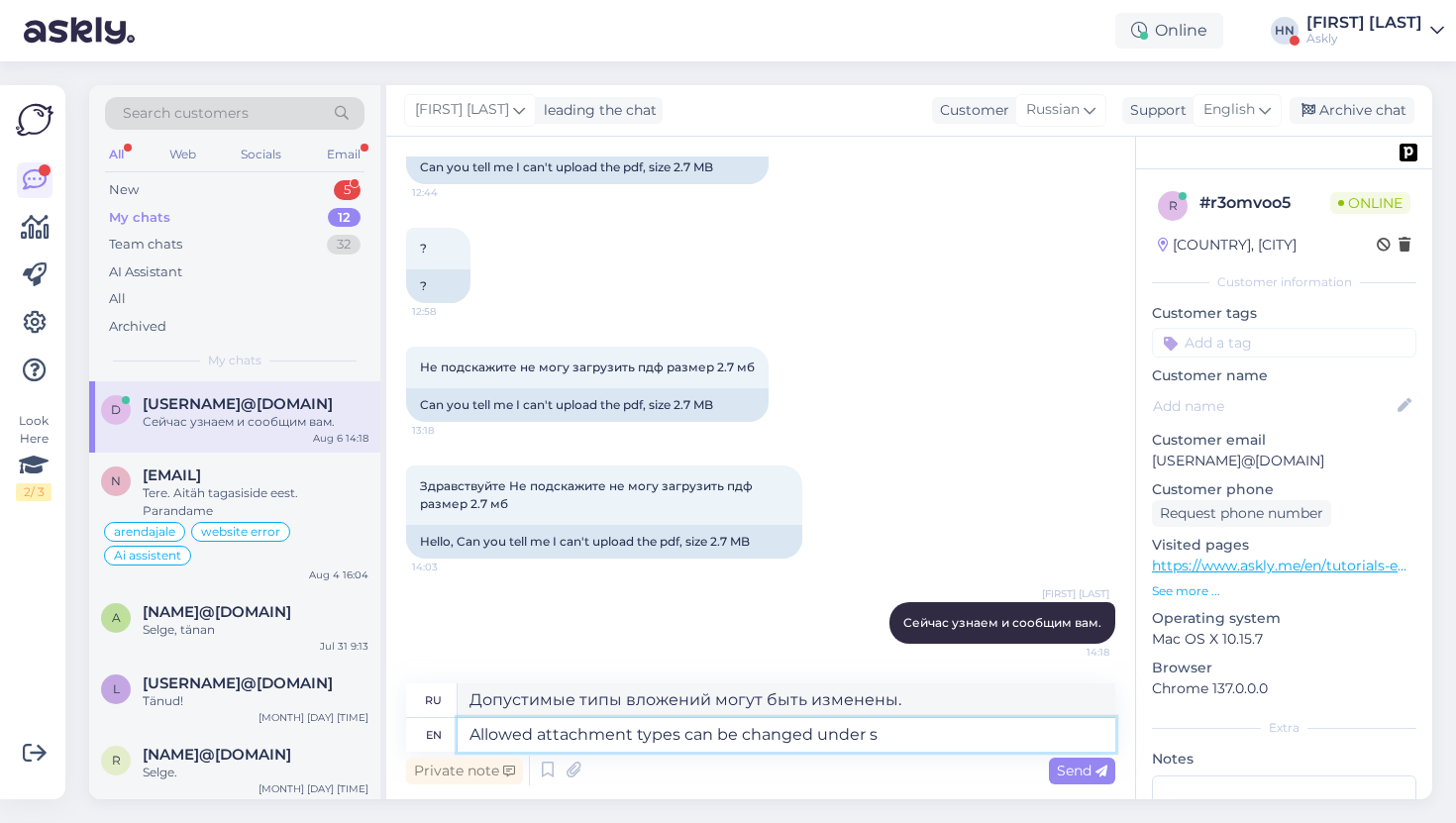 type on "Допустимые типы вложений можно изменить в разделе" 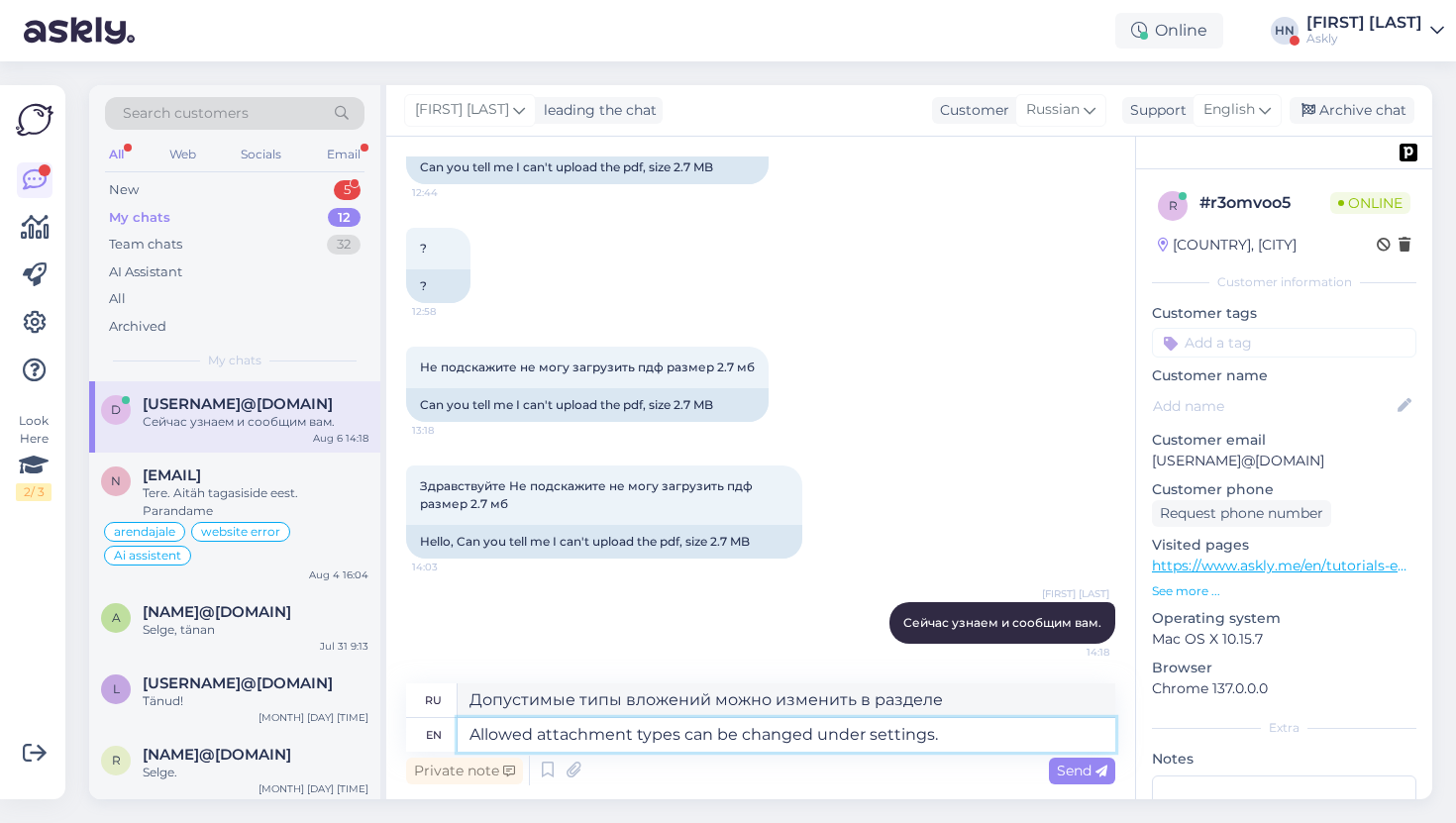 type on "Allowed attachment types can be changed under settings." 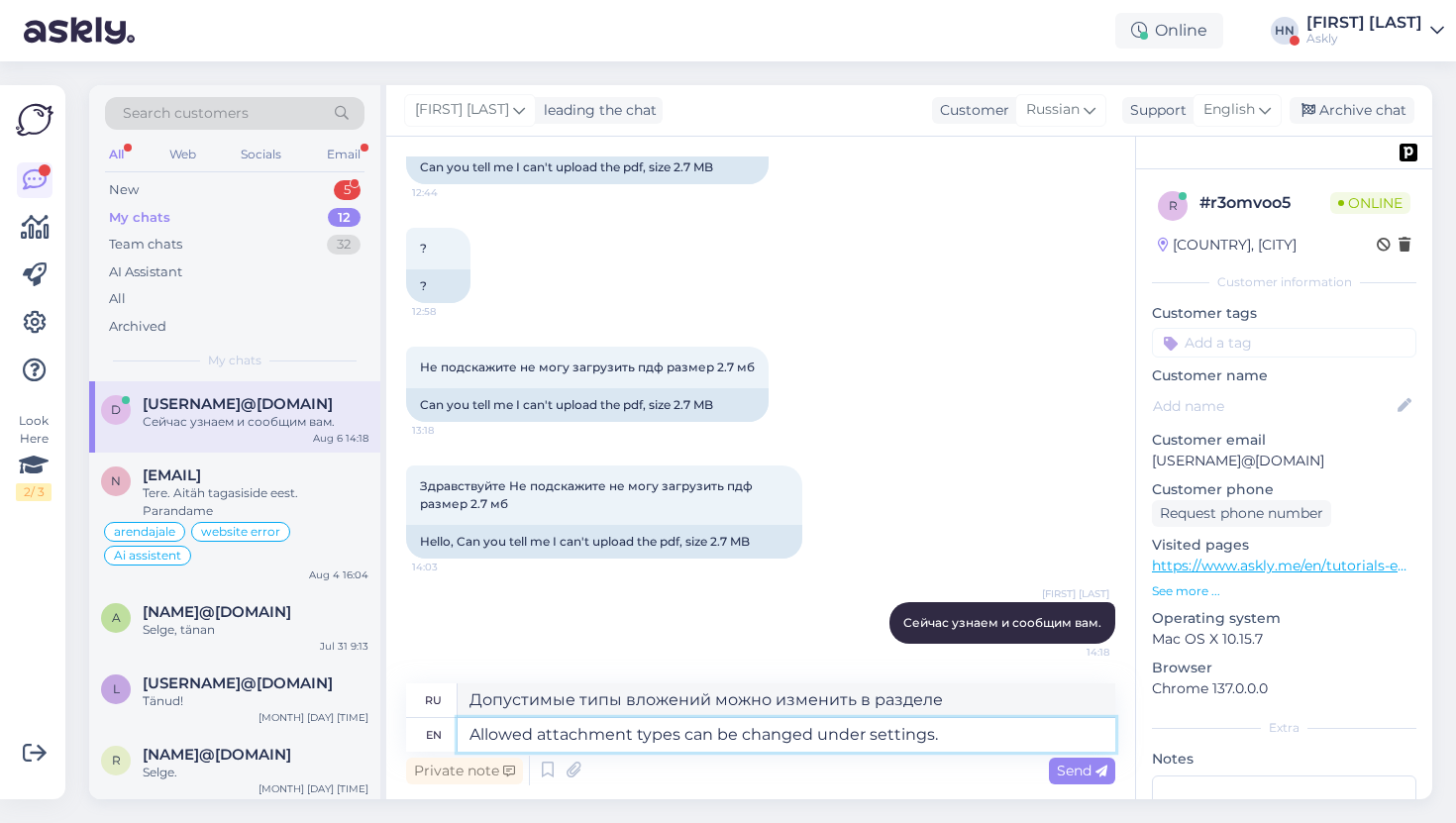 type on "Допустимые типы вложений можно изменить в настройках." 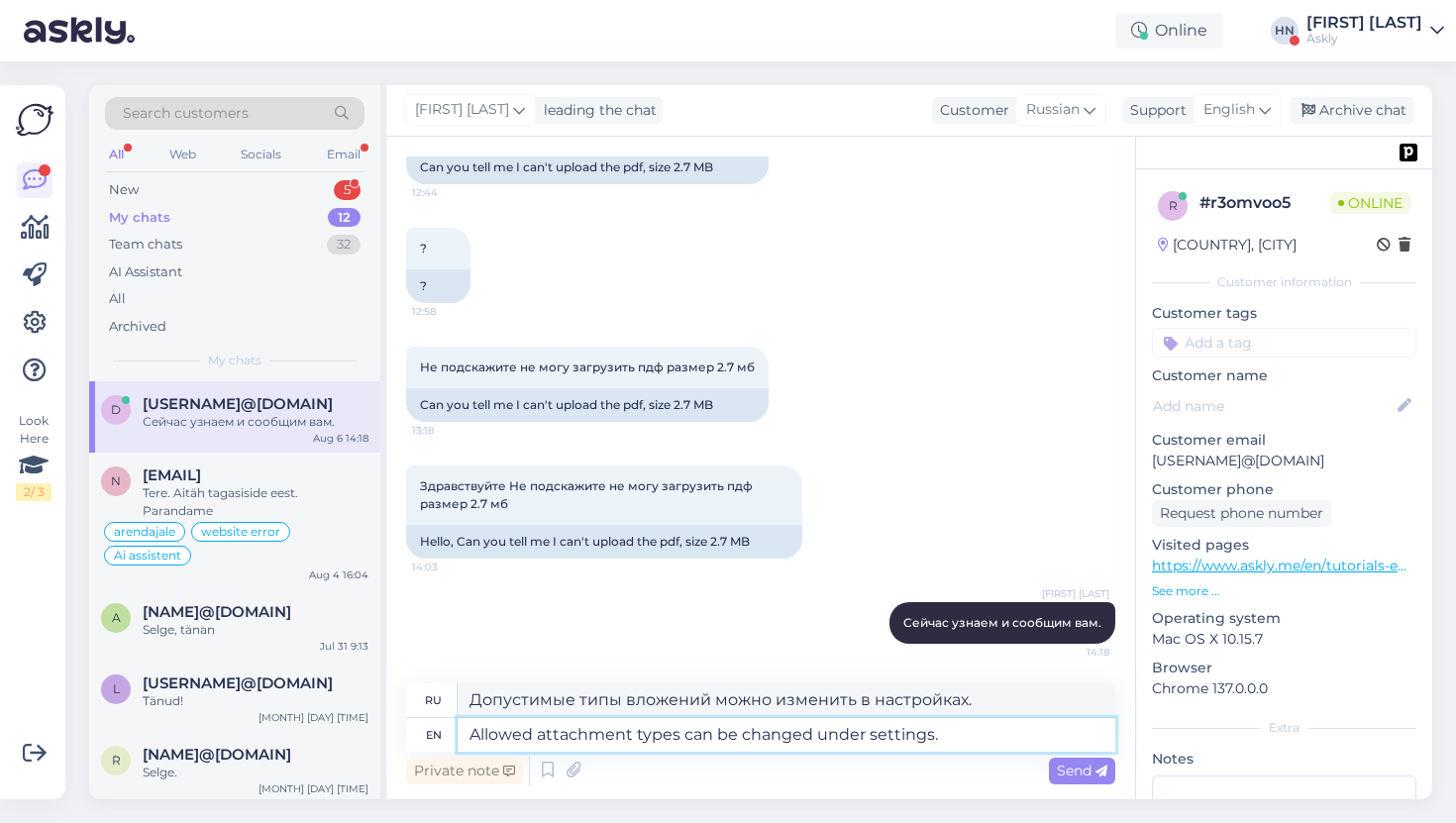 type on "Allowed attachment types can be changed under settings. I" 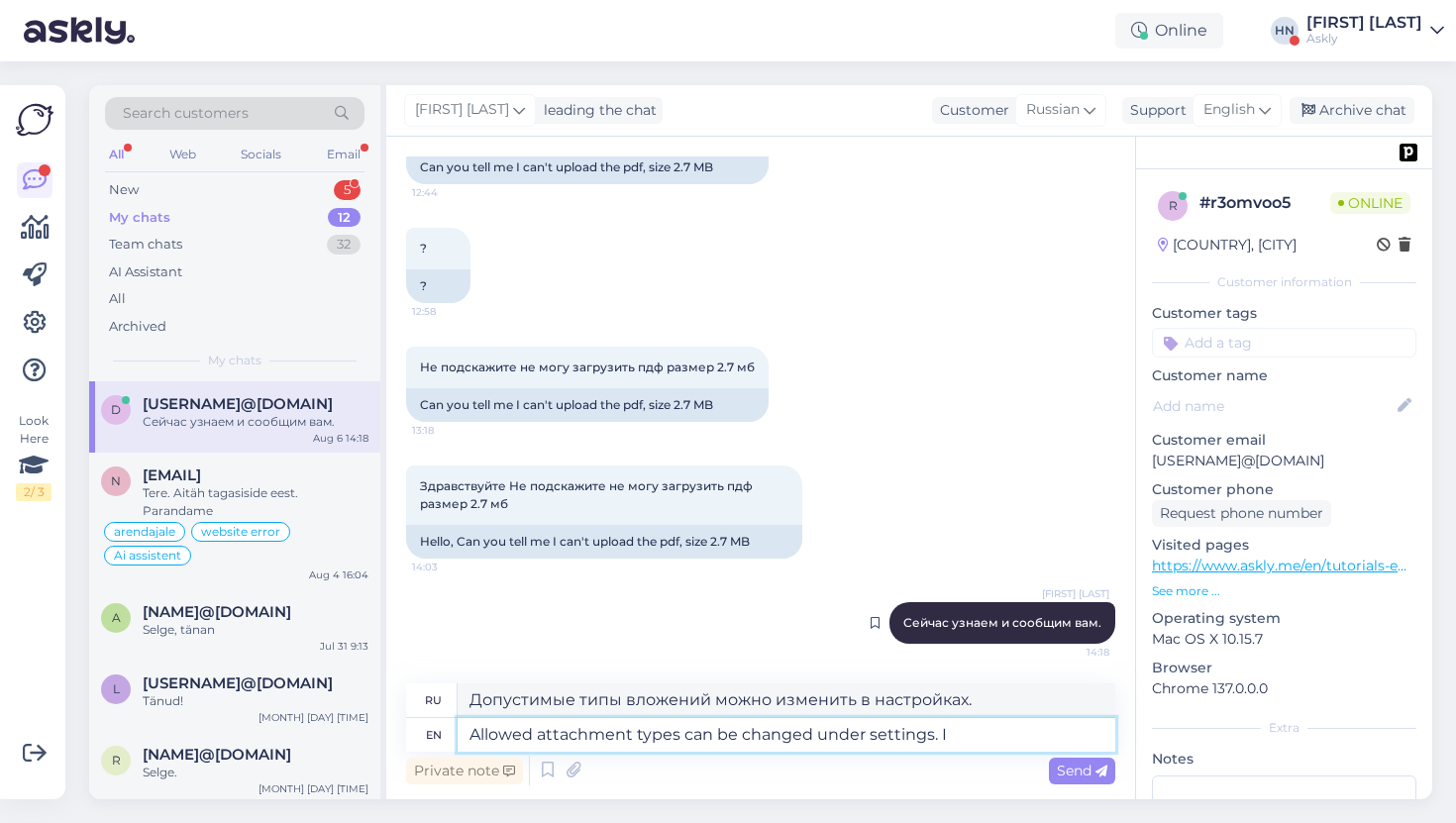 type on "Допустимые типы вложений можно изменить в настройках. Я" 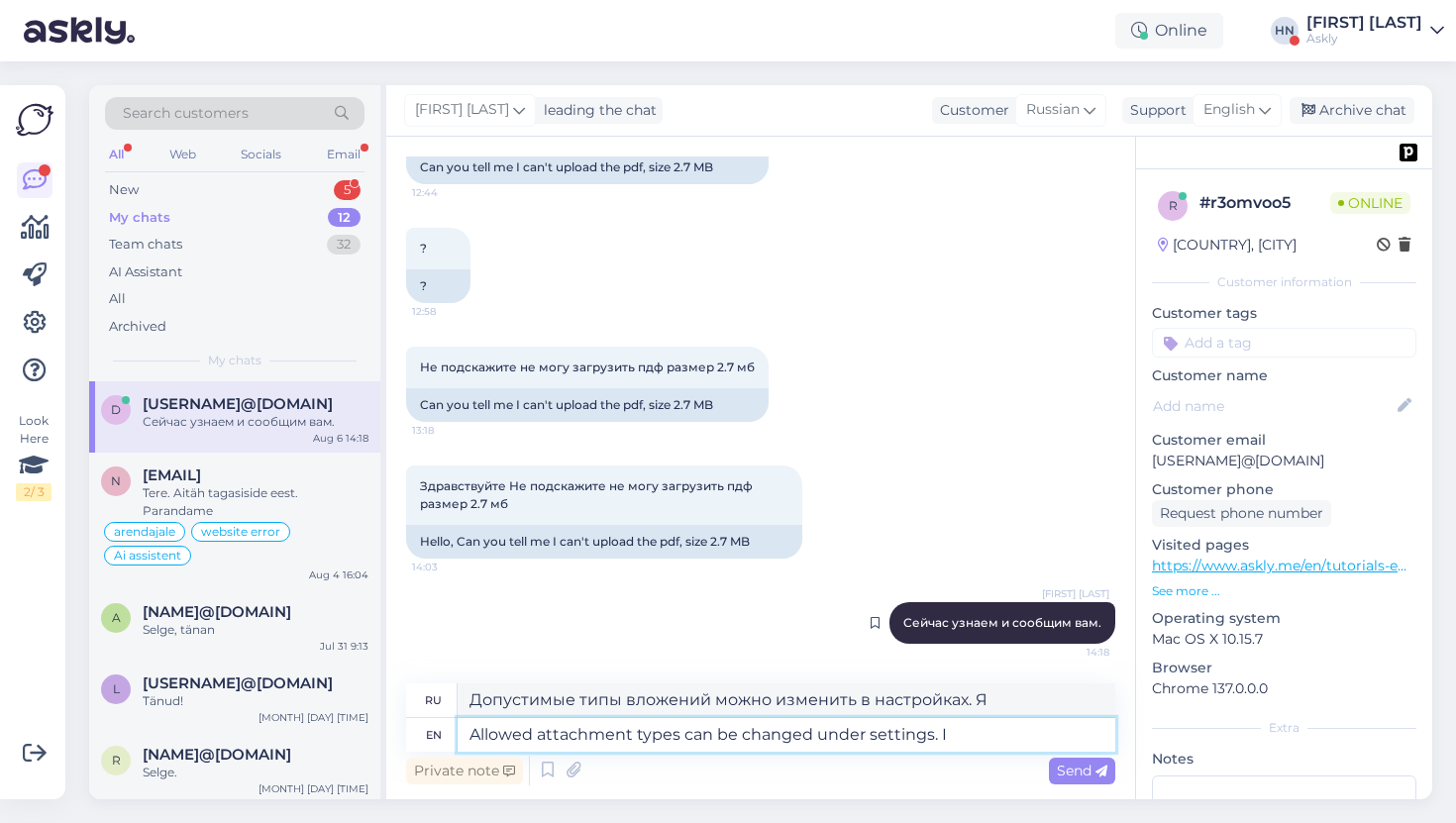 type on "Allowed attachment types can be changed under settings. I" 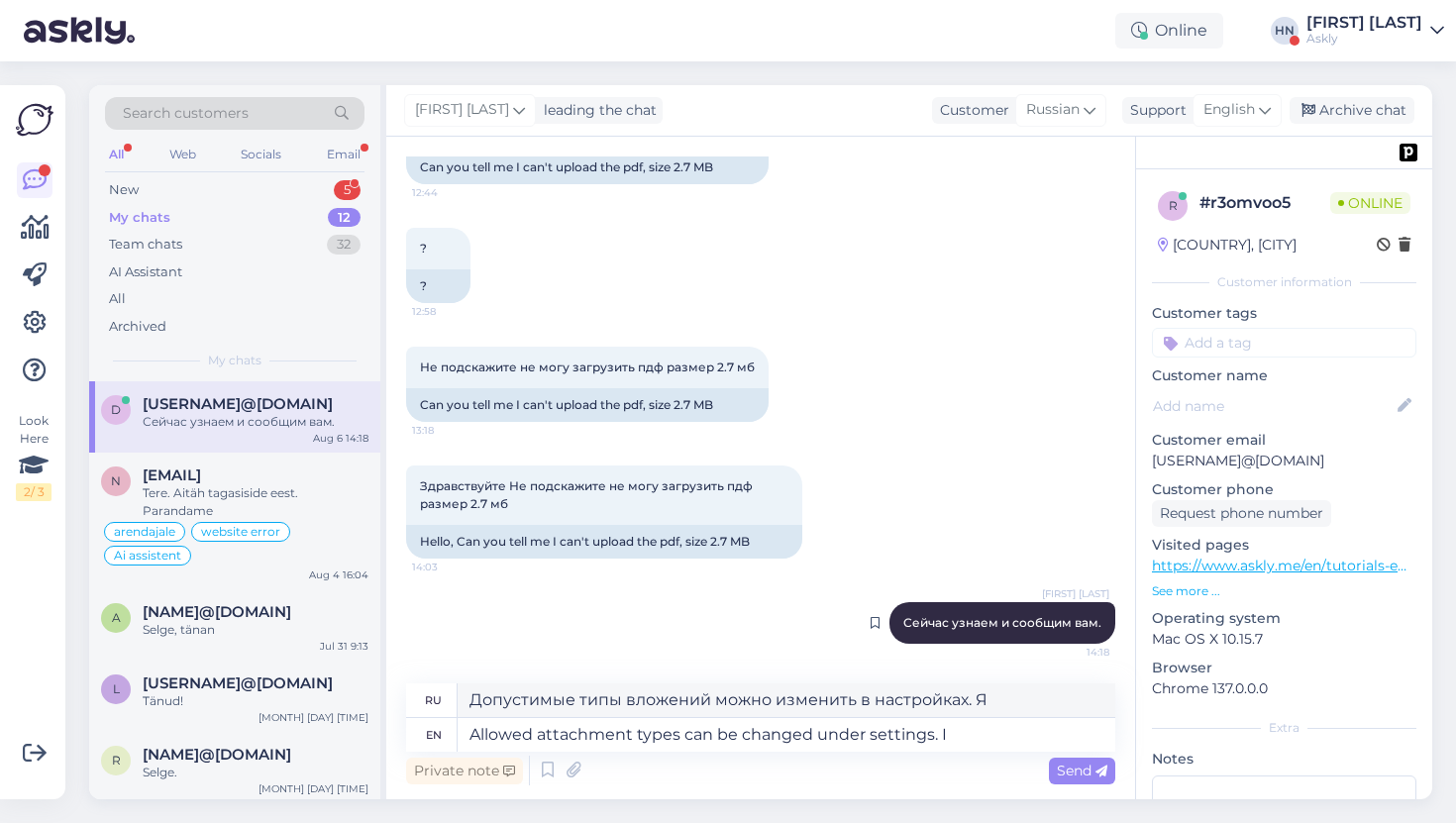 click on "Сейчас узнаем и сообщим вам." at bounding box center [1002, 622] 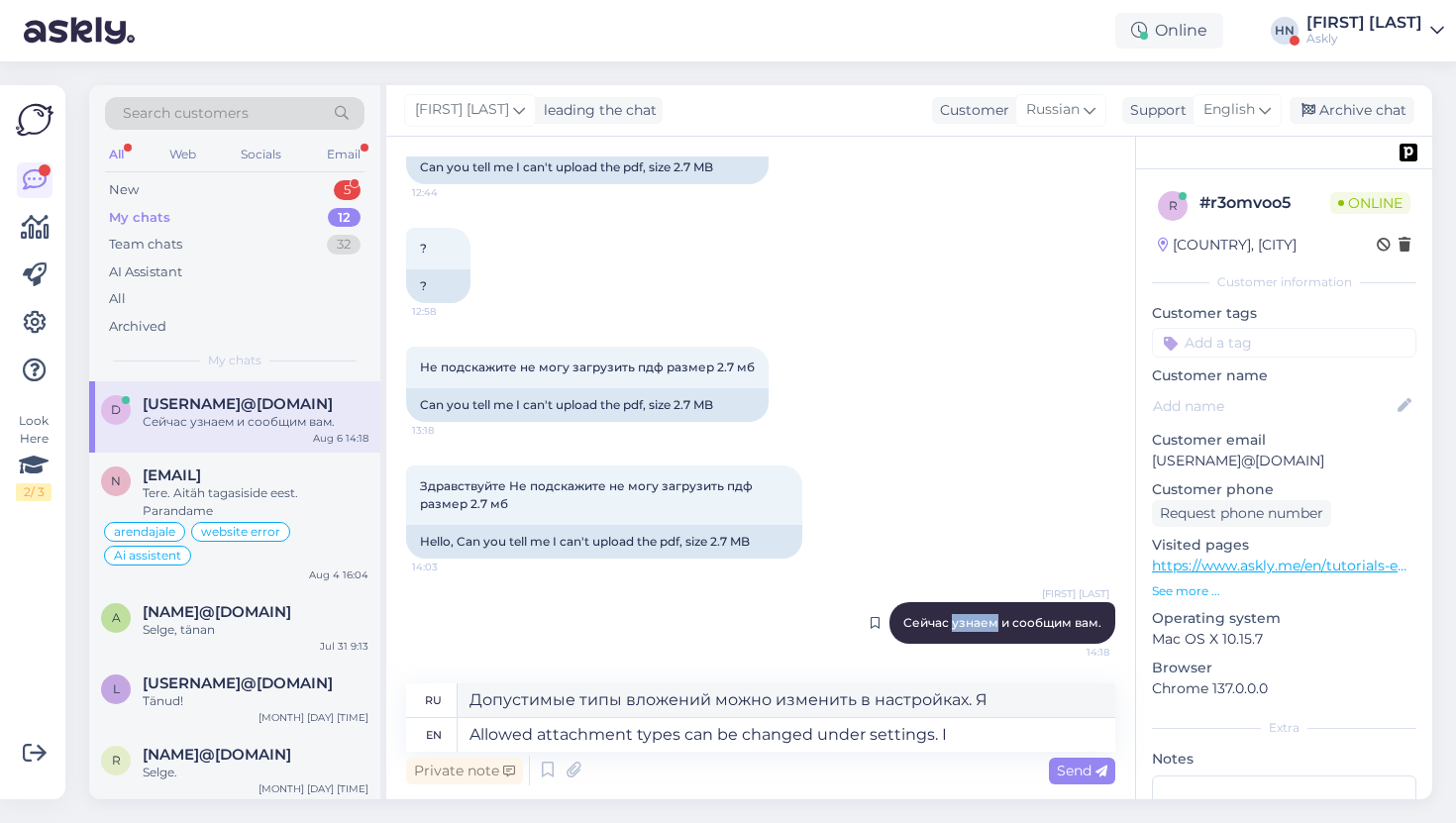 click on "Сейчас узнаем и сообщим вам." at bounding box center [1002, 622] 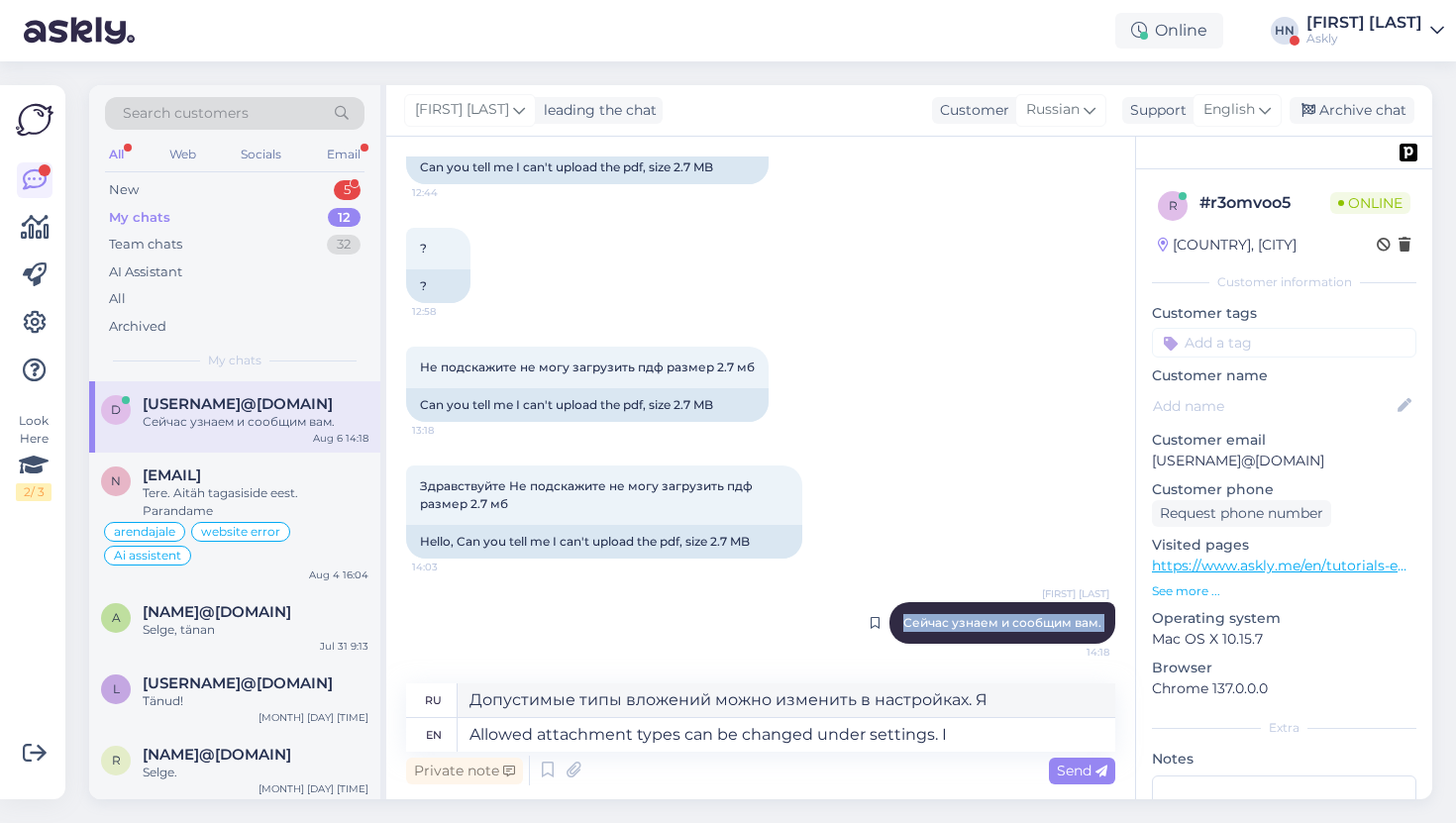 click on "Сейчас узнаем и сообщим вам." at bounding box center [1002, 622] 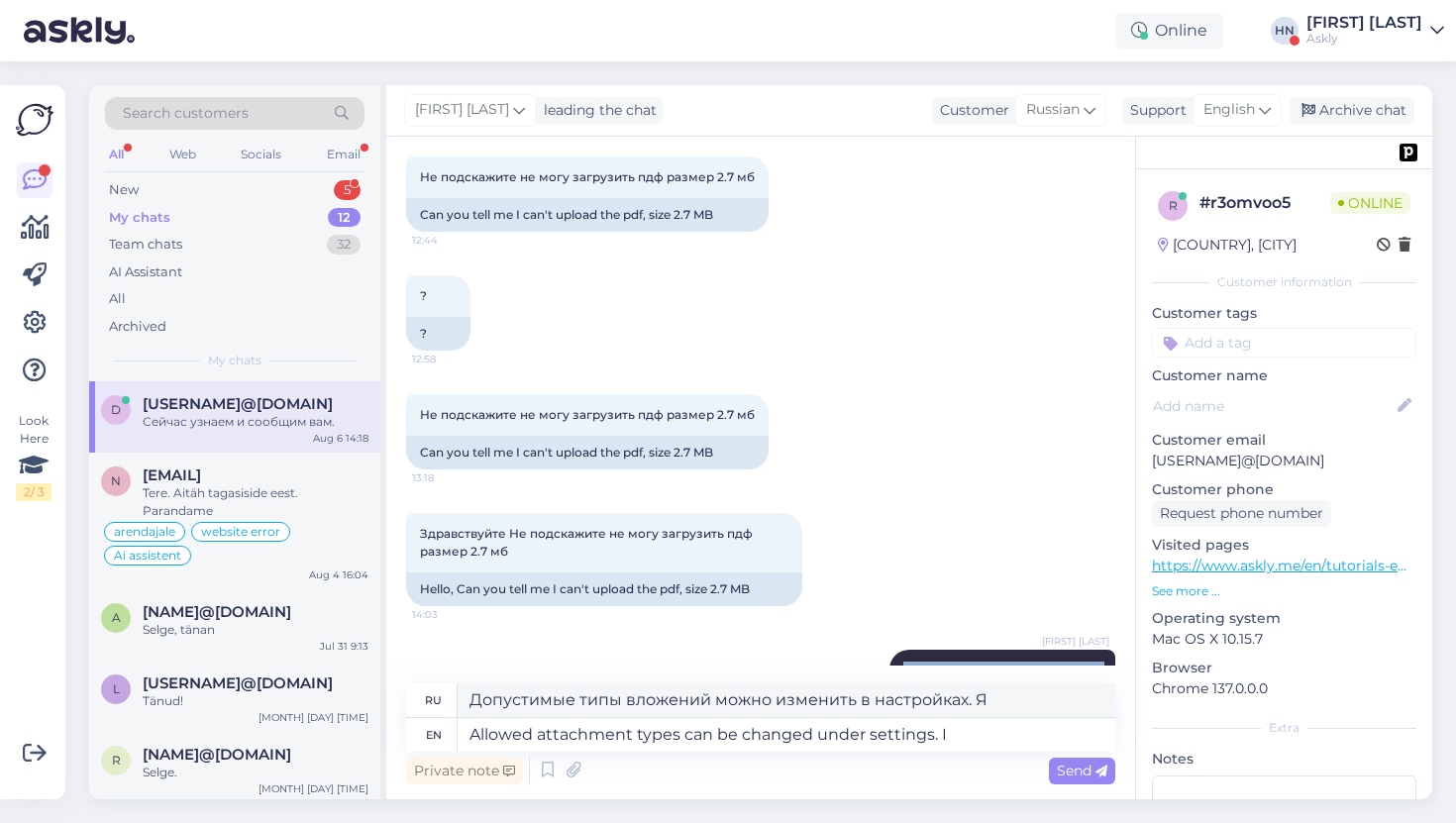scroll, scrollTop: 6265, scrollLeft: 0, axis: vertical 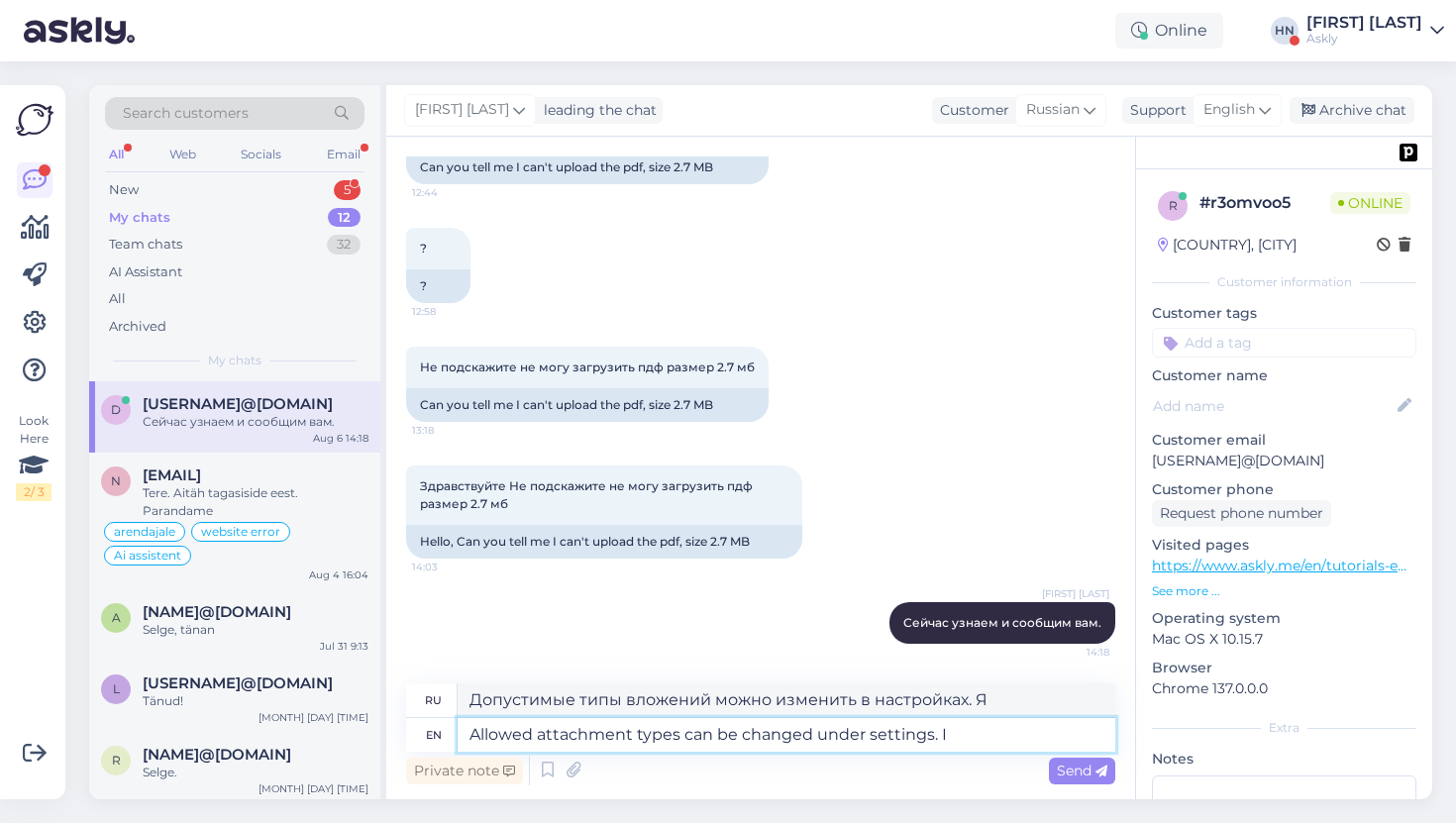 click on "Allowed attachment types can be changed under settings. I" at bounding box center [786, 735] 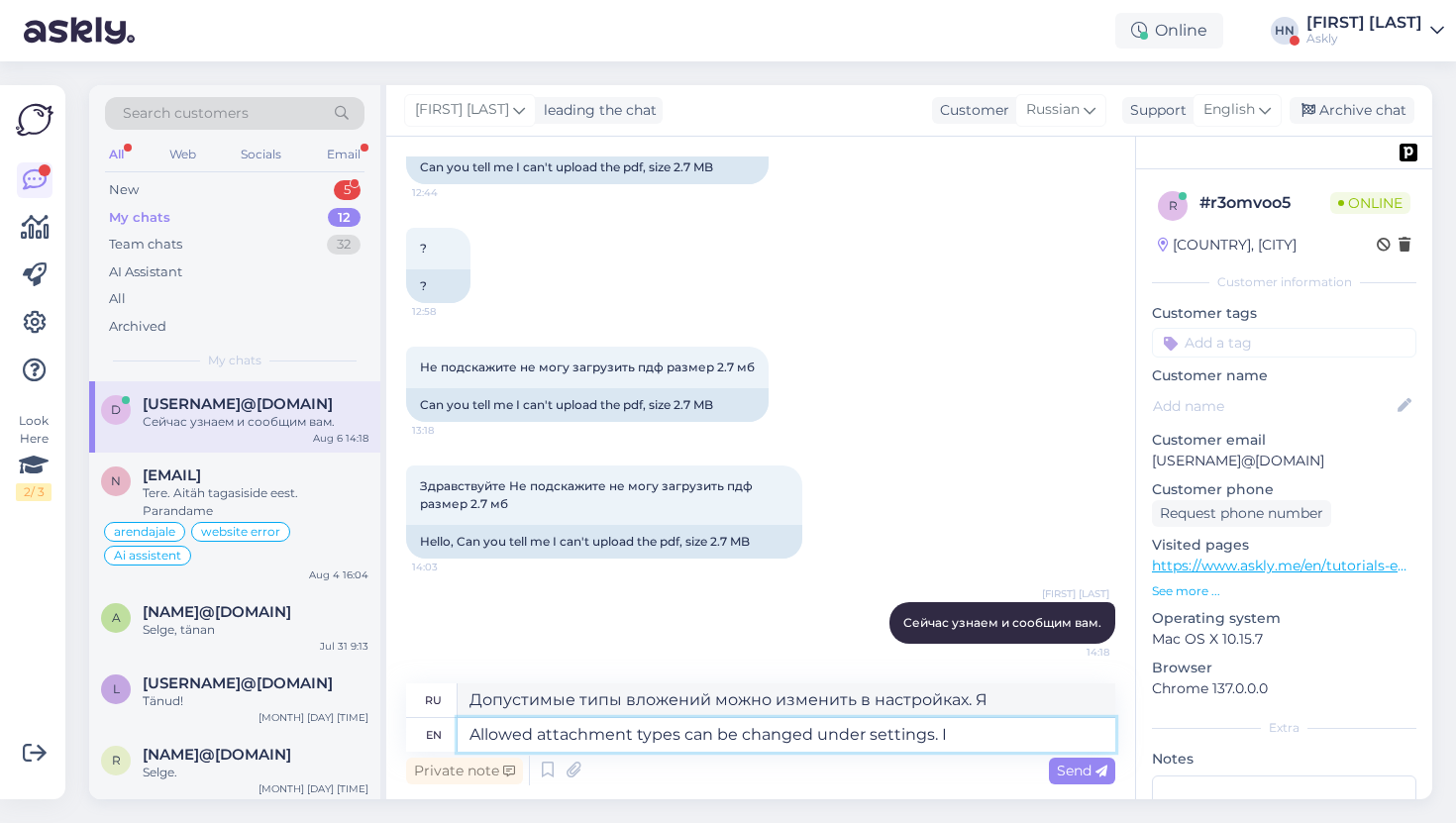 click on "Allowed attachment types can be changed under settings. I" at bounding box center [786, 735] 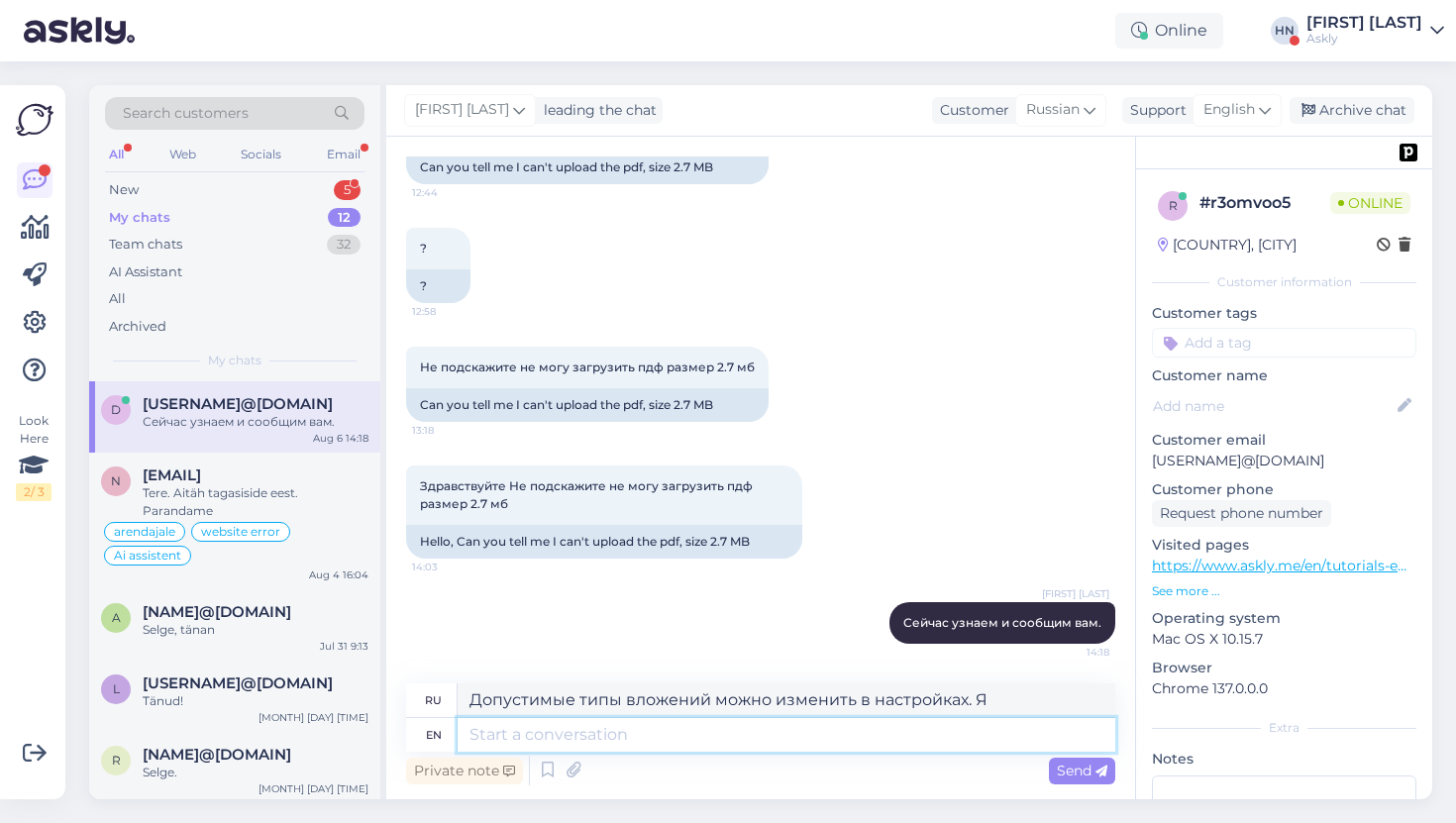 type 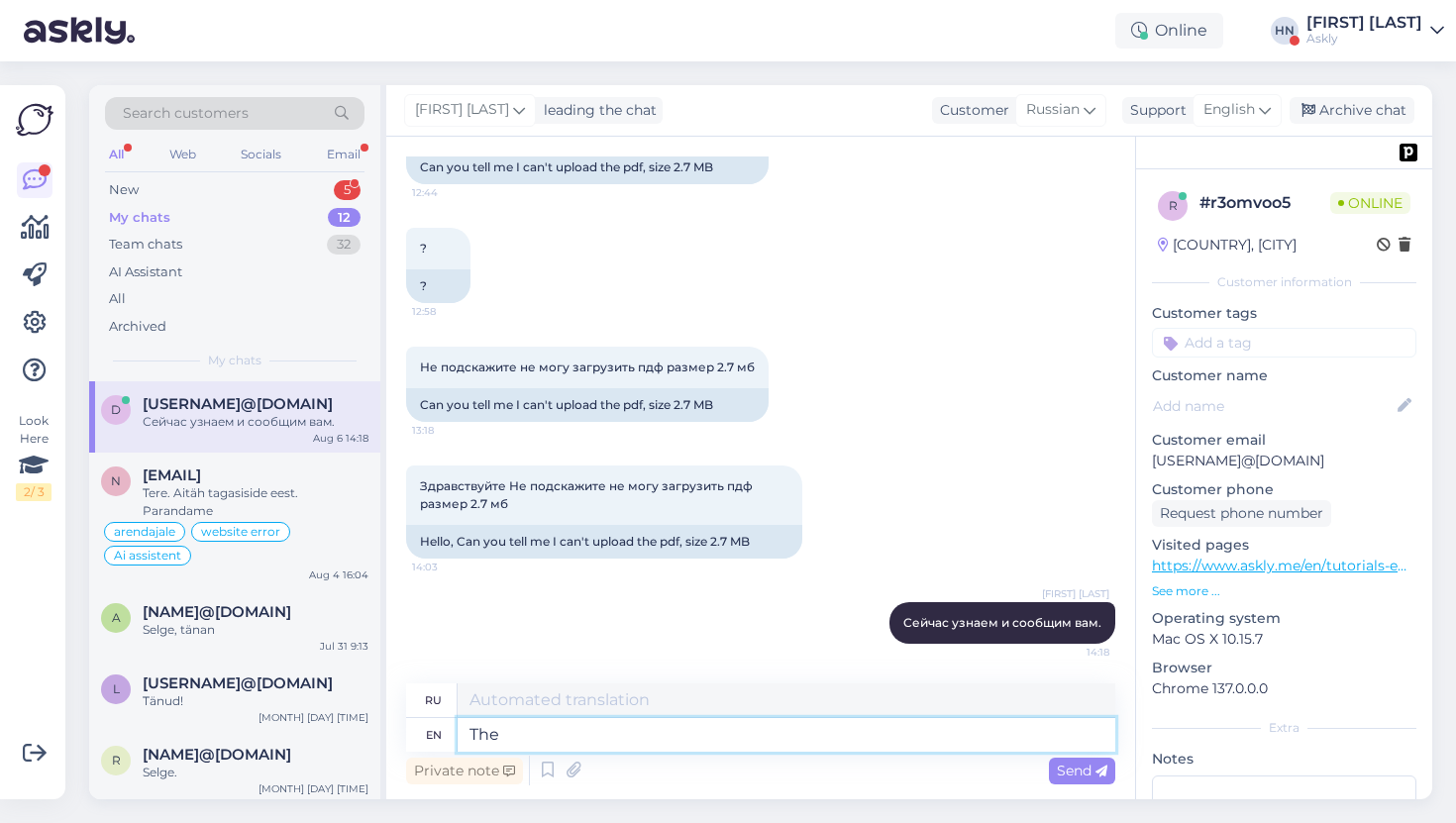 type on "The" 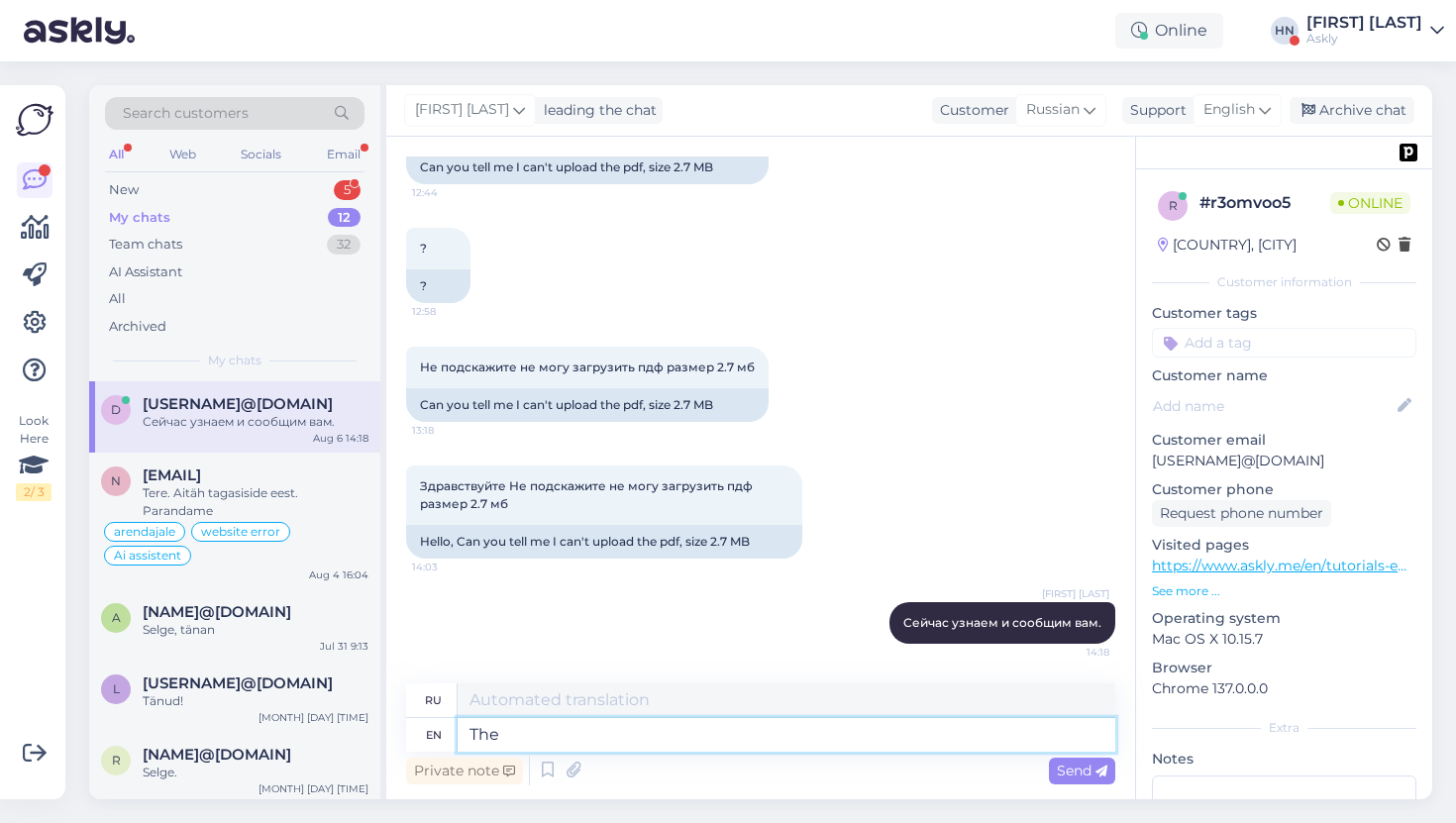type on "The" 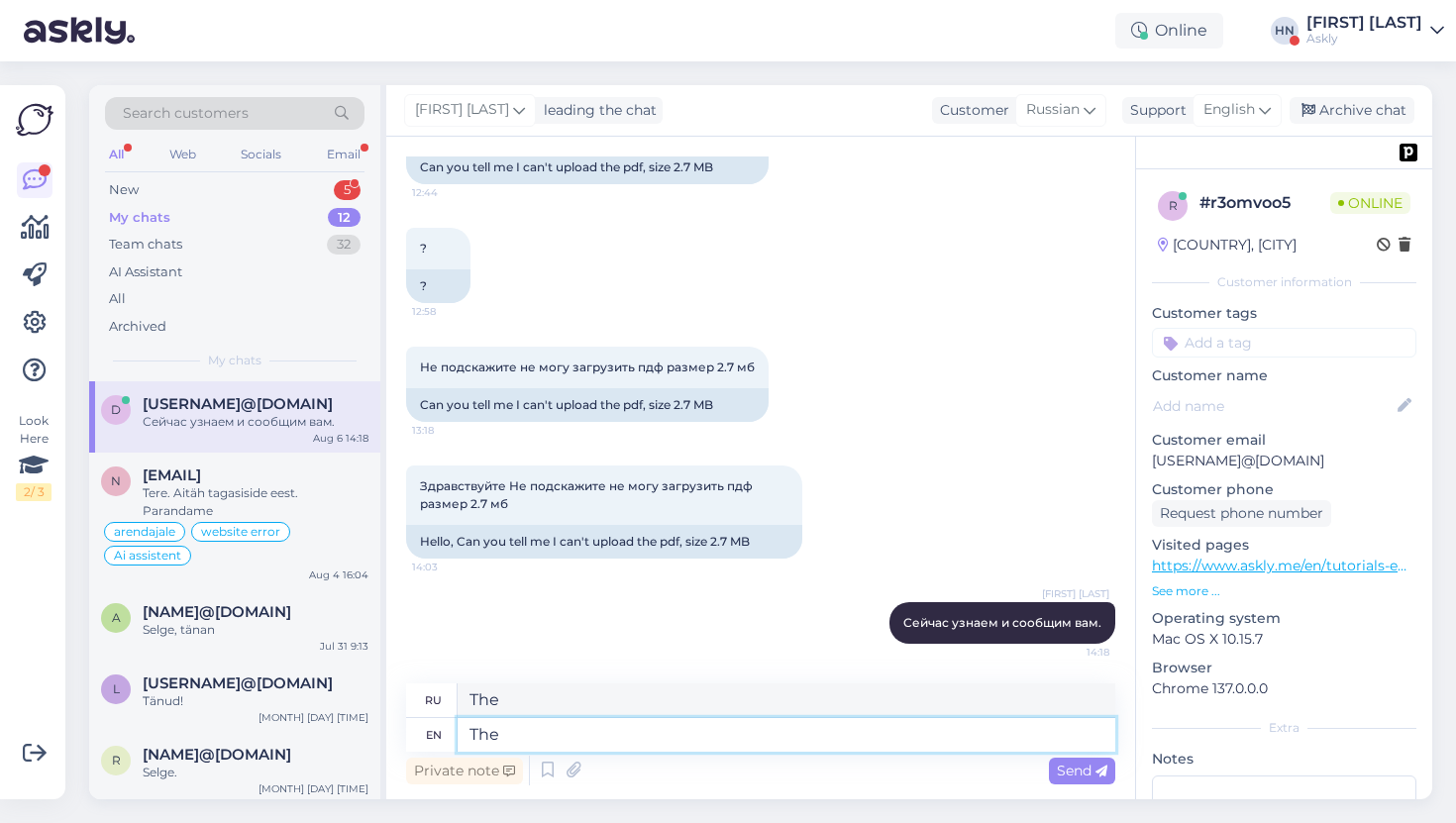 type 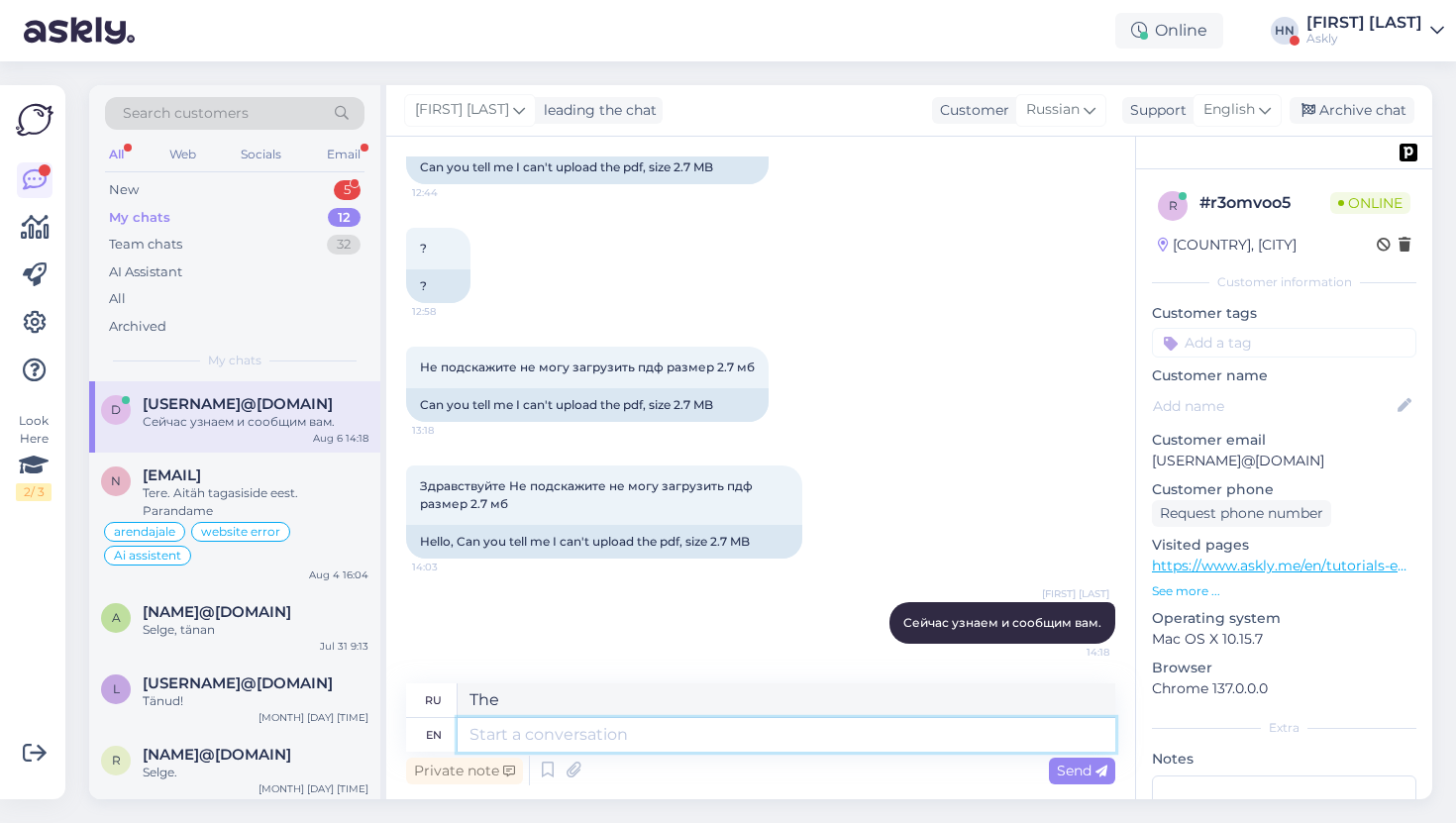 type 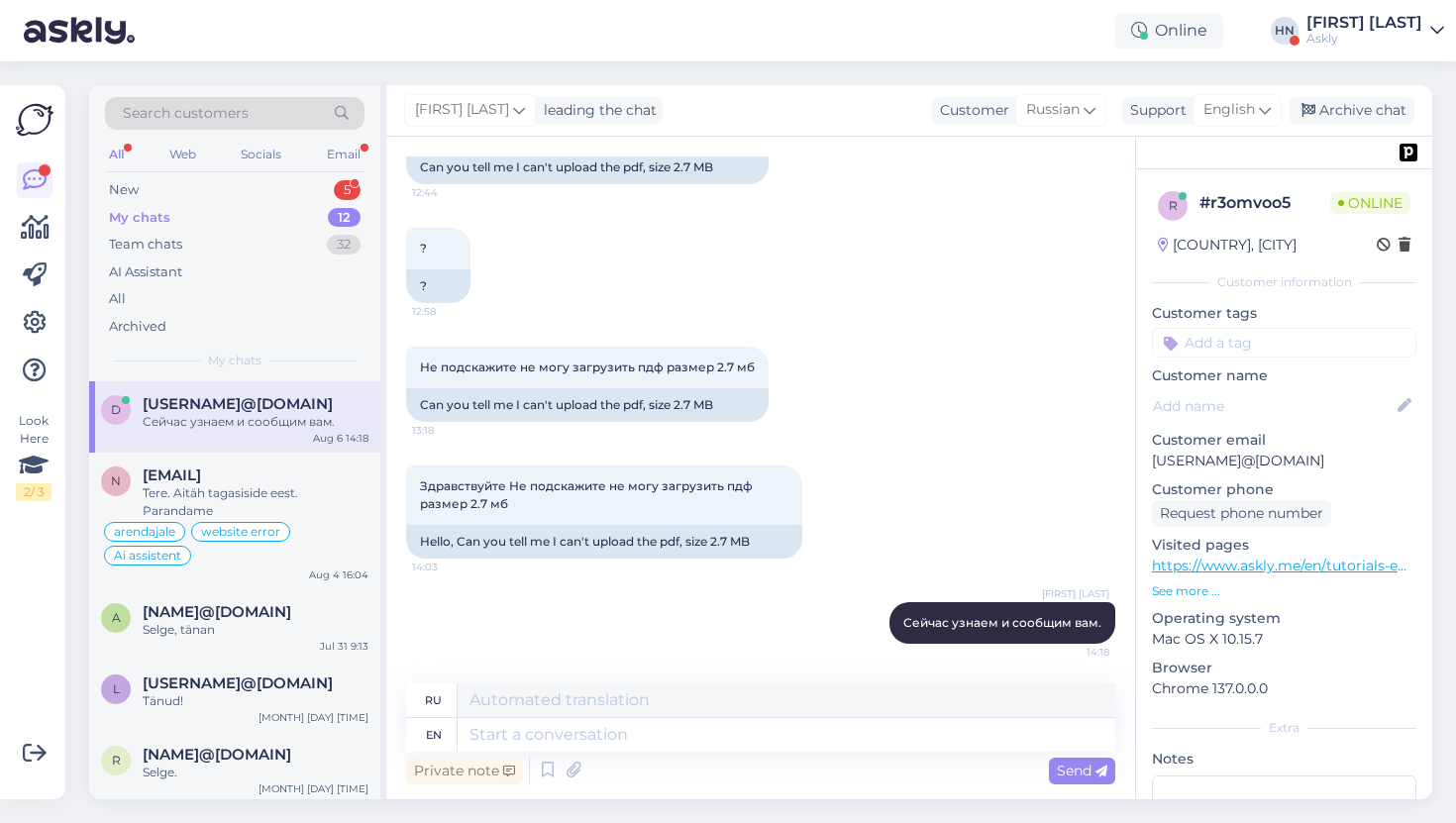 drag, startPoint x: 1276, startPoint y: 458, endPoint x: 1308, endPoint y: 463, distance: 32.38827 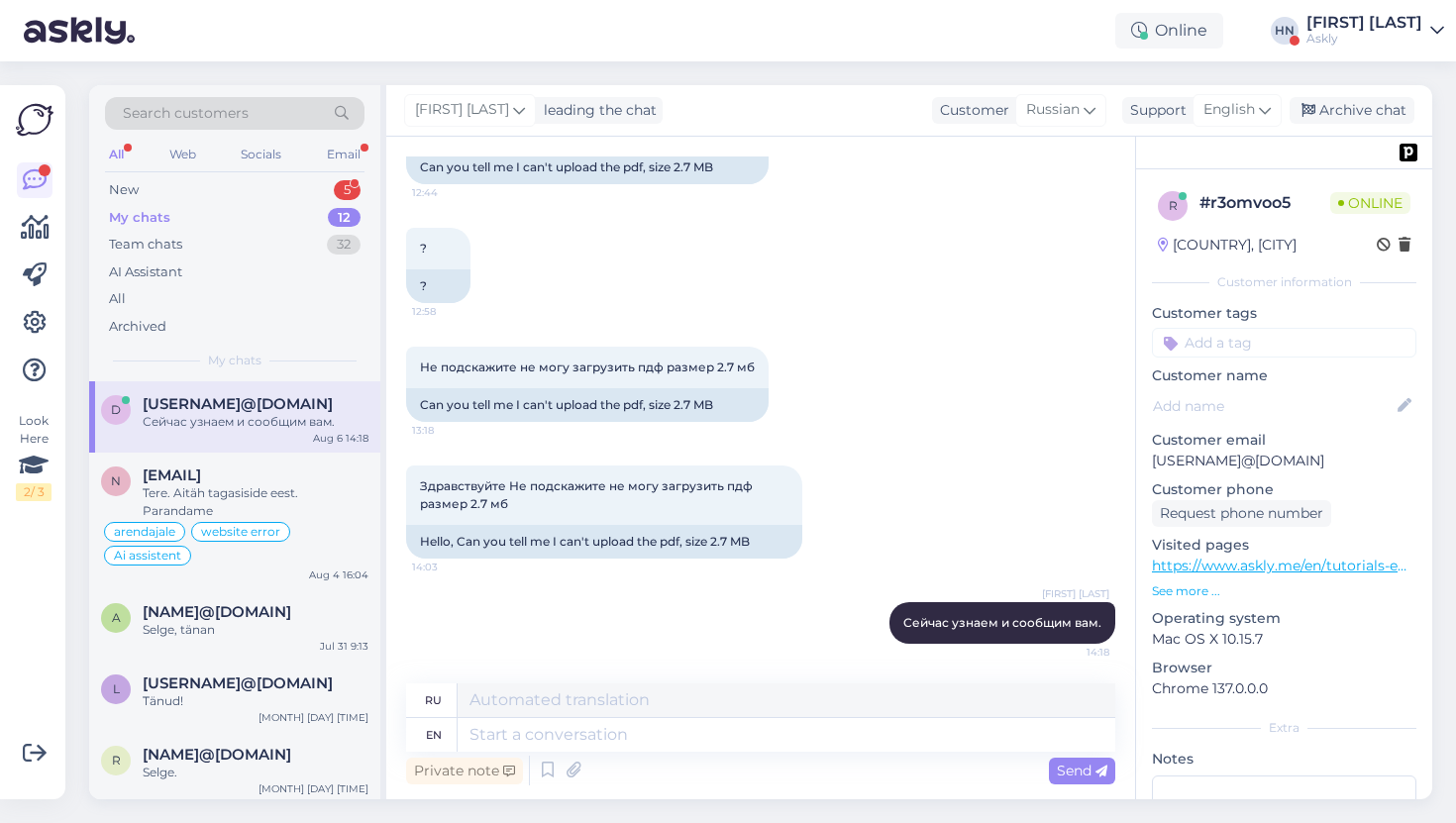 click on "[USERNAME]@[DOMAIN]" at bounding box center (1284, 461) 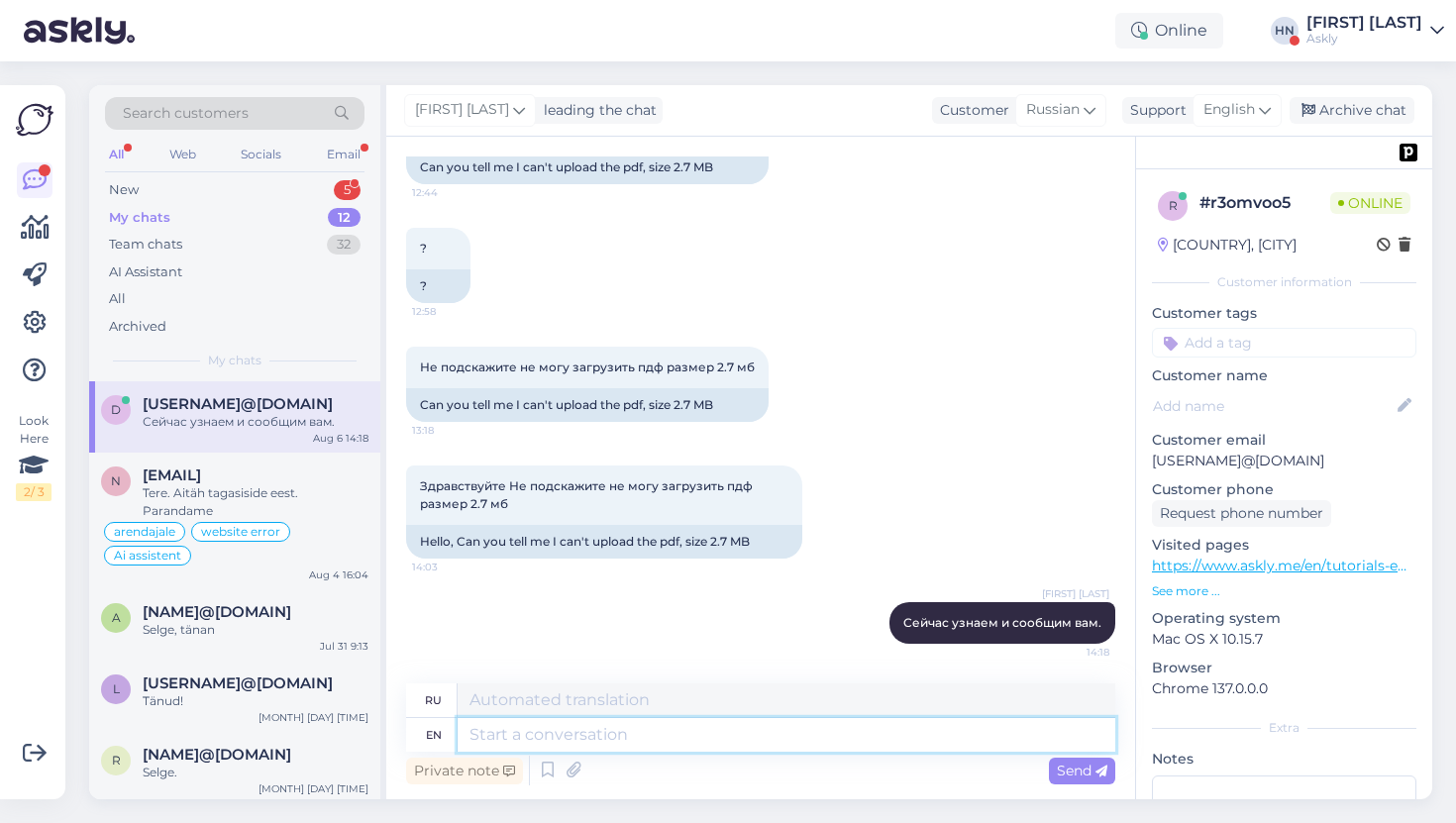 click at bounding box center [786, 735] 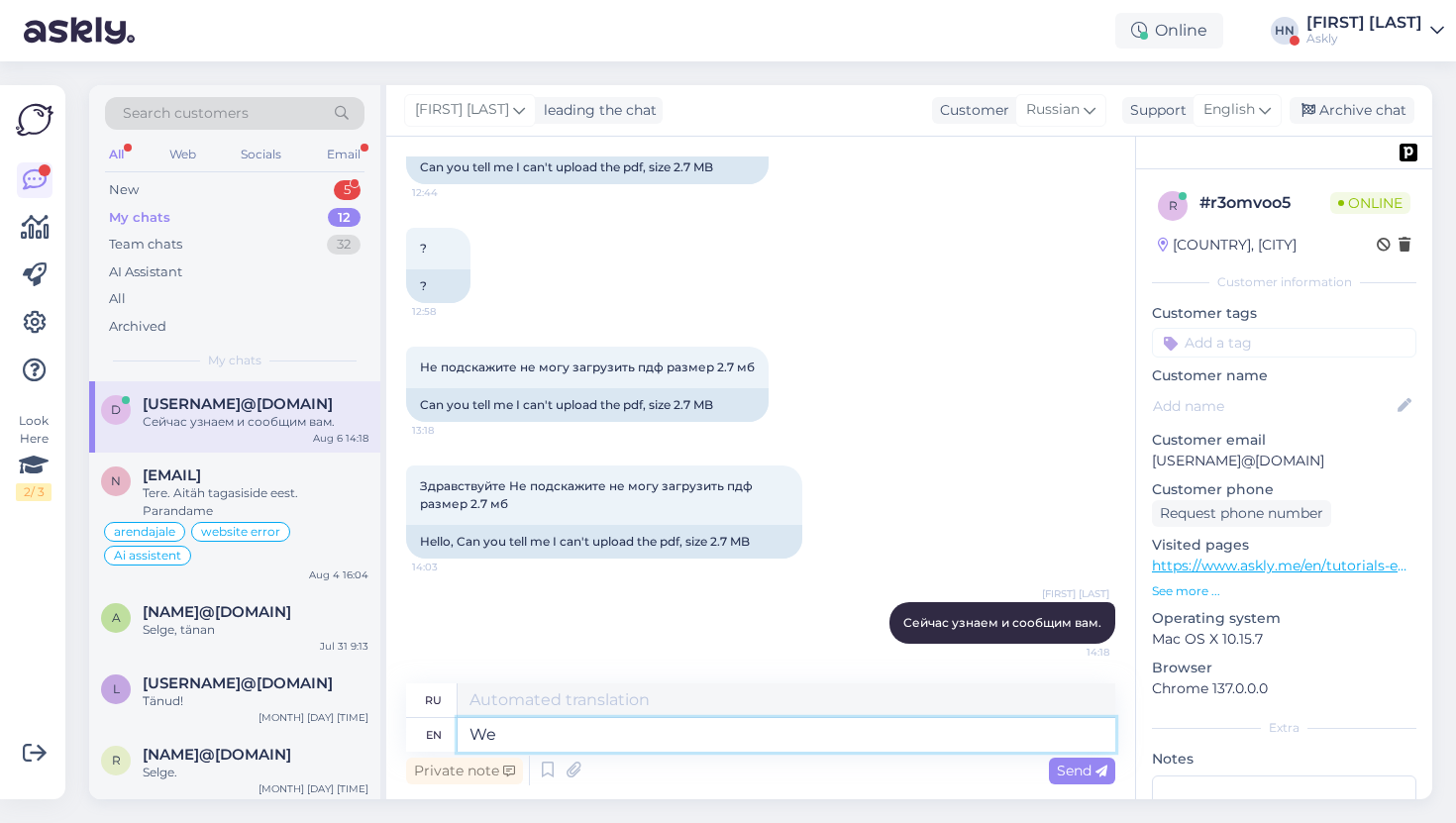 type on "We" 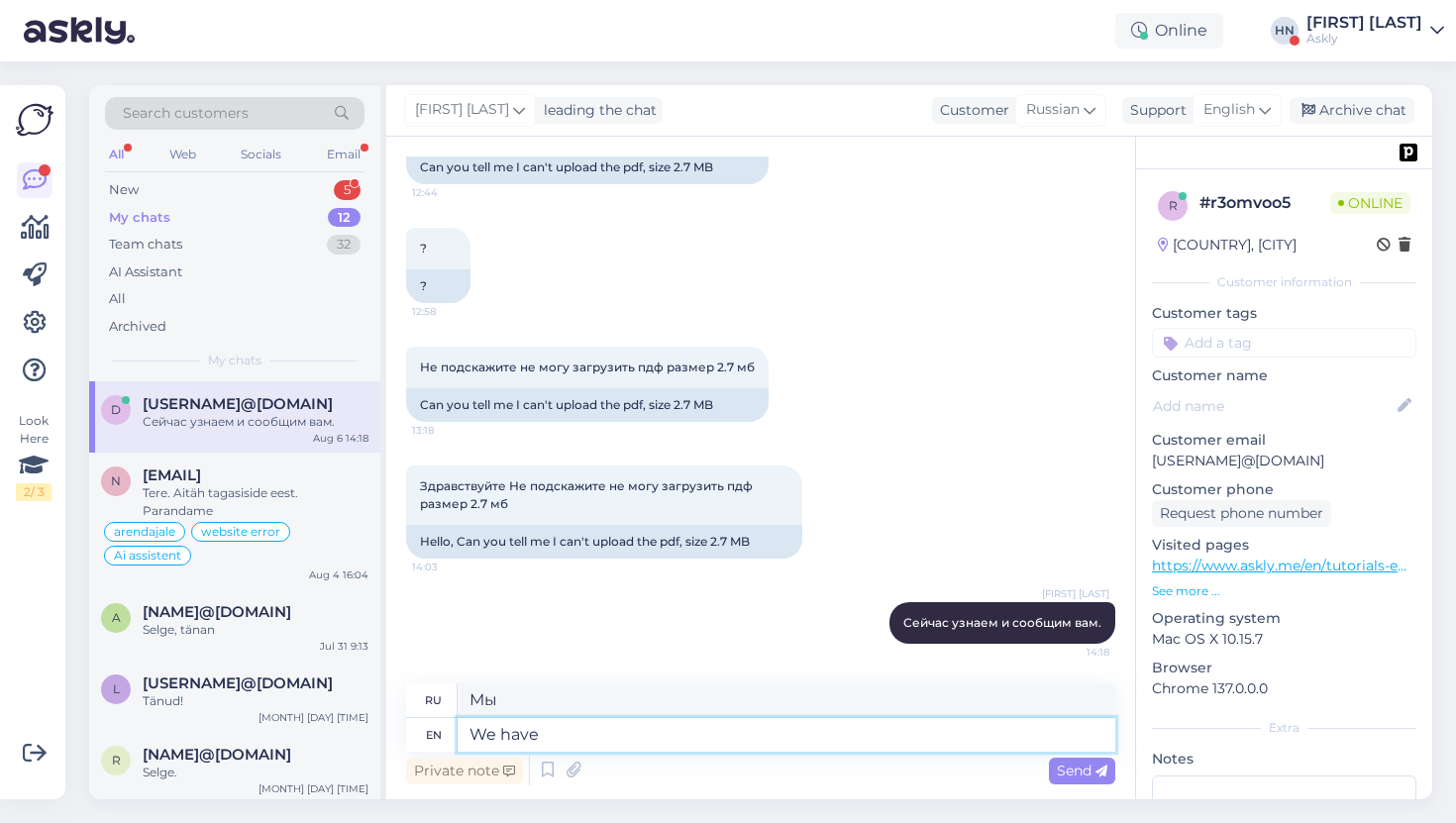 type on "We have" 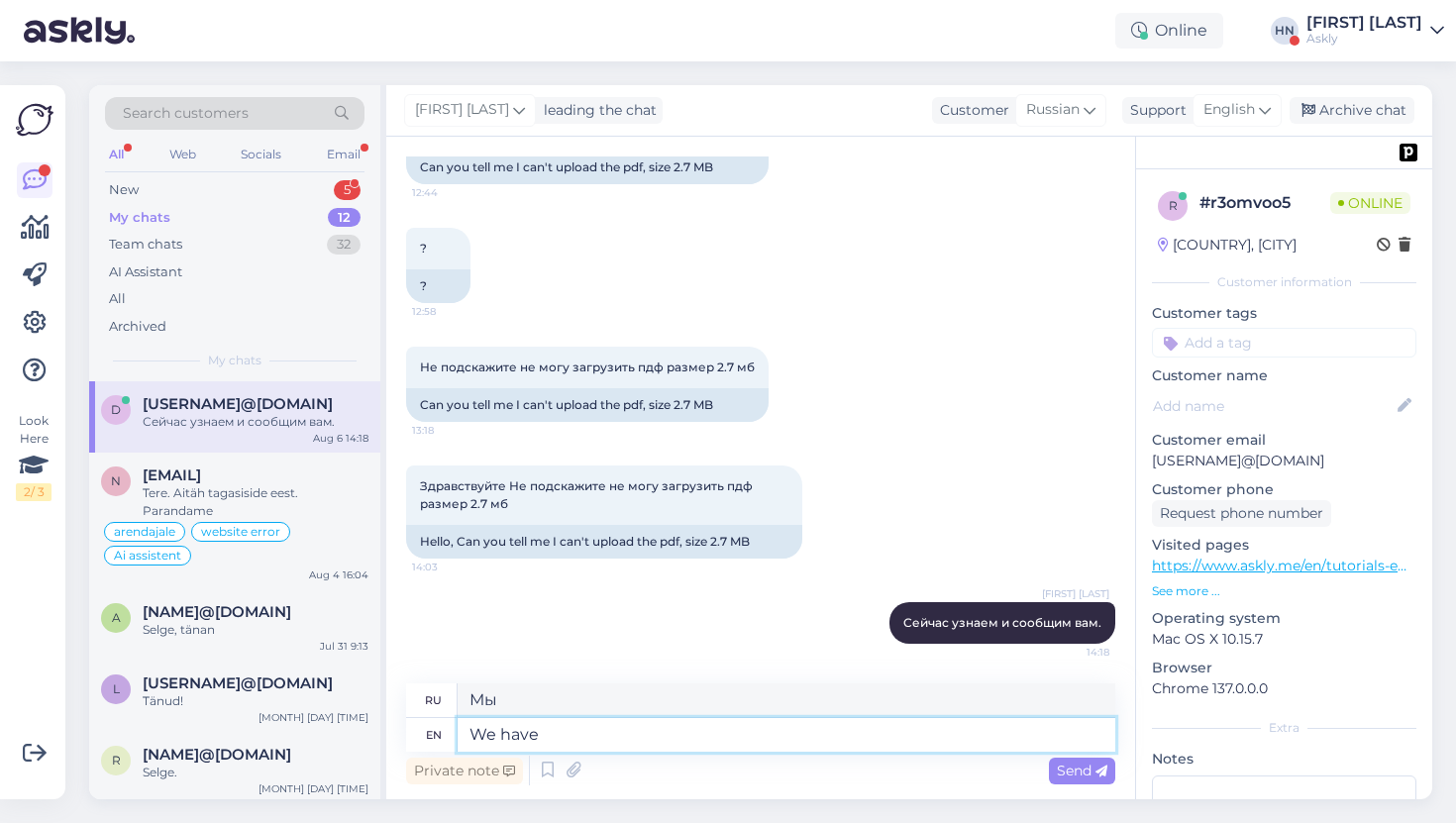 type on "У нас есть" 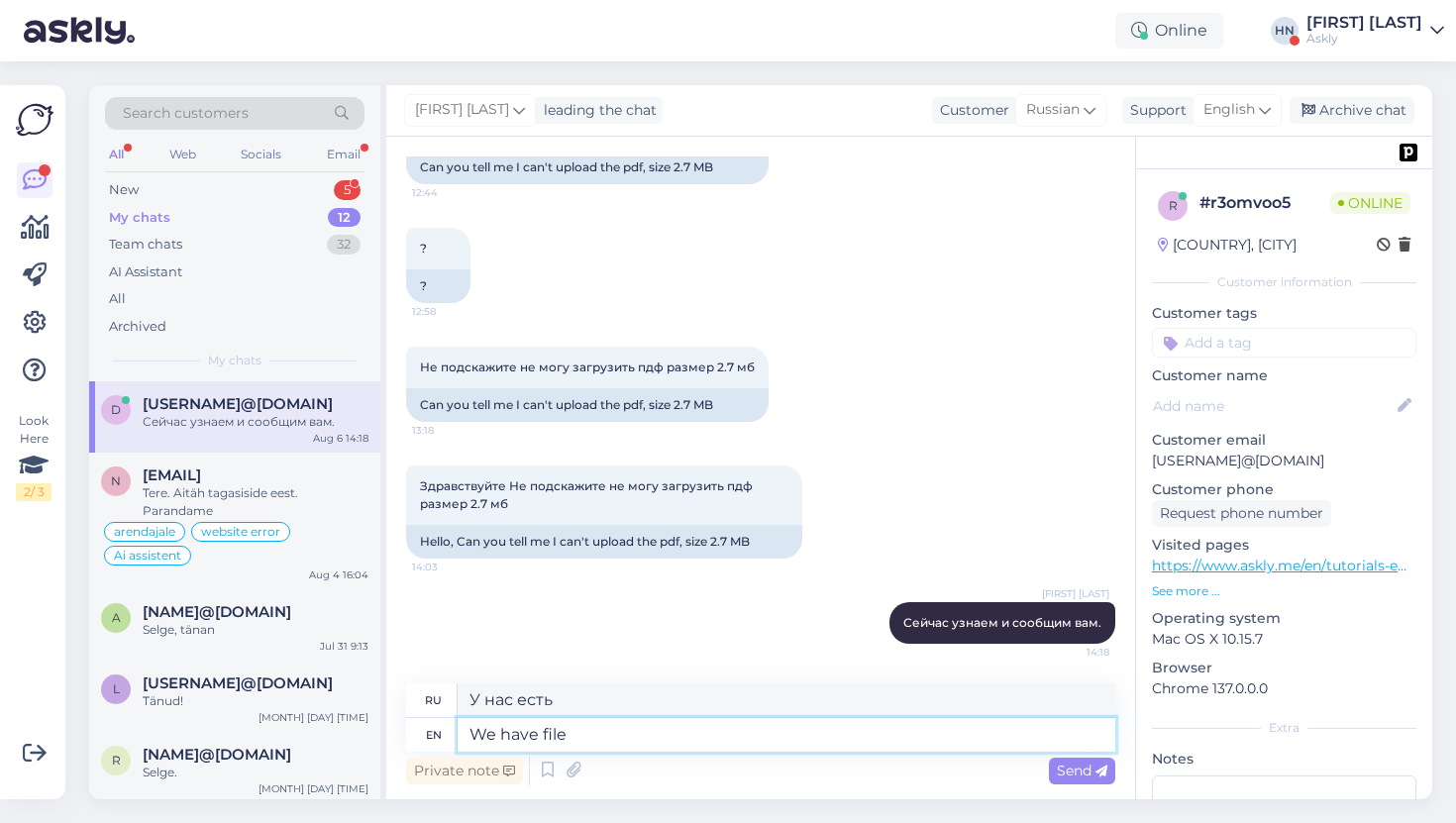 type on "We have file" 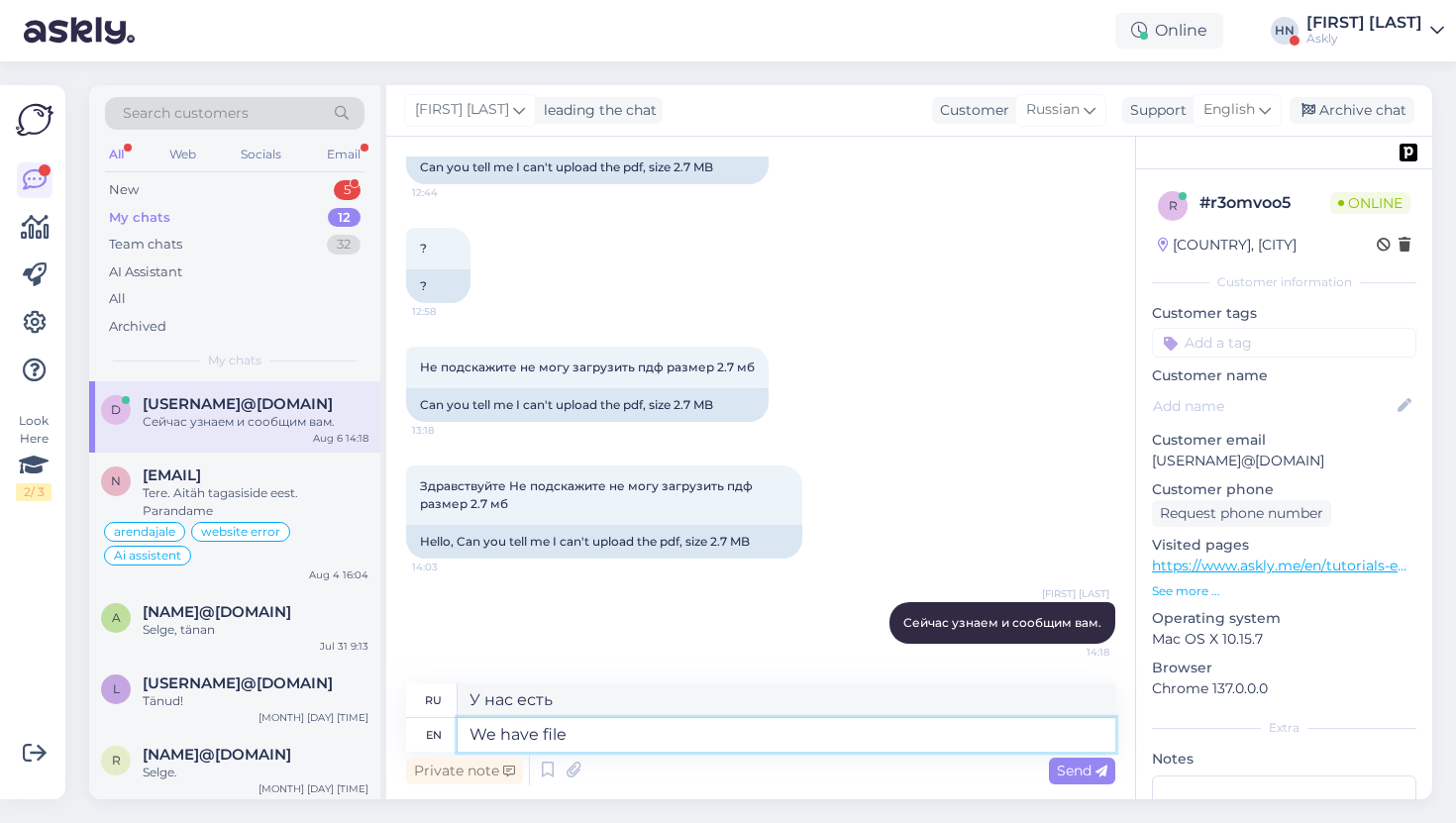type on "У нас есть файл" 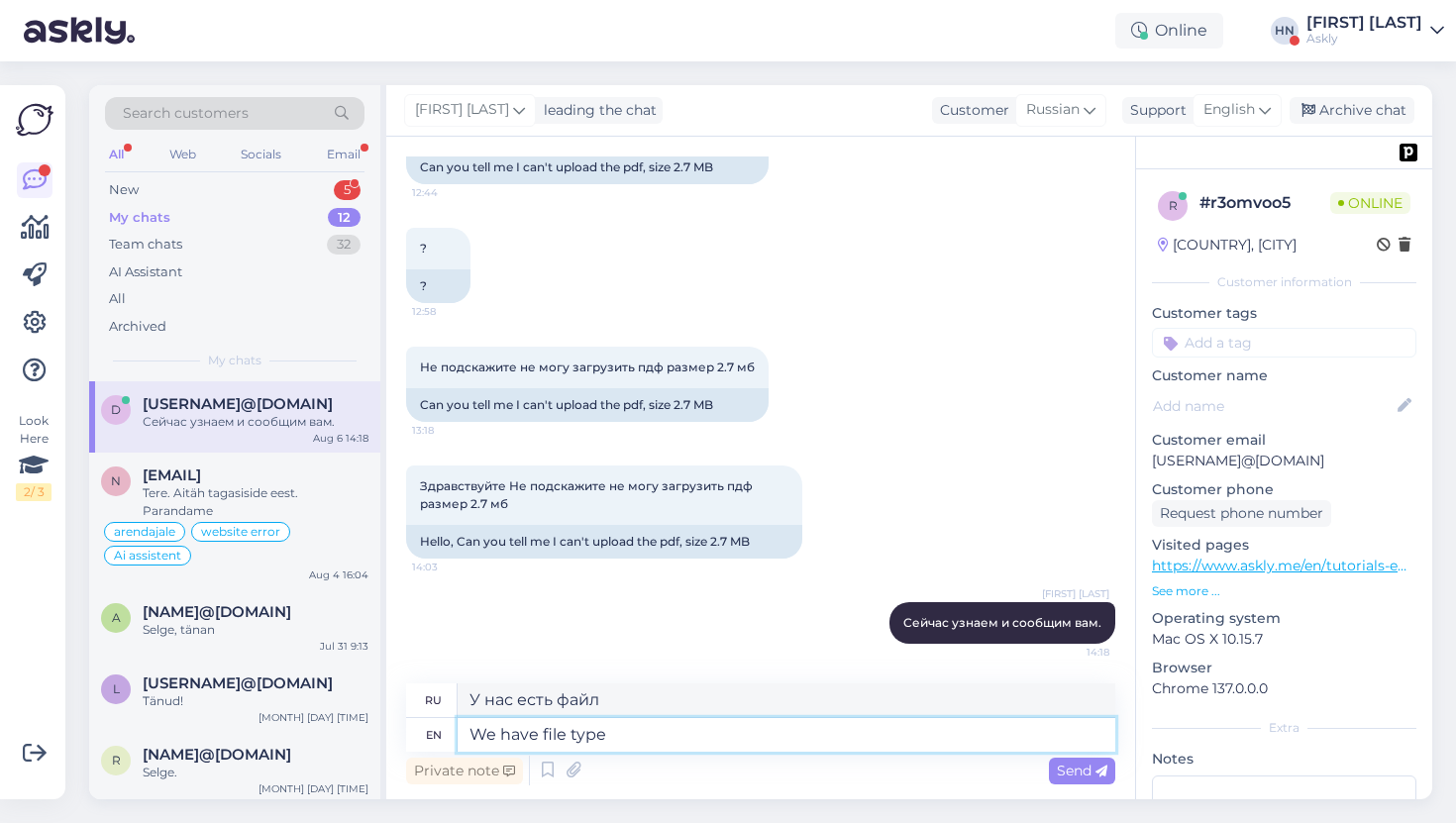 type on "We have file type" 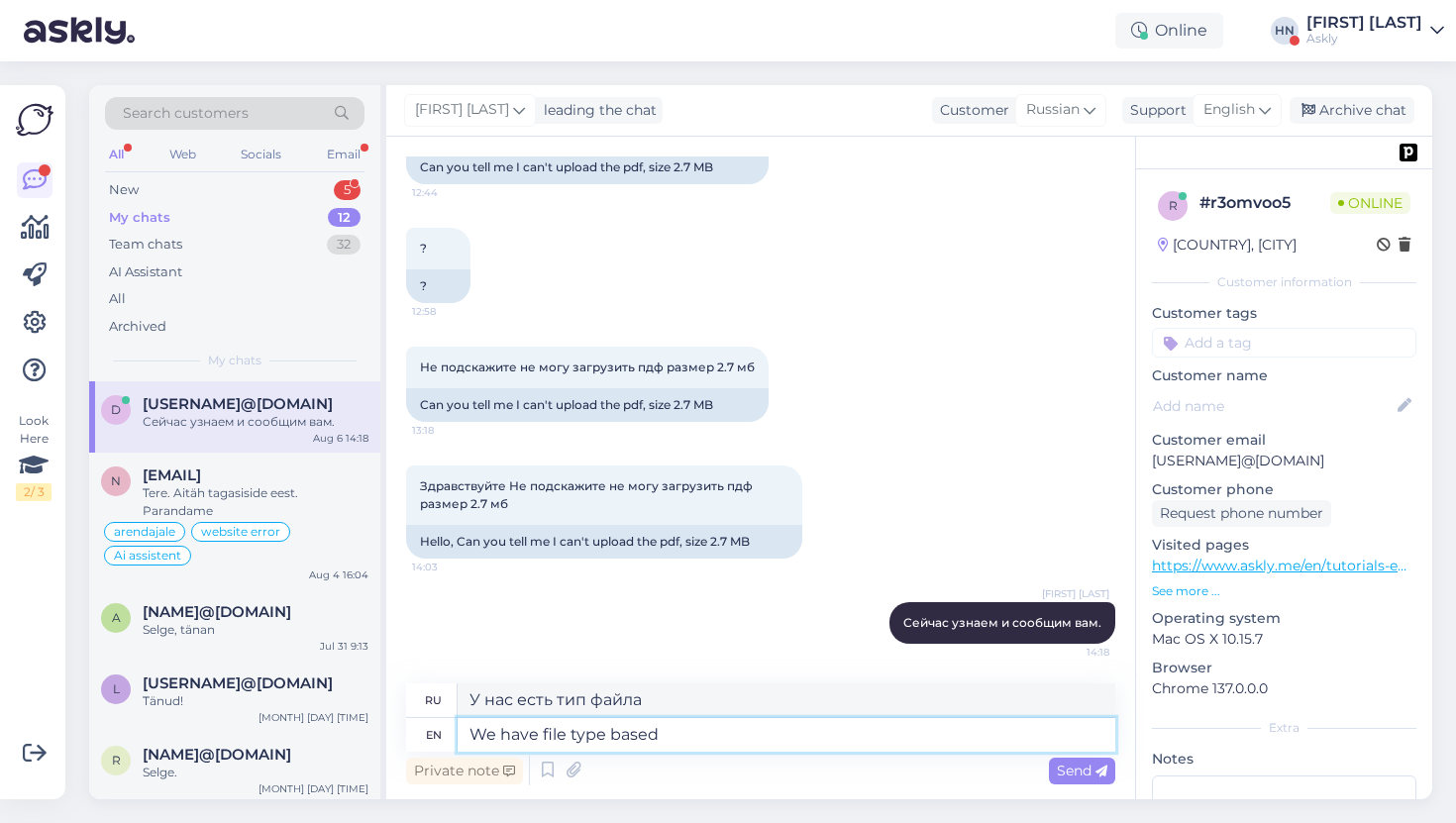type on "We have file type based" 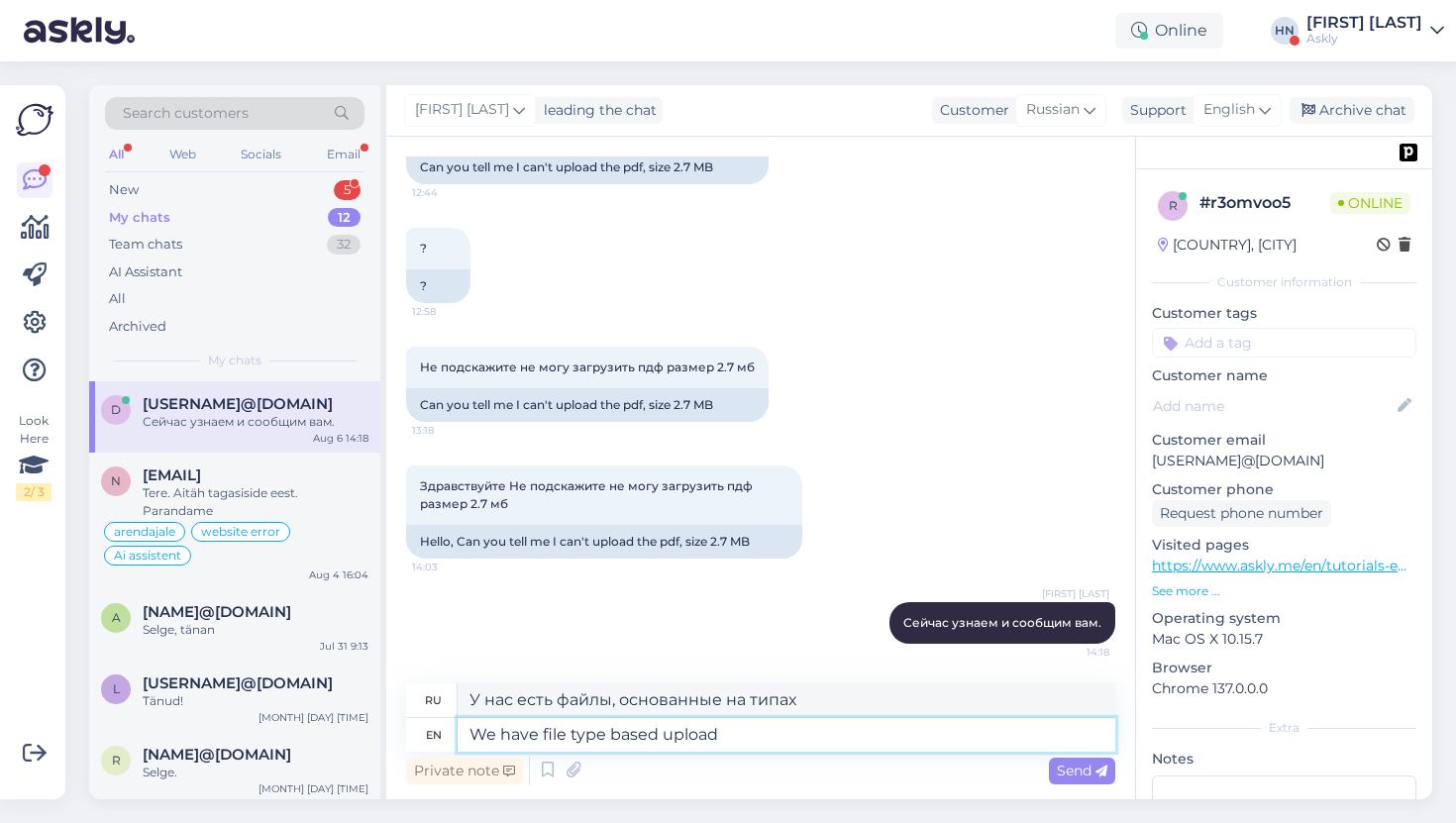 type on "We have file type based upload" 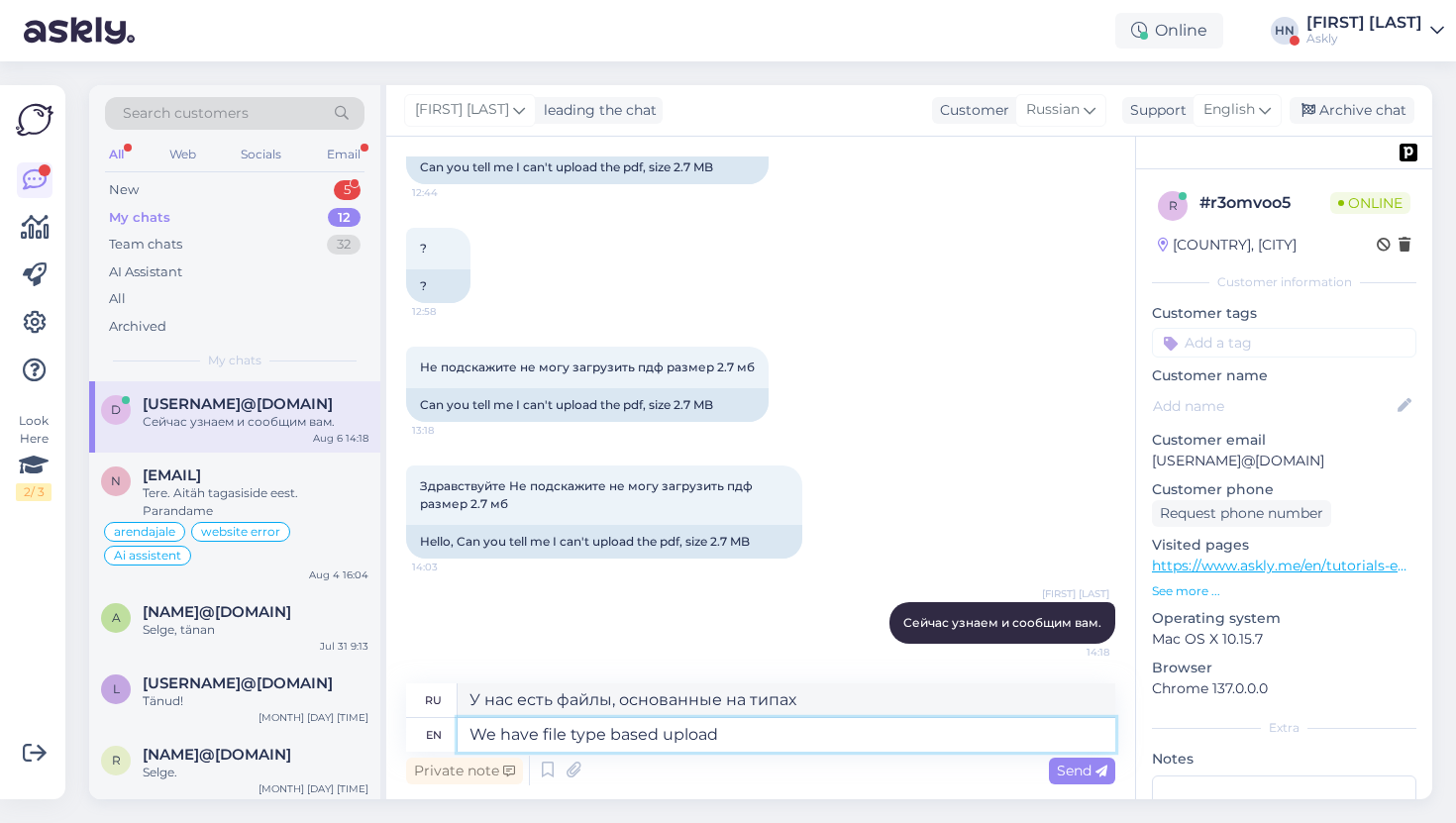 type on "We have file type based upload restrictions that can be modified via settings. But pdf should be allowed by default. The size limit 2.7mb is also allowed.
Could you please share the client ID that this error is occuring so we could better identify the error, or if possible s" 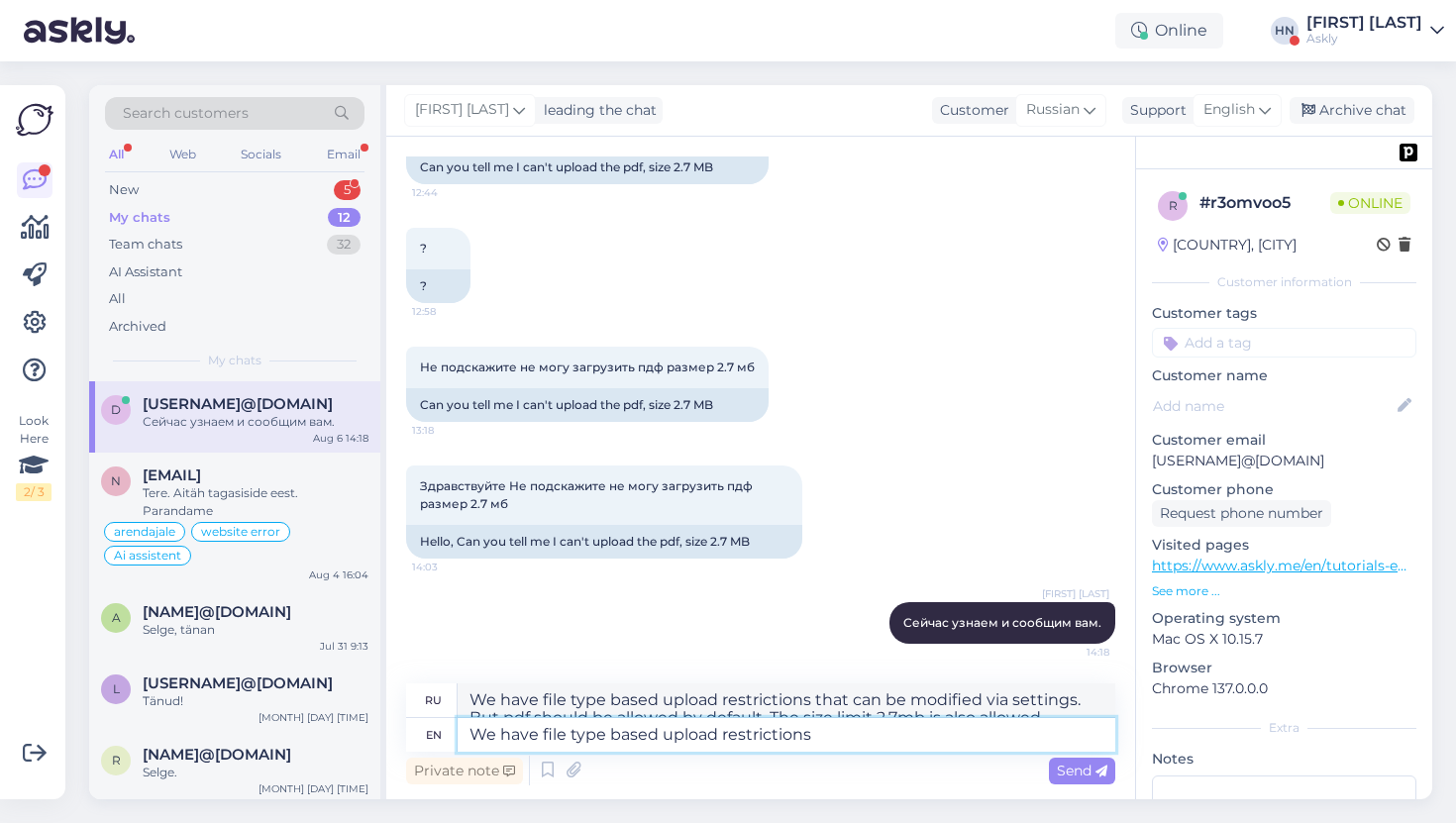 type on "We have file type based upload restrictions t" 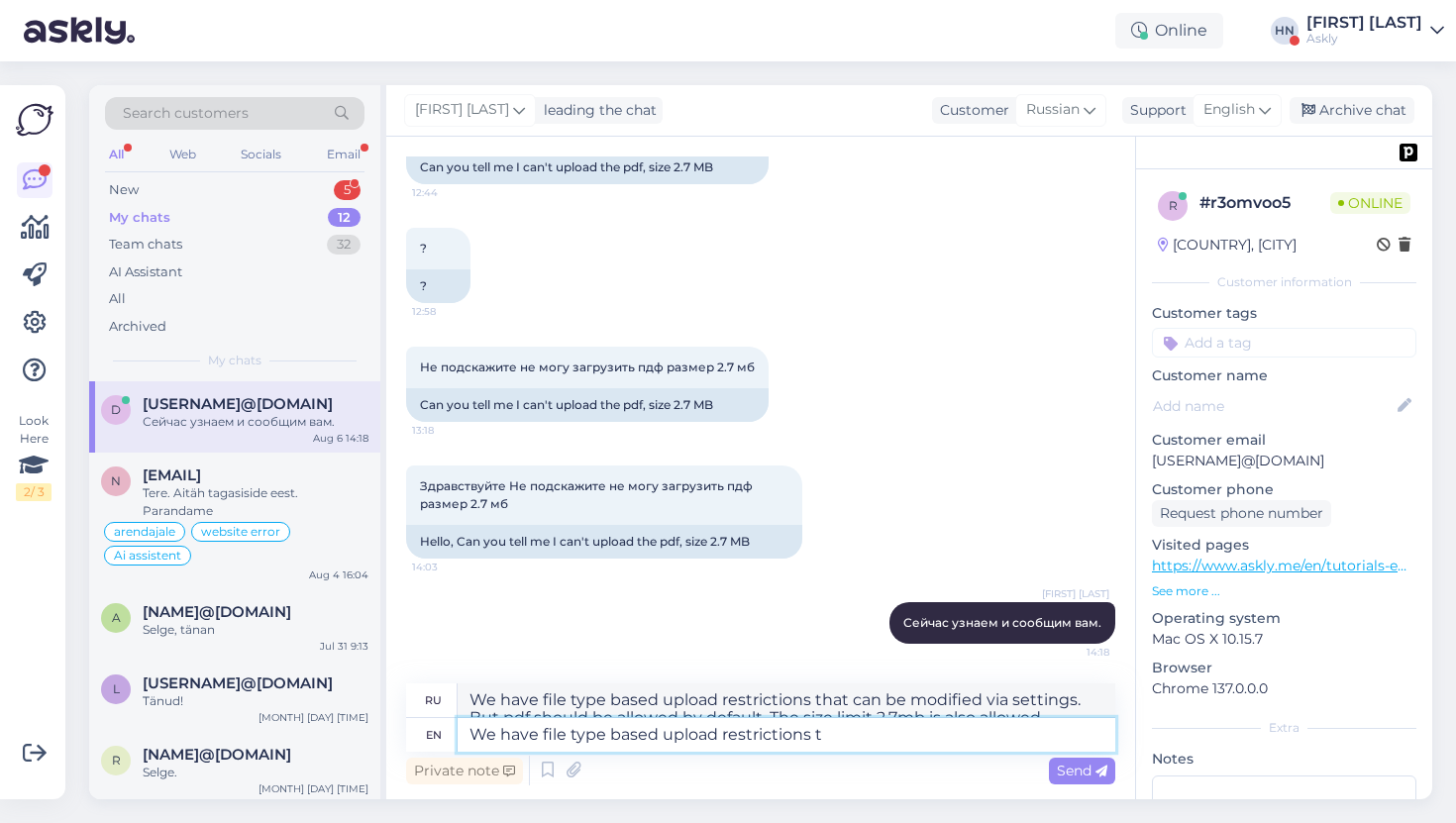 type on "У нас есть ограничения на загрузку по типу файла." 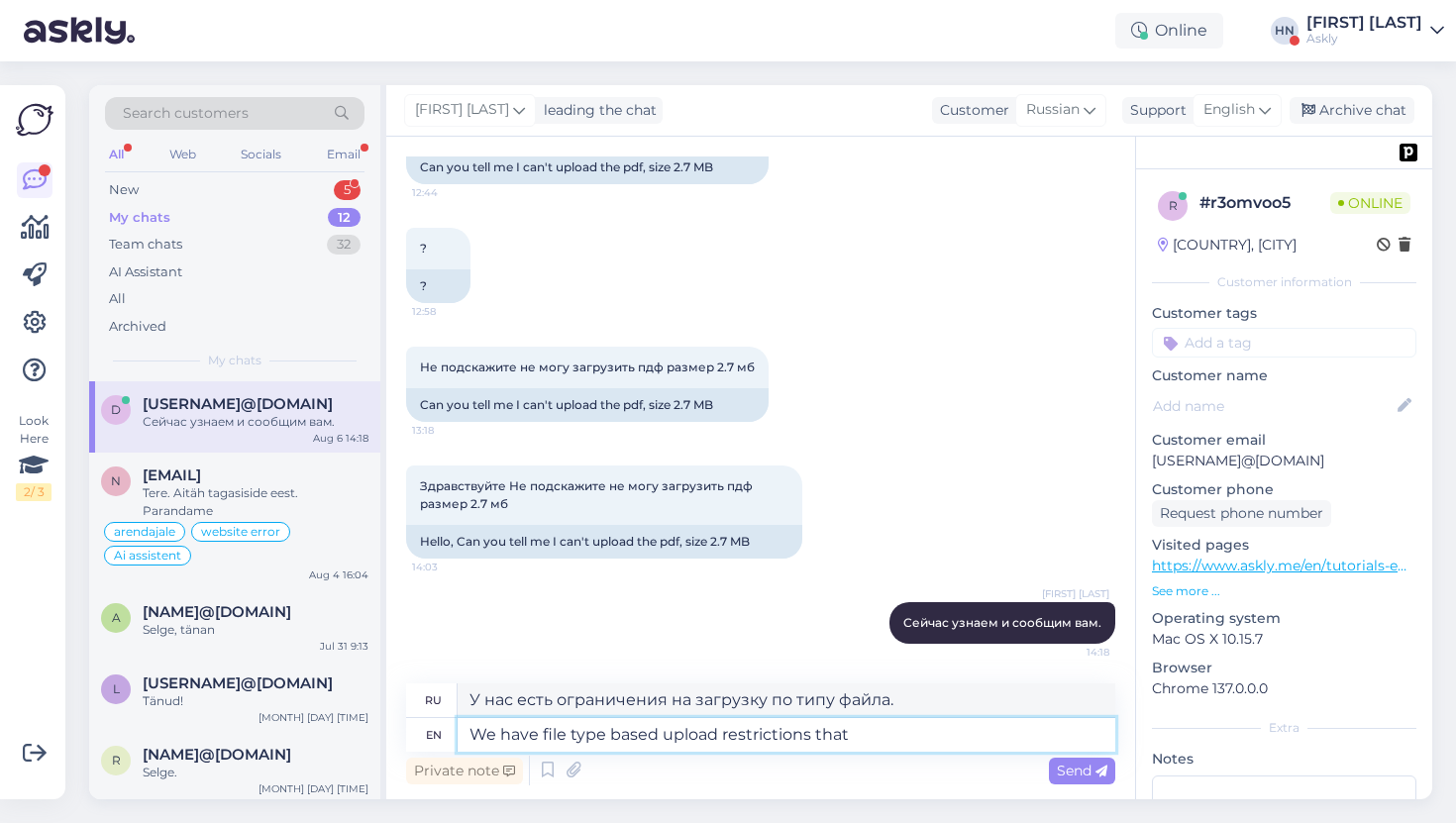 type on "We have file type based upload restrictions that c" 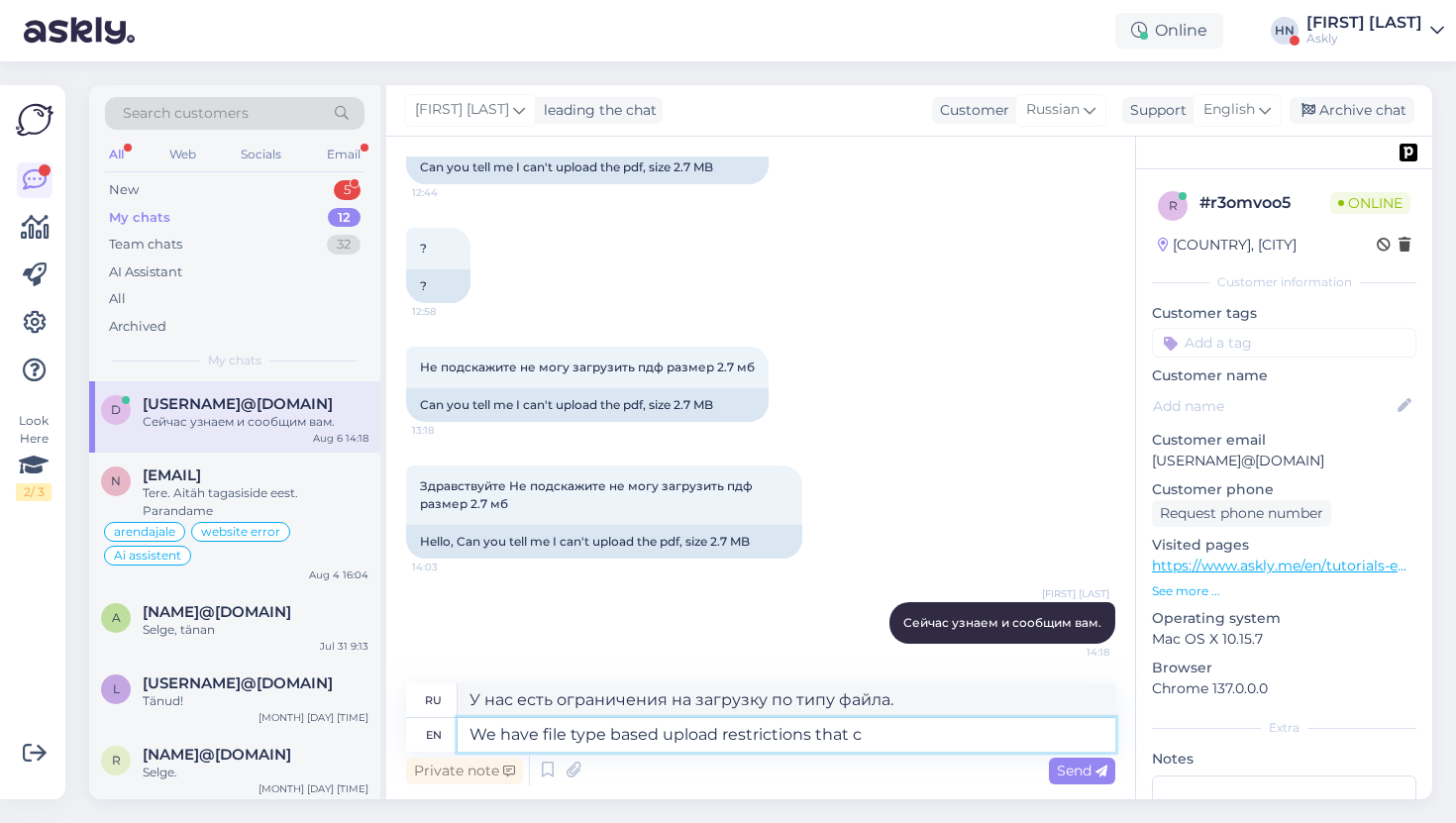 type on "У нас есть ограничения на загрузку, основанные на типах файлов, которые" 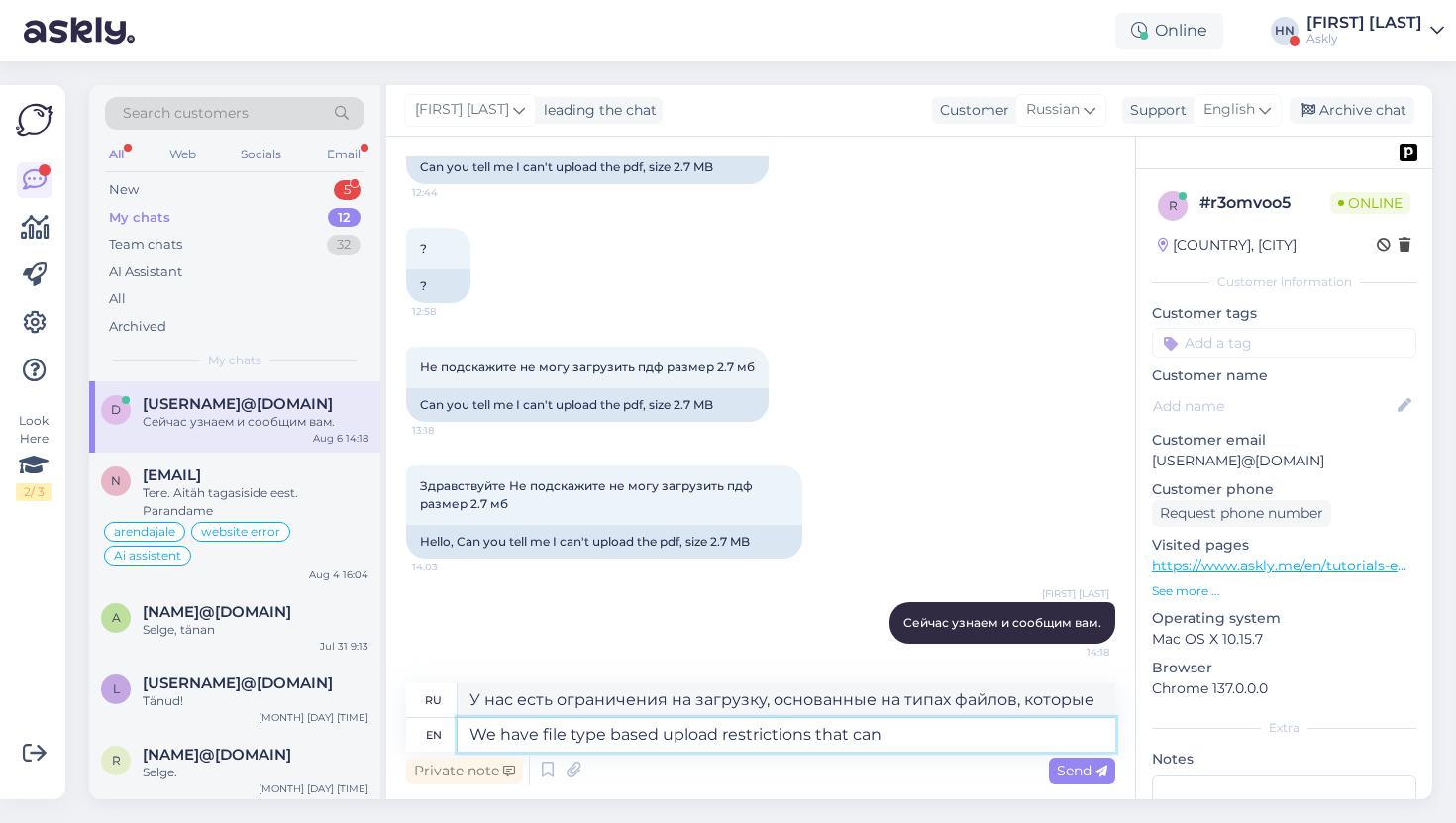 type on "We have file type based upload restrictions that can" 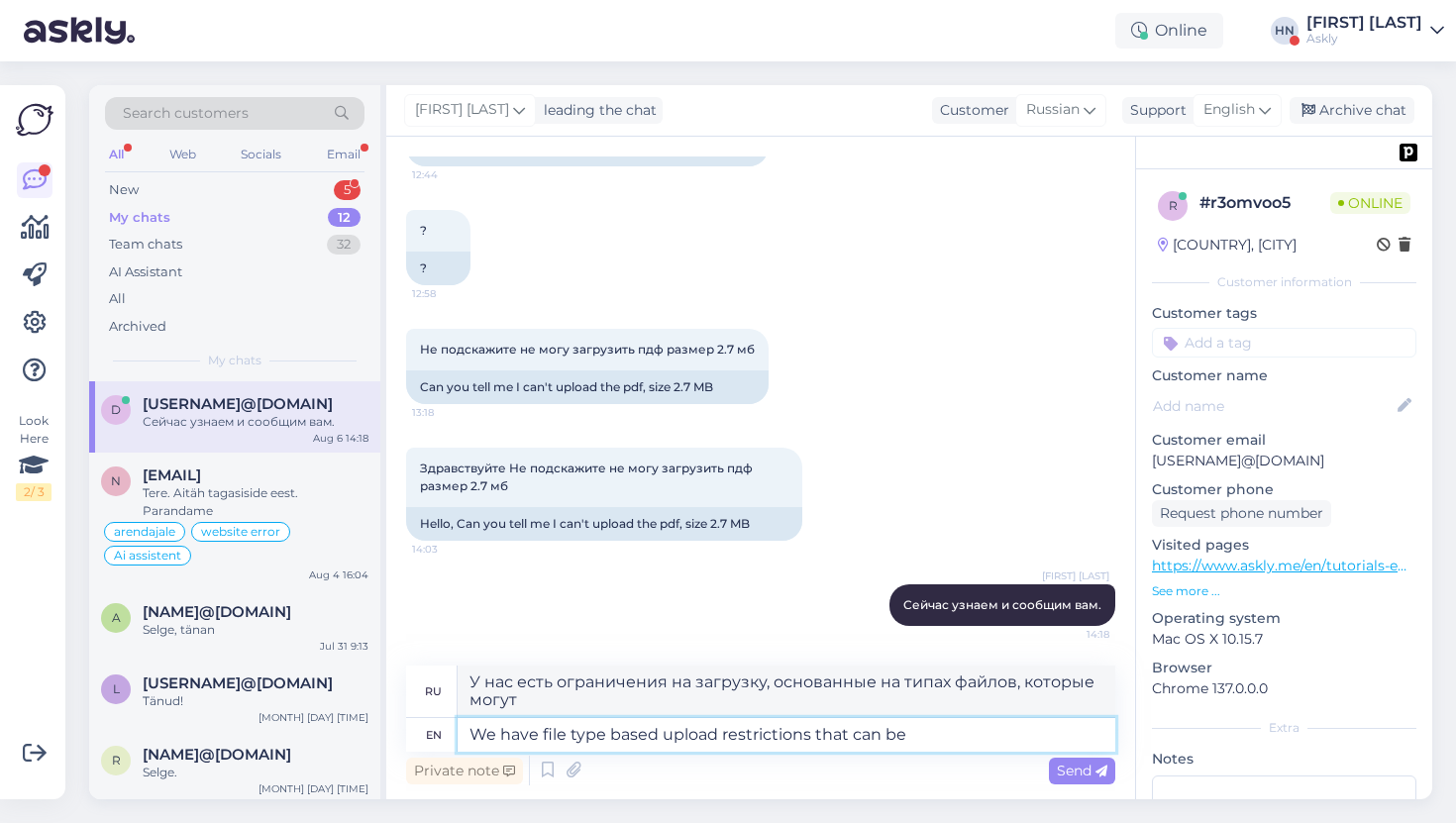 type on "We have file type based upload restrictions that can be modified via m" 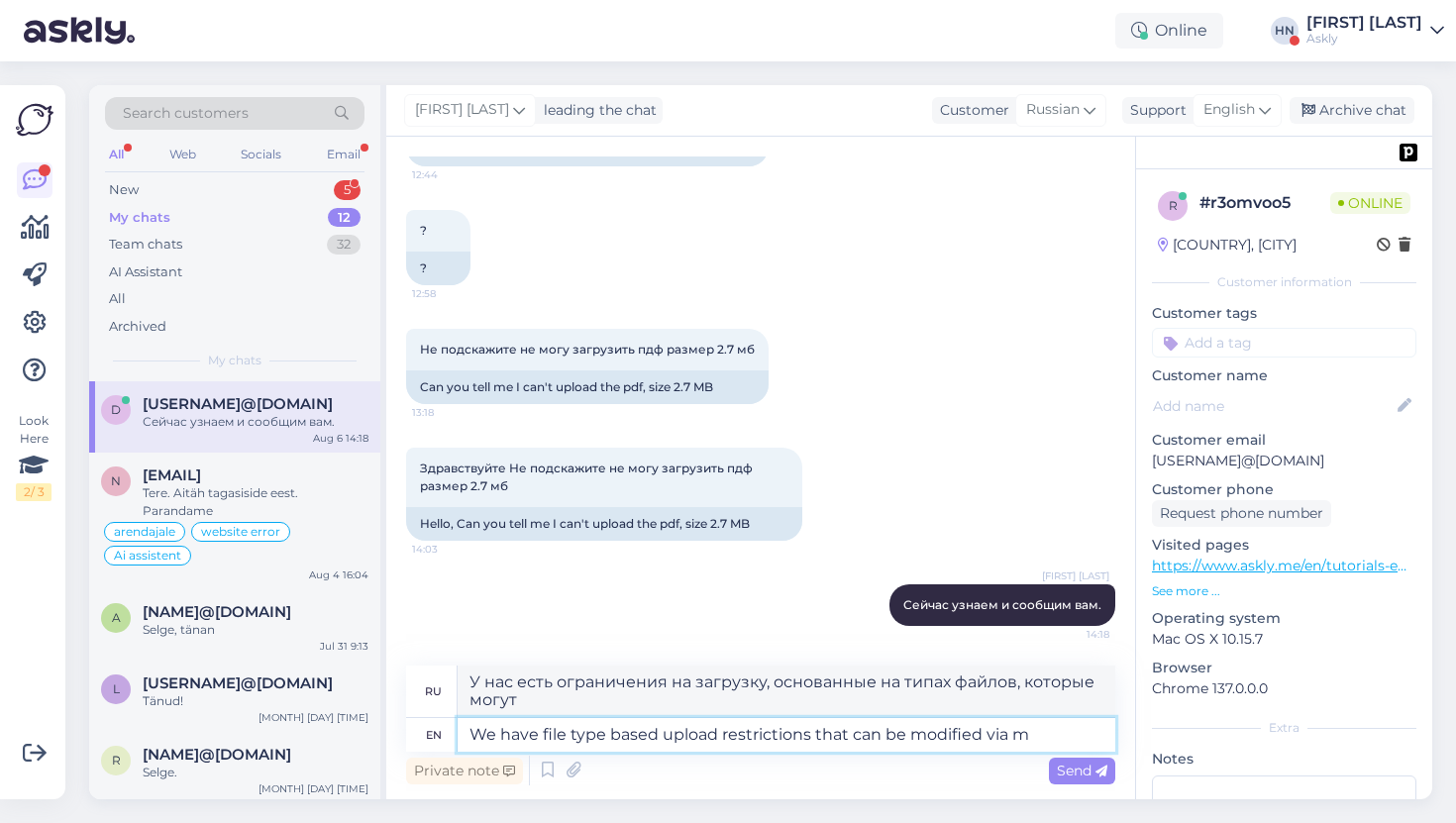 type on "У нас есть ограничения на загрузку, основанные на типах файлов, которые могут быть" 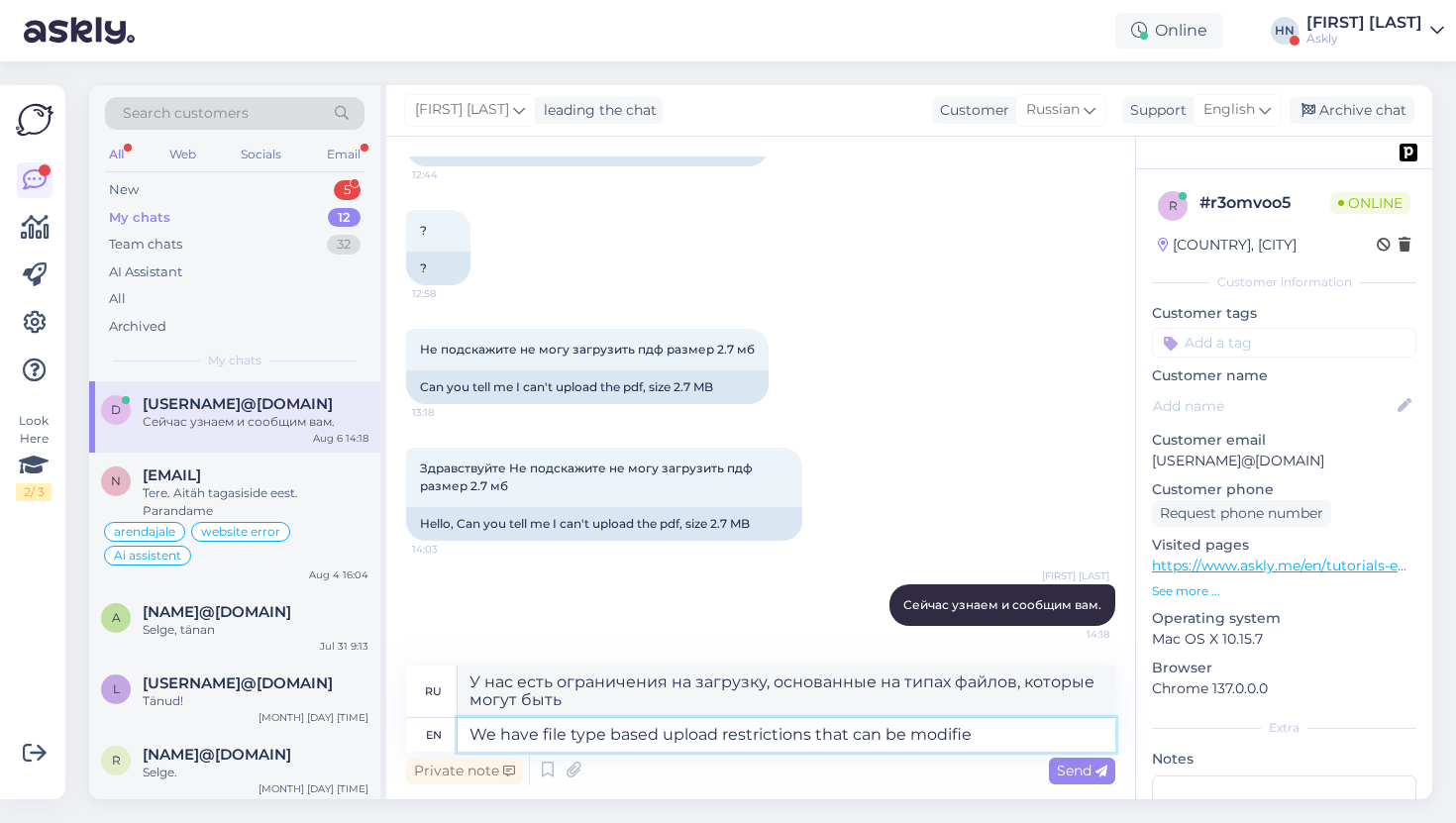 type on "We have file type based upload restrictions that can be modified" 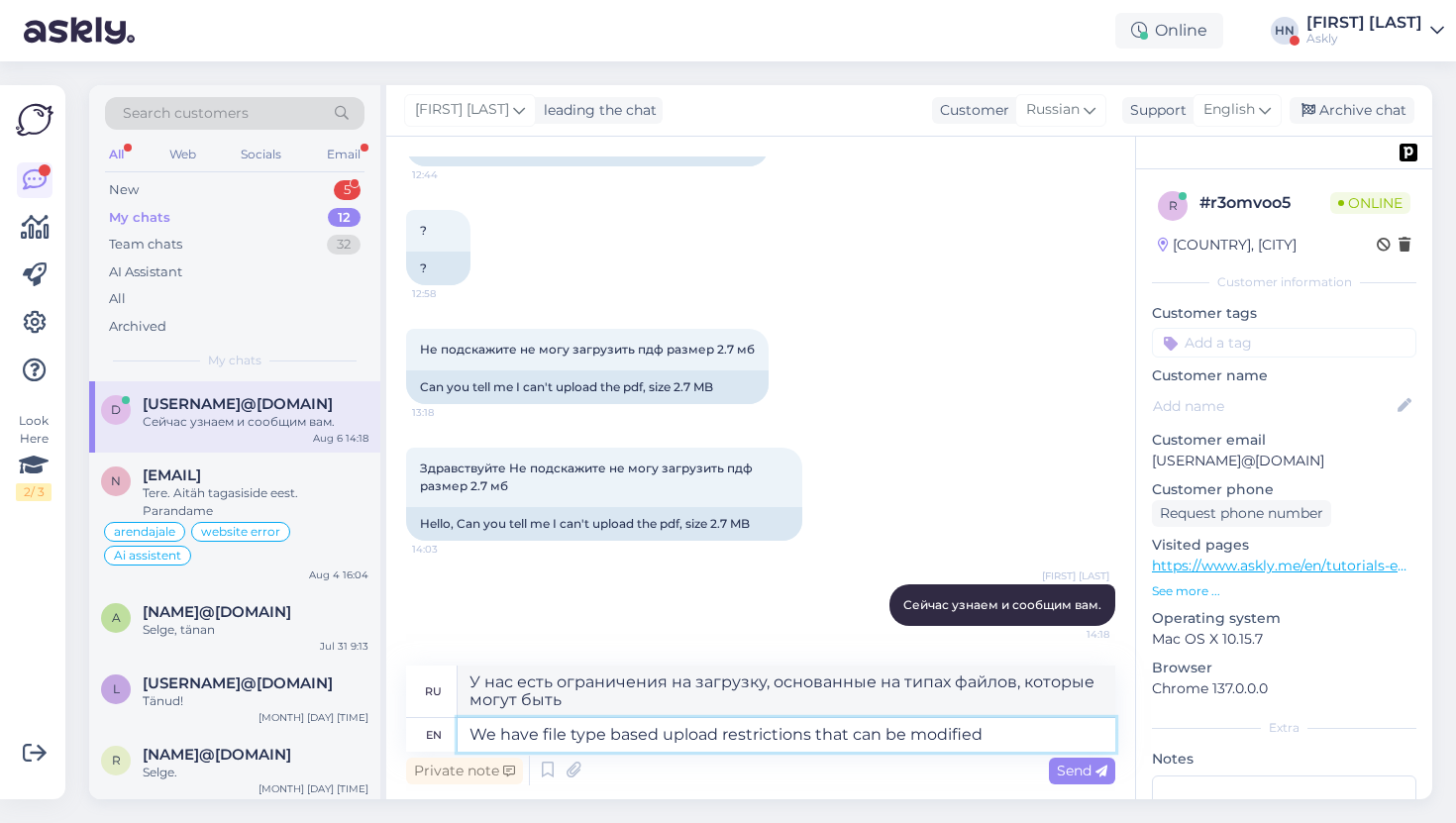 type on "У нас есть ограничения на загрузку файлов, основанные на типах файлов, которые можно изменить." 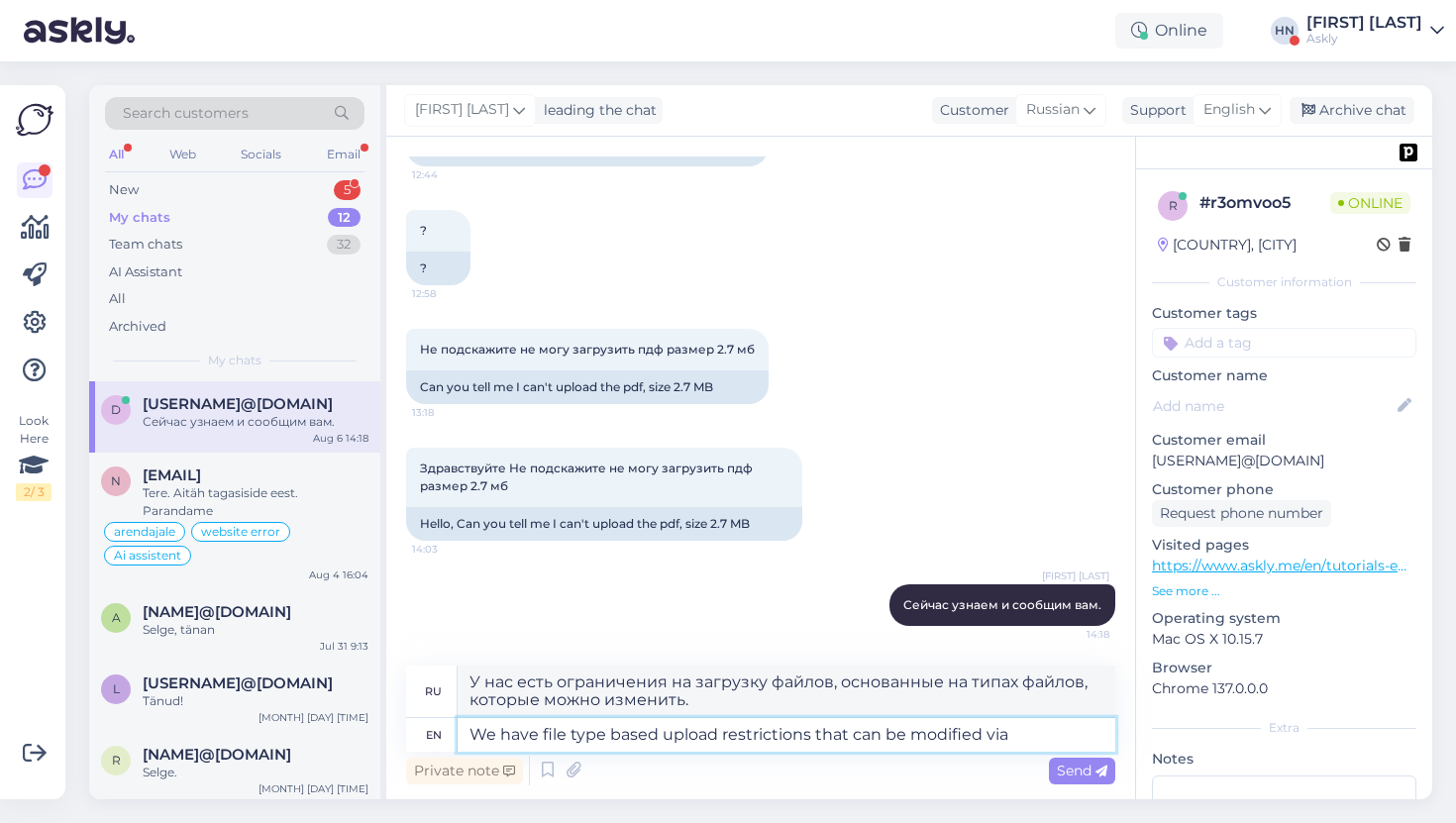 type on "We have file type based upload restrictions that can be modified via s" 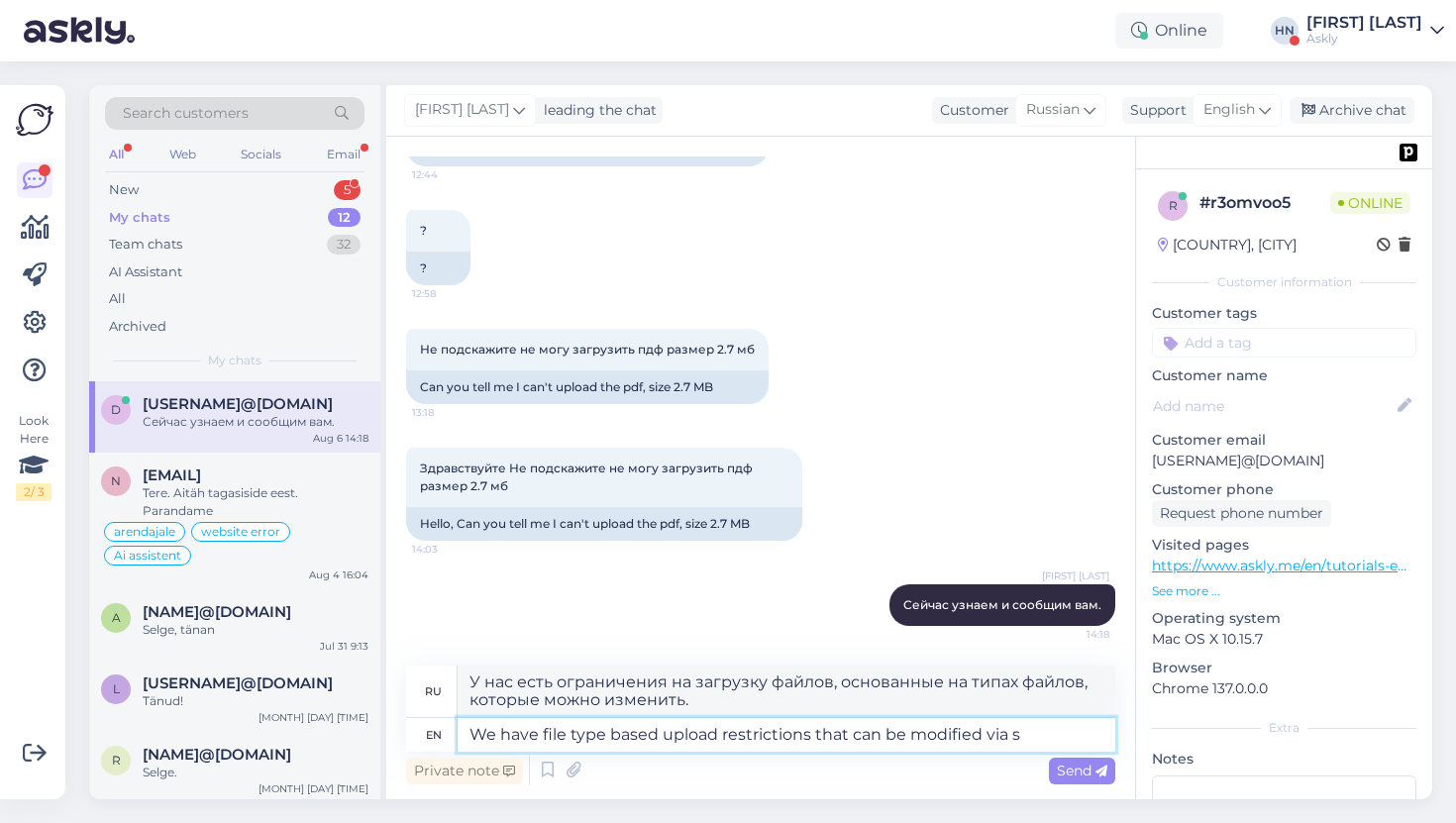 type on "У нас есть ограничения на загрузку файлов, основанные на типах файлов, которые можно изменить через" 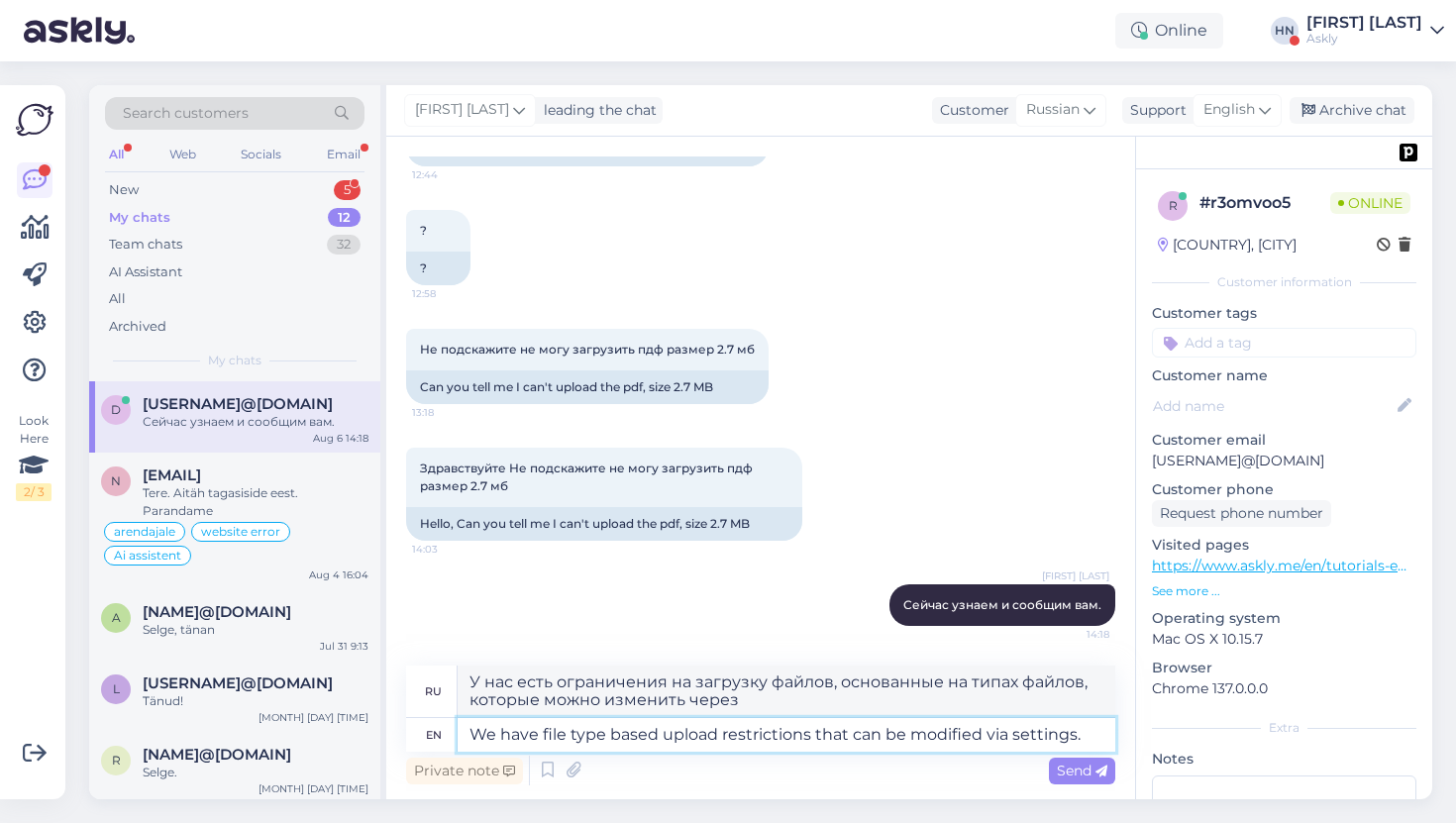 type on "We have file type based upload restrictions that can be modified via settings." 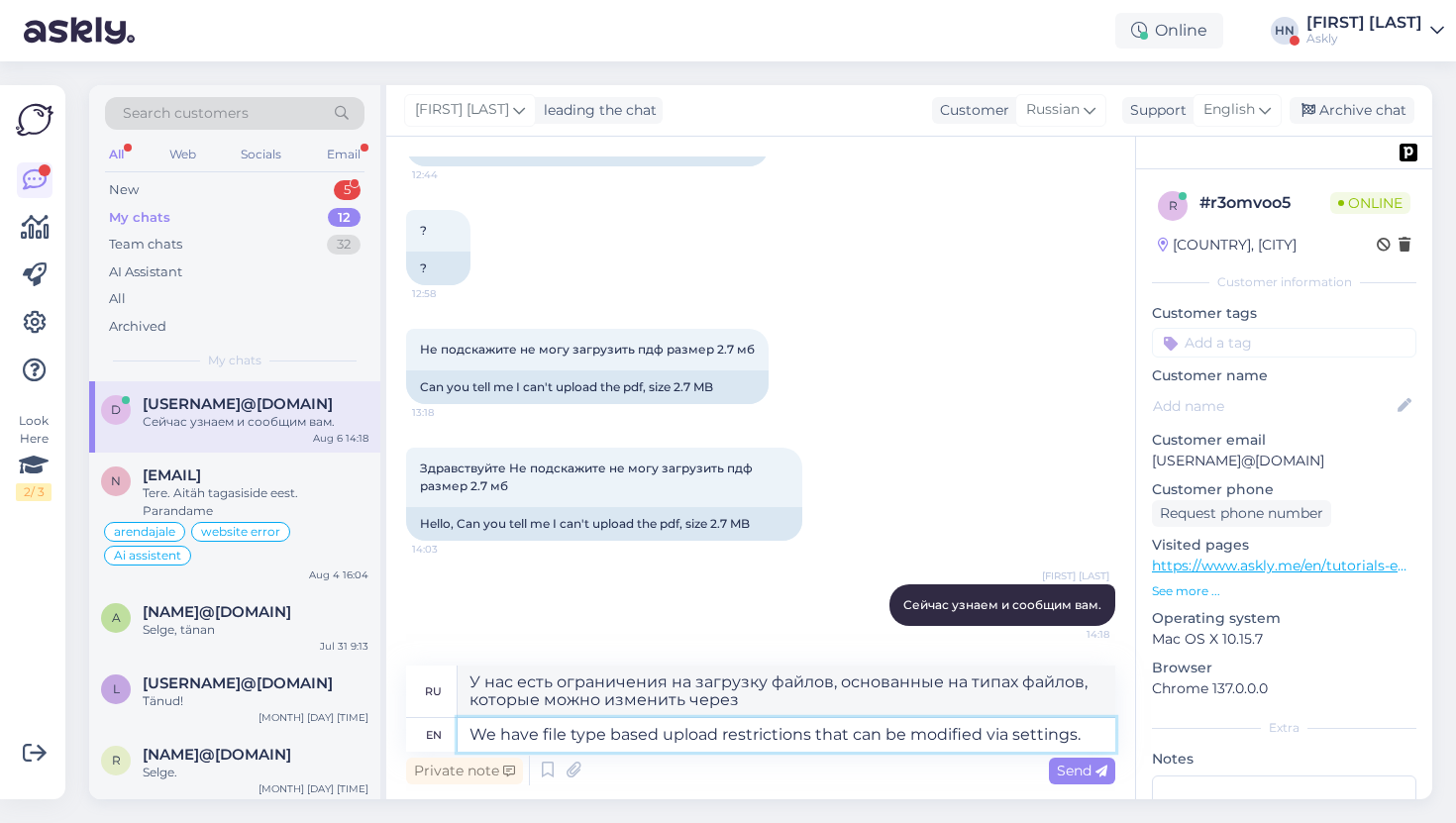 type on "We have file type based upload restrictions that can be modified via settings. But pdf should be allowed by default. The size limit 2.7mb is also allowed.
Could you please share the client ID that this error is occuring so we could better identify the error." 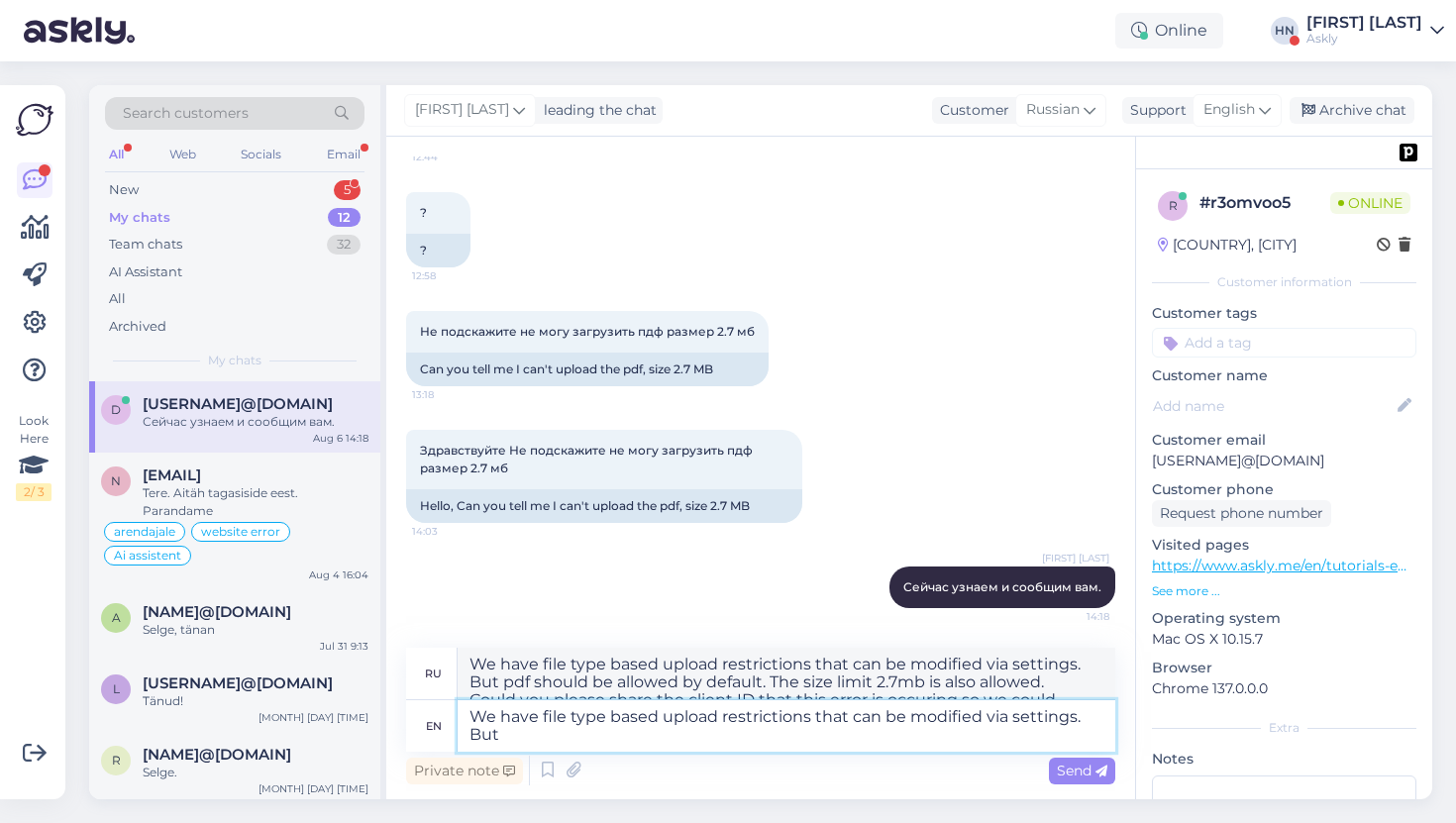 type on "We have file type based upload restrictions that can be modified via settings. But" 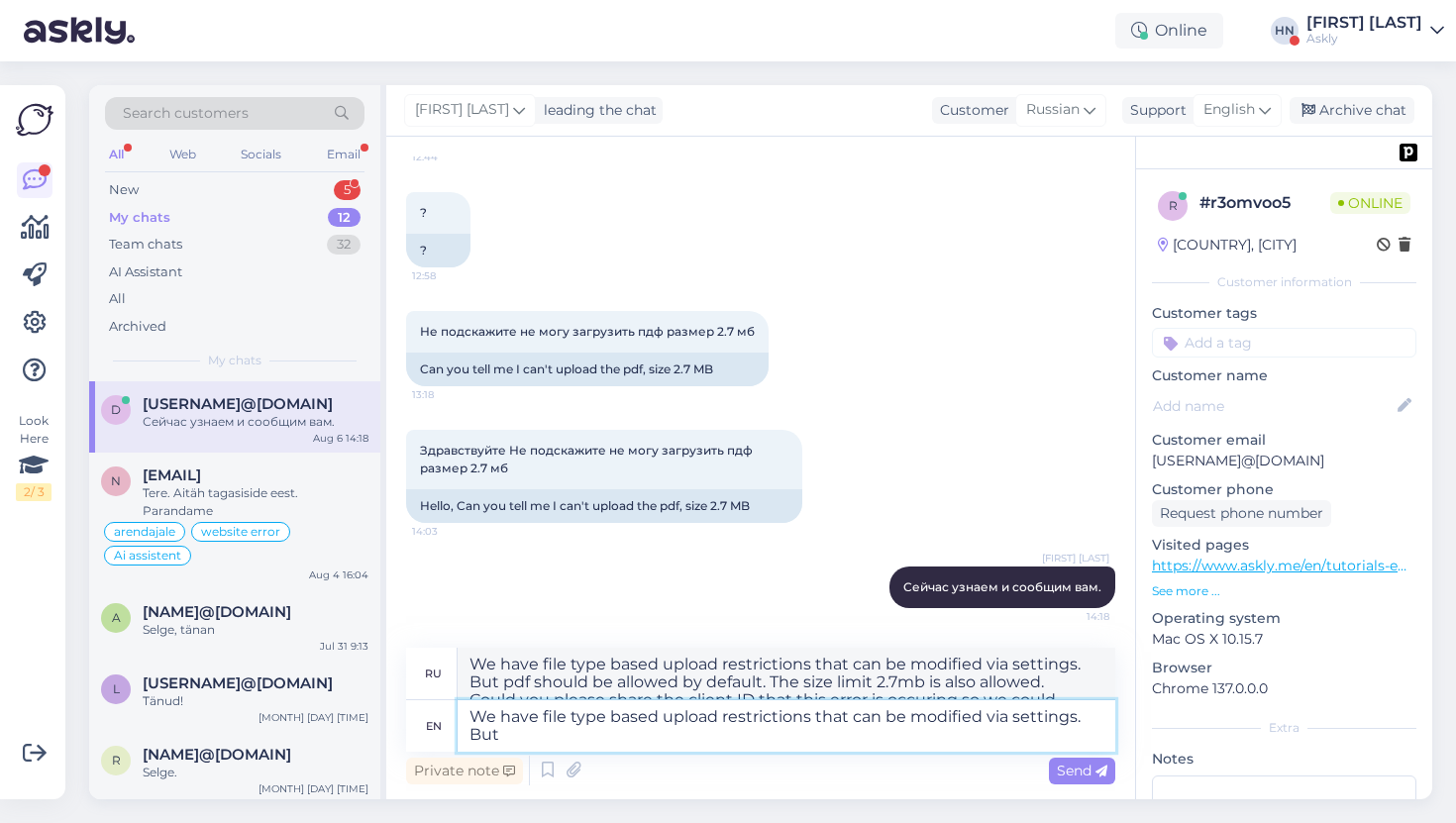 type on "У нас есть ограничения на загрузку, основанные на типах файлов, которые можно изменить в настройках. Но" 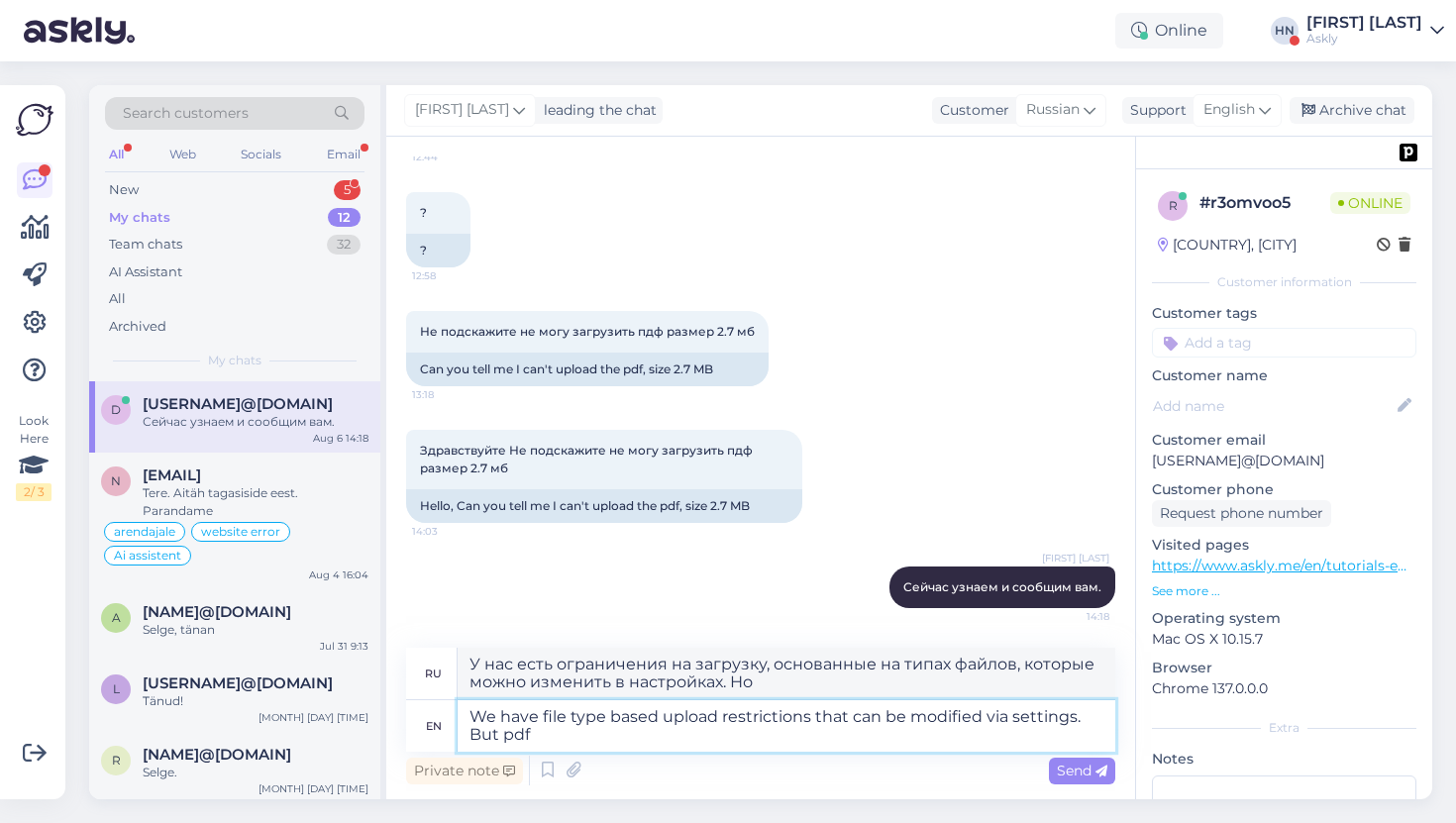 type on "We have file type based upload restrictions that can be modified via settings. But pdf s" 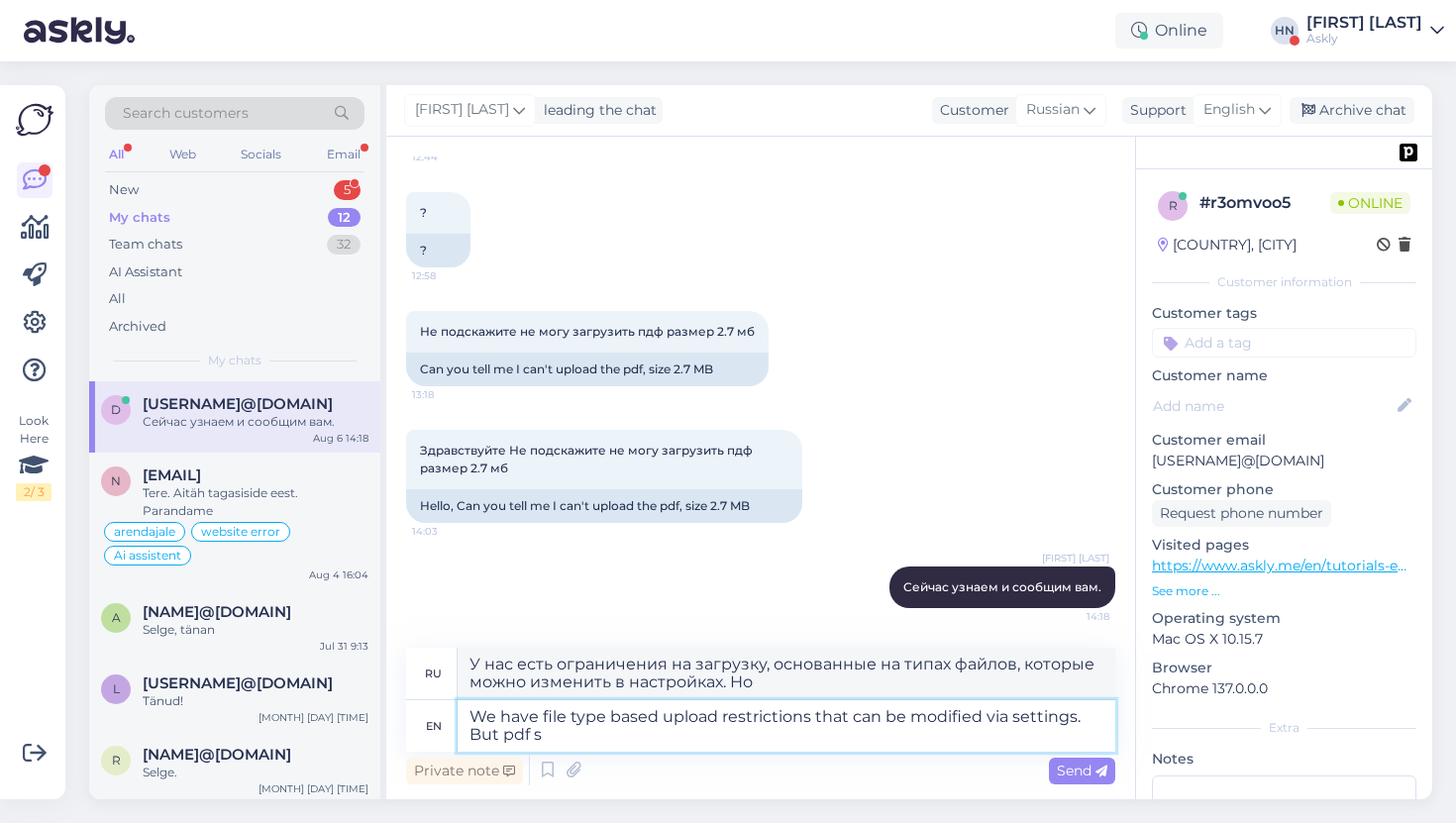type on "У нас есть ограничения на загрузку файлов, зависящие от типа файла, которые можно изменить в настройках. Но PDF" 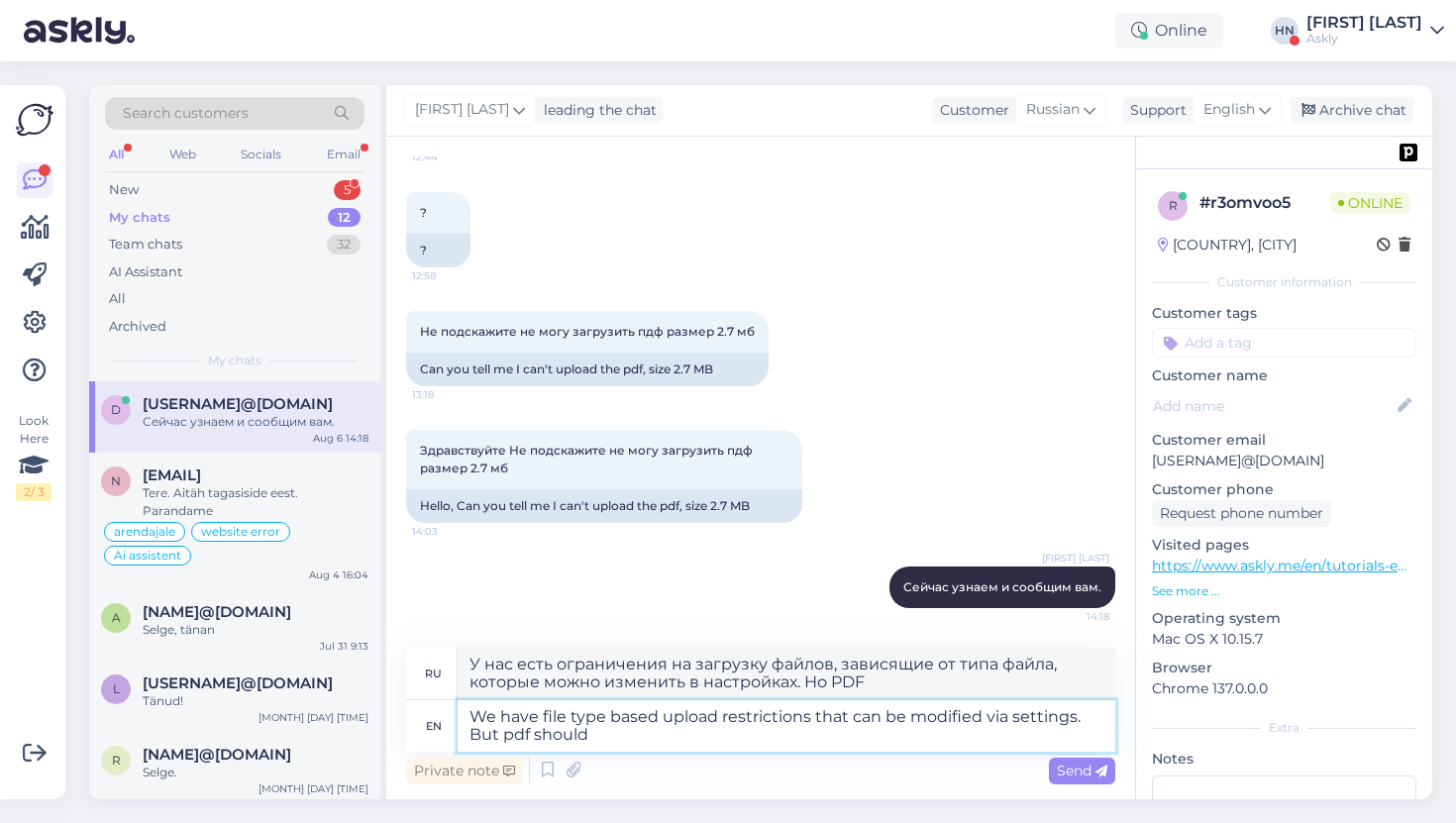 type on "We have file type based upload restrictions that can be modified via settings. But pdf should" 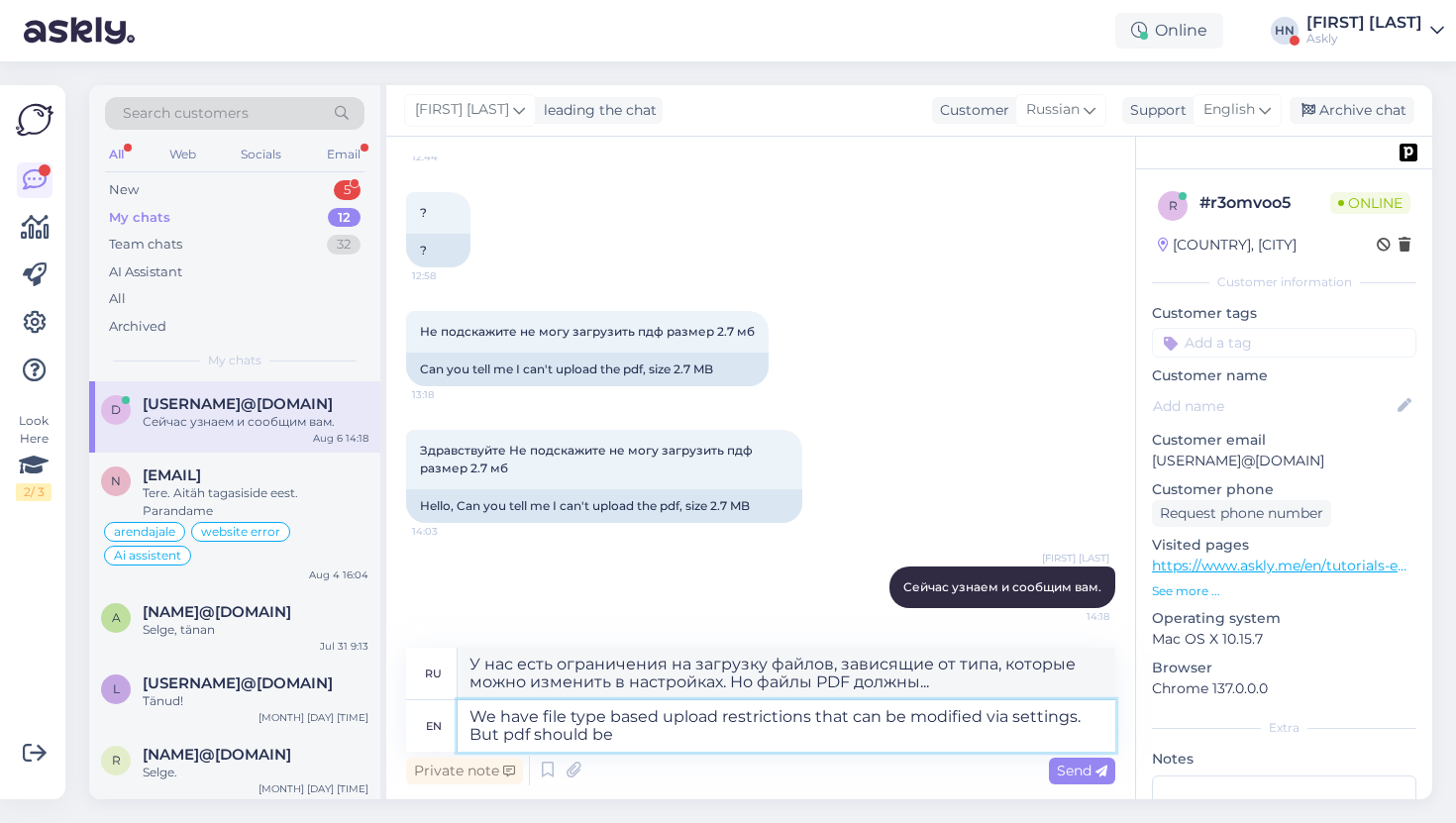 type on "We have file type based upload restrictions that can be modified via settings. But pdf should be allowed by default. The size limit 2.7mb is also a" 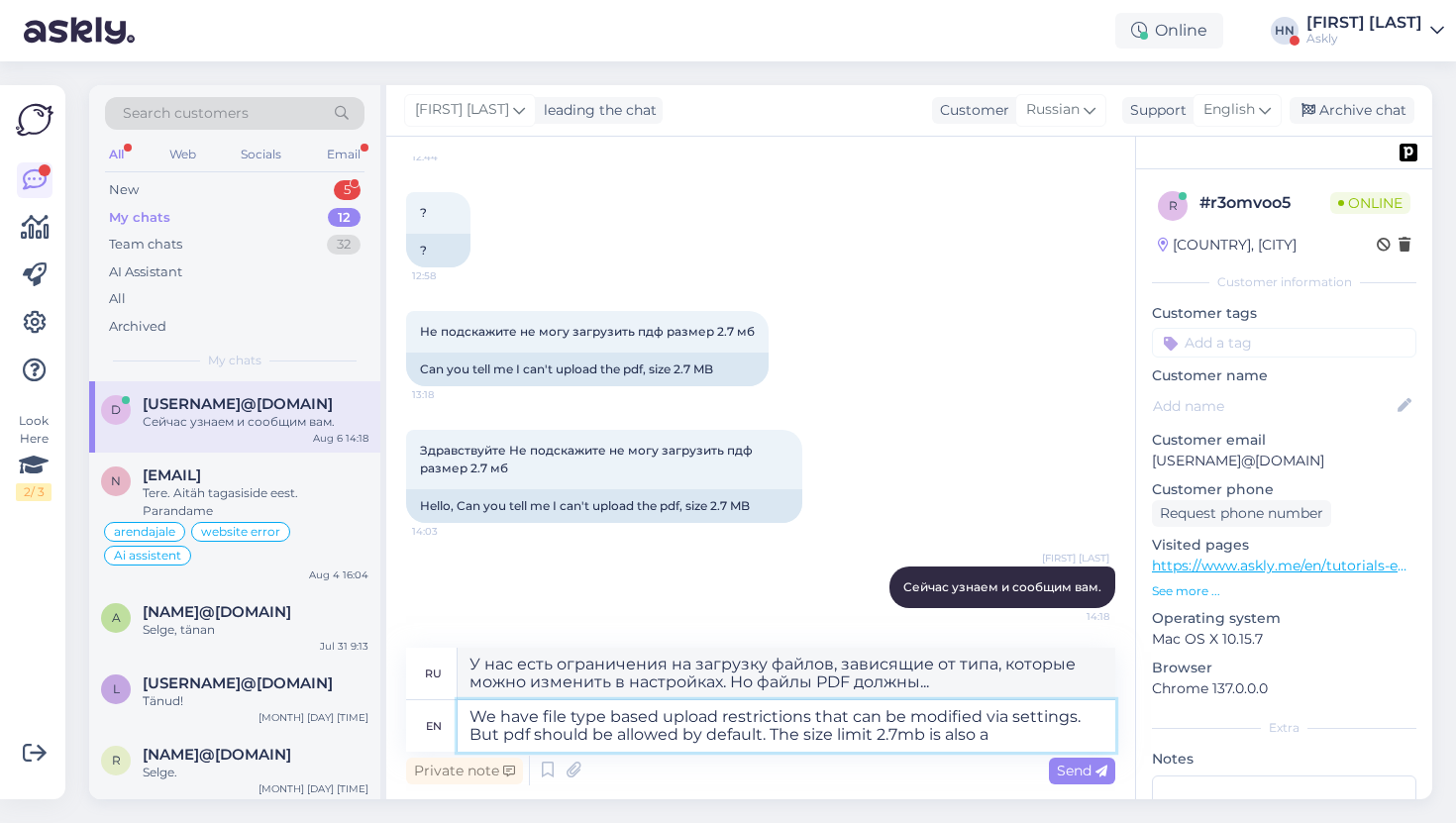 type on "У нас есть ограничения на загрузку файлов, зависящие от типа, которые можно изменить в настройках. Но PDF-файлы должны быть…" 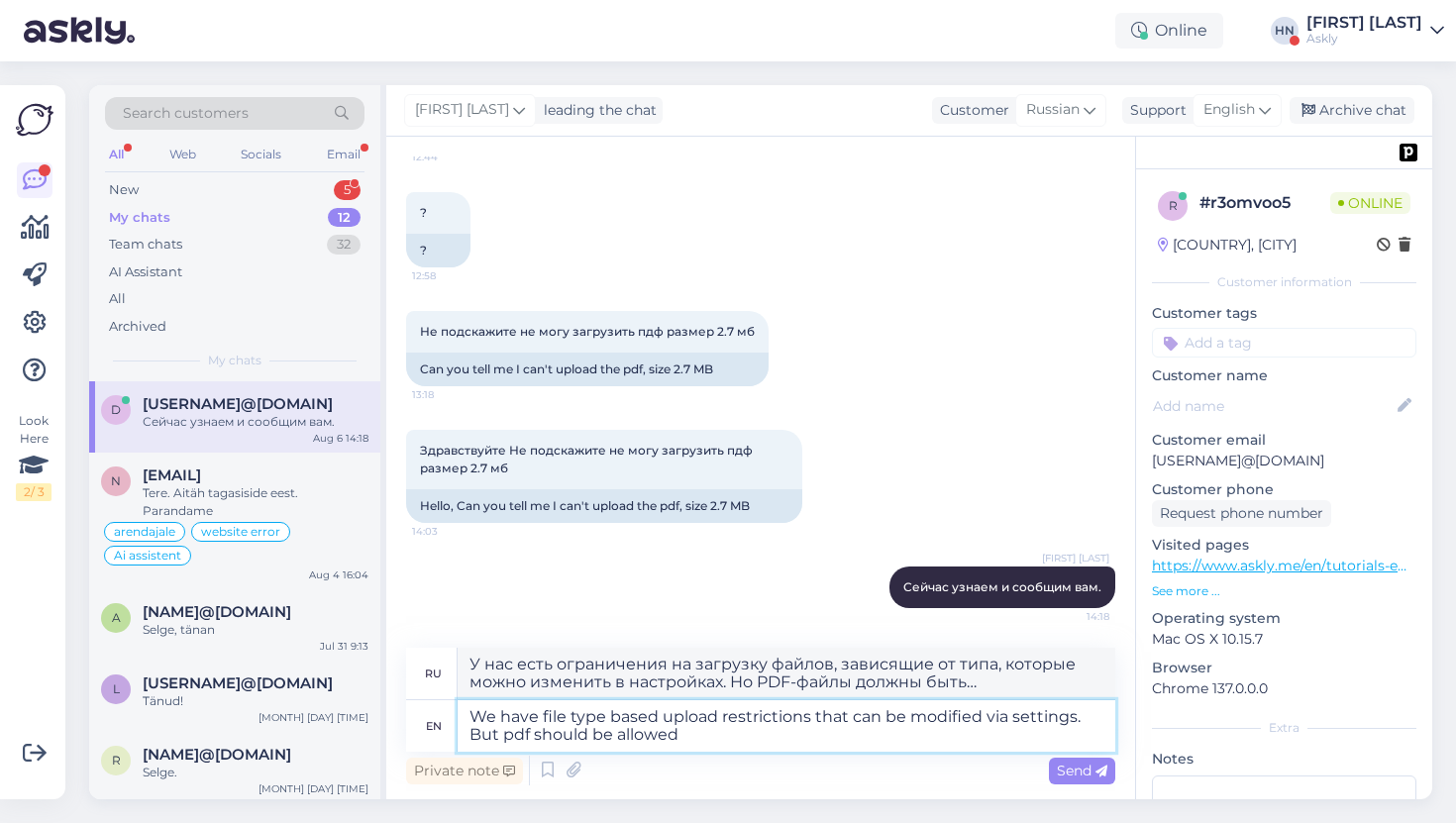 type on "We have file type based upload restrictions that can be modified via settings. But pdf should be allowed" 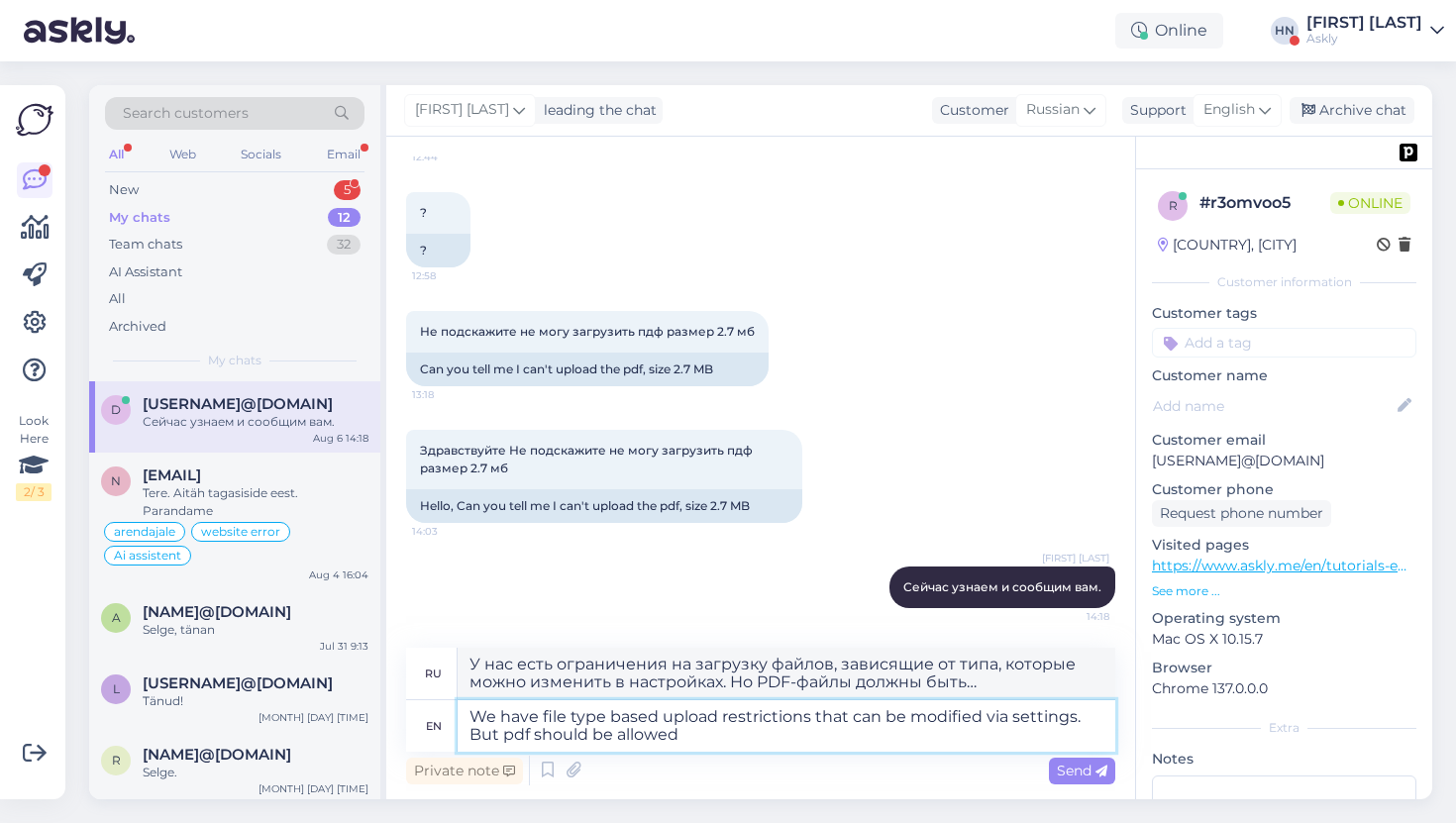 type on "У нас есть ограничения на загрузку файлов по типу, которые можно изменить в настройках. Но файлы PDF должны быть разрешены." 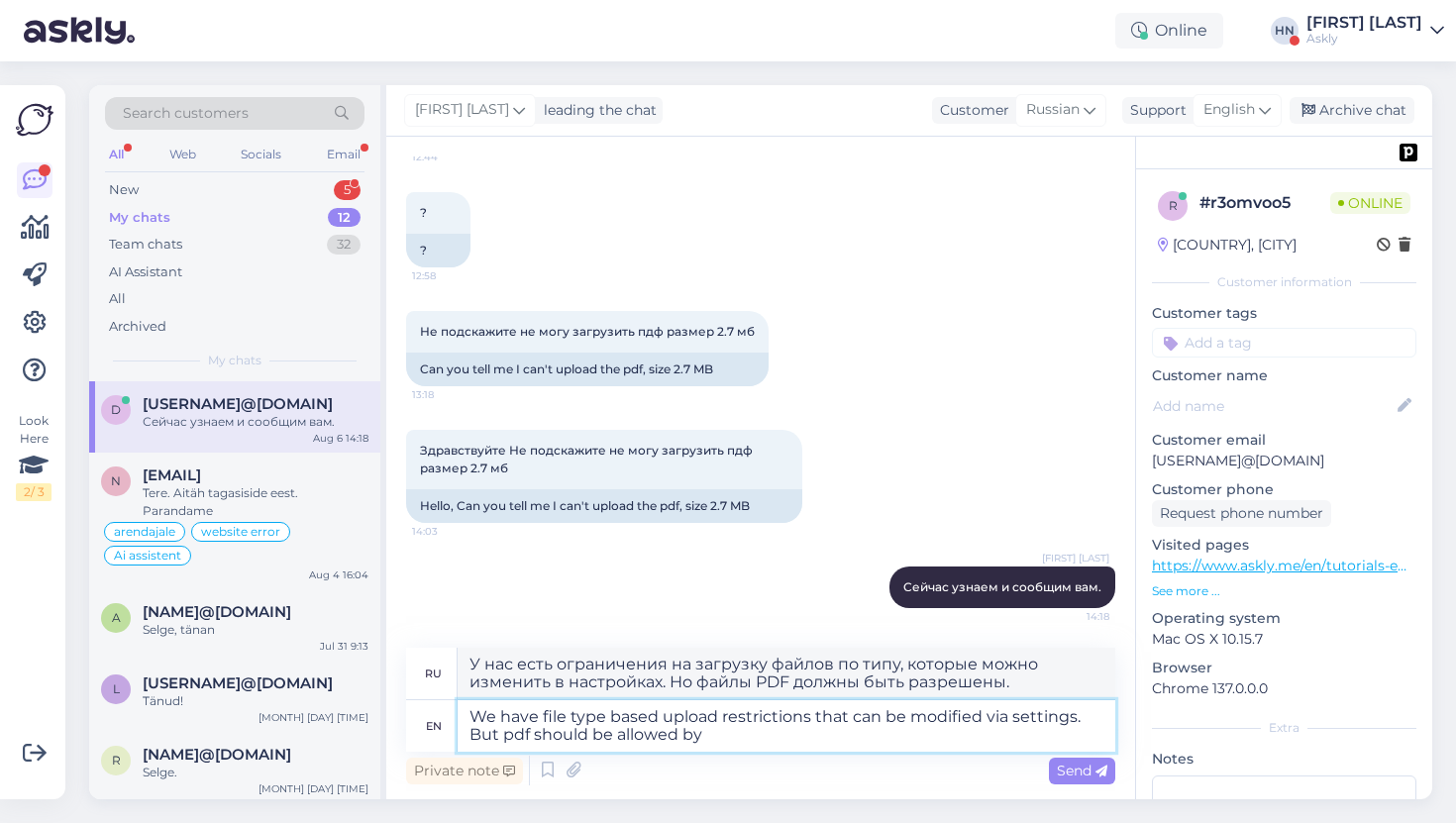 type on "We have file type based upload restrictions that can be modified via settings. But pdf should be allowed by d" 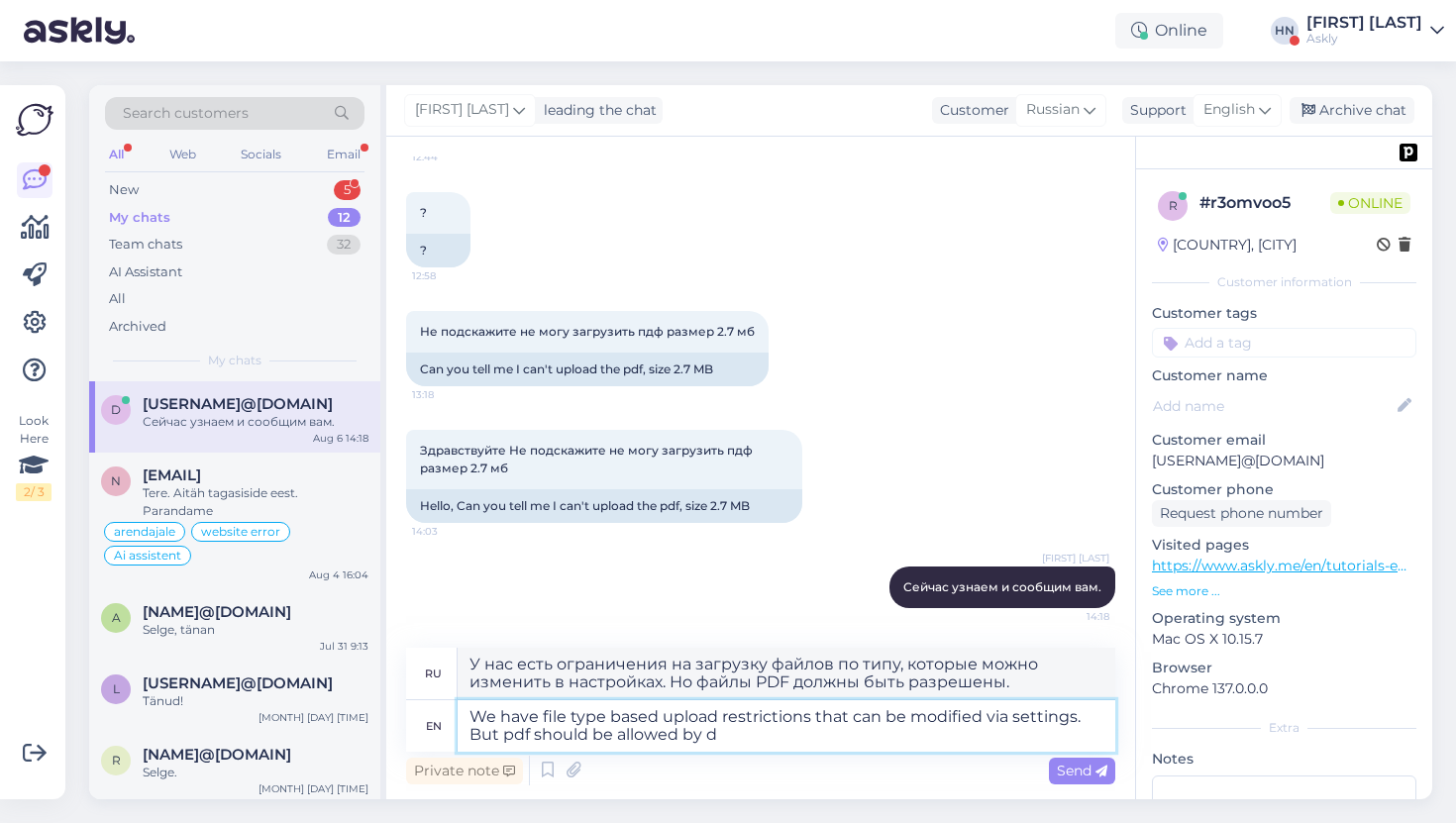 type on "У нас есть ограничения на загрузку файлов, зависящие от типа, которые можно изменить в настройках. Однако файлы PDF должны быть разрешены." 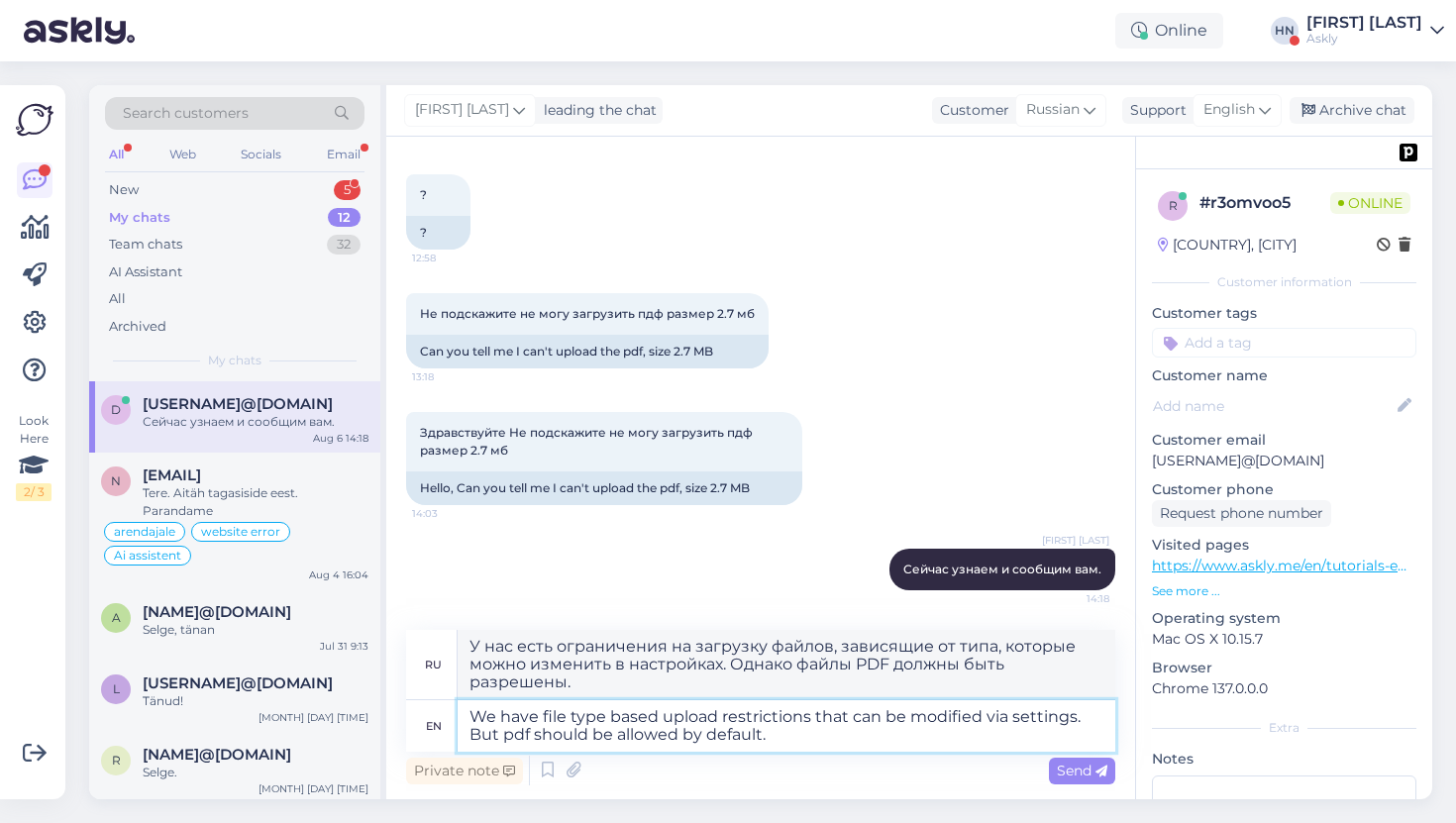 type on "We have file type based upload restrictions that can be modified via settings. But pdf should be allowed by default." 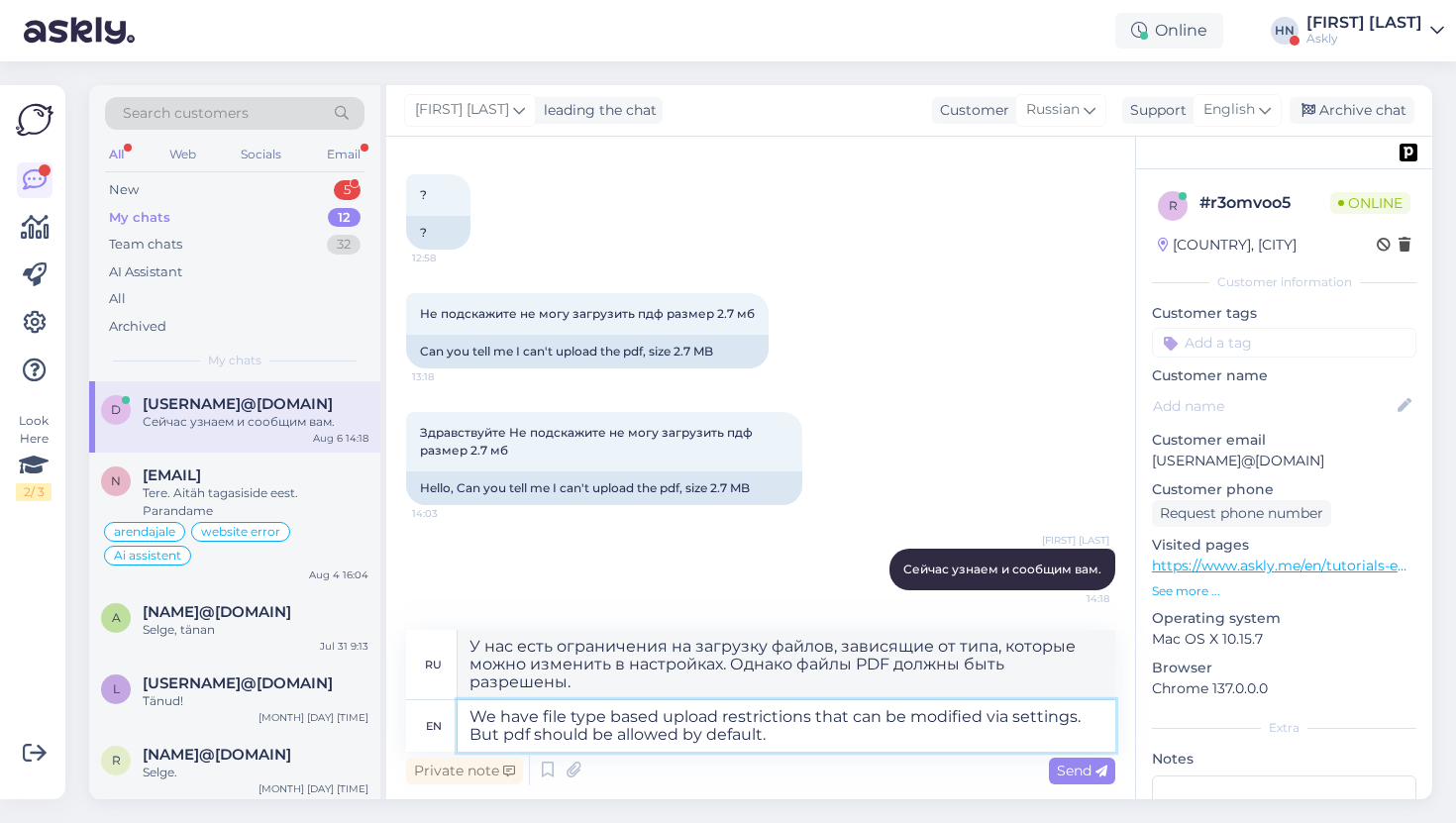 type on "У нас есть ограничения на загрузку файлов по типу, которые можно изменить в настройках. Однако файлы PDF должны быть разрешены по умолчанию." 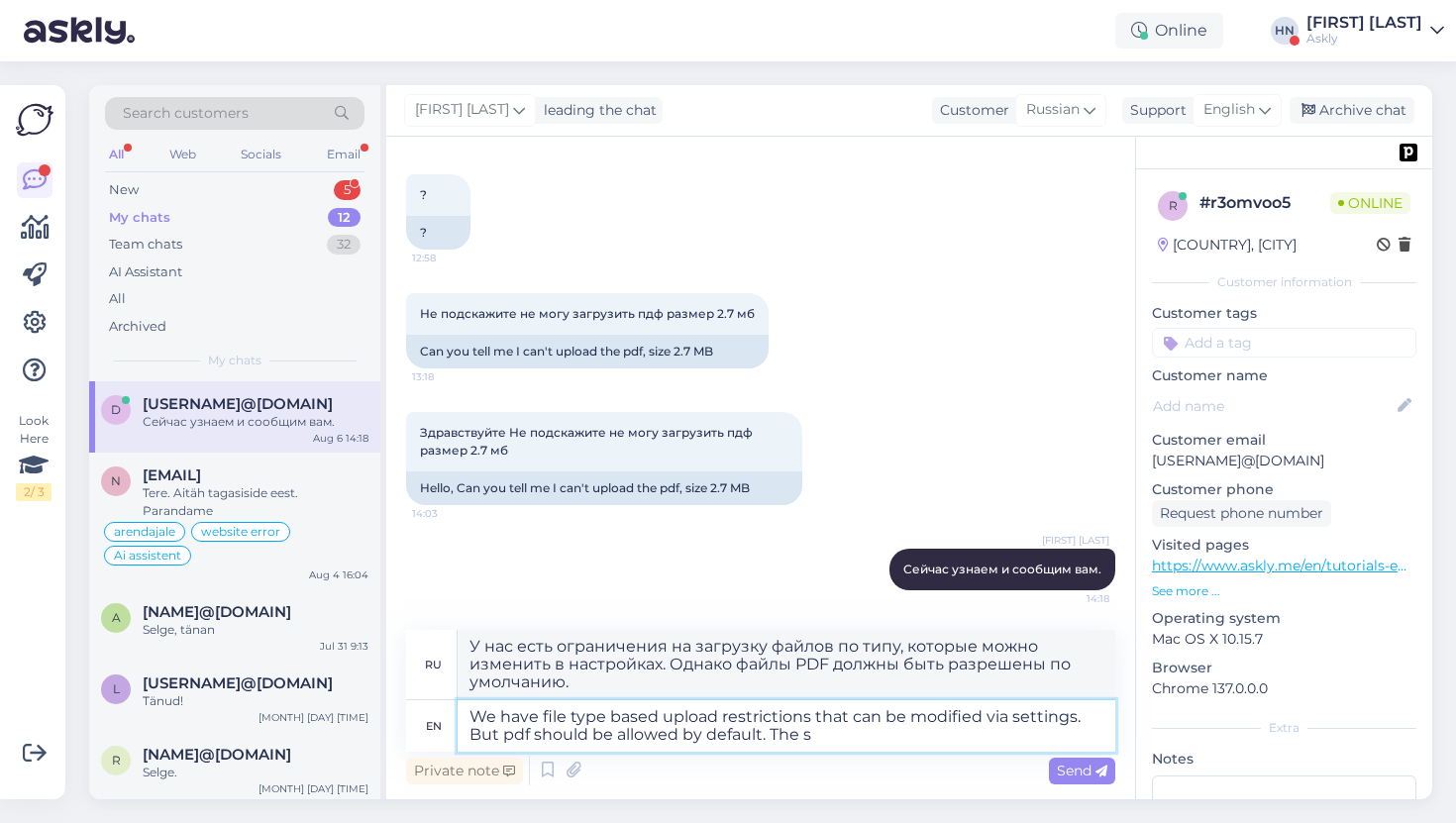 type on "We have file type based upload restrictions that can be modified via settings. But pdf should be allowed by default. The si" 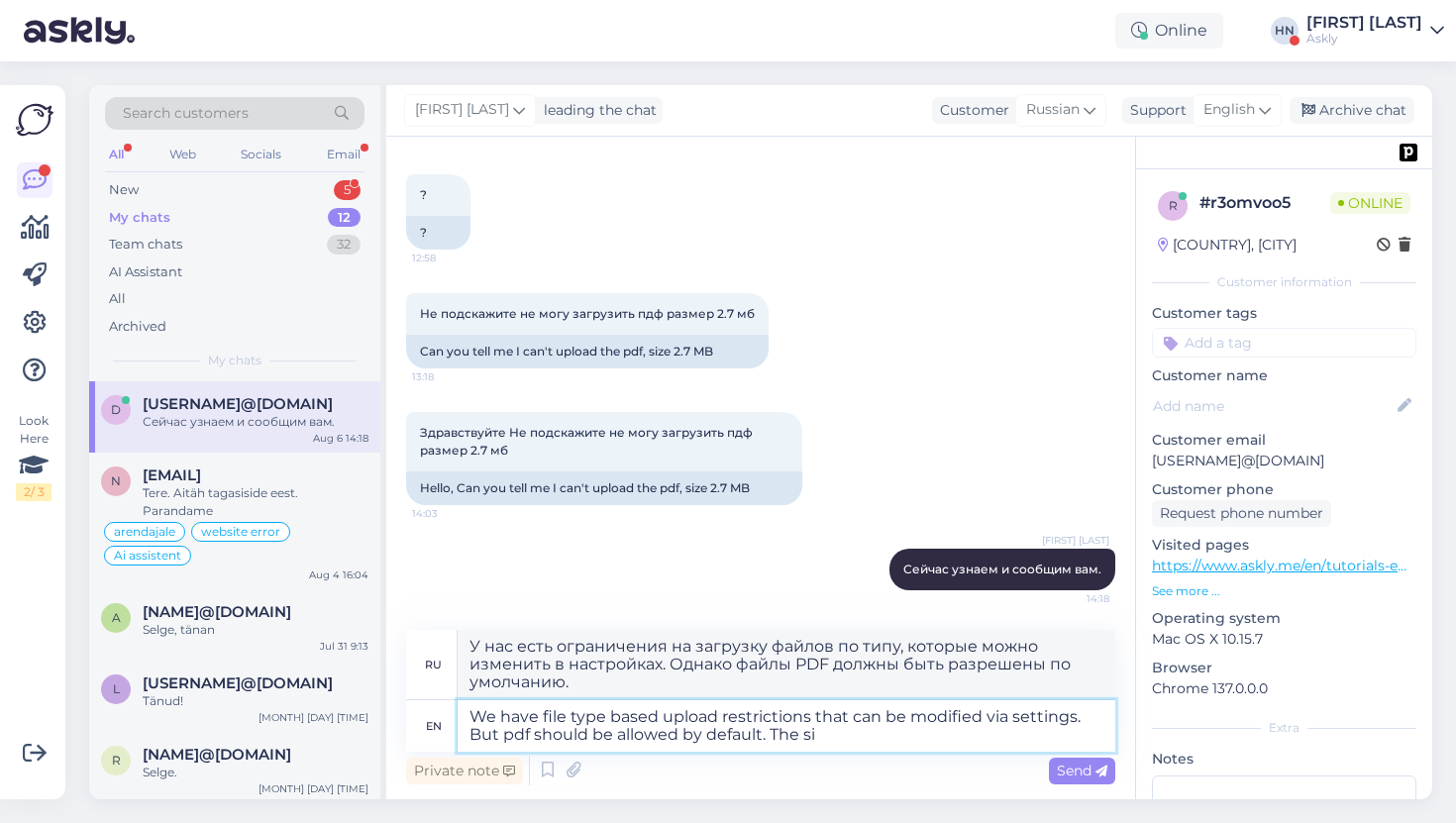 type on "У нас есть ограничения на загрузку файлов по типу, которые можно изменить в настройках. Но файлы PDF должны быть разрешены по умолчанию." 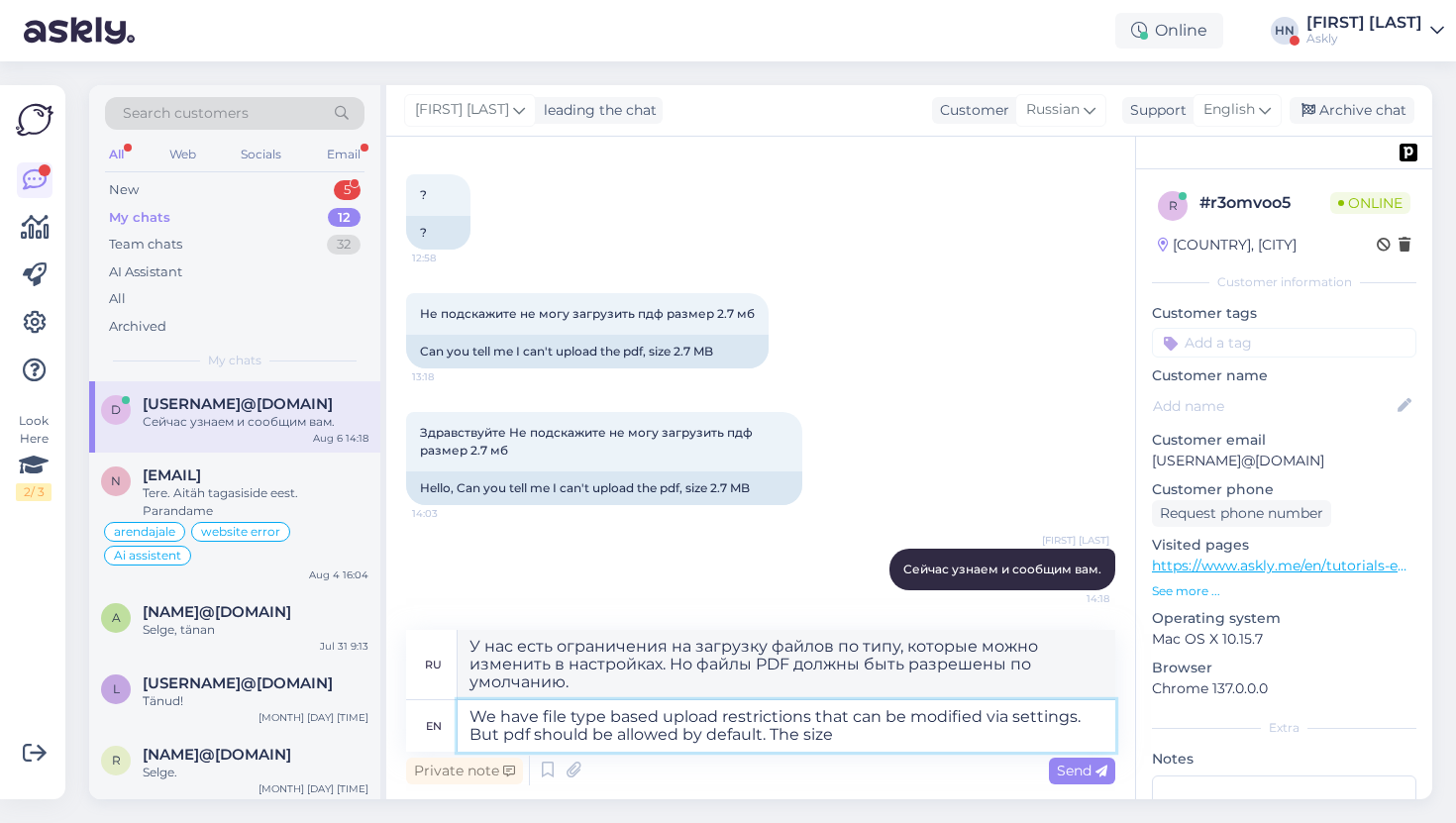 type on "We have file type based upload restrictions that can be modified via settings. But pdf should be allowed by default. The size" 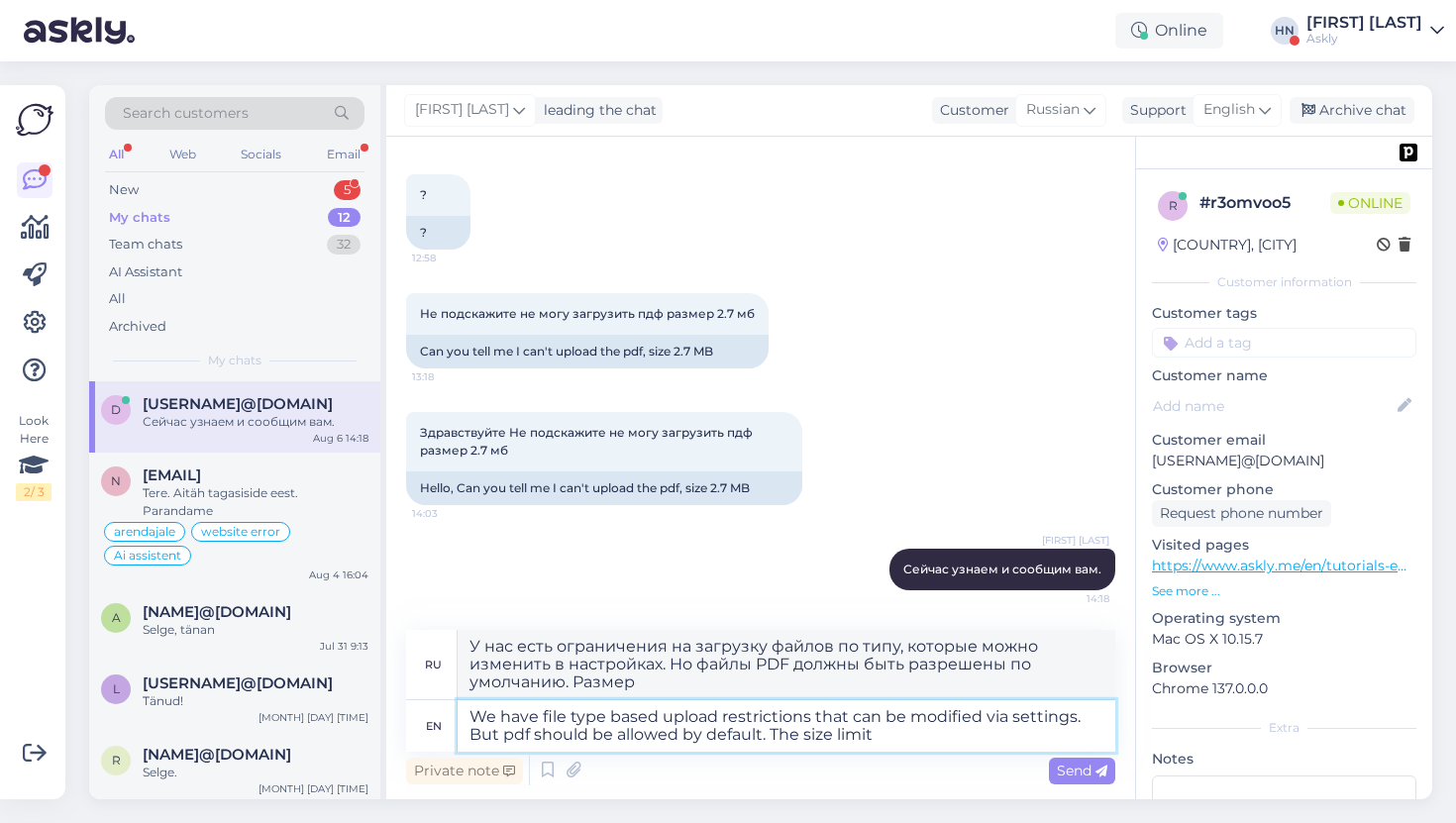 type on "We have file type based upload restrictions that can be modified via settings. But pdf should be allowed by default. The size limit" 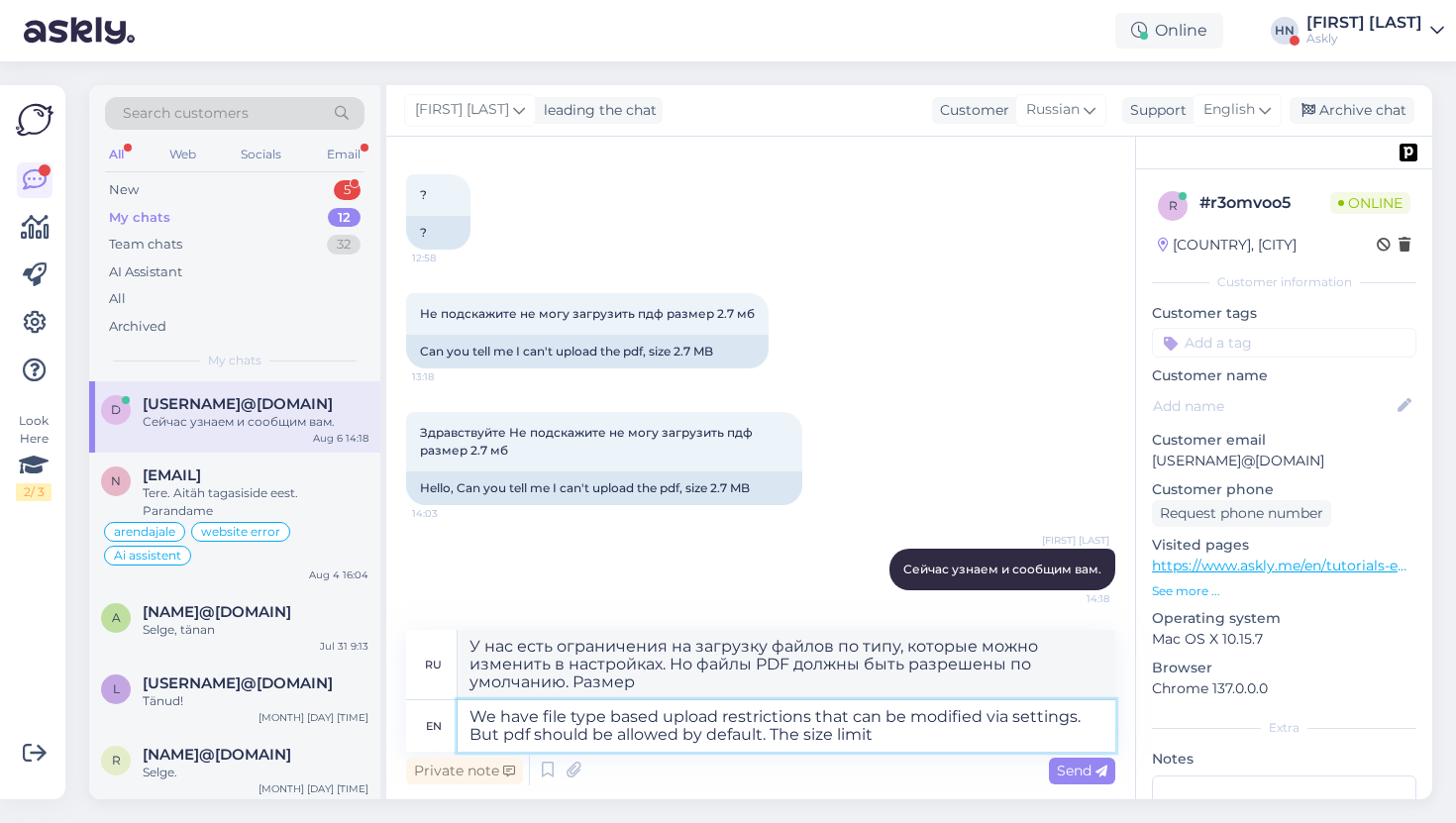 type on "У нас есть ограничения на загрузку файлов по типу, которые можно изменить в настройках. Но файлы PDF должны быть разрешены по умолчанию. Ограничение на размер" 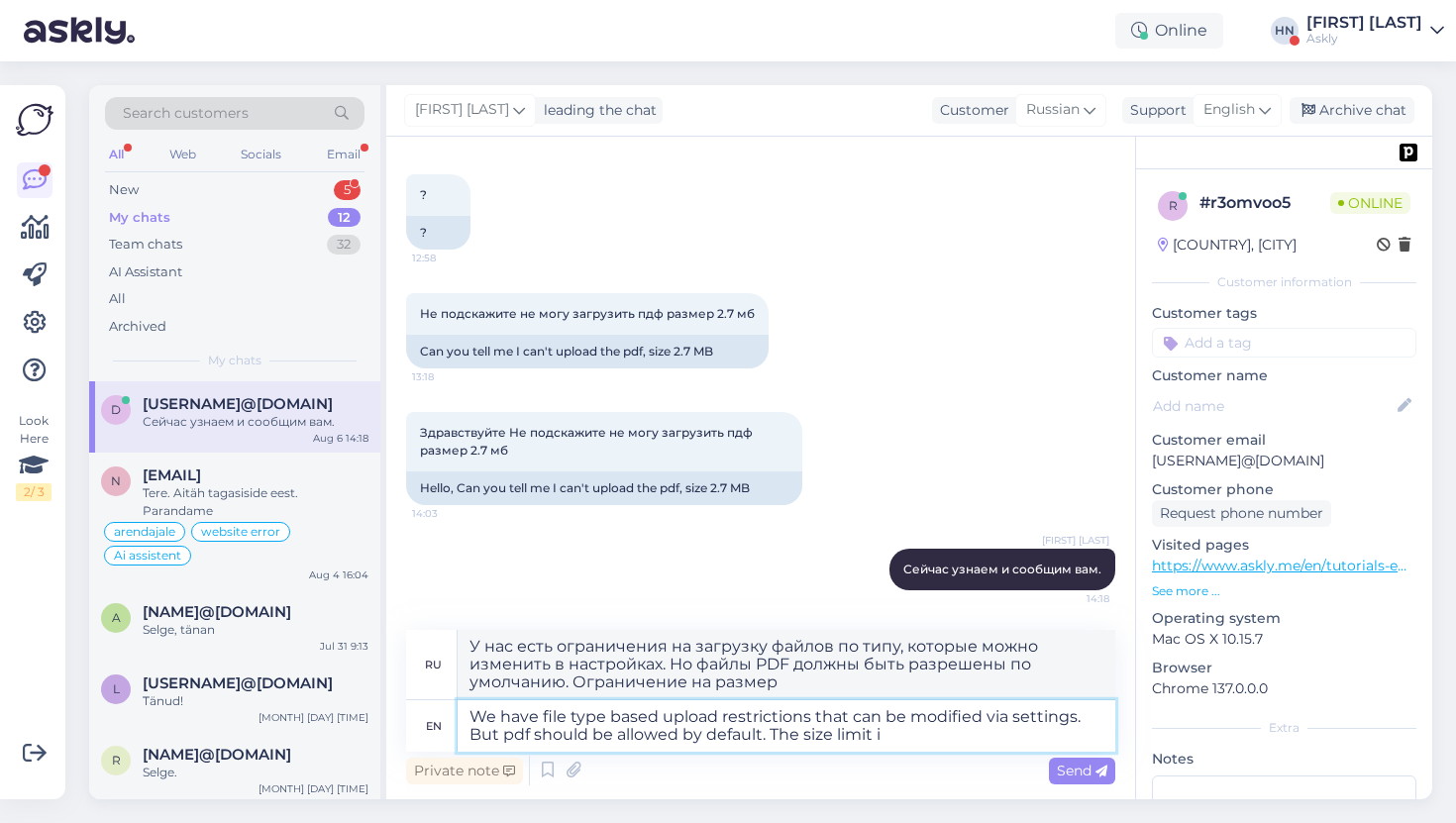 type on "We have file type based upload restrictions that can be modified via settings. But pdf should be allowed by default. The size limit is" 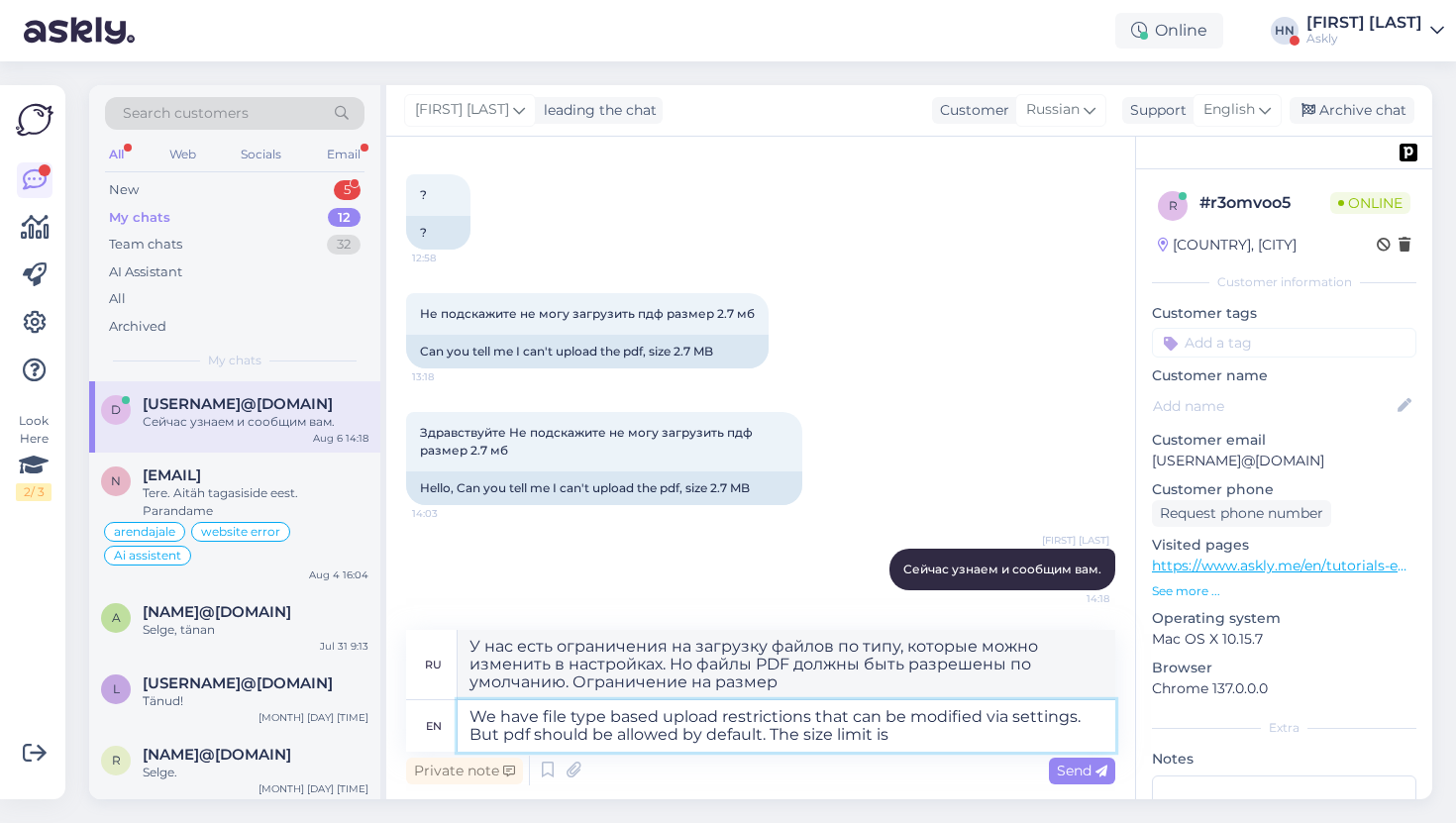 type on "У нас есть ограничения на загрузку файлов по типу, которые можно изменить в настройках. Но файлы PDF должны быть разрешены по умолчанию. Ограничение по размеру:" 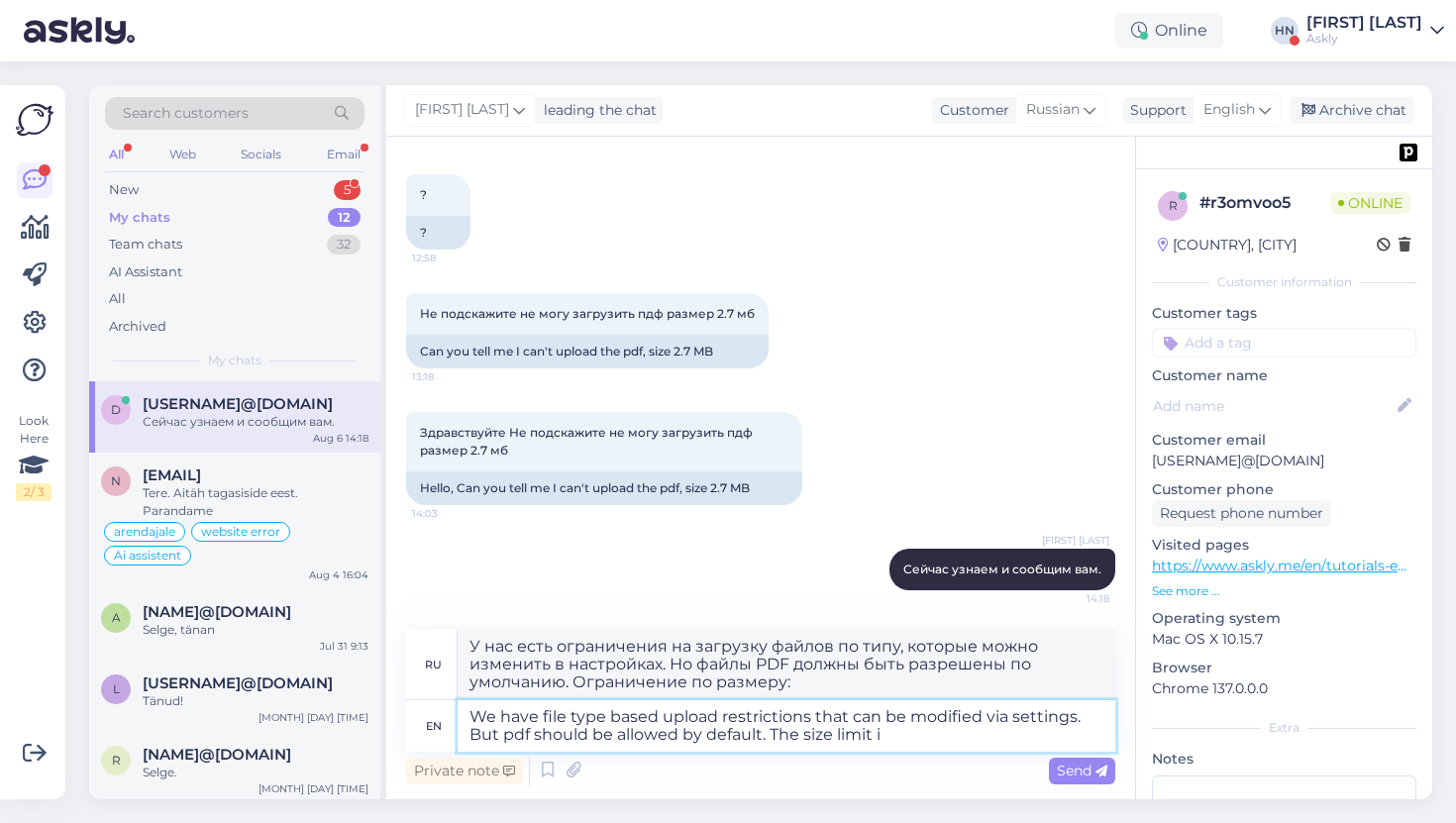 type on "We have file type based upload restrictions that can be modified via settings. But pdf should be allowed by default. The size limit" 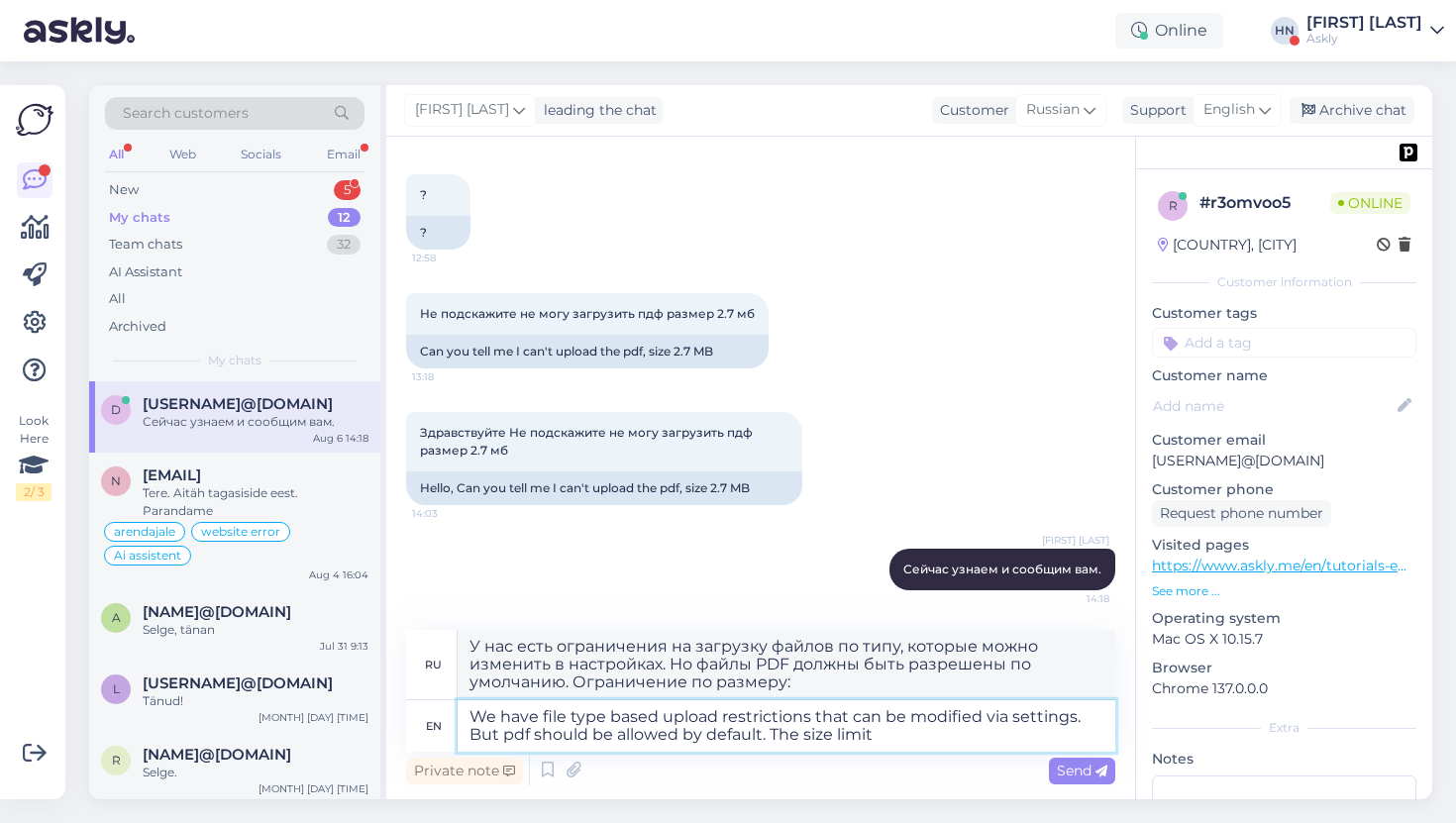 type on "У нас есть ограничения на загрузку файлов по типу, которые можно изменить в настройках. Но файлы PDF должны быть разрешены по умолчанию. Ограничение на размер" 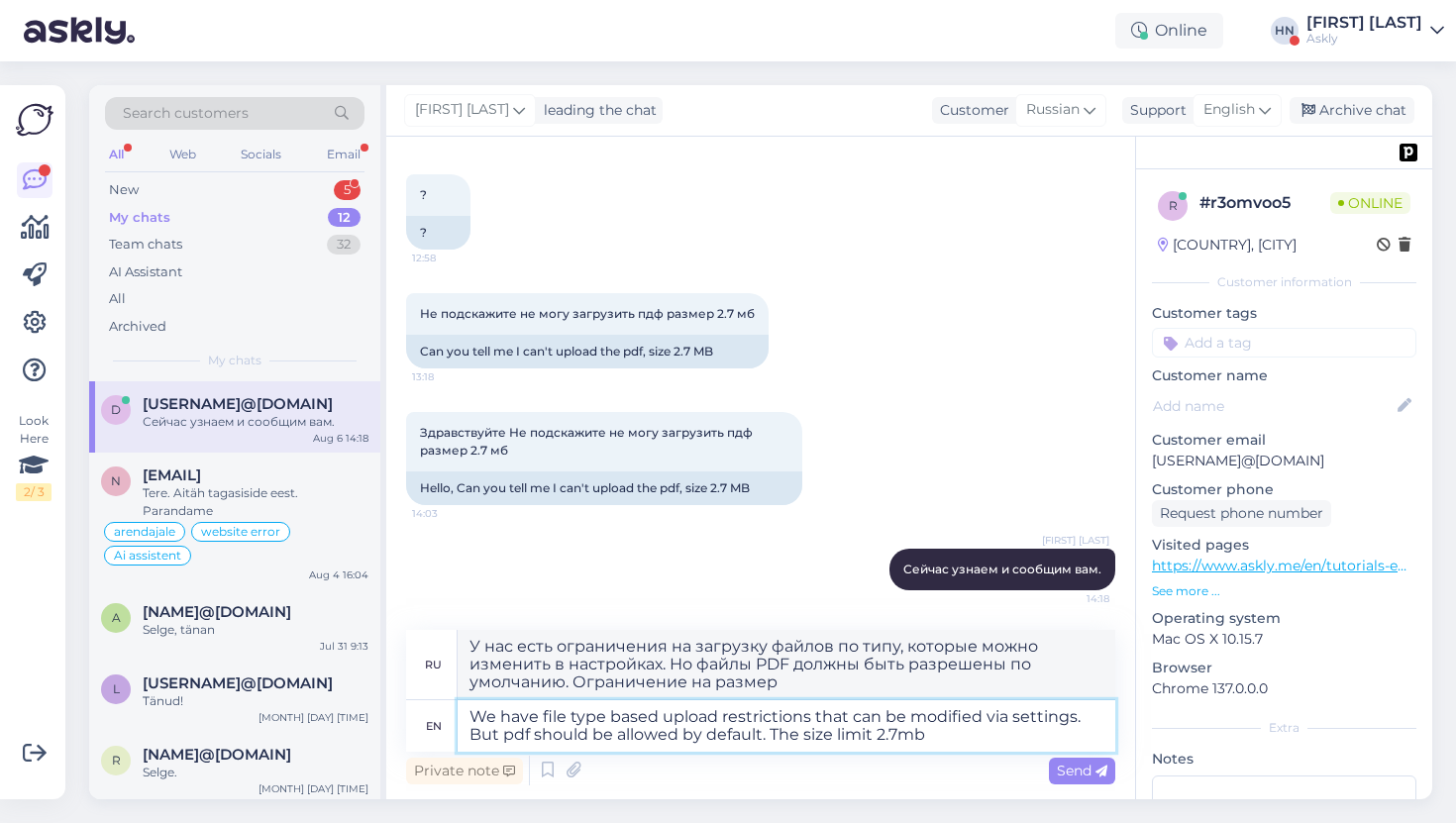 type on "We have file type based upload restrictions that can be modified via settings. But pdf should be allowed by default. The size limit 2.7mb" 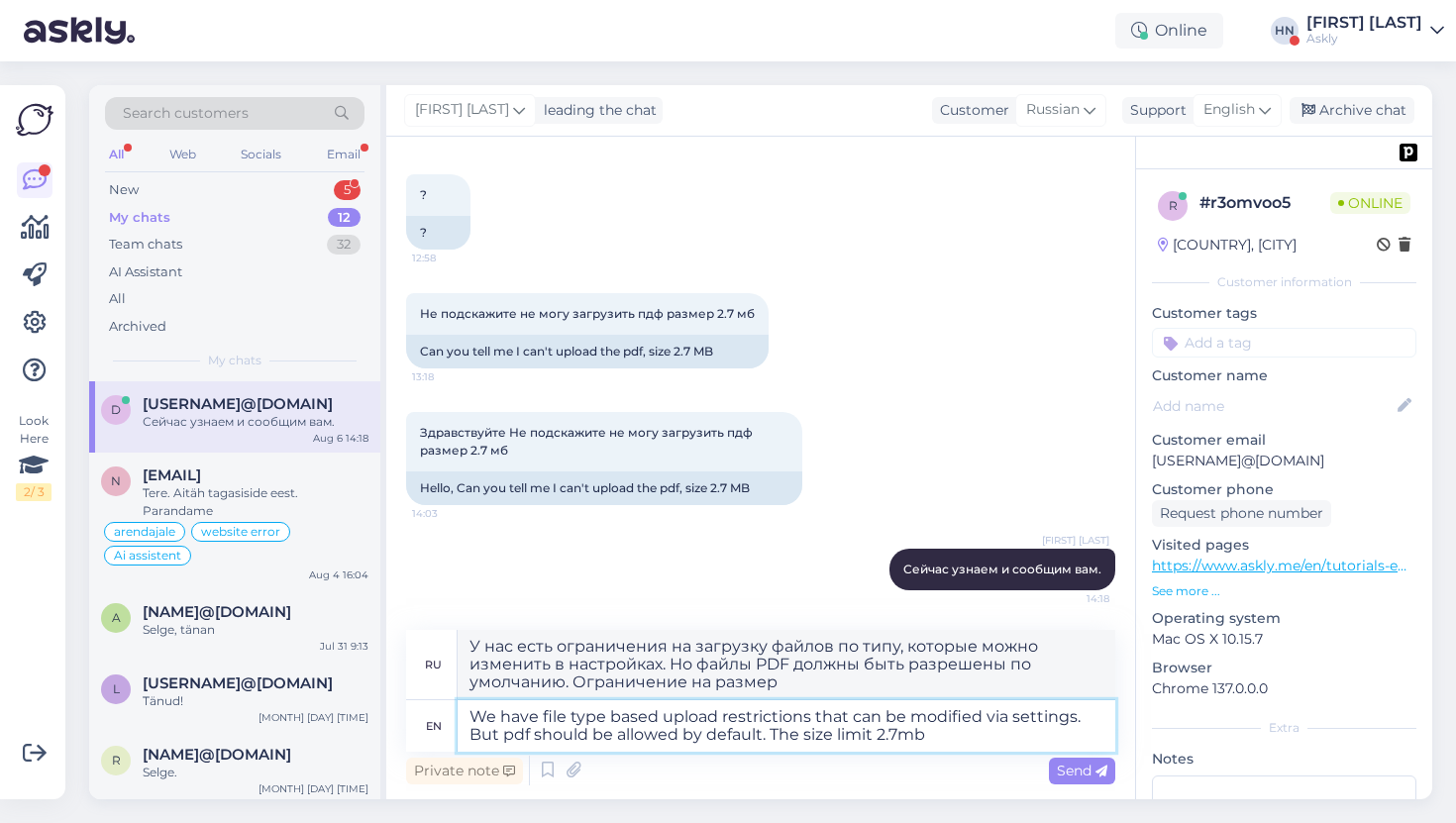 type on "У нас есть ограничения на загрузку файлов по типу, которые можно изменить в настройках. Однако файлы PDF должны быть разрешены по умолчанию. Ограничение по размеру 2.7mb" 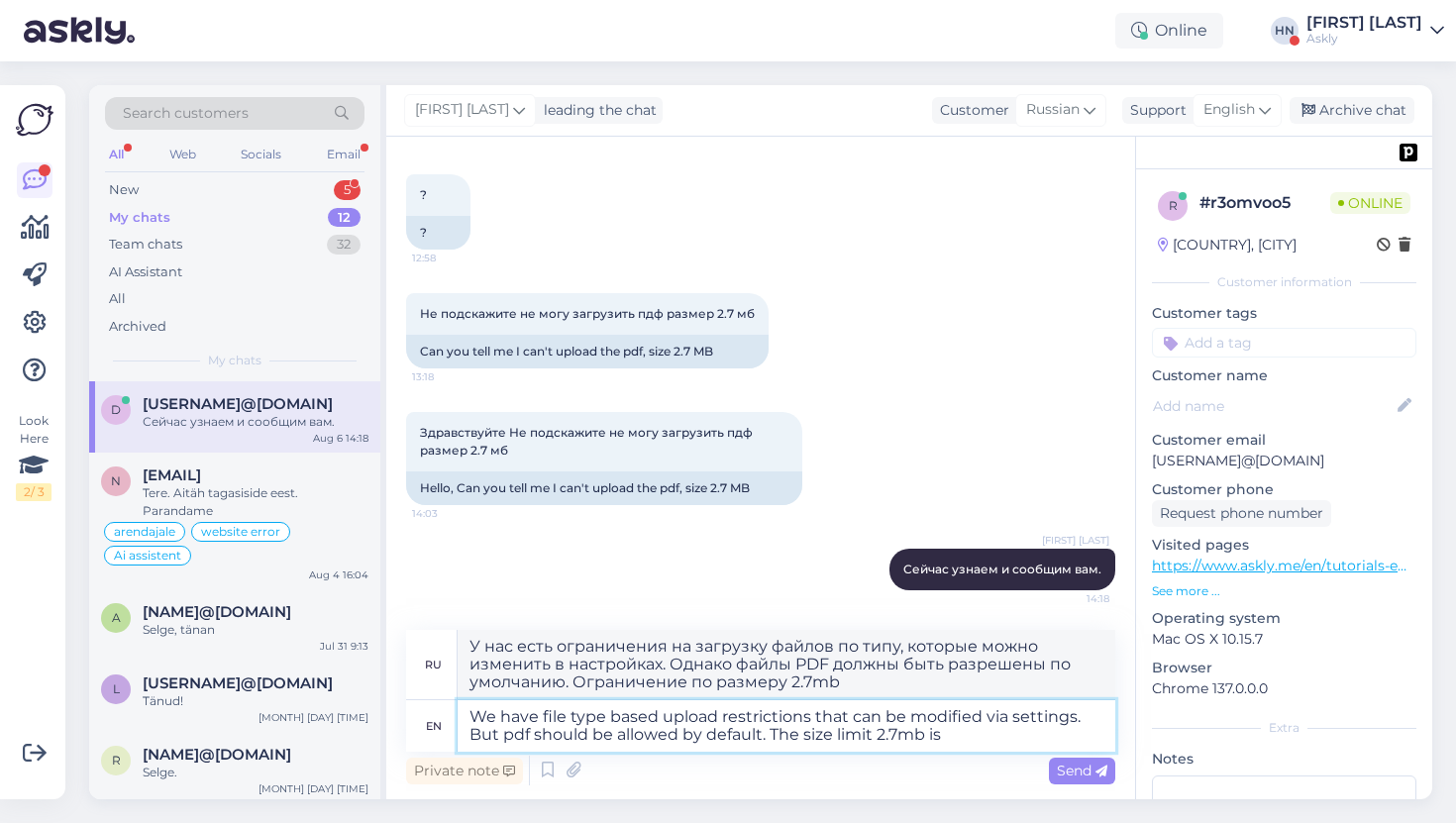 type on "We have file type based upload restrictions that can be modified via settings. But pdf should be allowed by default. The size limit 2.7mb is a" 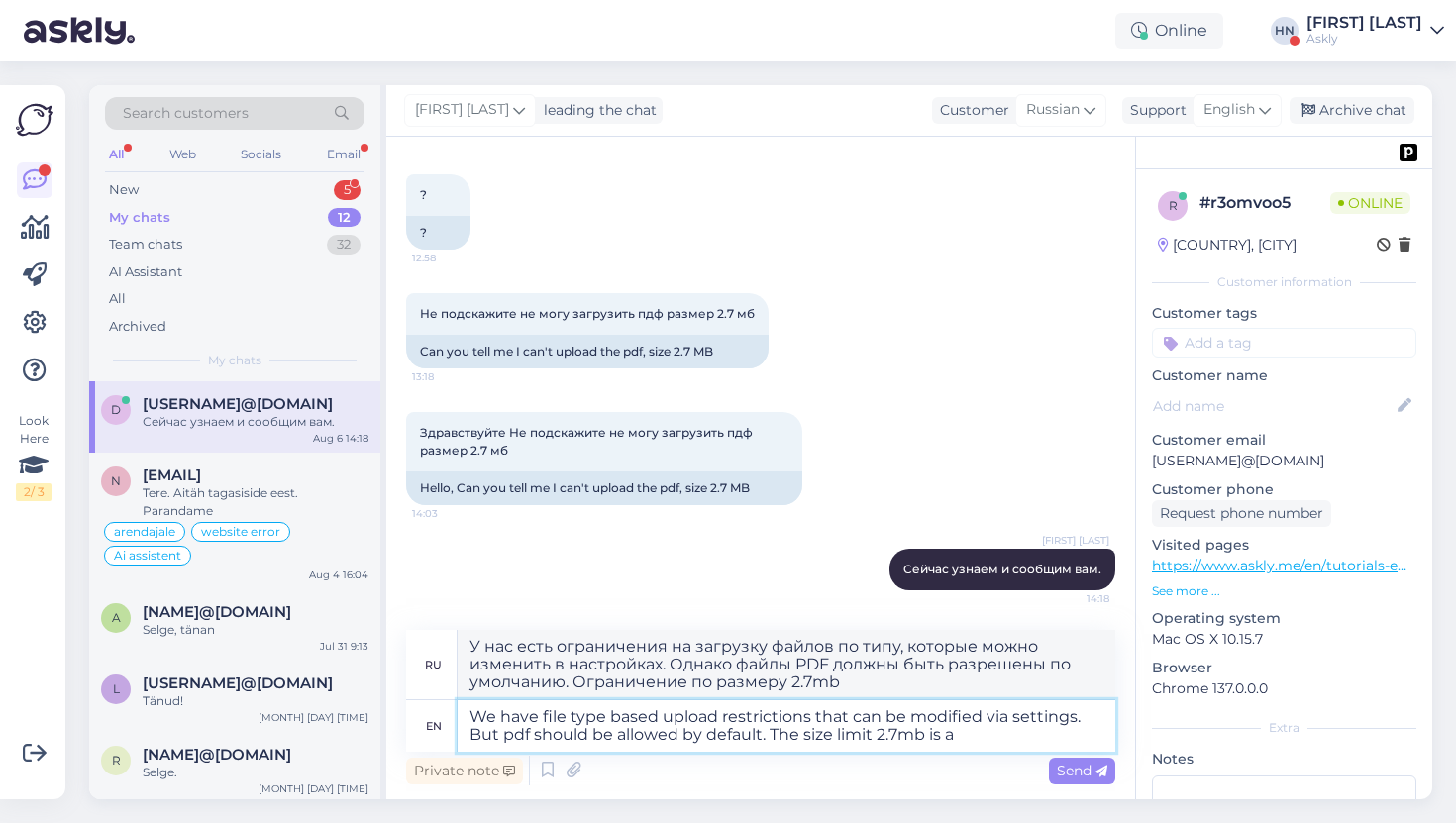 type on "У нас есть ограничения на загрузку файлов, зависящие от типа, которые можно изменить в настройках. Но файлы PDF должны быть разрешены по умолчанию. Ограничение на размер — 2.7mb ." 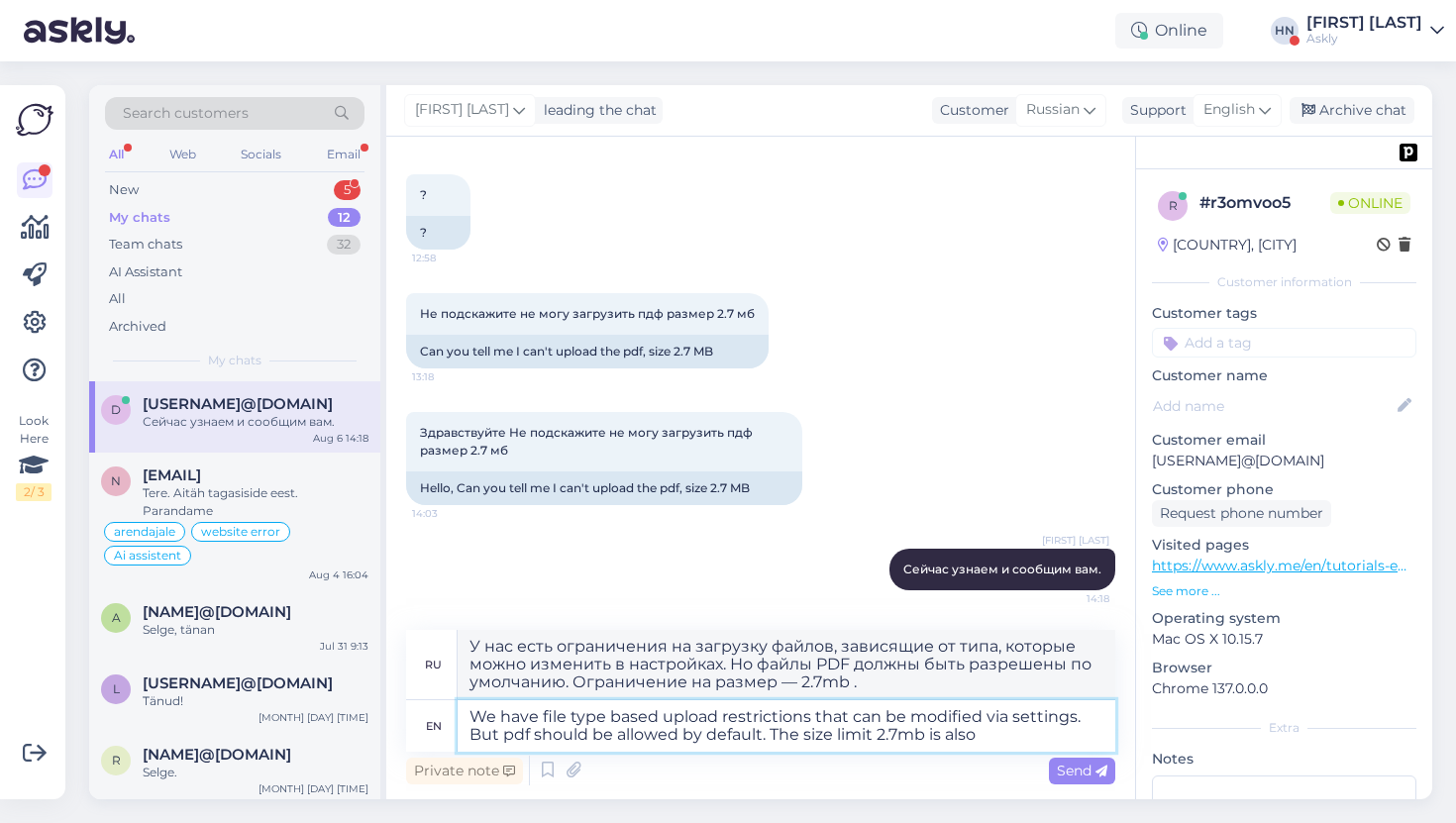 type on "We have file type based upload restrictions that can be modified via settings. But pdf should be allowed by default. The size limit 2.7mb is also" 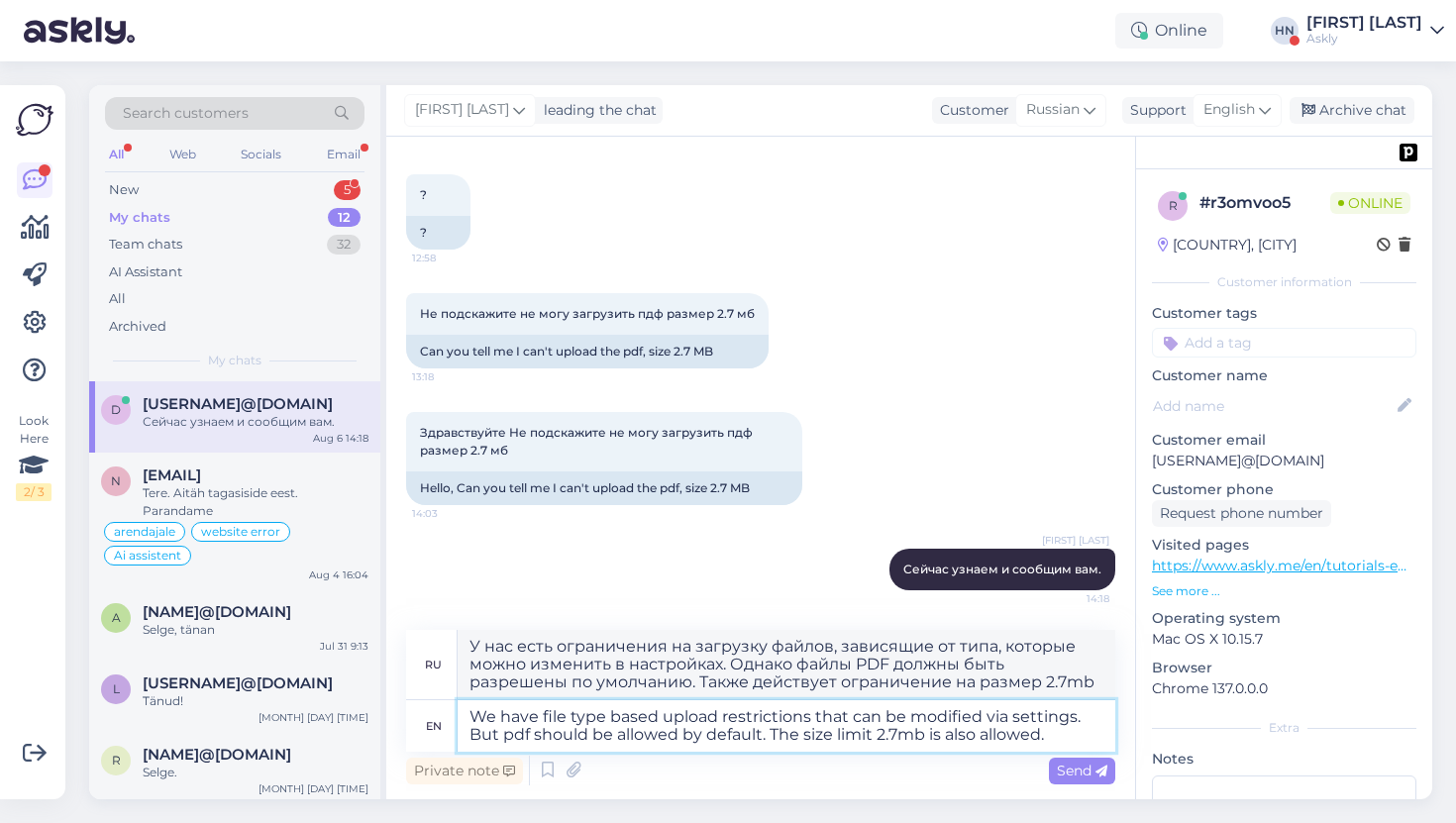 type on "We have file type based upload restrictions that can be modified via settings. But pdf should be allowed by default. The size limit 2.7mb is also allowed." 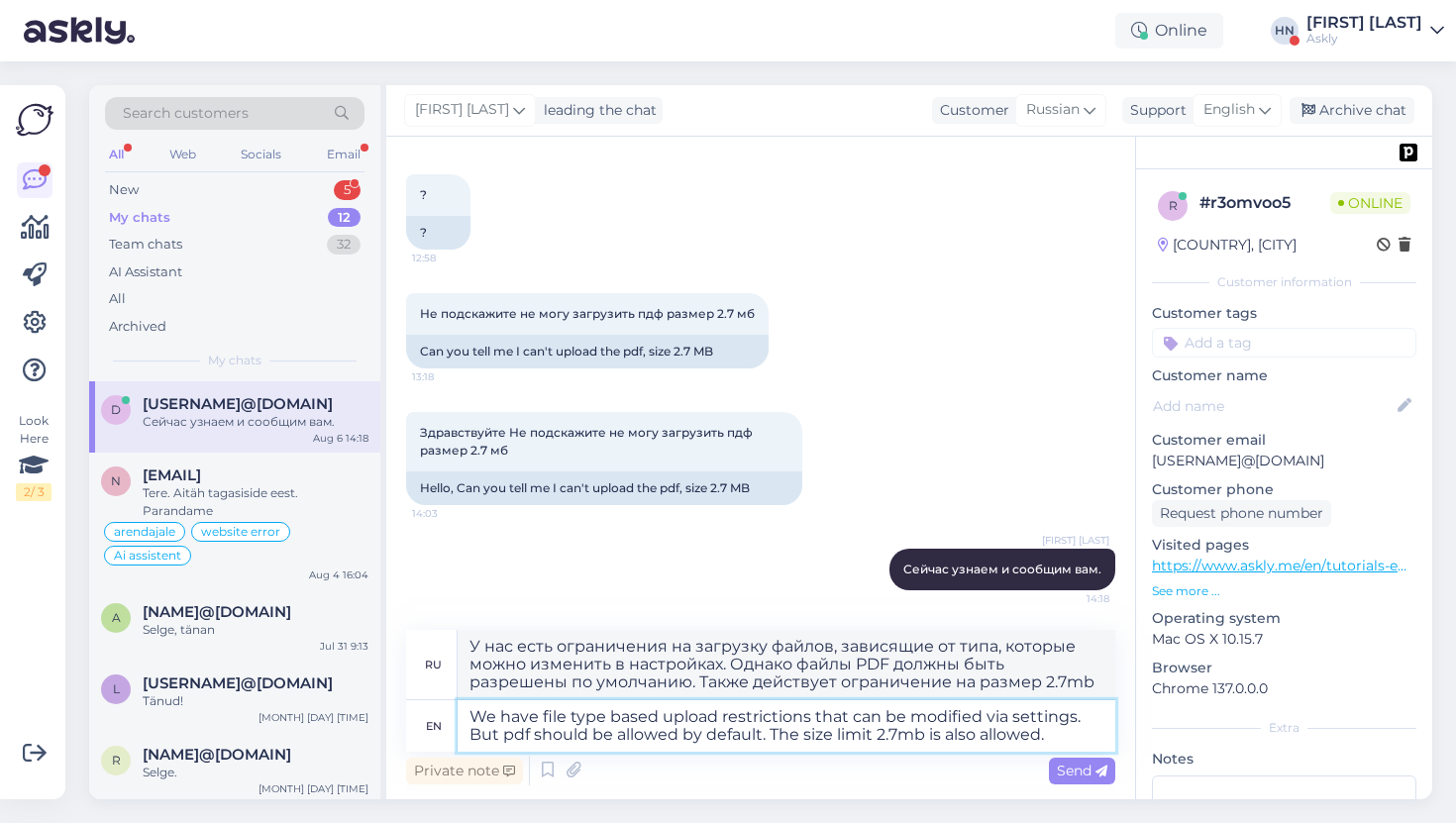 type on "У нас есть ограничения на загрузку файлов, зависящие от типа, которые можно изменить в настройках. Однако файлы PDF должны быть разрешены по умолчанию. Также допускается ограничение на размер 2.7mb ." 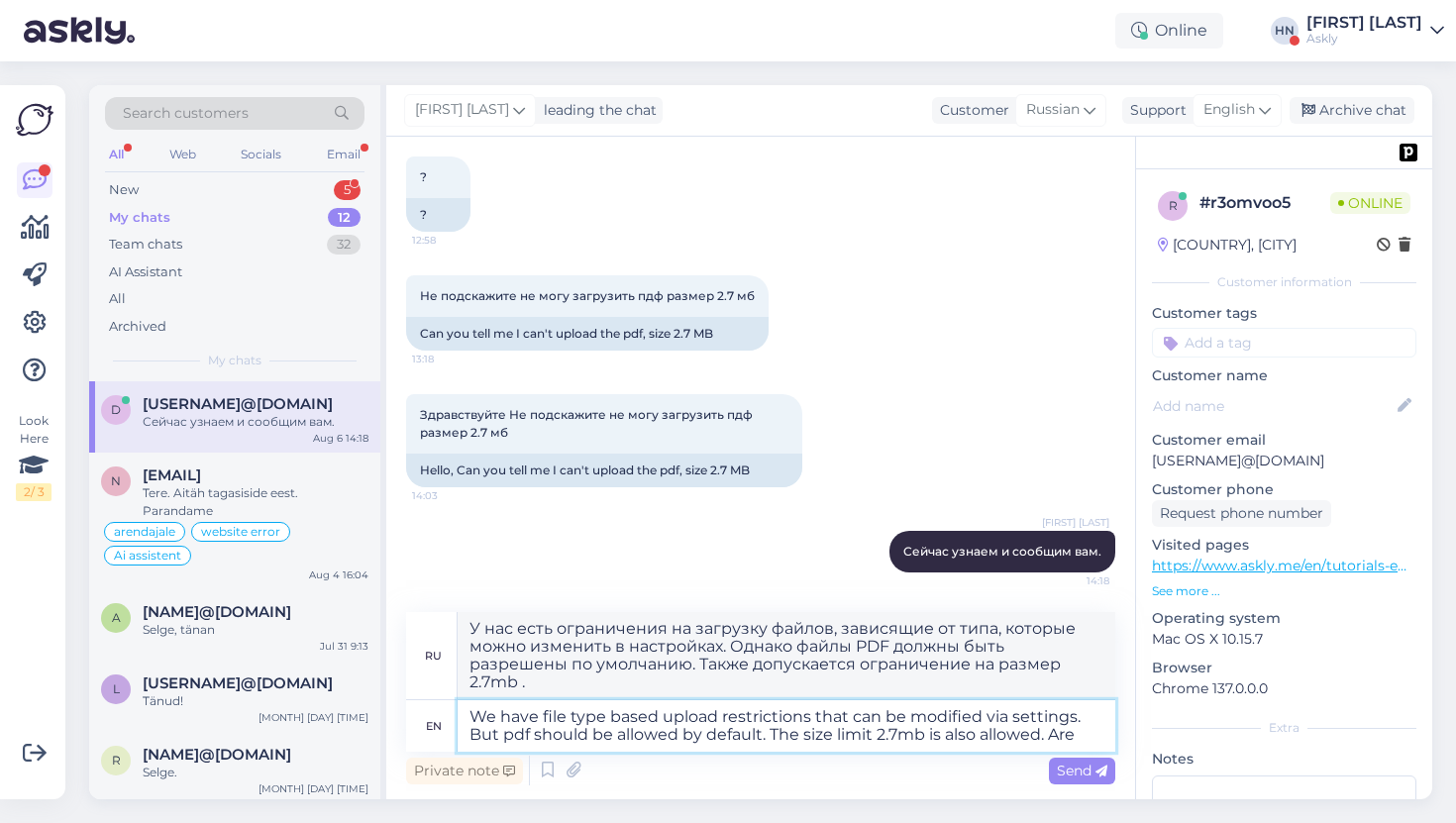 type on "We have file type based upload restrictions that can be modified via settings. But pdf should be allowed by default. The size limit 2.7mb is also allowed. Are" 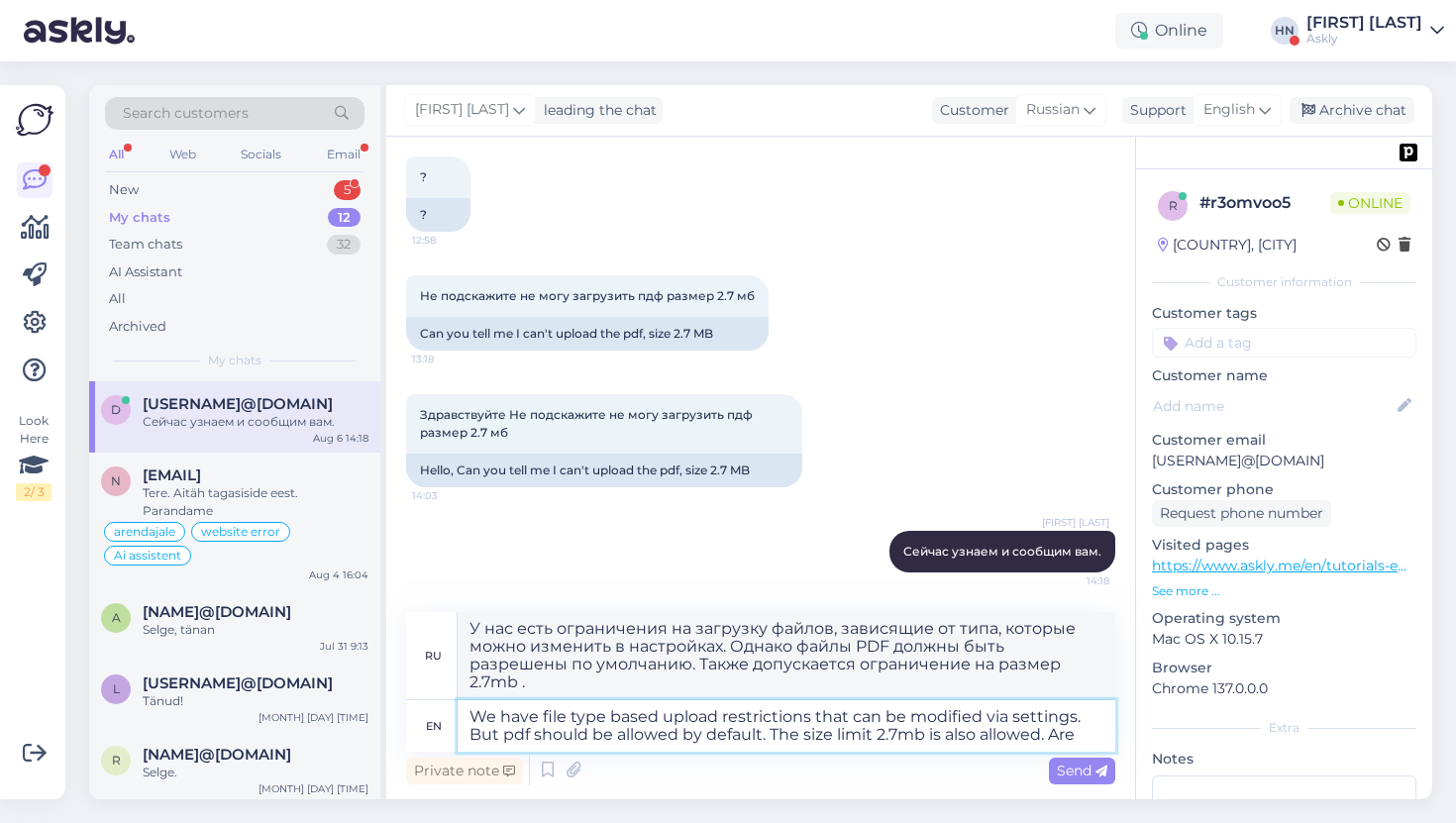 type on "У нас есть ограничения на загрузку файлов, зависящие от типа, которые можно изменить в настройках. Но файлы PDF должны быть разрешены по умолчанию. Также допускается ограничение на размер 2.7mb ." 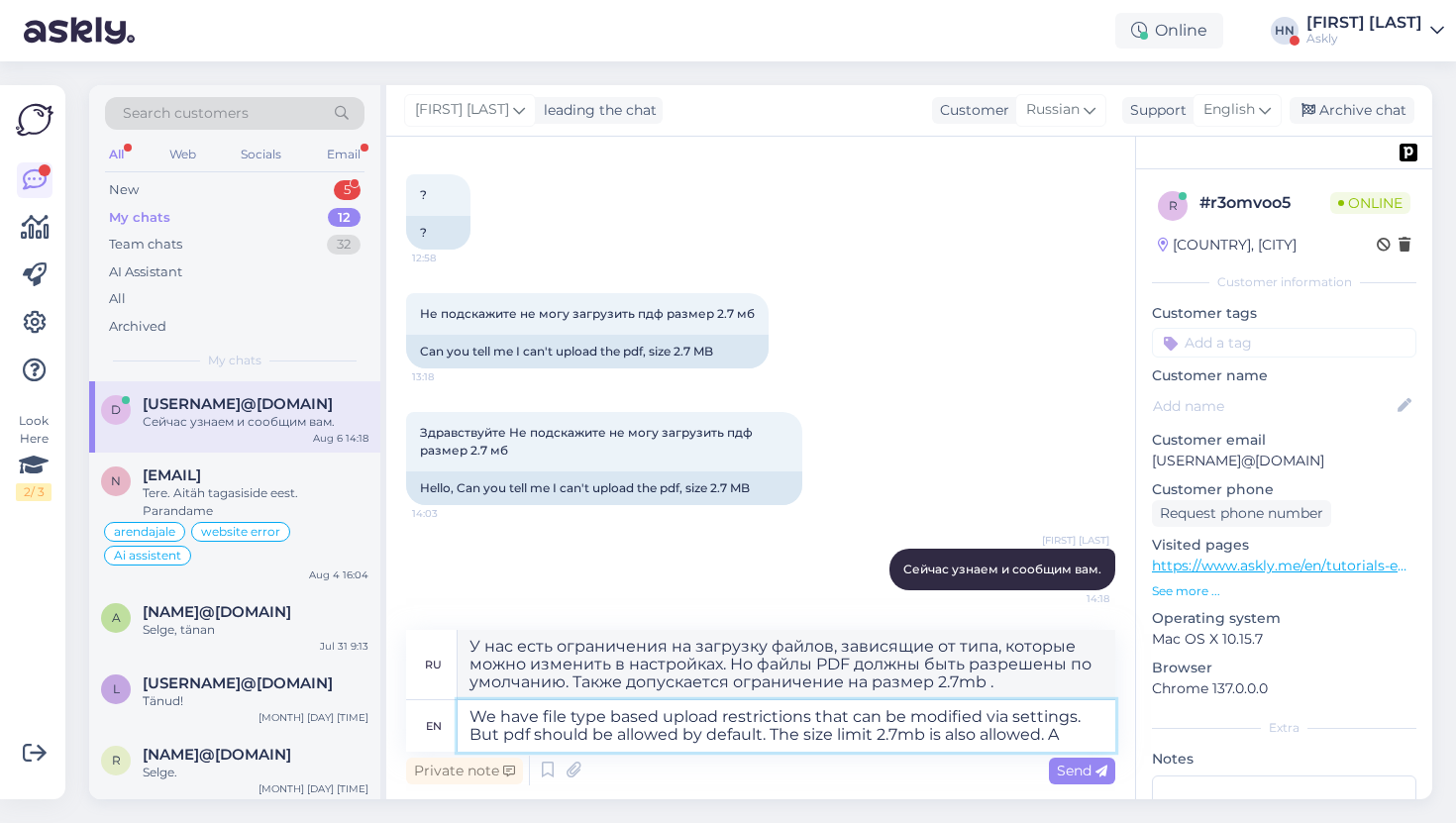 type on "We have file type based upload restrictions that can be modified via settings. But pdf should be allowed by default. The size limit 2.7mb is also allowed." 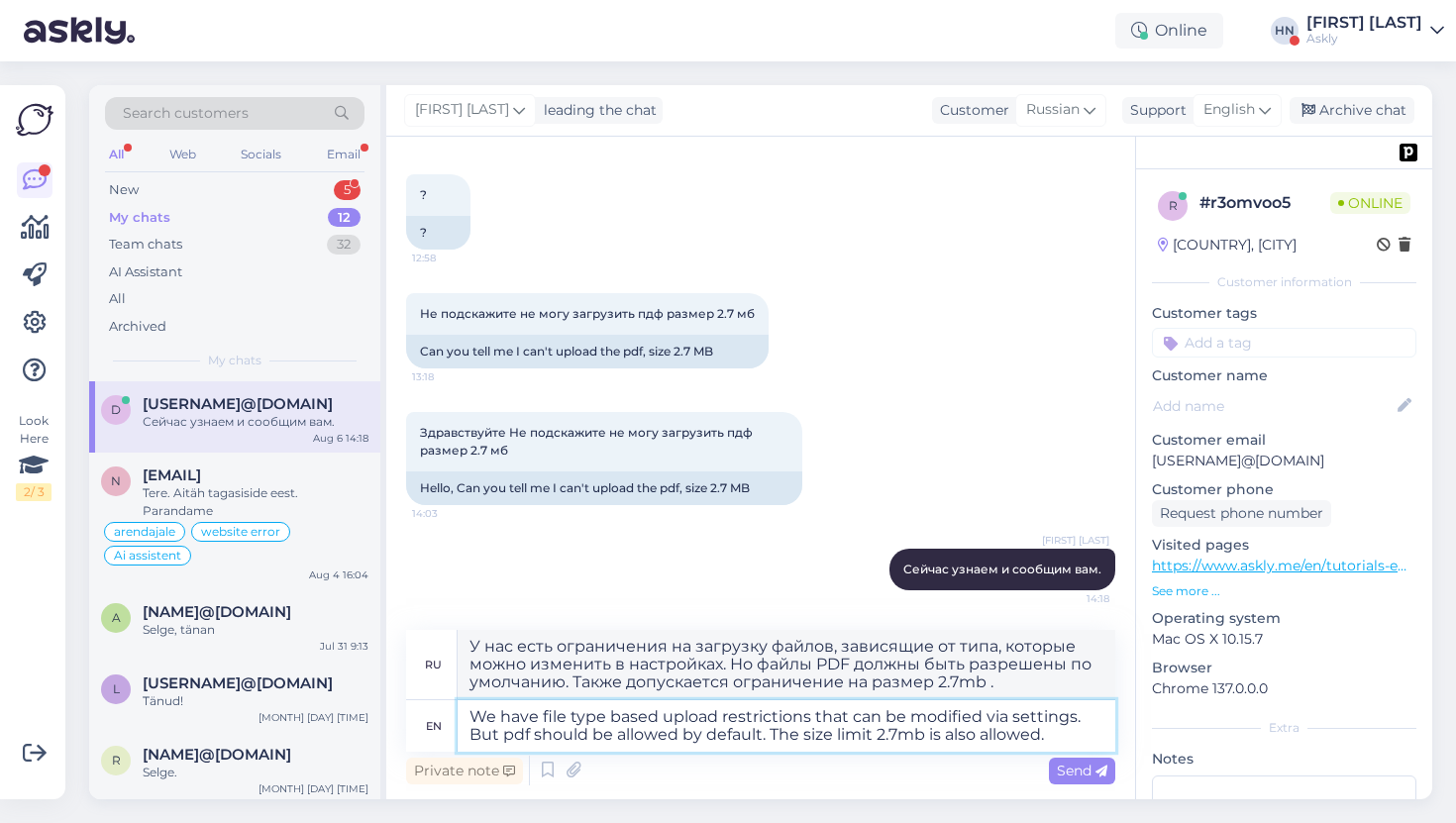 type on "У нас есть ограничения на загрузку файлов, зависящие от типа, которые можно изменить в настройках. Однако файлы PDF должны быть разрешены по умолчанию. Также допускается ограничение на размер 2.7mb ." 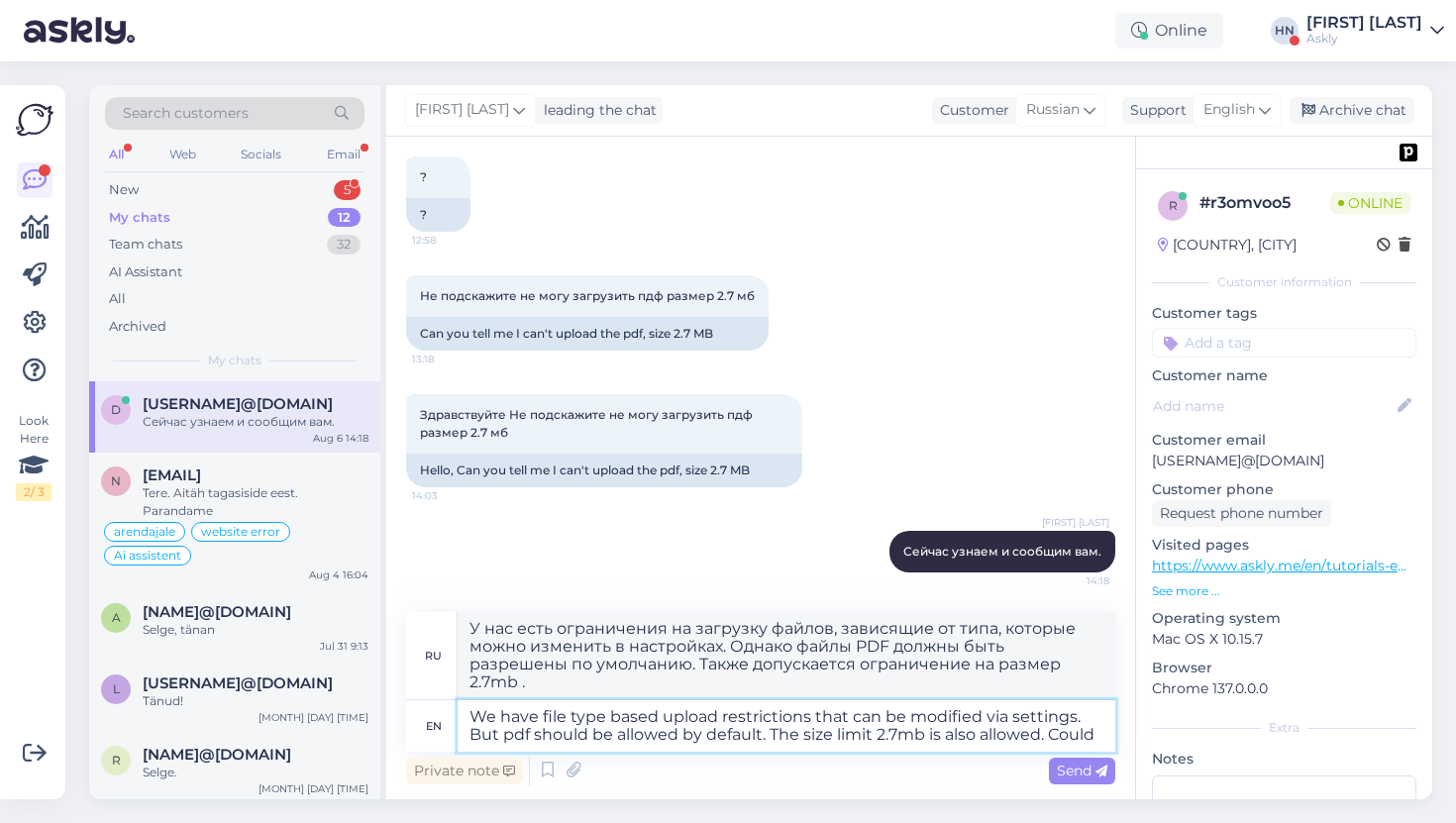 type on "We have file type based upload restrictions that can be modified via settings. But pdf should be allowed by default. The size limit 2.7mb is also allowed. Could" 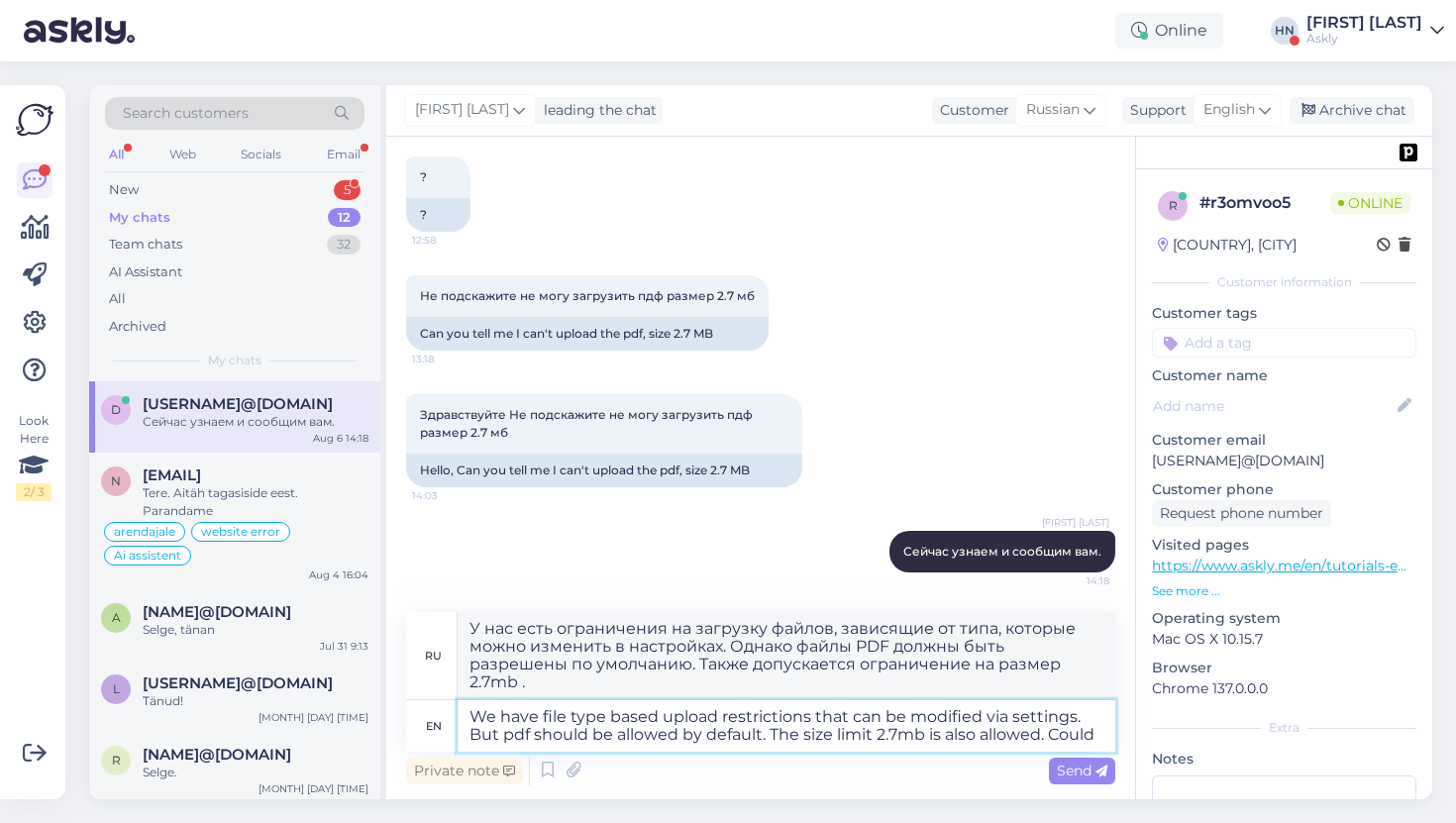 type on "У нас есть ограничения на загрузку файлов по типу, которые можно изменить в настройках. Но PDF-файлы должны быть разрешены по умолчанию. Также допускается ограничение на размер 2.7mb ." 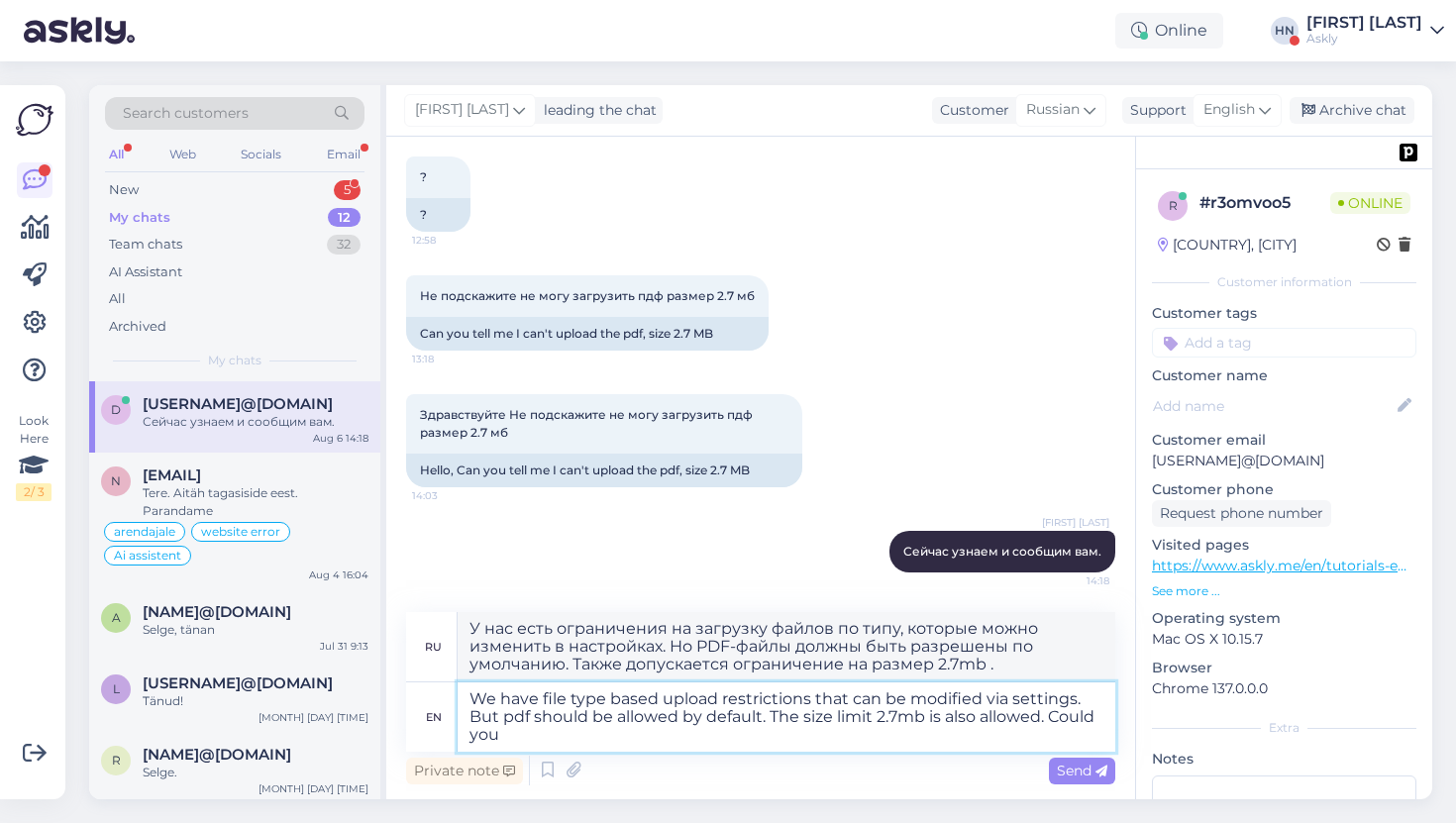 type on "We have file type based upload restrictions that can be modified via settings. But pdf should be allowed by default. The size limit 2.7mb is also allowed. Could you p" 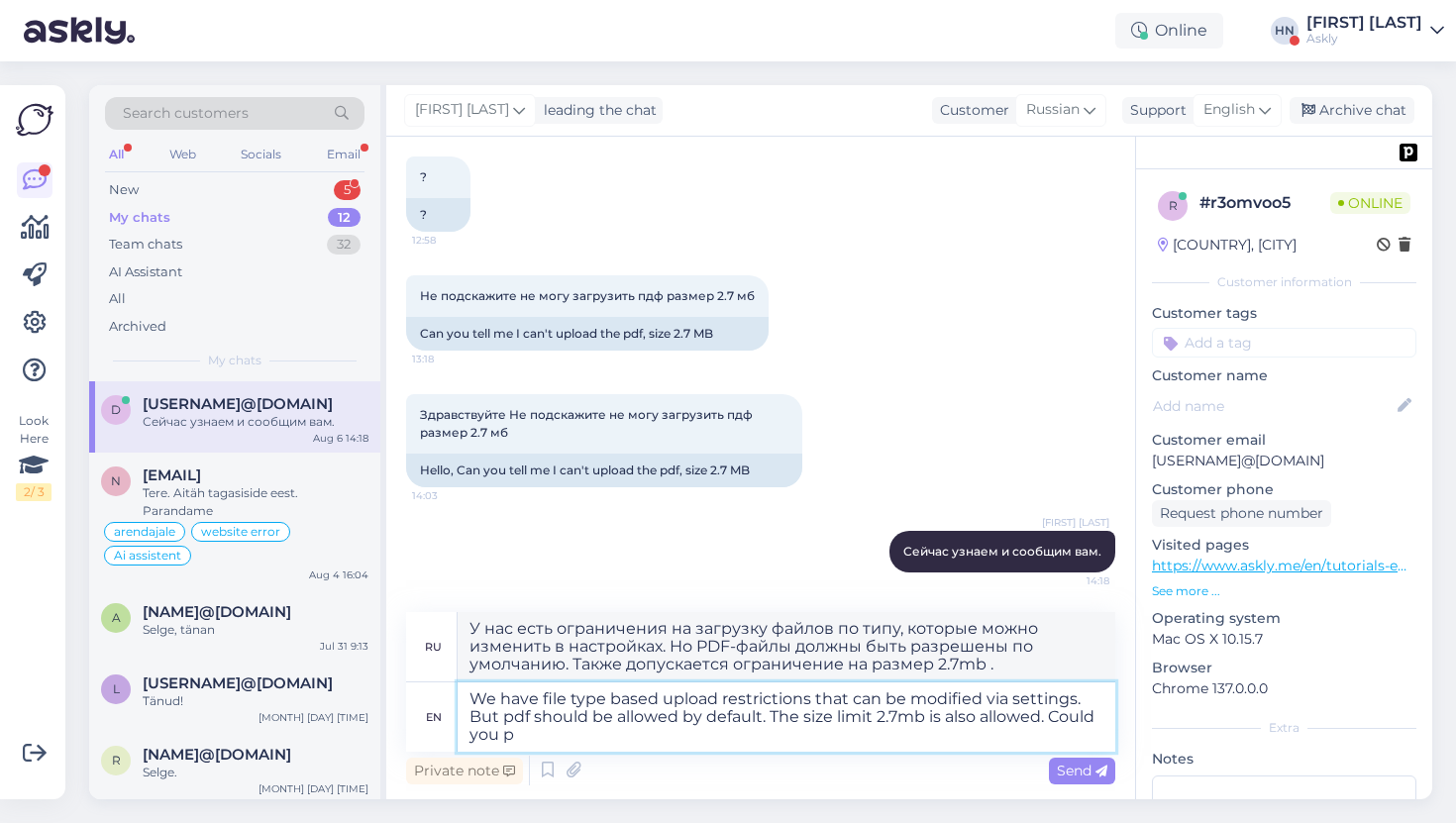 type on "У нас есть ограничения на загрузку файлов по типу, которые можно изменить в настройках. Но PDF-файлы должны быть разрешены по умолчанию. Также допускается ограничение на размер 2.7mb . Не могли бы вы…" 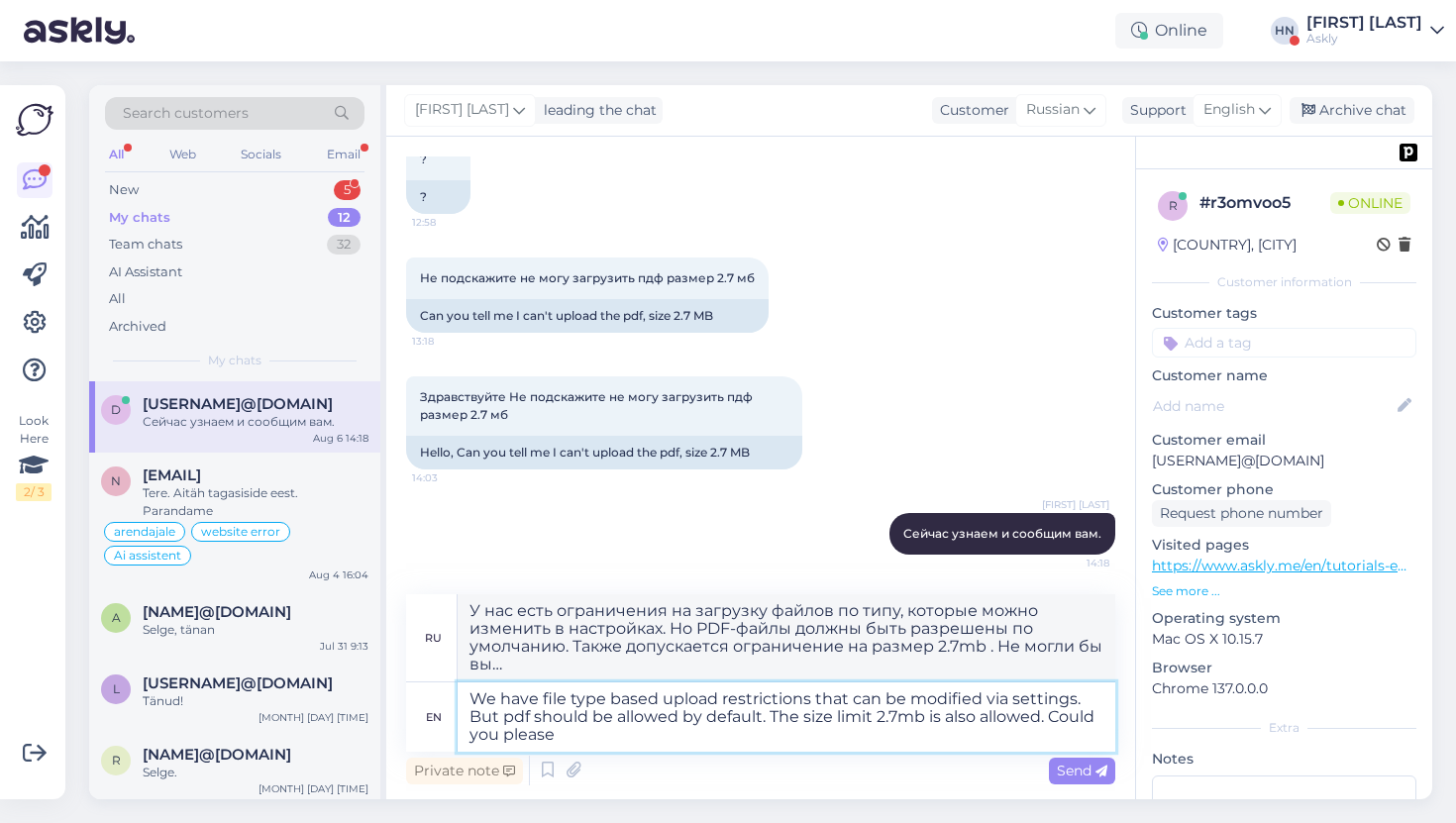type on "We have file type based upload restrictions that can be modified via settings. But pdf should be allowed by default. The size limit 2.7mb is also allowed. Could you please" 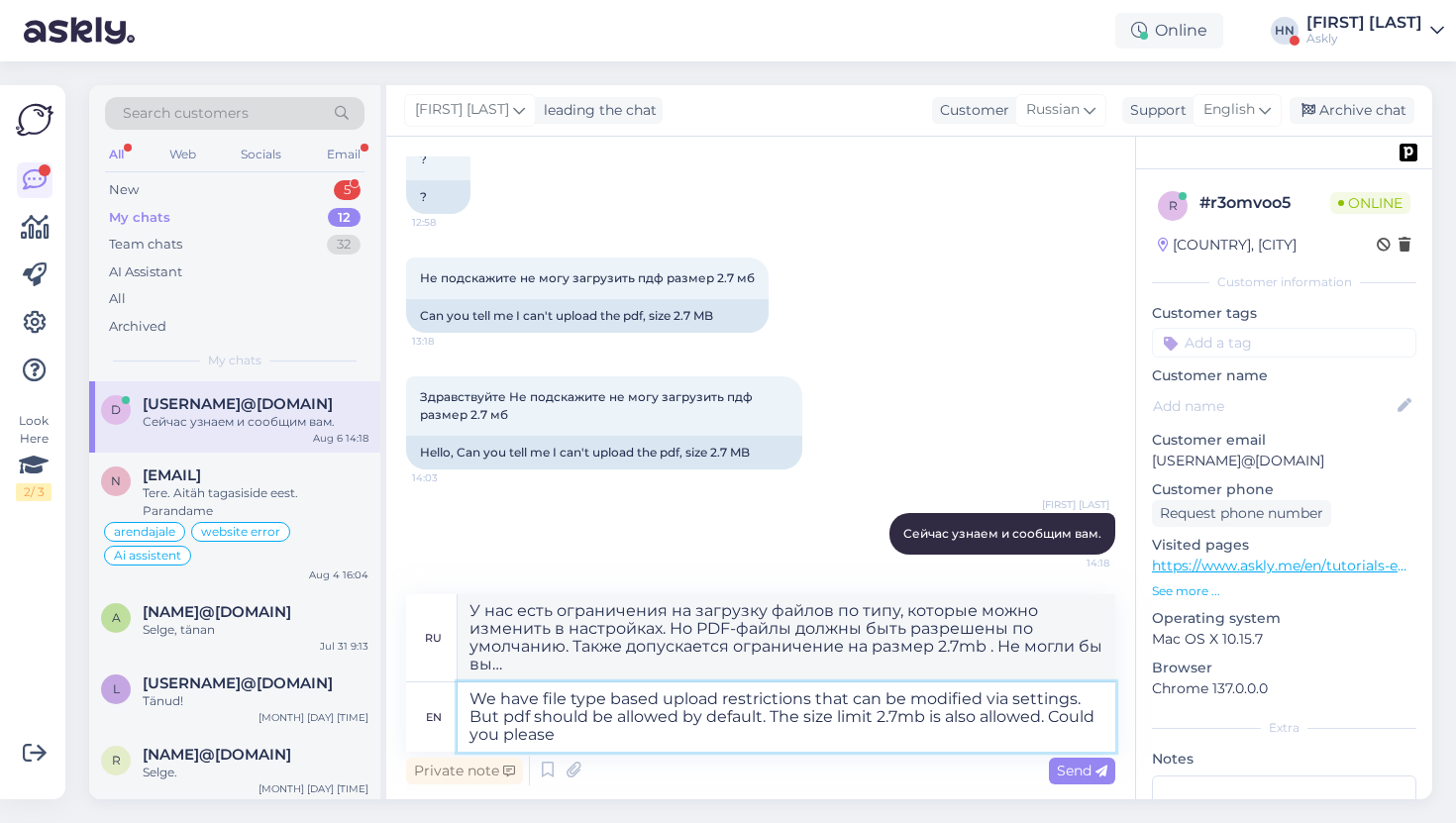 type on "У нас есть ограничения на загрузку файлов по типу, которые можно изменить в настройках. Но файлы PDF должны быть разрешены по умолчанию. Также допускается ограничение на размер 2.7mb . Не могли бы вы…" 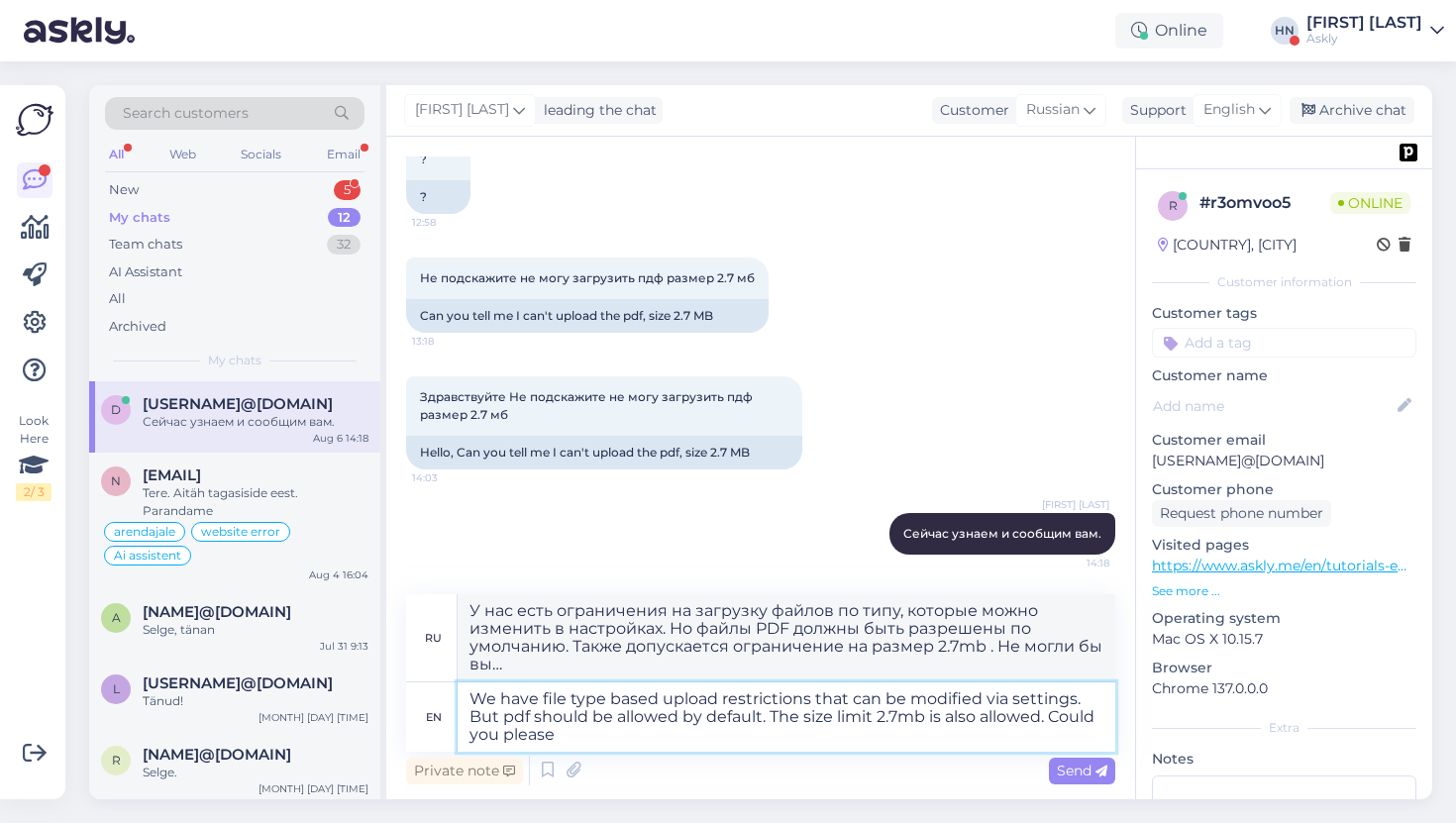click on "We have file type based upload restrictions that can be modified via settings. But pdf should be allowed by default. The size limit 2.7mb is also allowed. Could you please" at bounding box center (786, 717) 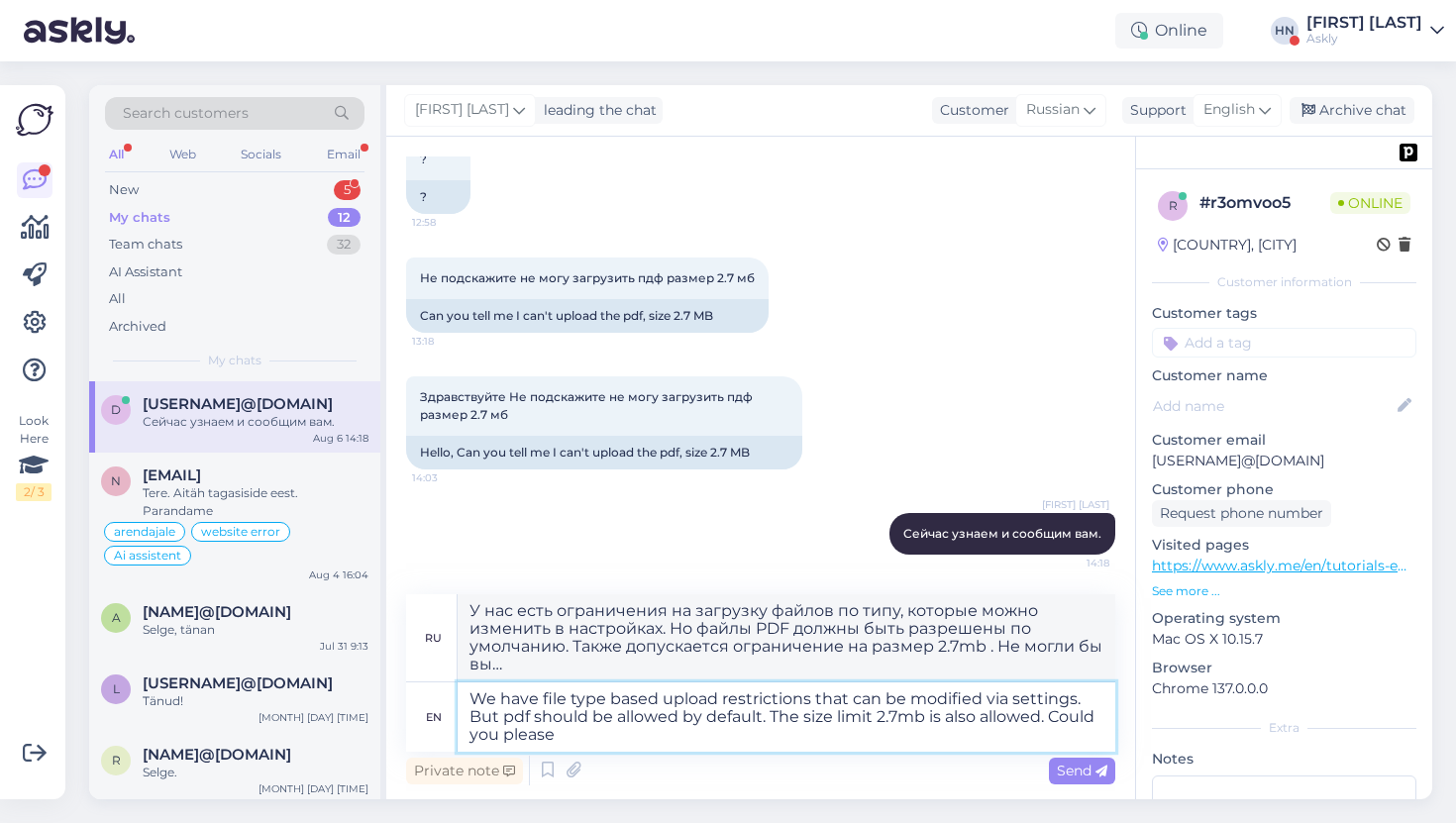 type on "We have file type based upload restrictions that can be modified via settings. But pdf should be allowed by default. The size limit 2.7mb is also allowed.
Could you please" 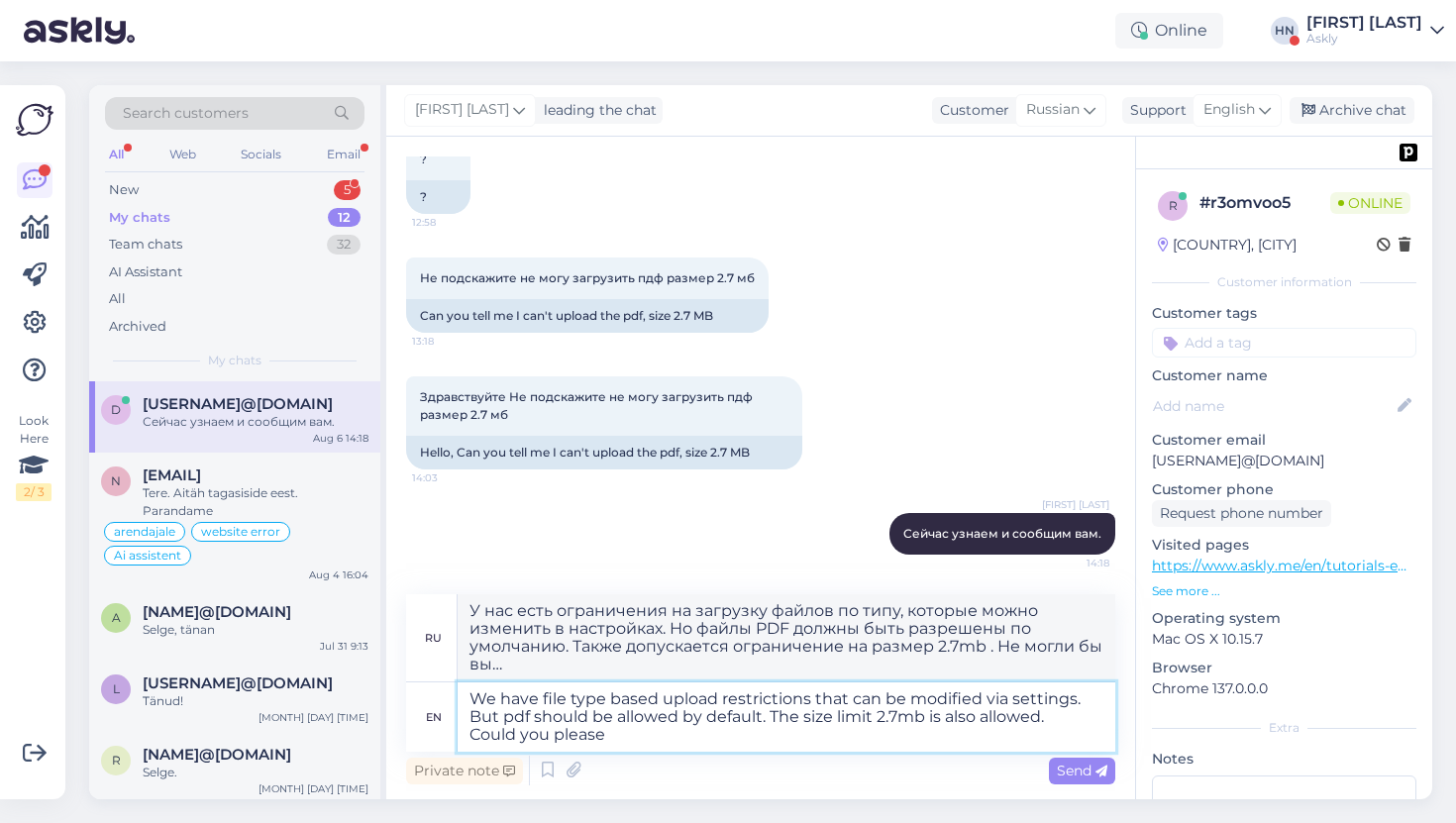 type on "У нас есть ограничения на загрузку файлов по типу, которые можно изменить в настройках. Но PDF-файлы должны быть разрешены по умолчанию. Также допускается ограничение на размер 2.7mb .
Не могли бы вы…" 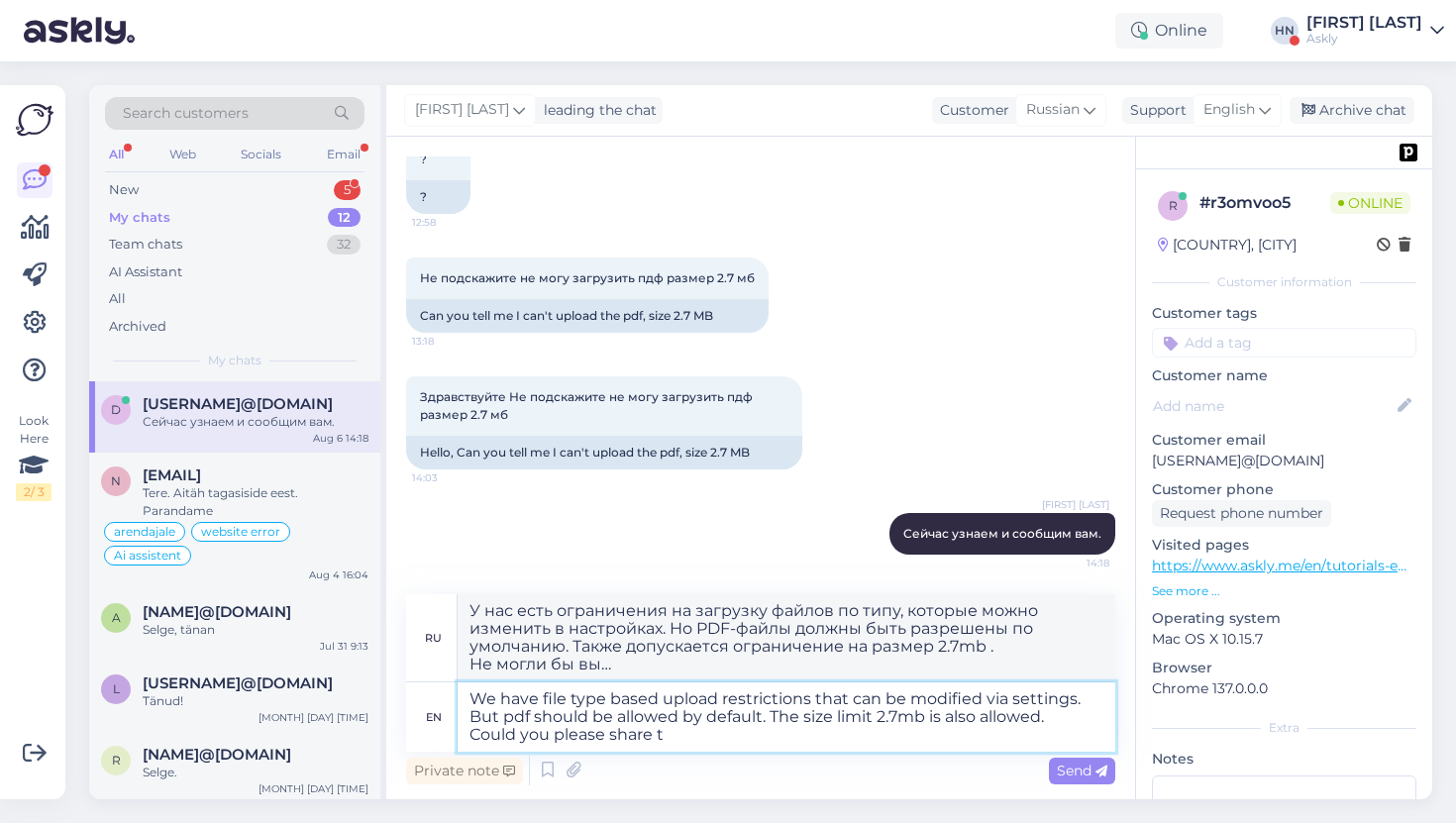 type on "We have file type based upload restrictions that can be modified via settings. But pdf should be allowed by default. The size limit 2.7mb is also allowed.
Could you please share th" 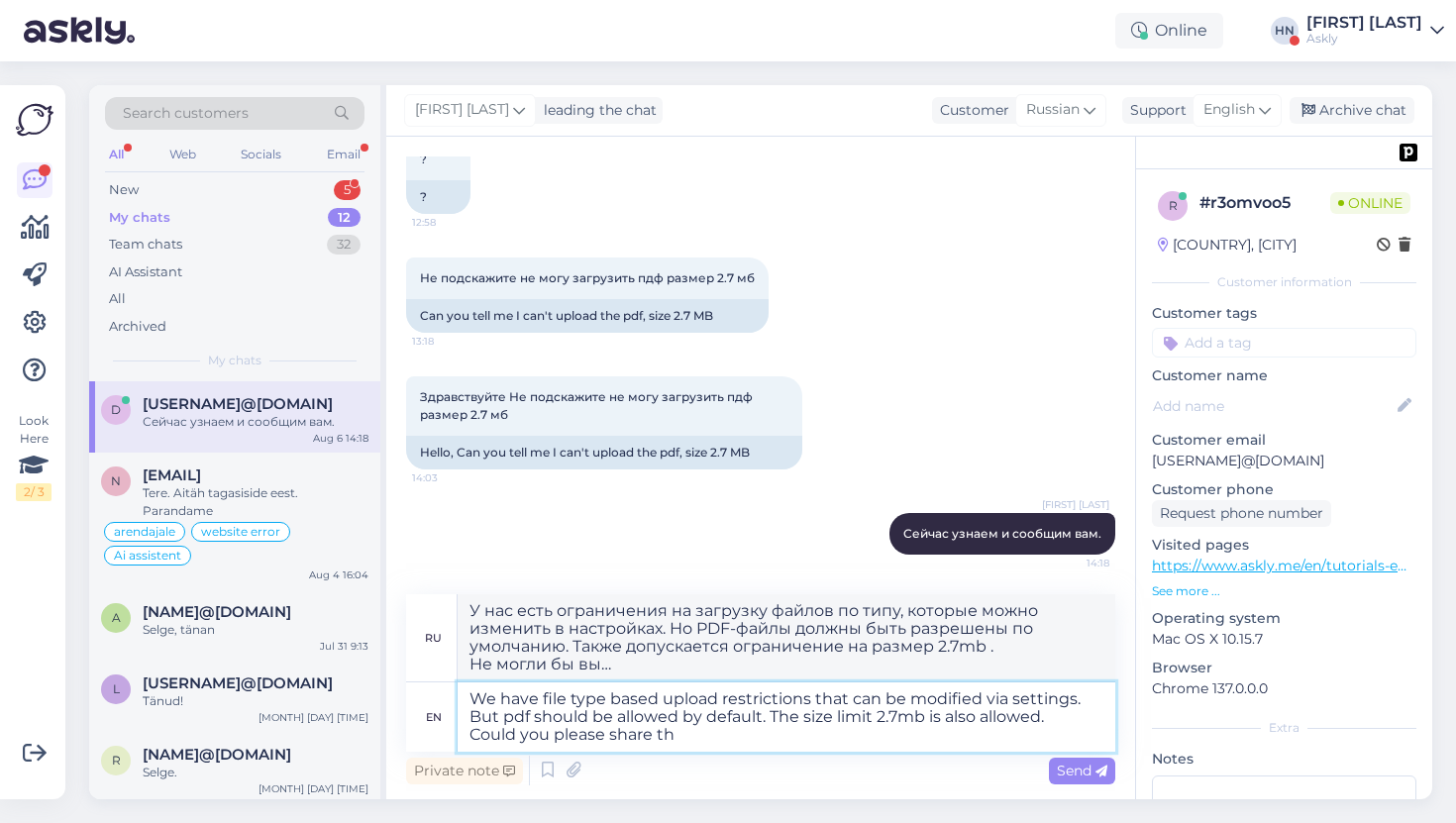 type on "У нас есть ограничения на загрузку файлов по типу, которые можно изменить в настройках. Но файлы PDF должны быть разрешены по умолчанию. Также допускается ограничение на размер 2.7mb .
Не могли бы вы поделиться?" 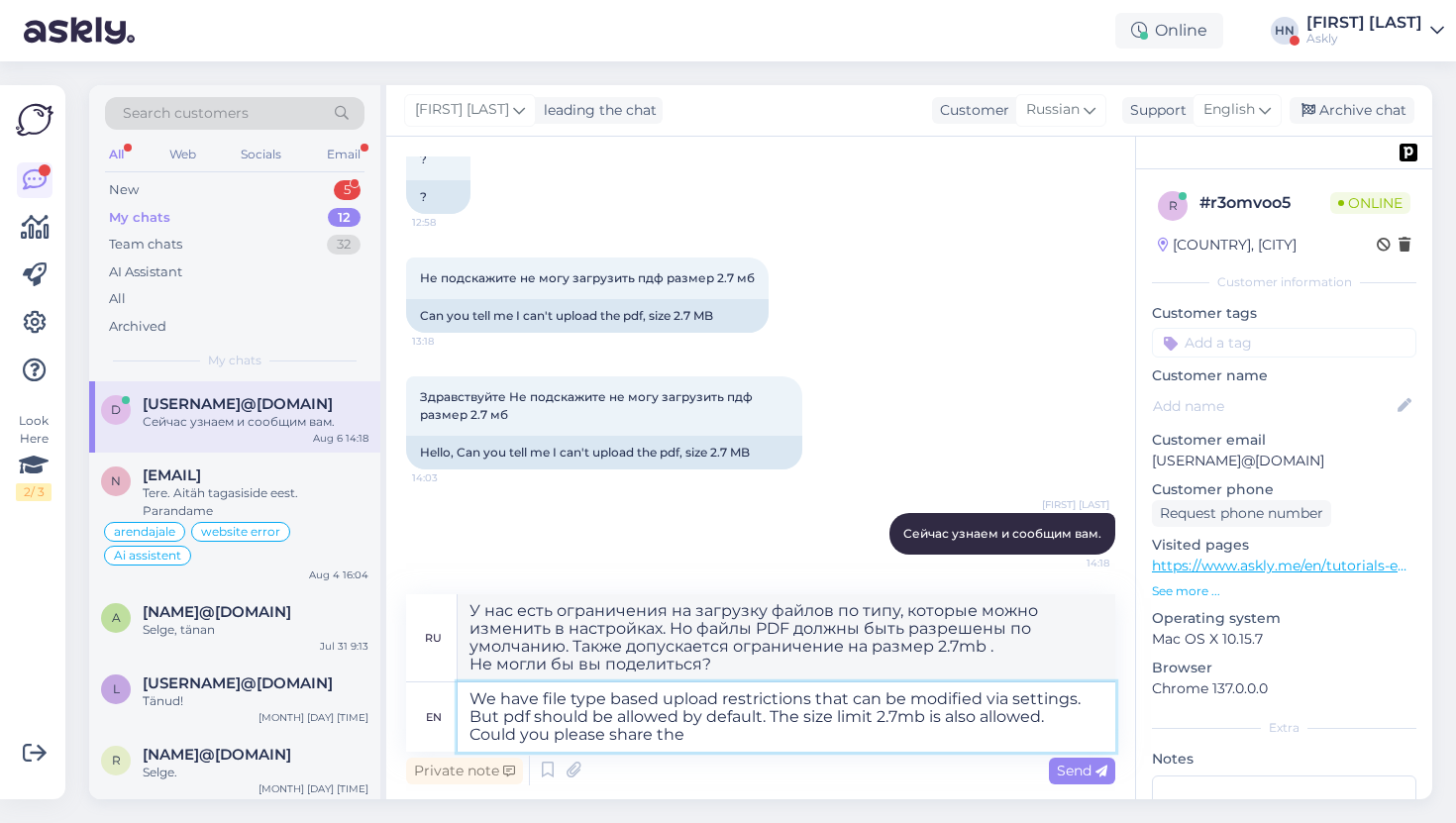 type on "We have file type based upload restrictions that can be modified via settings. But pdf should be allowed by default. The size limit 2.7mb is also allowed.
Could you please share the c" 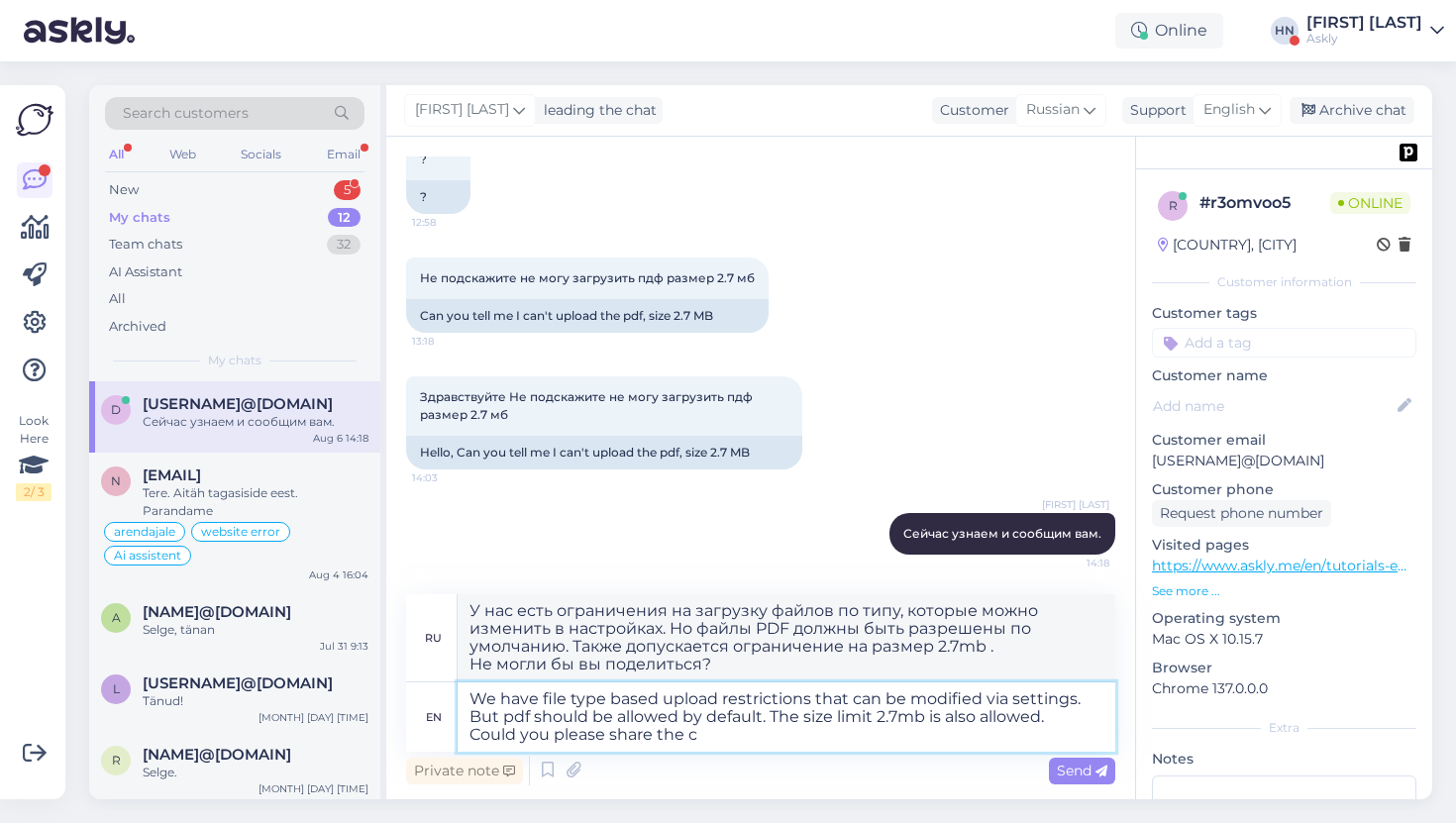 type on "У нас есть ограничения на загрузку файлов по типу, которые можно изменить в настройках. Но файлы PDF должны быть разрешены по умолчанию. Также допускается ограничение на размер 2.7mb .
могли бы вы поделиться" 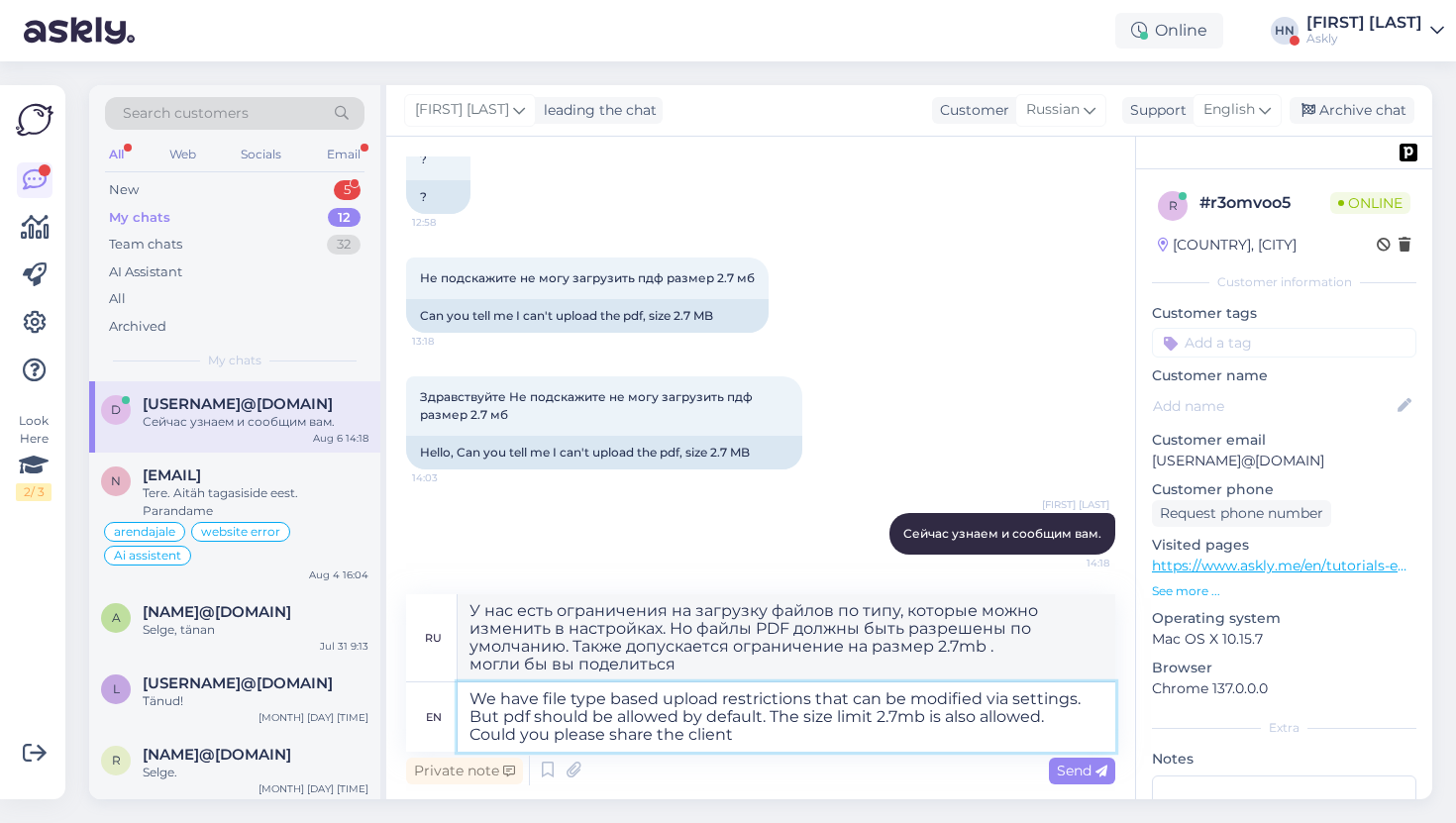 type on "We have file type based upload restrictions that can be modified via settings. But pdf should be allowed by default. The size limit 2.7mb is also allowed.
Could you please share the client" 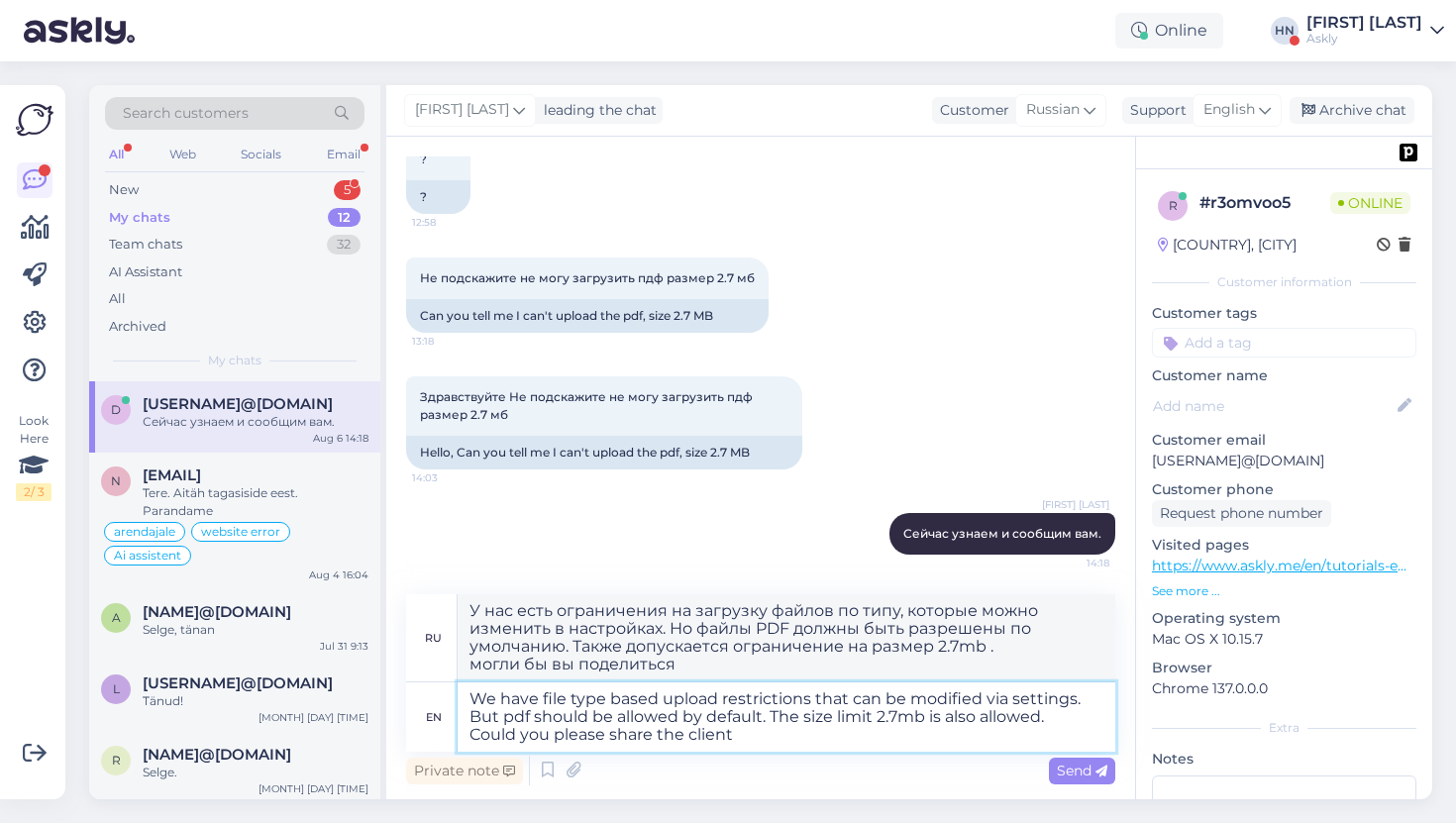 type on "У нас есть ограничения на загрузку файлов по типу, которые можно изменить в настройках. Но PDF-файлы должны быть разрешены по умолчанию. Также допускается ограничение на размер 2.7mb .
могли бы вы поделиться клиентом?" 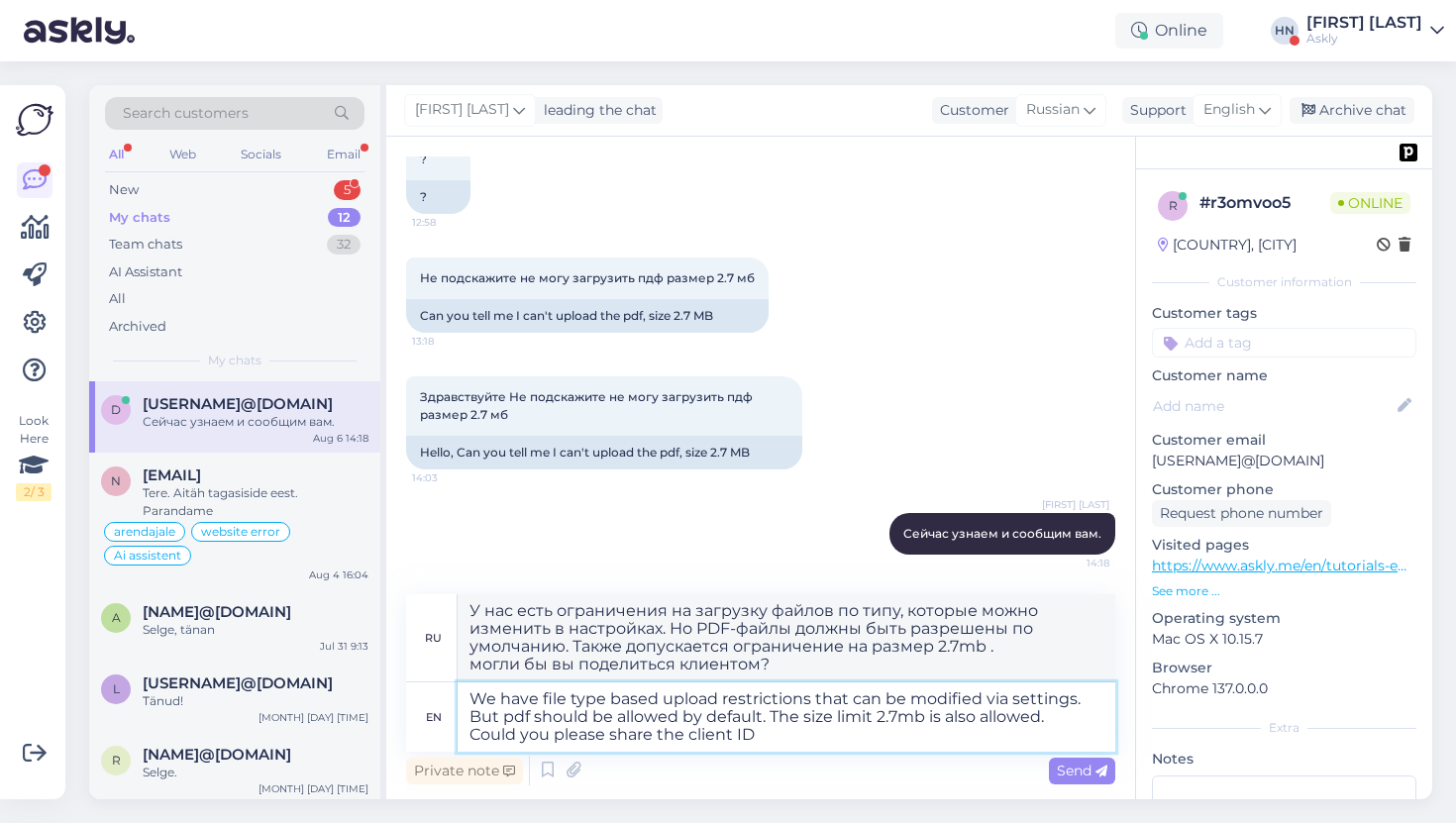 type on "We have file type based upload restrictions that can be modified via settings. But pdf should be allowed by default. The size limit 2.7mb is also allowed.
Could you please share the client ID" 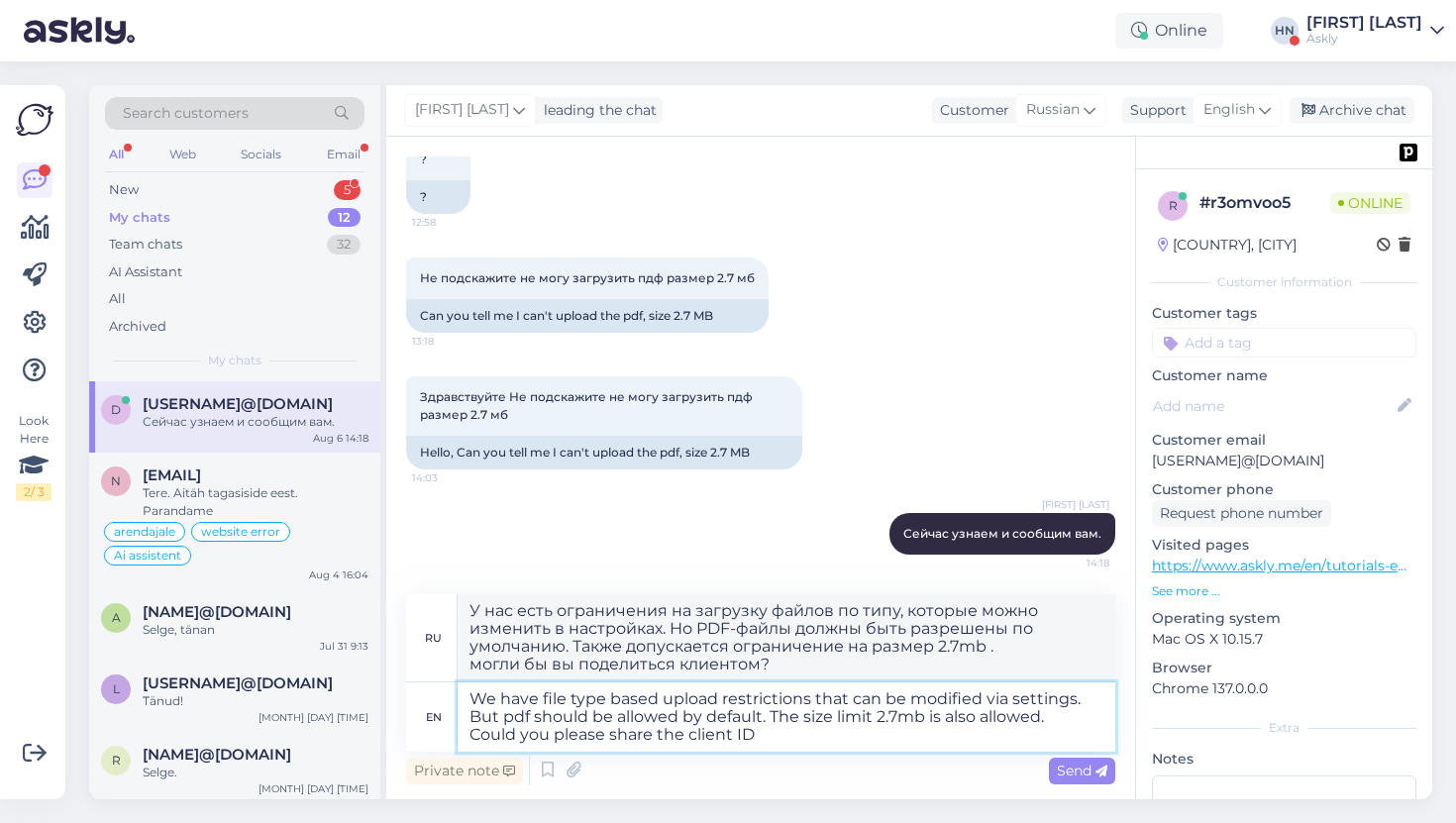 type on "У нас есть ограничения на загрузку файлов по типу, которые можно изменить в настройках. Но файлы PDF должны быть разрешены по умолчанию. Также допускается ограничение на размер 2.7mb ." 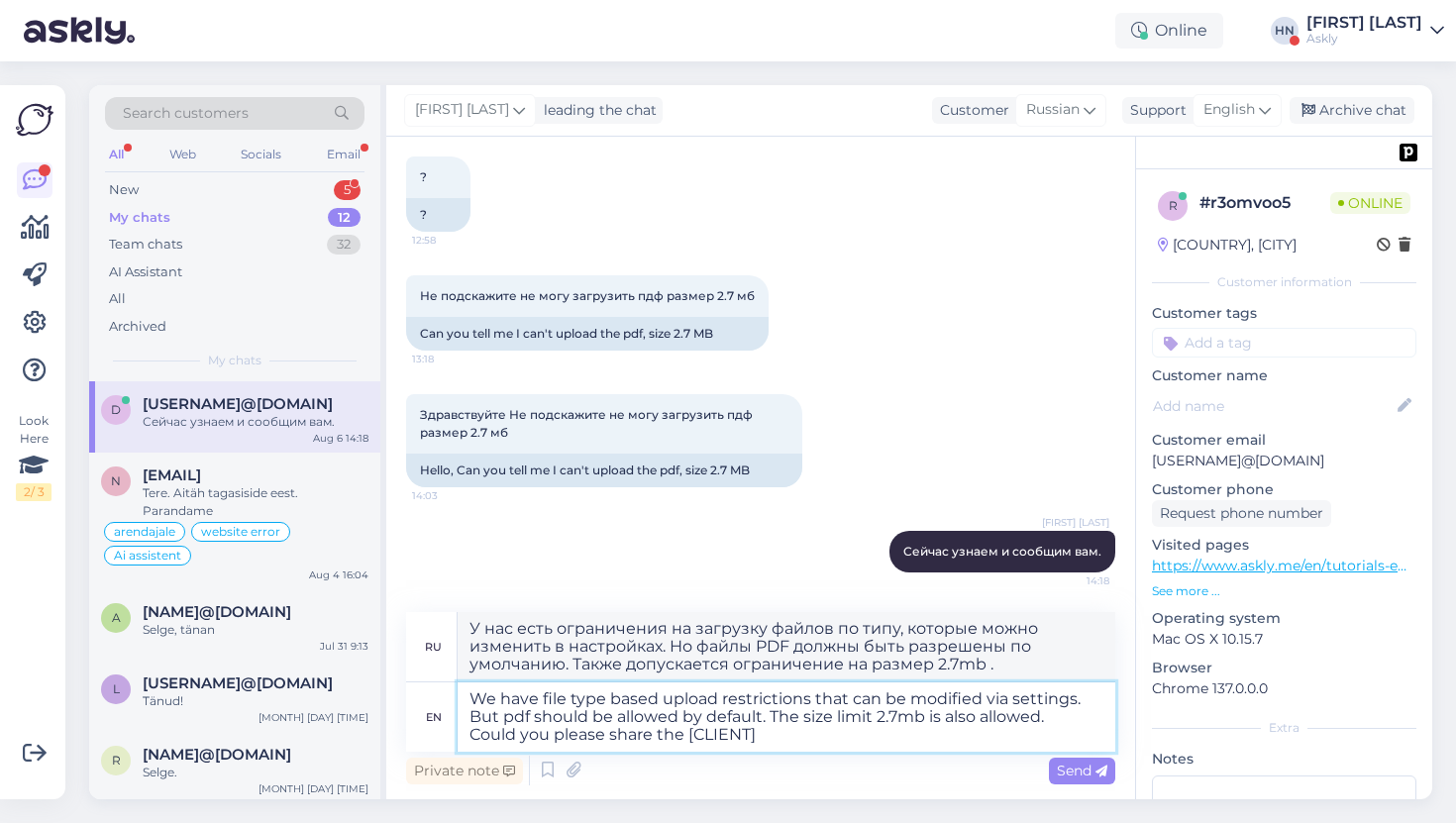 type on "We have file type based upload restrictions that can be modified via settings. But pdf should be allowed by default. The size limit 2.7mb is also allowed.
Could you please share the [CLIENT]" 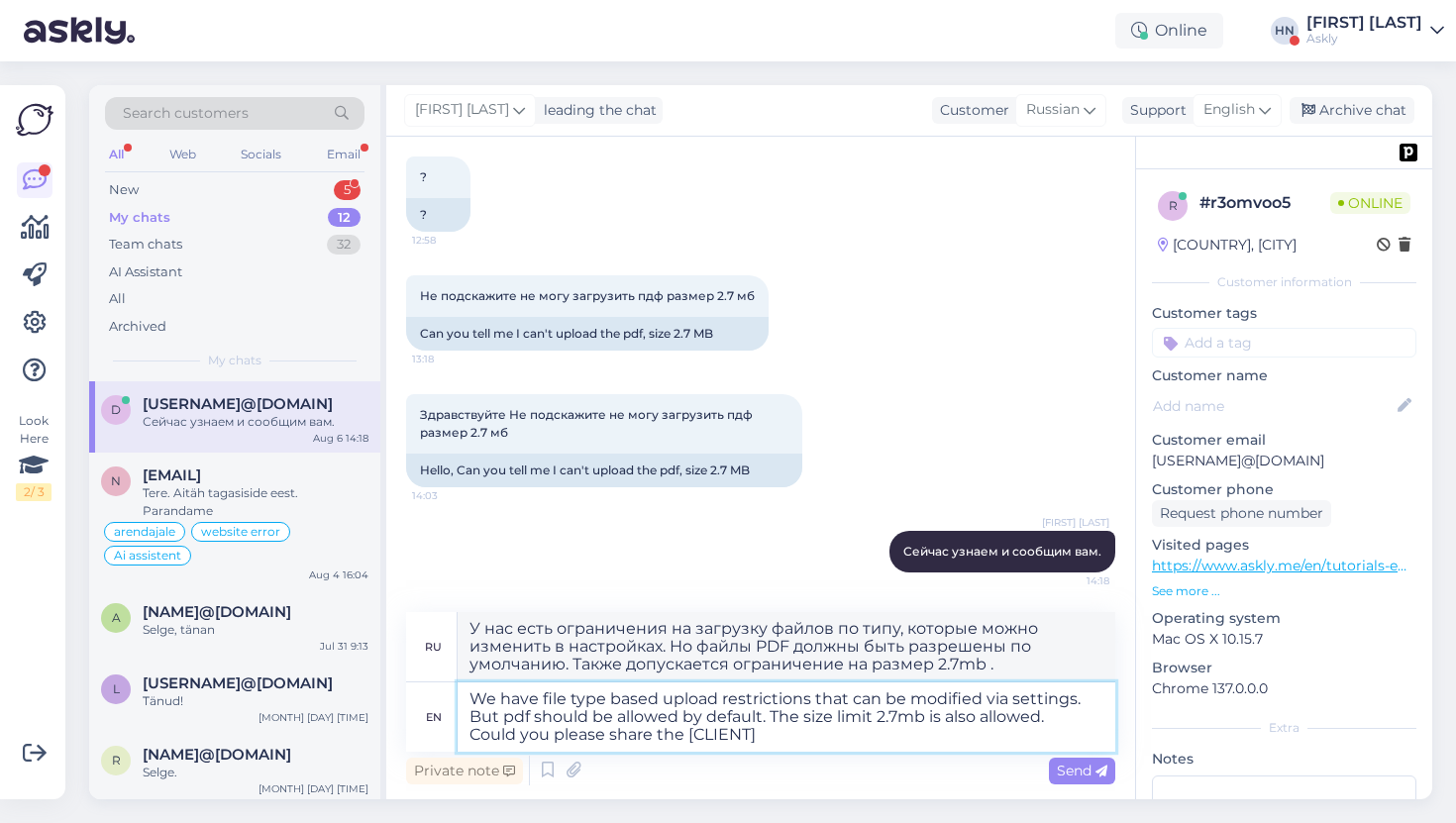 type on "У нас есть ограничения на загрузку файлов по типу, которые можно изменить в настройках. Но PDF-файлы должны быть разрешены по умолчанию. Также допускается ограничение на размер 2.7mb .
могли бы вы поделиться идентификатором клиента, который..." 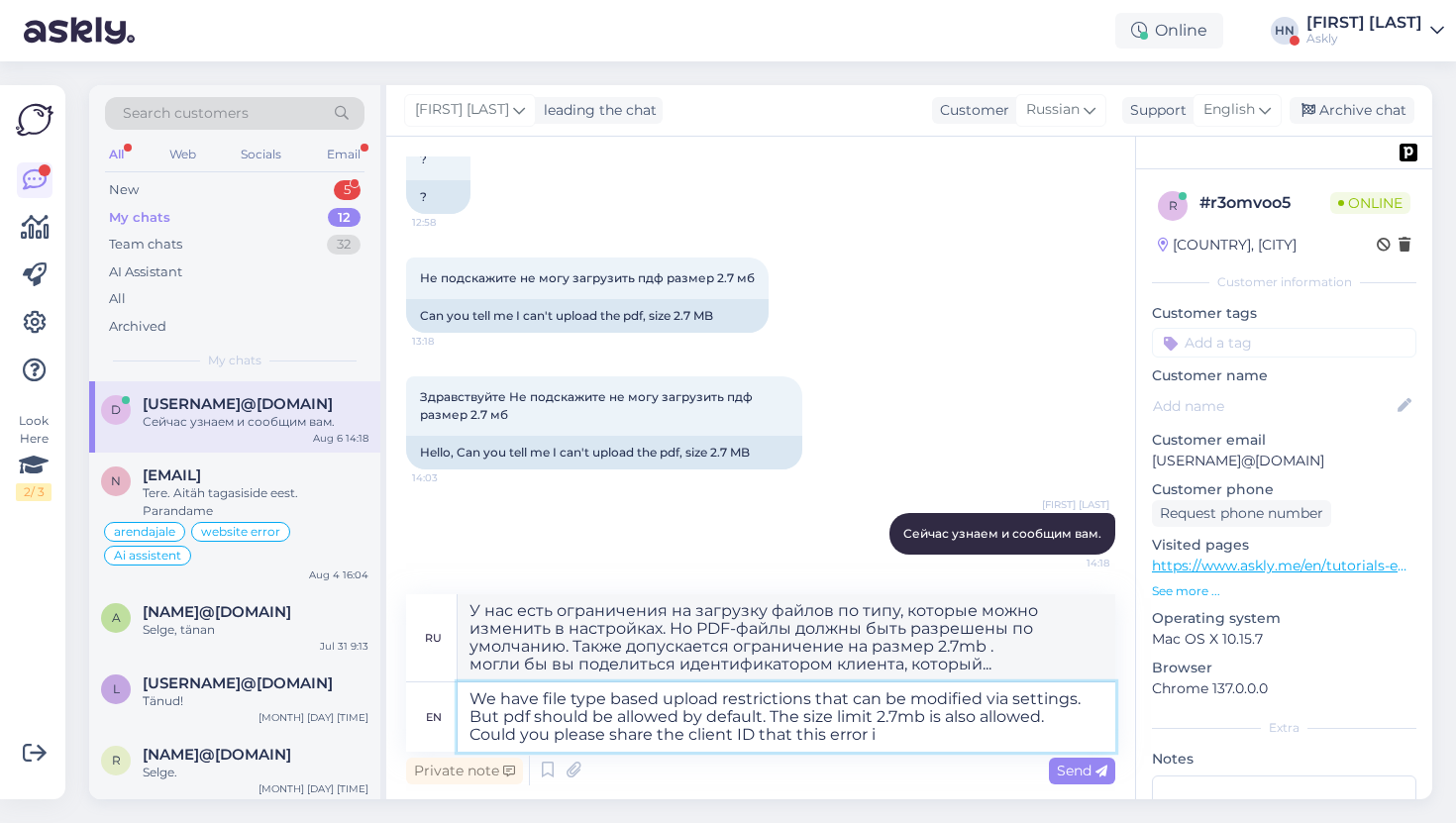 type on "We have file type based upload restrictions that can be modified via settings. But pdf should be allowed by default. The size limit 2.7mb is also allowed.
Could you please share the client ID that this error is" 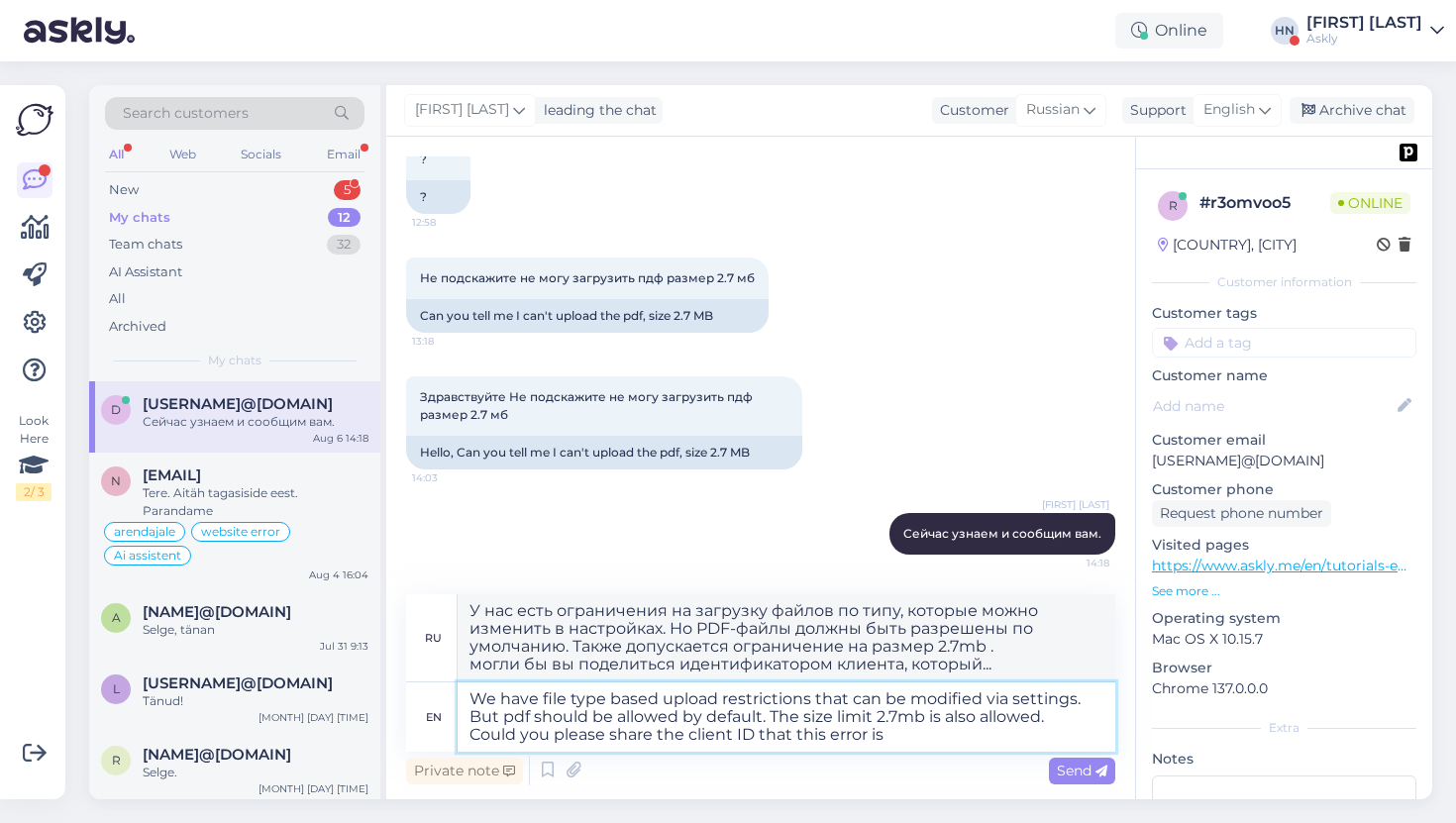 type on "У нас есть ограничения на загрузку файлов, зависящие от типа, которые можно изменить в настройках. Но файлы PDF должны быть разрешены по умолчанию. Также допускается ограничение на размер 2.7mb .
могли бы вы сообщить идентификатор клиента, у которого возникла эта ошибка?" 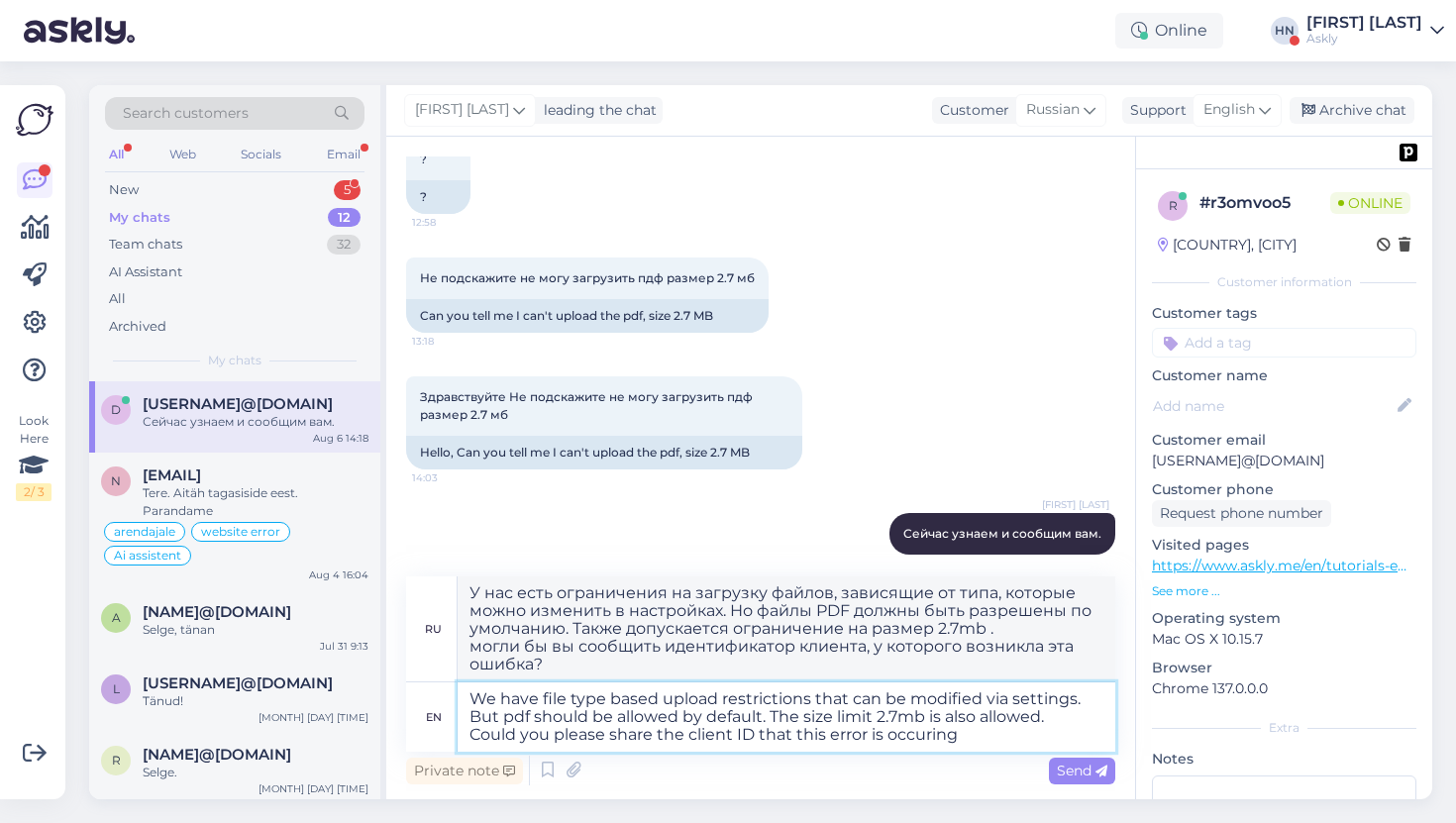 type on "We have file type based upload restrictions that can be modified via settings. But pdf should be allowed by default. The size limit 2.7mb is also allowed.
Could you please share the client ID that this error is occuring" 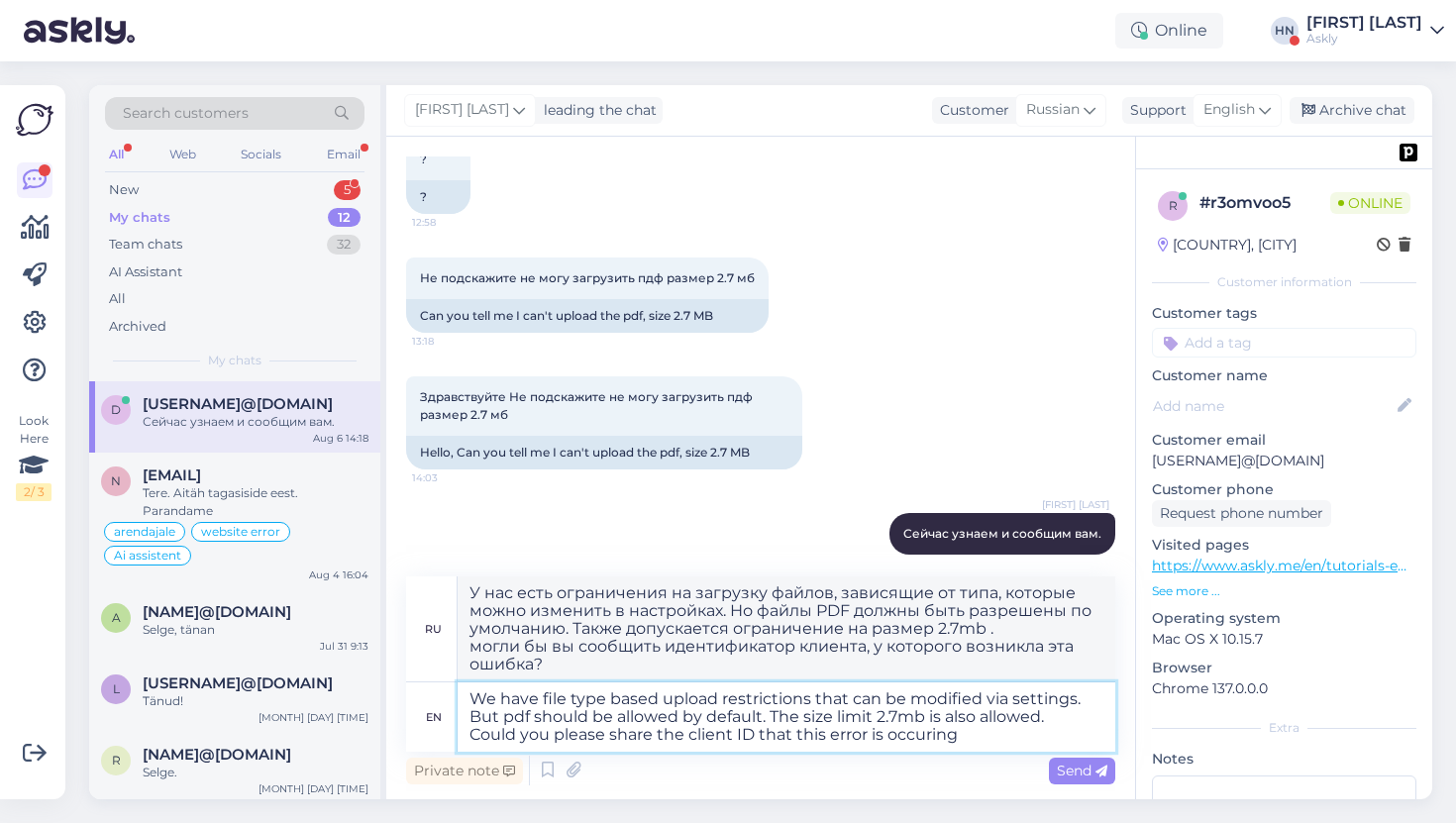 type on "У нас есть ограничения на загрузку файлов по типу, которые можно изменить в настройках. Но файлы PDF должны быть разрешены по умолчанию. Также допускается ограничение на размер 2.7mb .
могли бы вы сообщить идентификатор клиента, у которого возникла эта ошибка?" 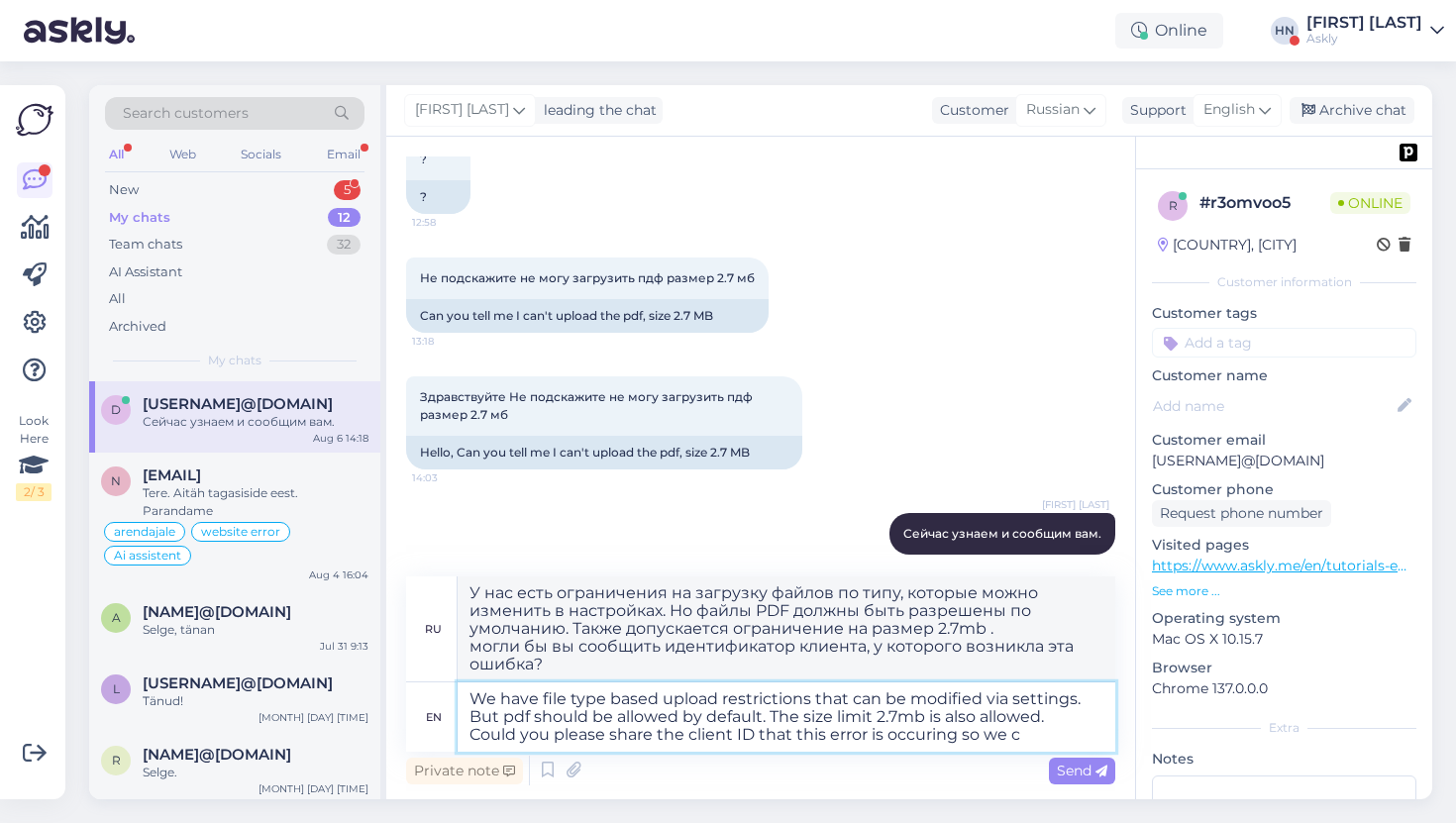 type on "We have file type based upload restrictions that can be modified via settings. But pdf should be allowed by default. The size limit 2.7mb is also allowed.
Could you please share the client ID that this error is occuring so we co" 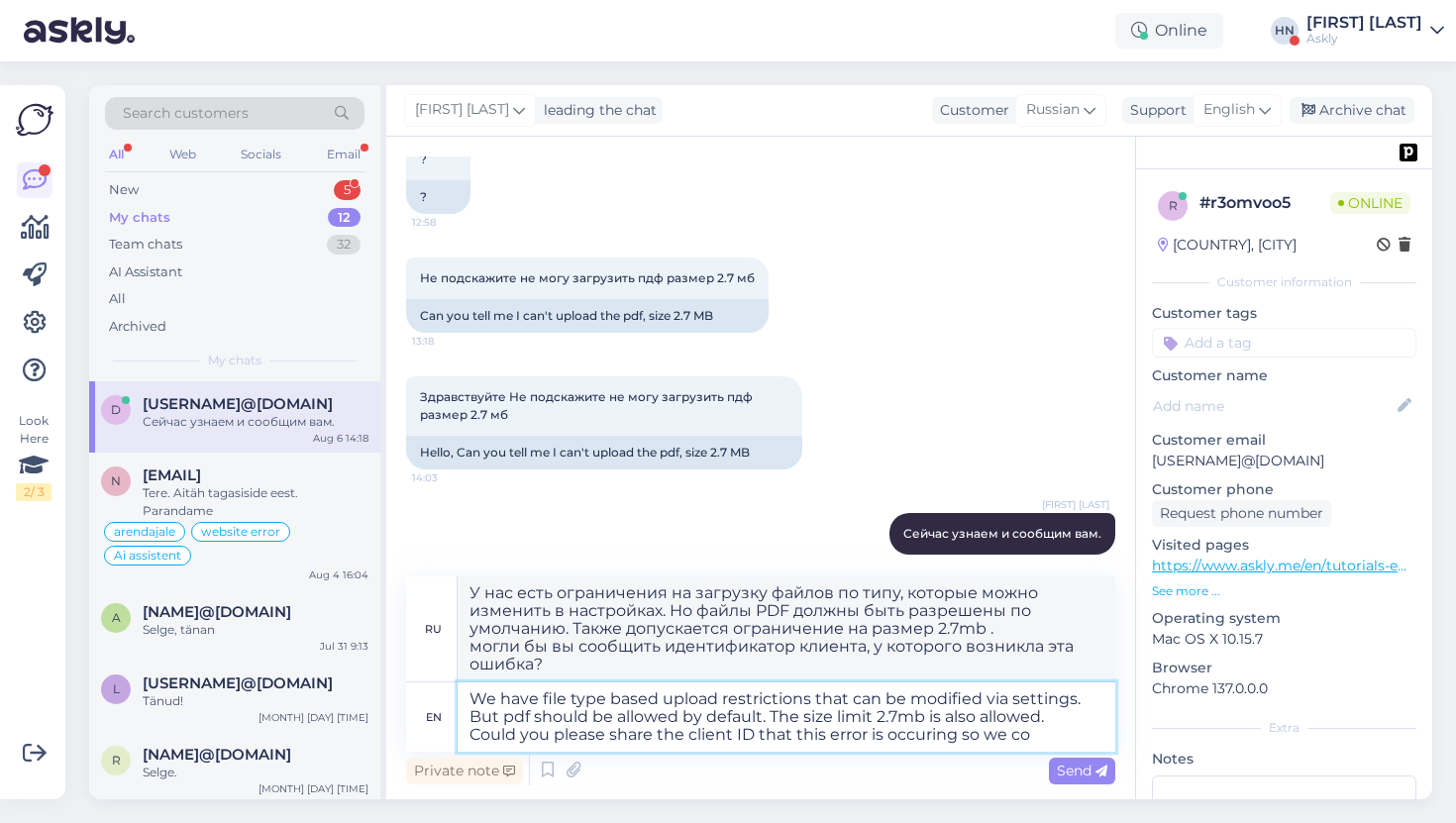 type on "У нас есть ограничения на загрузку файлов по типу, которые можно изменить в настройках. Но PDF-файлы должны быть разрешены по умолчанию. Также допускается ограничение на размер 2.7mb .
могли бы вы сообщить идентификатор клиента, у которого возникла эта ошибка?" 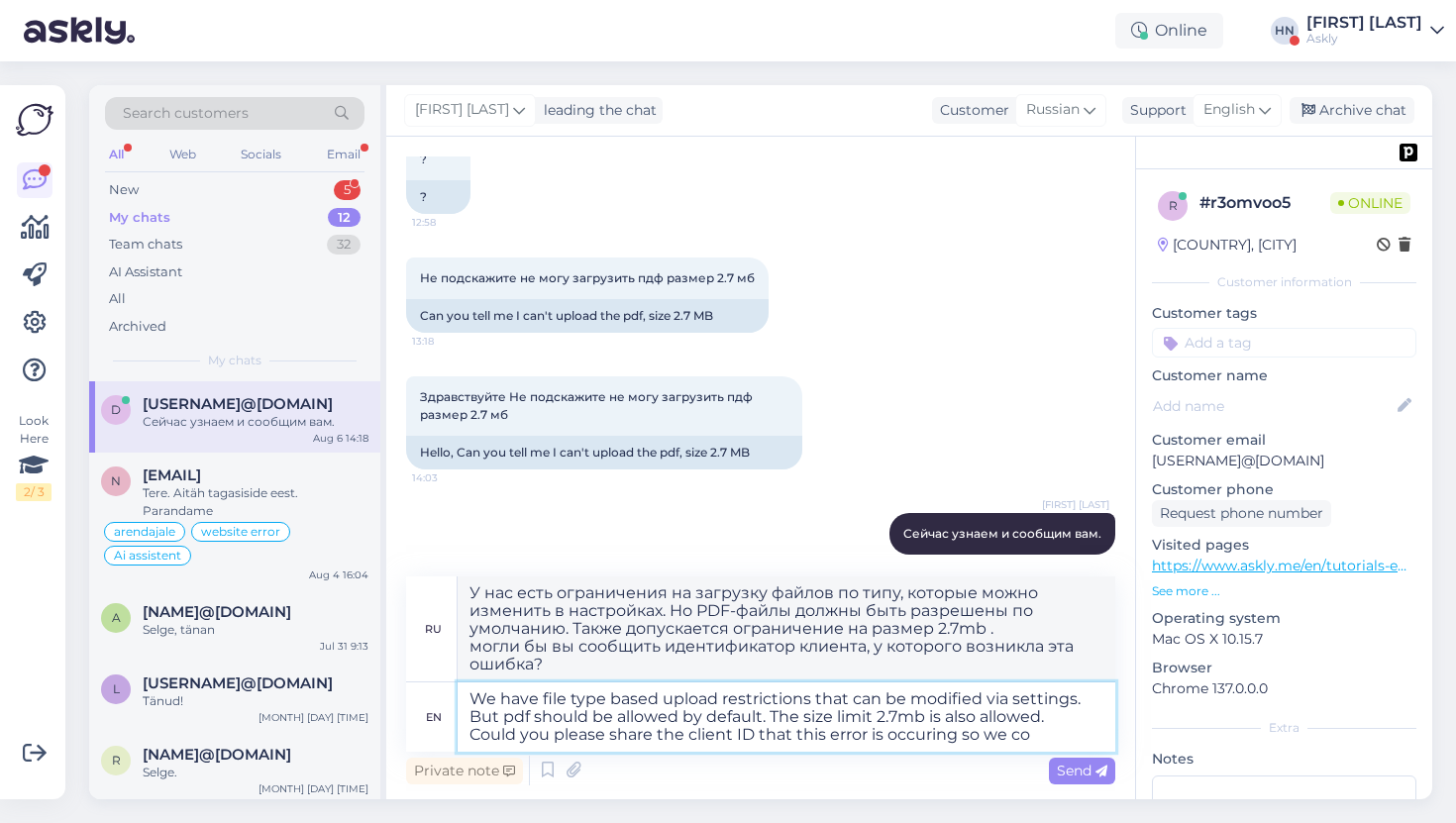type on "We have file type based upload restrictions that can be modified via settings. But pdf should be allowed by default. The size limit 2.7mb is also allowed.
Could you please share the [CLIENT]" 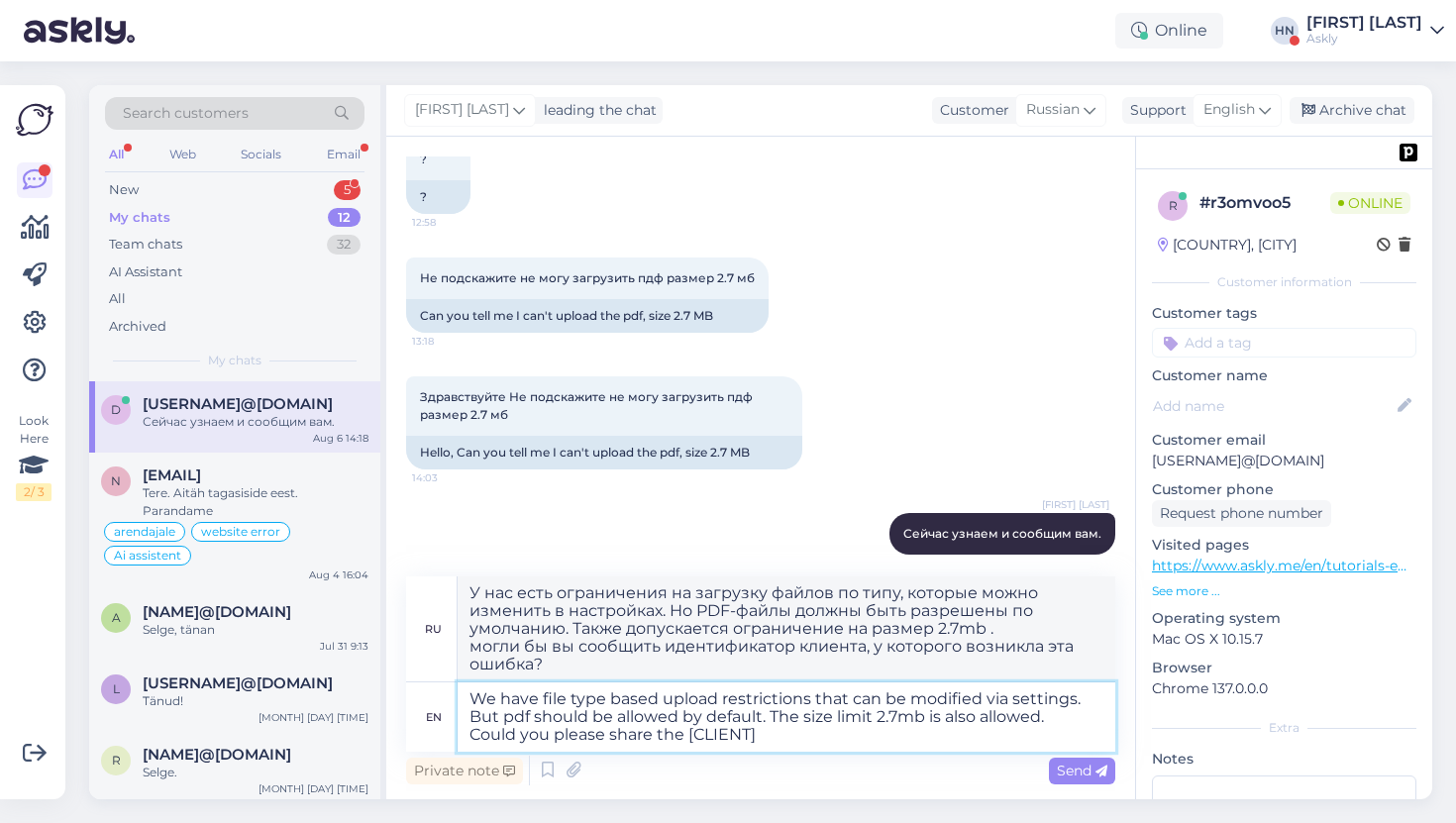 type on "У нас есть ограничения на загрузку файлов, зависящие от типа, которые можно изменить в настройках. Но PDF-файлы должны быть разрешены по умолчанию. Также допускается ограничение на размер 2.7mb .
могли бы вы сообщить идентификатор клиента, у которого возникла эта ошибка, чтобы мы могли…" 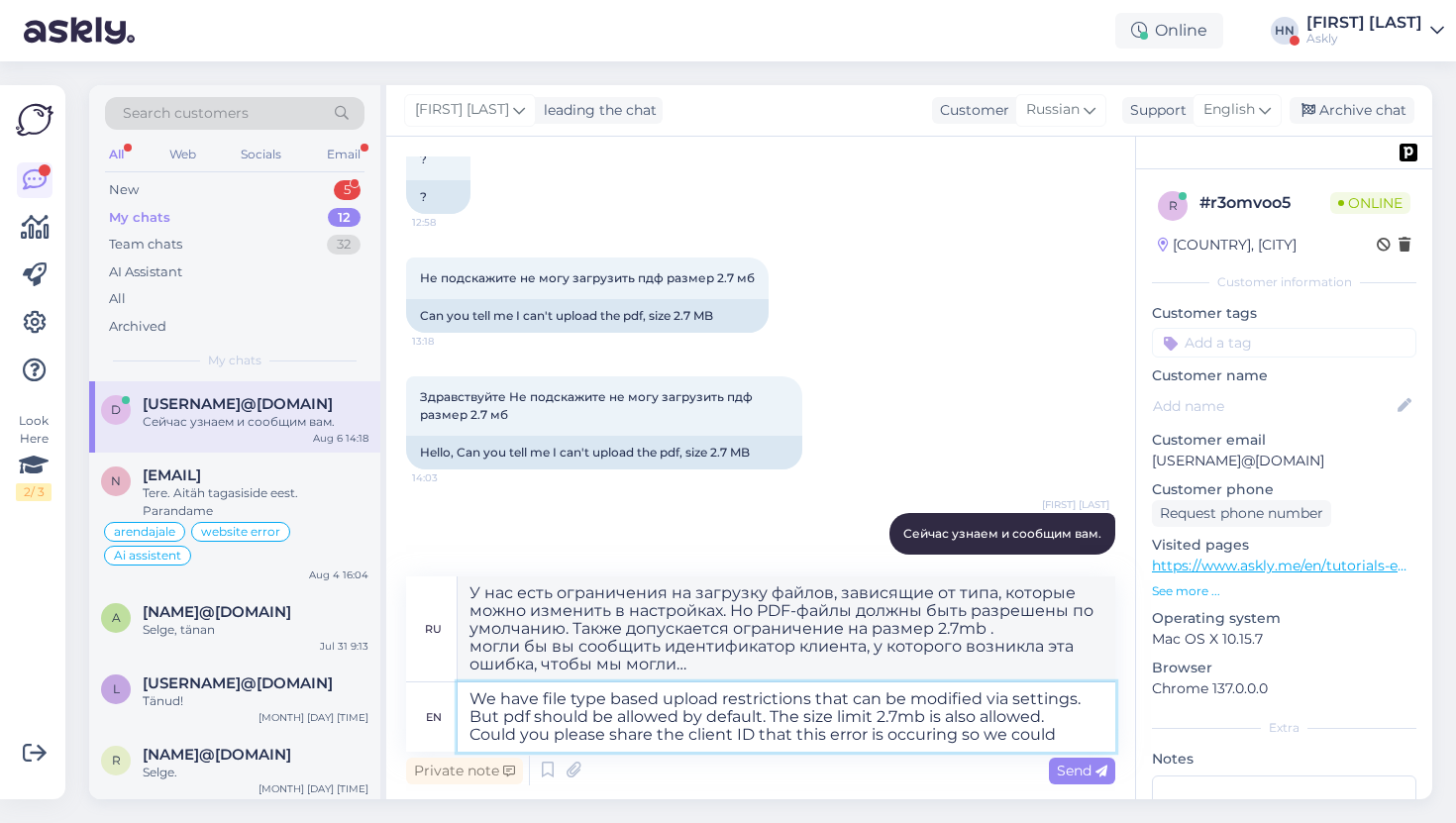 type on "We have file type based upload restrictions that can be modified via settings. But pdf should be allowed by default. The size limit 2.7mb is also allowed.
Could you please share the client ID that this error is occuring so we could b" 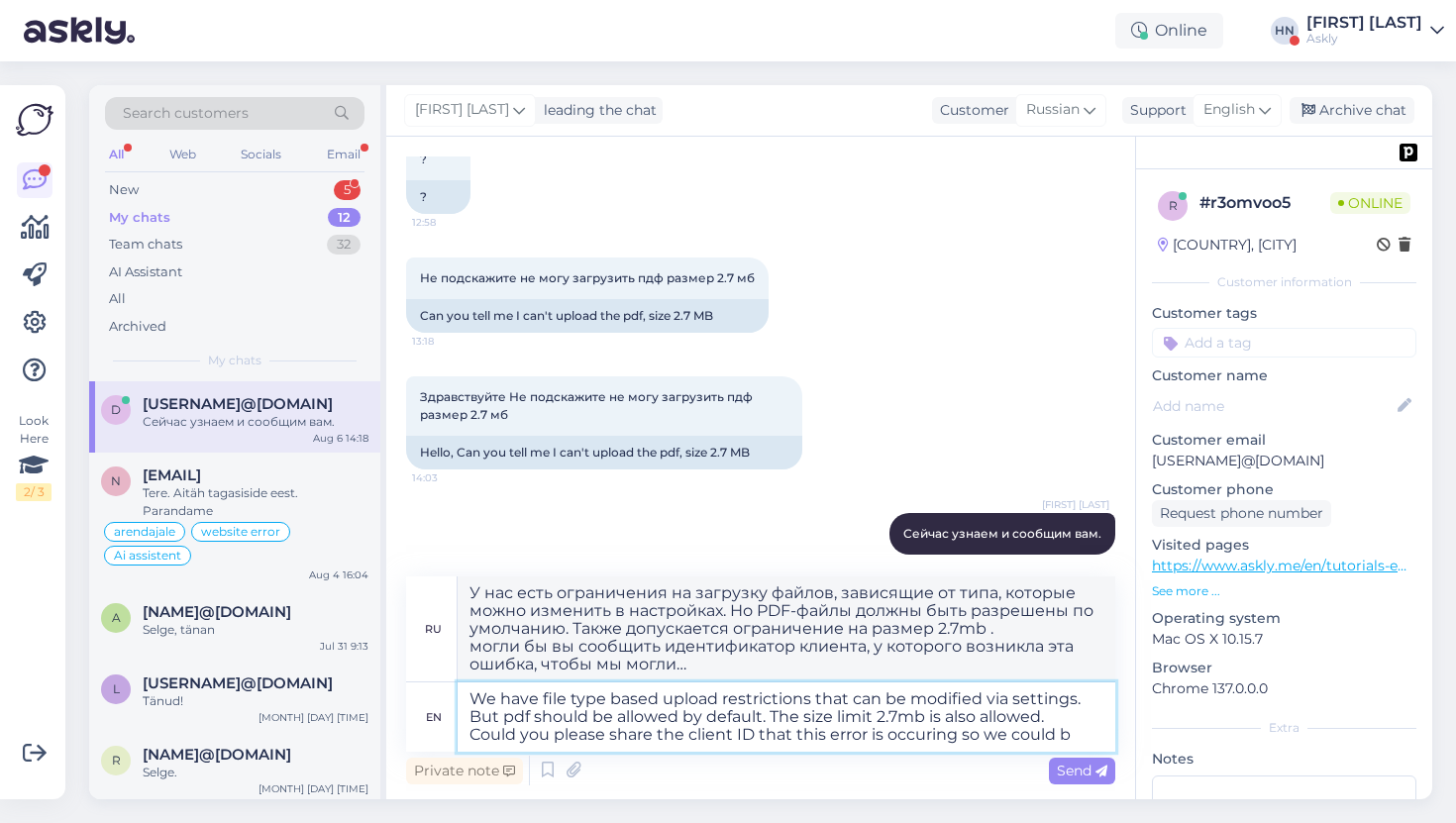 type on "У нас есть ограничения на загрузку файлов, зависящие от типа, которые можно изменить в настройках. Но файлы PDF должны быть разрешены по умолчанию. Также допускается ограничение на размер 2.7mb .
могли бы вы сообщить идентификатор клиента, у которого возникла эта ошибка, чтобы мы могли…" 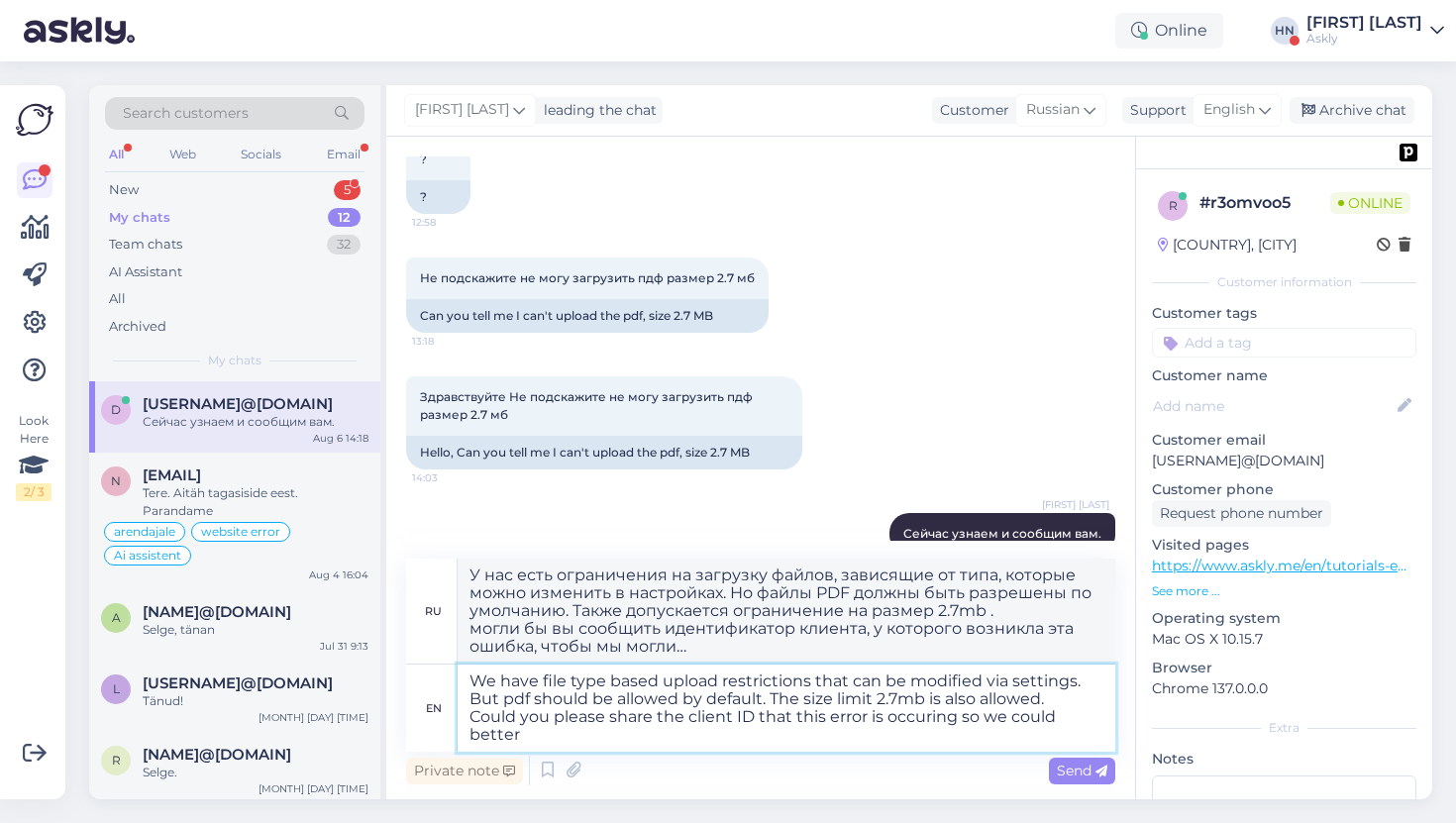 type on "We have file type based upload restrictions that can be modified via settings. But pdf should be allowed by default. The size limit 2.7mb is also allowed.
Could you please share the client ID that this error is occuring so we could better i" 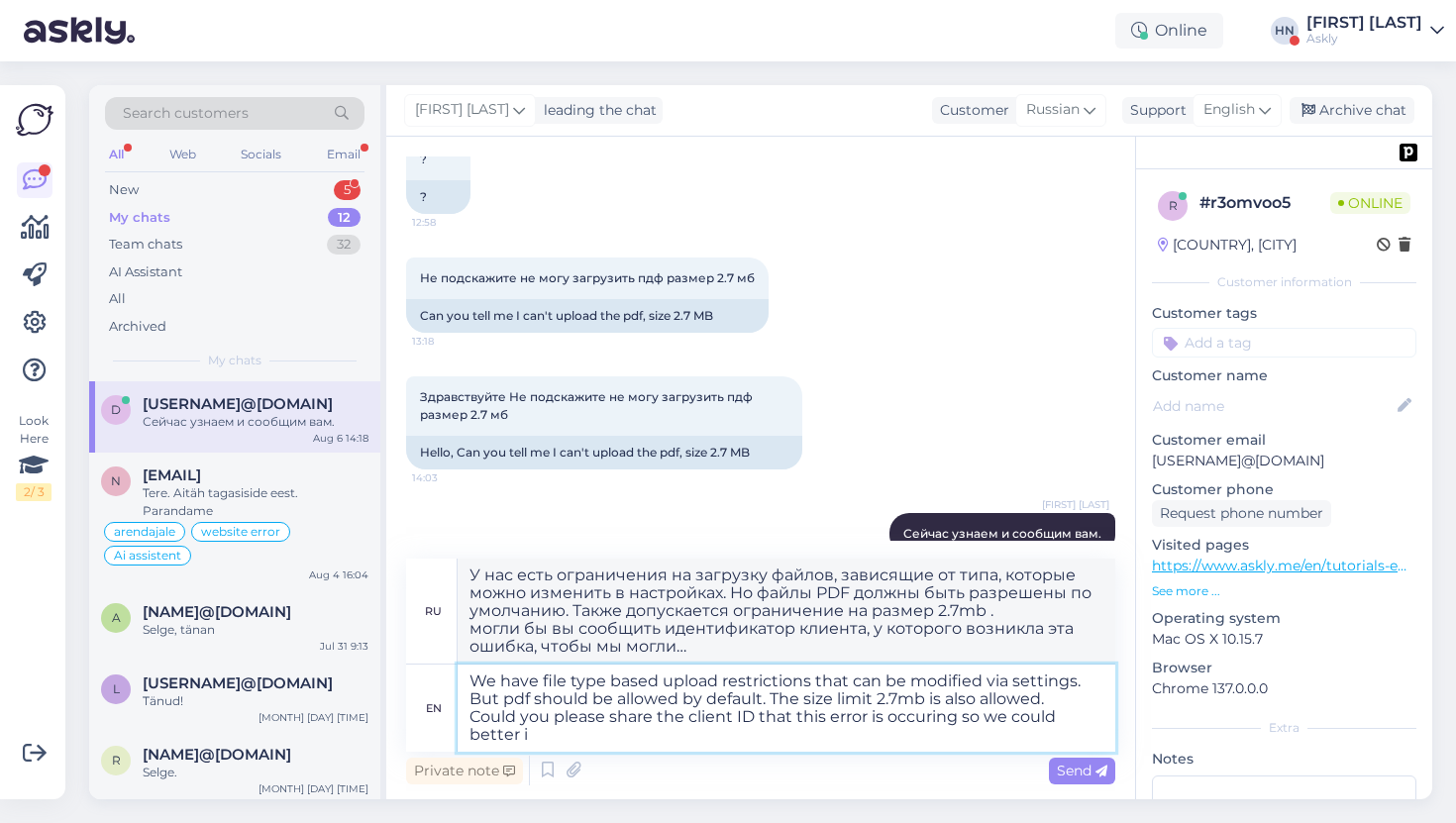 type on "У нас есть ограничения на загрузку файлов, зависящие от типа, которые можно изменить в настройках. Но файлы PDF должны быть разрешены по умолчанию. Также допускается ограничение на размер 2.7mb .
могли бы вы сообщить идентификатор [CLIENT], у которого возникла эта ошибка, чтобы мы могли лучше её исправить?" 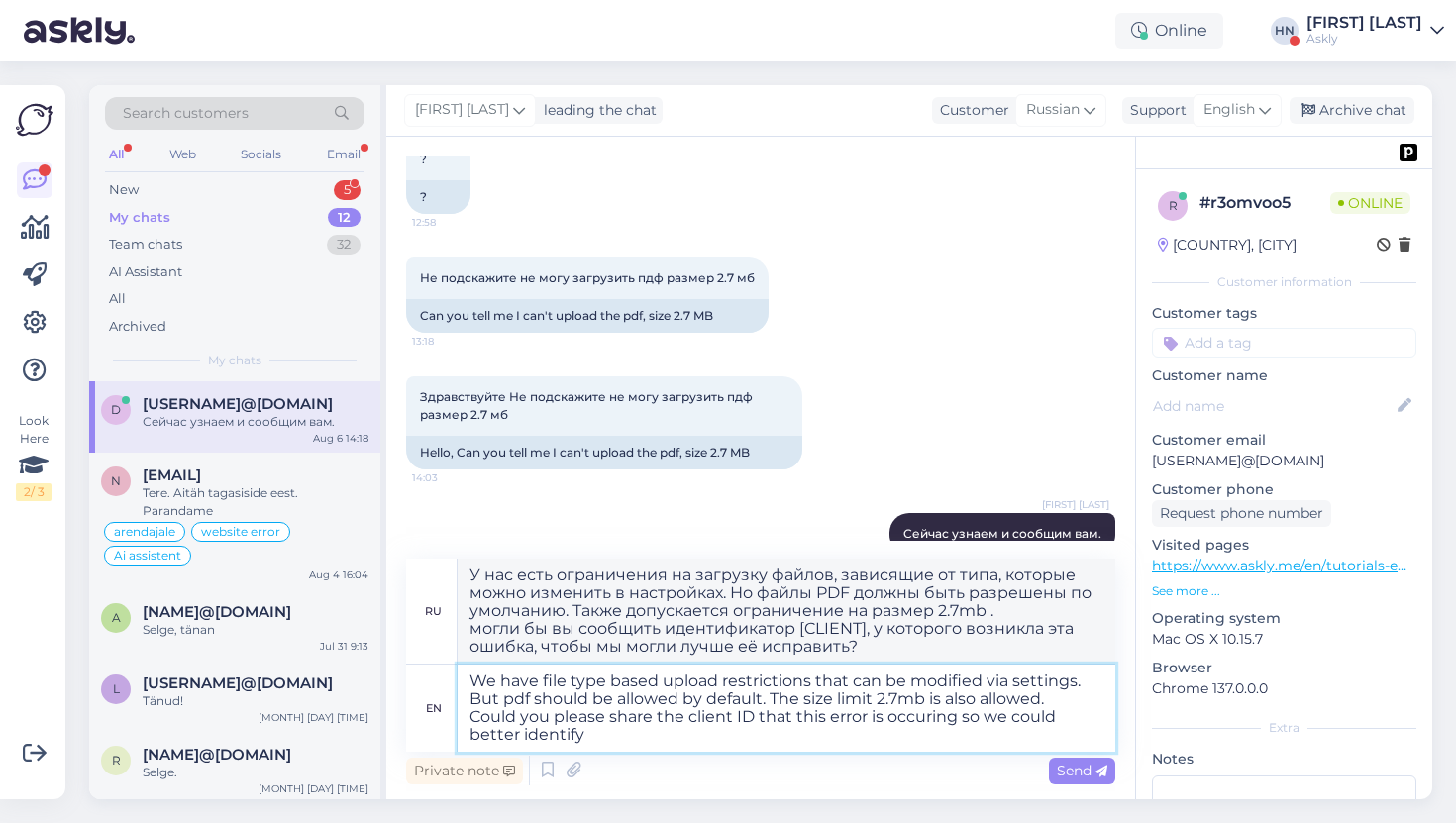 type on "We have file type based upload restrictions that can be modified via settings. But pdf should be allowed by default. The size limit 2.7mb is also allowed.
Could you please share the [CLIENT]" 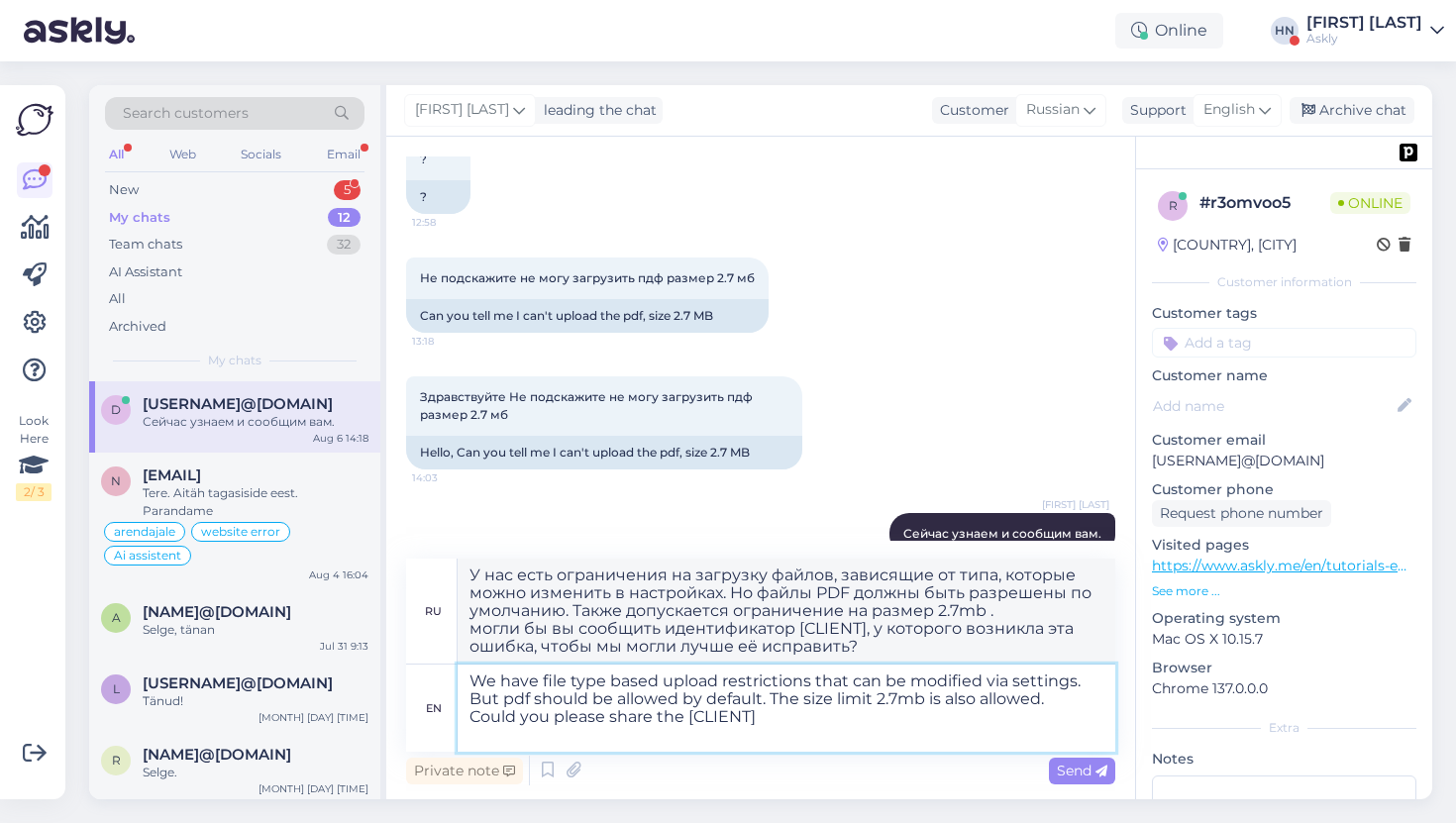 type on "У нас есть ограничения на загрузку файлов, зависящие от типа, которые можно изменить в настройках. Но файлы PDF должны быть разрешены по умолчанию. Также допускается ограничение на размер 2.7mb .
могли бы вы сообщить идентификатор клиента, у которого возникла эта ошибка, чтобы мы могли лучше её идентифицировать?" 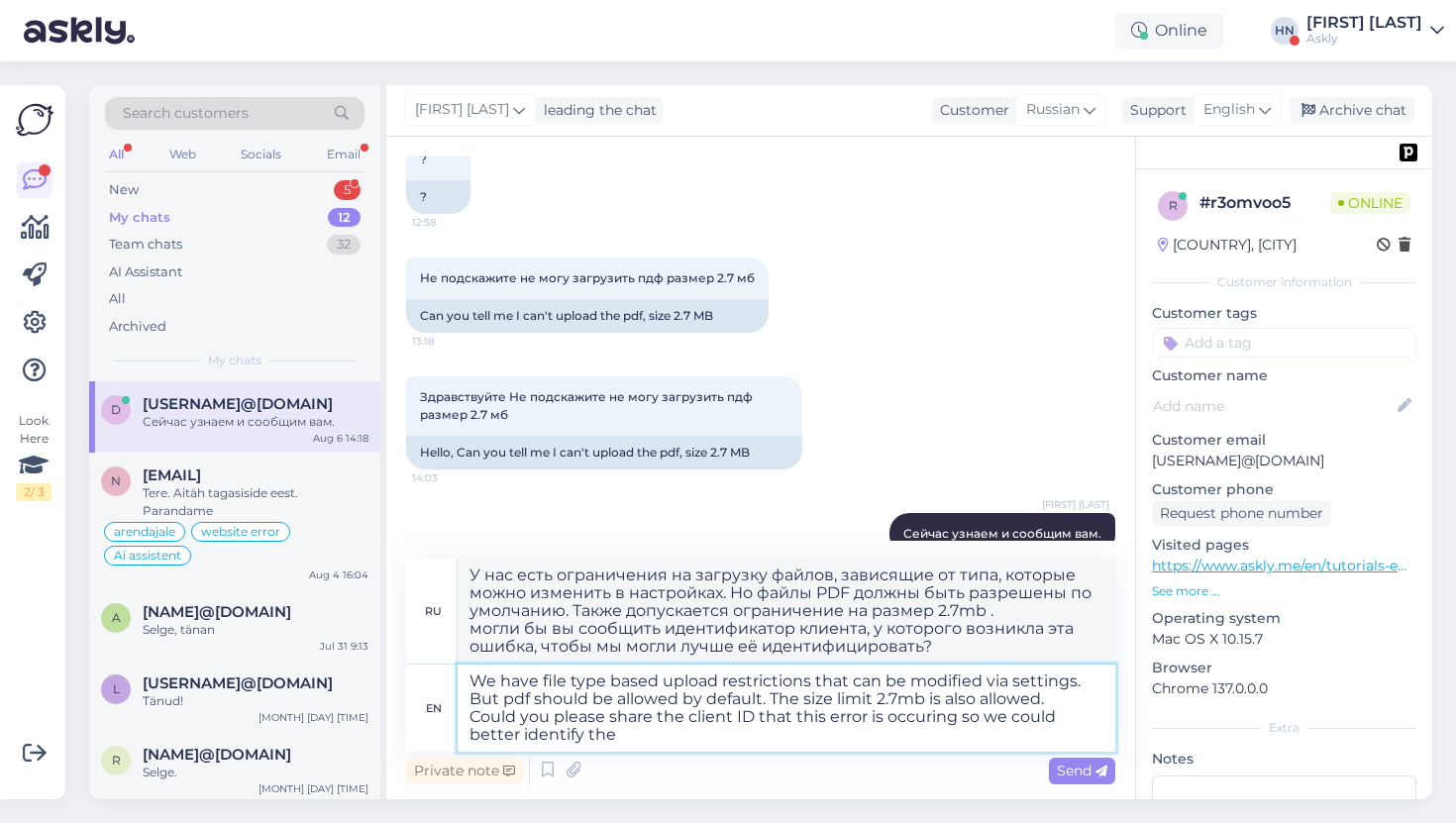 type on "We have file type based upload restrictions that can be modified via settings. But pdf should be allowed by default. The size limit 2.7mb is also allowed.
Could you please share the client ID that this error is occuring so we could better identify the e" 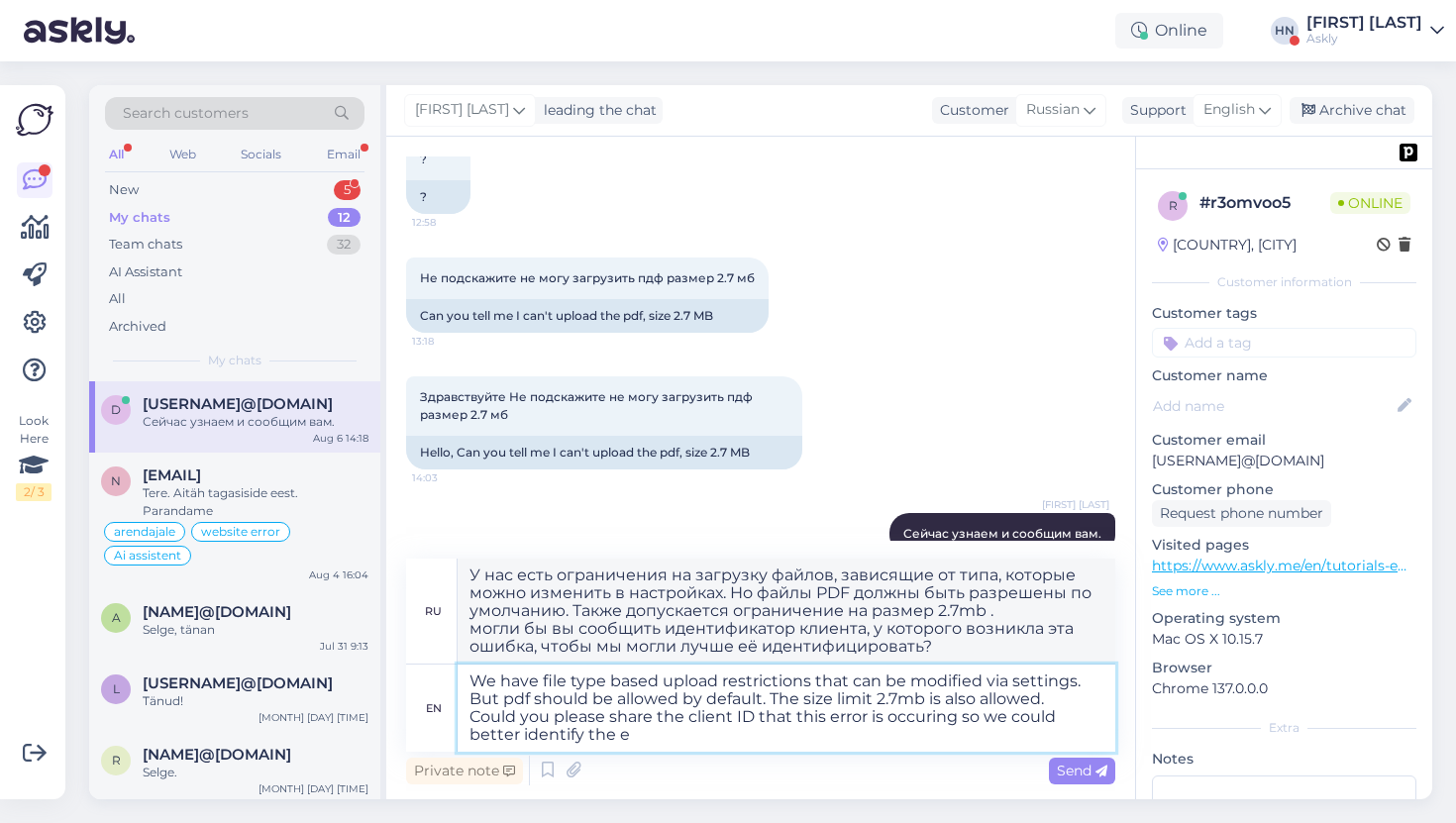 type on "У нас есть ограничения на загрузку файлов, зависящие от типа, которые можно изменить в настройках. Но файлы PDF должны быть разрешены по умолчанию. Также допускается ограничение на размер 2.7mb .
могли бы вы сообщить идентификатор клиента, у которого возникла эта ошибка, чтобы мы могли лучше определить причину." 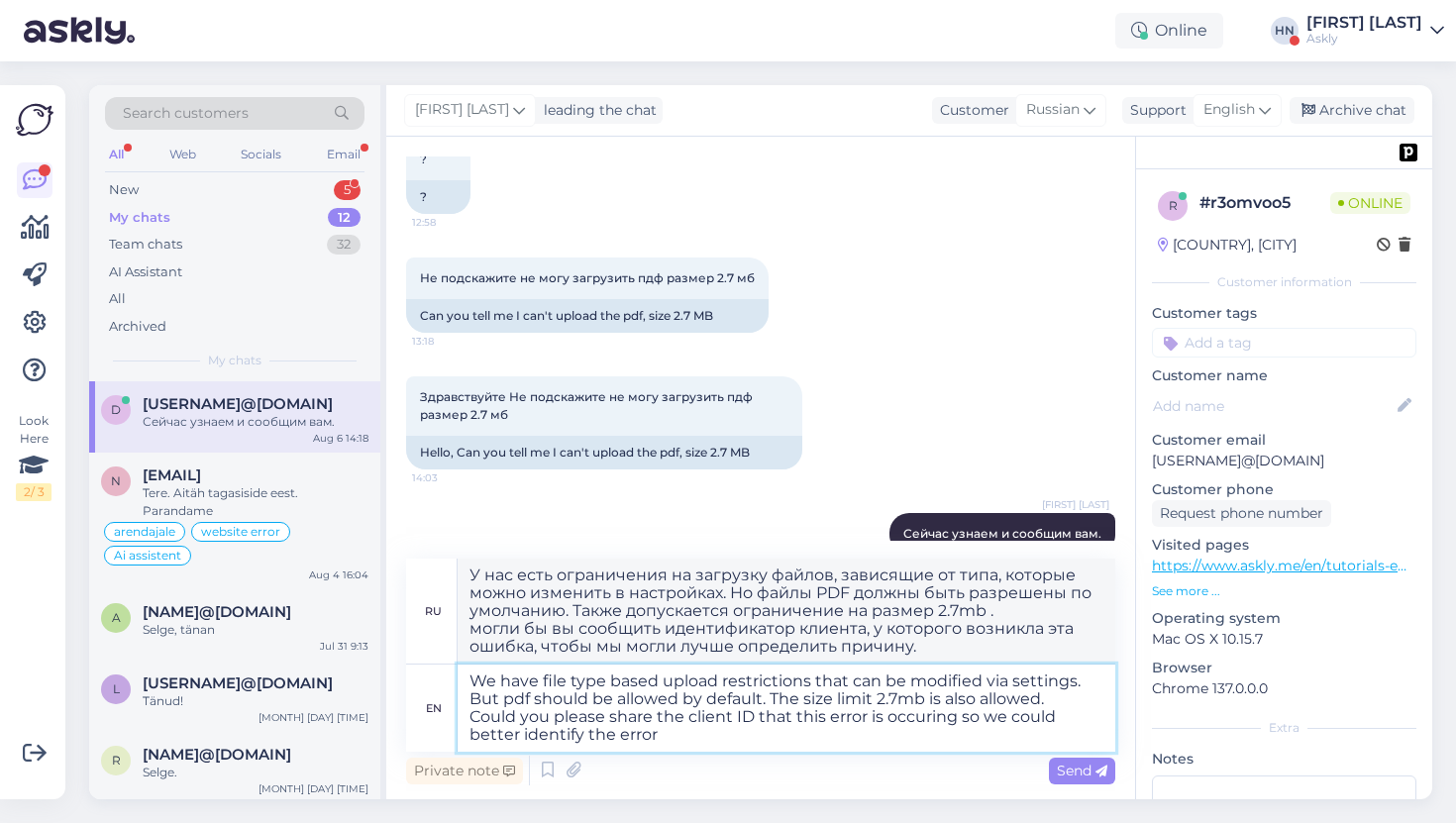 type on "We have file type based upload restrictions that can be modified via settings. But pdf should be allowed by default. The size limit 2.7mb is also allowed.
Could you please share the client ID that this error is occuring so we could better identify the error." 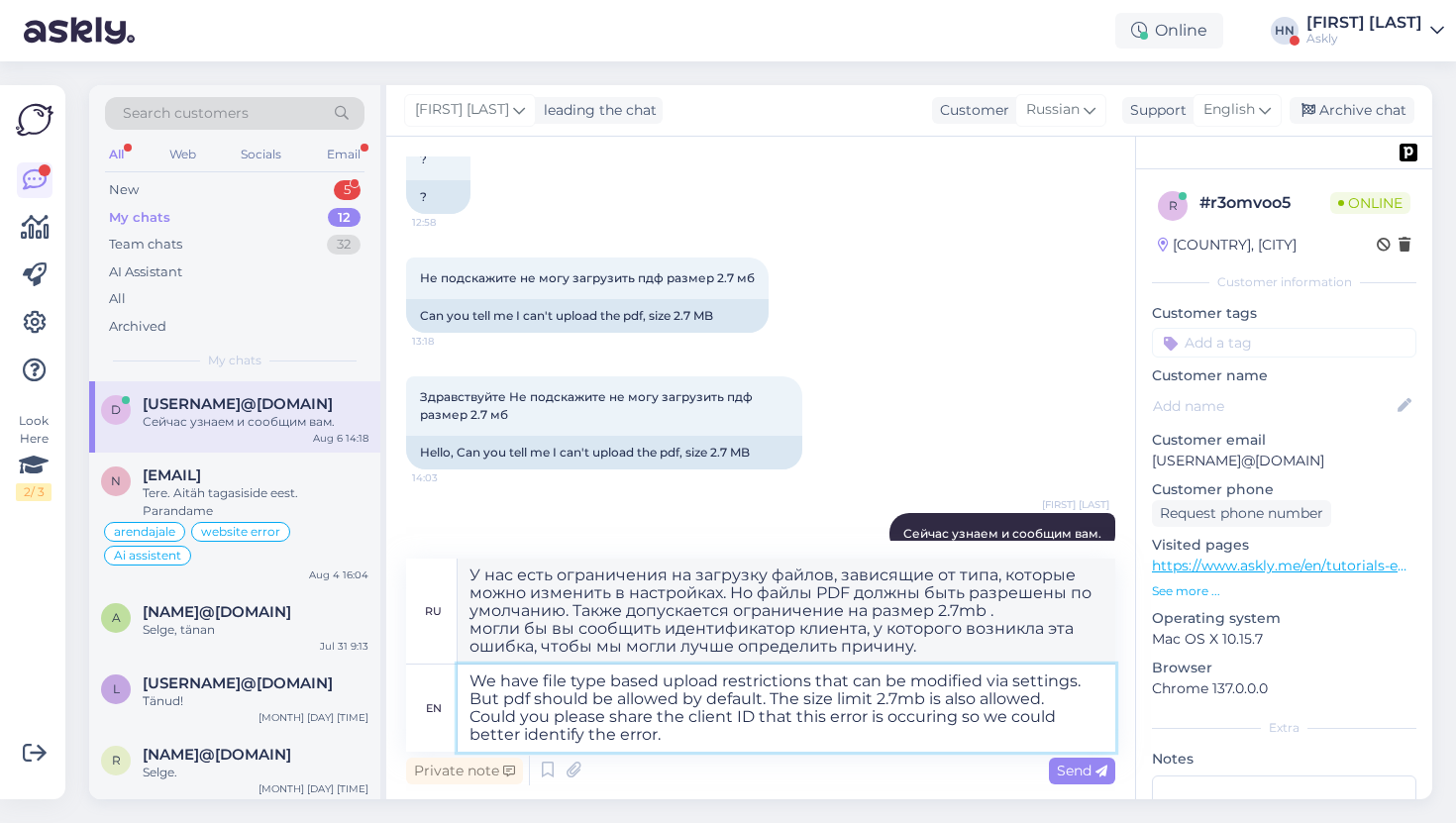 type on "У нас есть ограничения на загрузку файлов, зависящие от типа, которые можно изменить в настройках. Но файлы PDF должны быть разрешены по умолчанию. Также допускается ограничение на размер 2.7mb .
могли бы вы сообщить идентификатор клиента, у которого возникла эта ошибка, чтобы мы могли точнее её идентифицировать?" 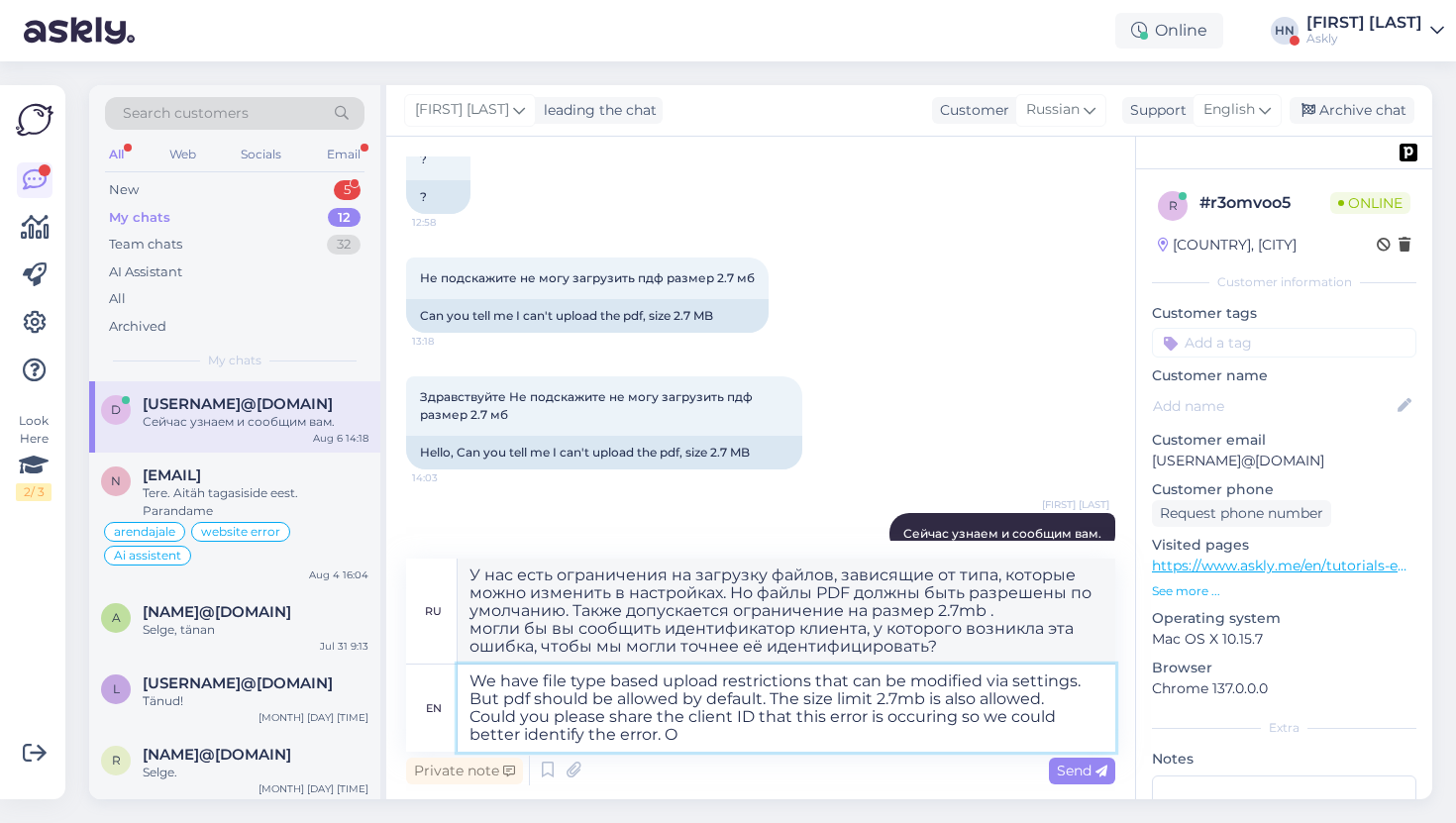 type on "We have file type based upload restrictions that can be modified via settings. But pdf should be allowed by default. The size limit 2.7mb is also allowed.
Could you please share the client ID that this error is occuring so we could better identify the error." 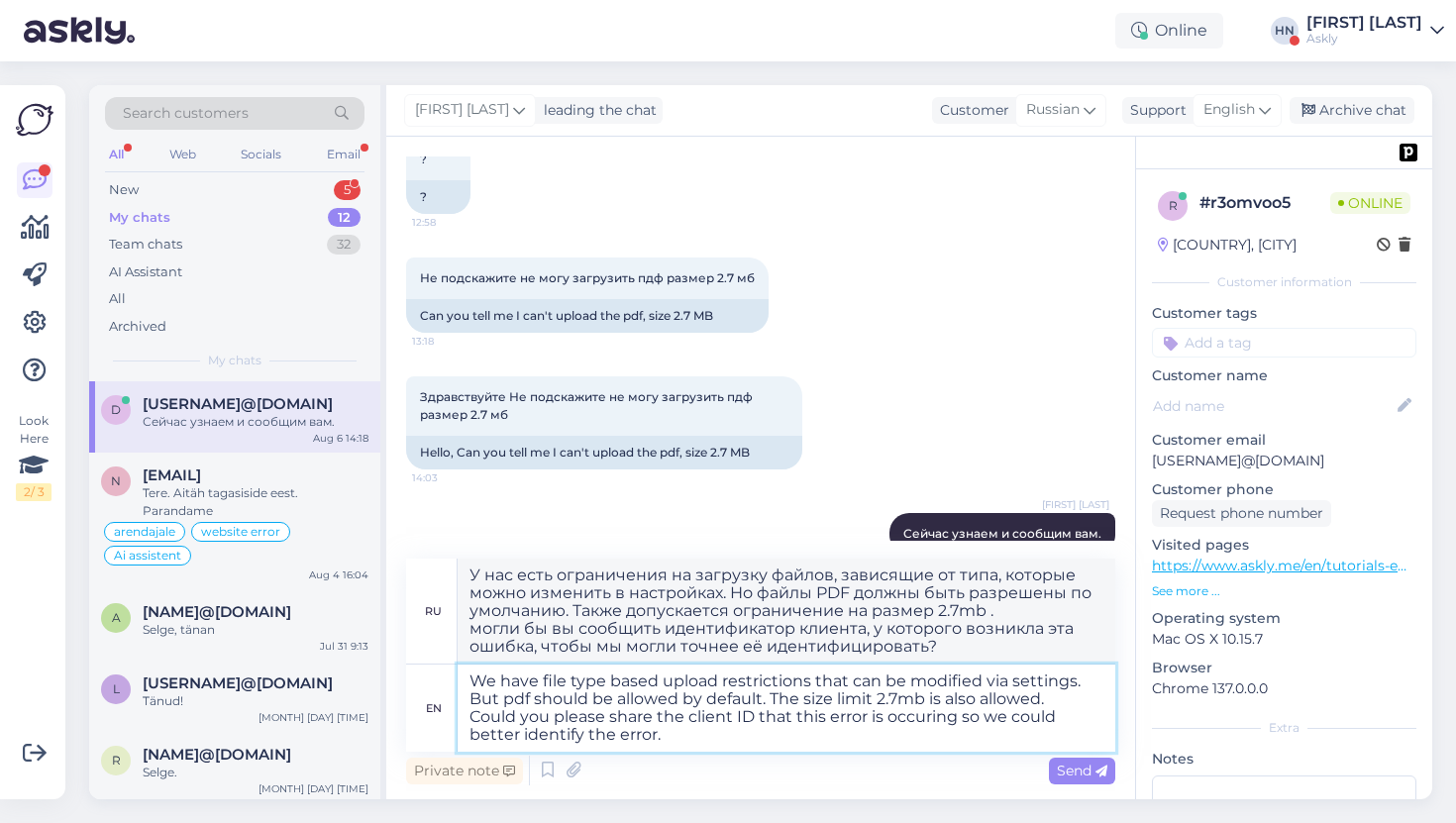type on "У нас есть ограничения на загрузку файлов, зависящие от типа, которые можно изменить в настройках. Но файлы PDF должны быть разрешены по умолчанию. Также допускается ограничение на размер 2.7mb .
могли бы вы сообщить идентификатор клиента, у которого возникла эта ошибка, чтобы мы могли точнее определить её? Или" 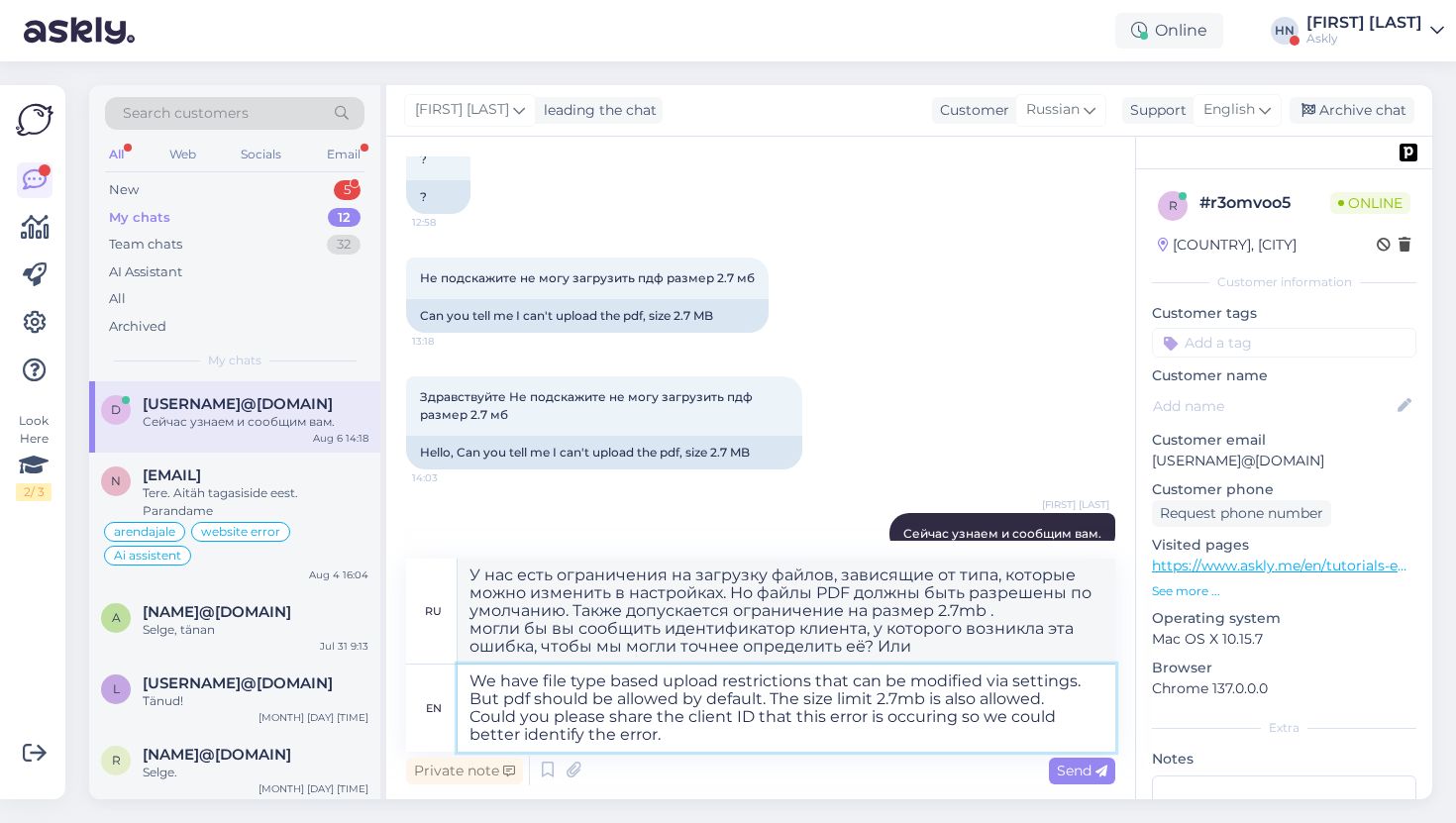 type on "We have file type based upload restrictions that can be modified via settings. But pdf should be allowed by default. The size limit 2.7mb is also allowed.
Could you please share the client ID that this error is occuring so we could better identify the error." 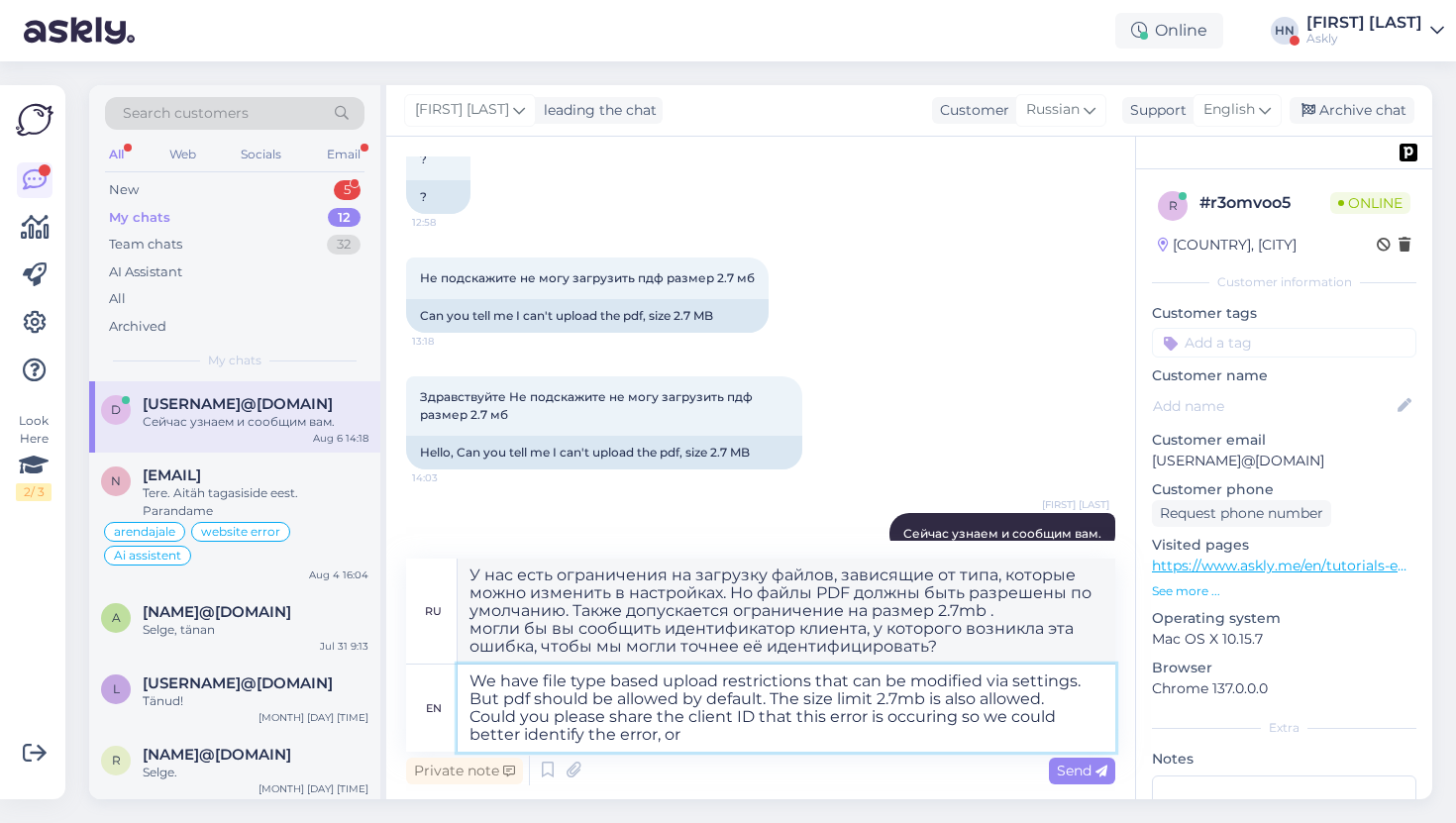 type on "We have file type based upload restrictions that can be modified via settings. But pdf should be allowed by default. The size limit 2.7mb is also allowed.
Could you please share the client ID that this error is occuring so we could better identify the error, or i" 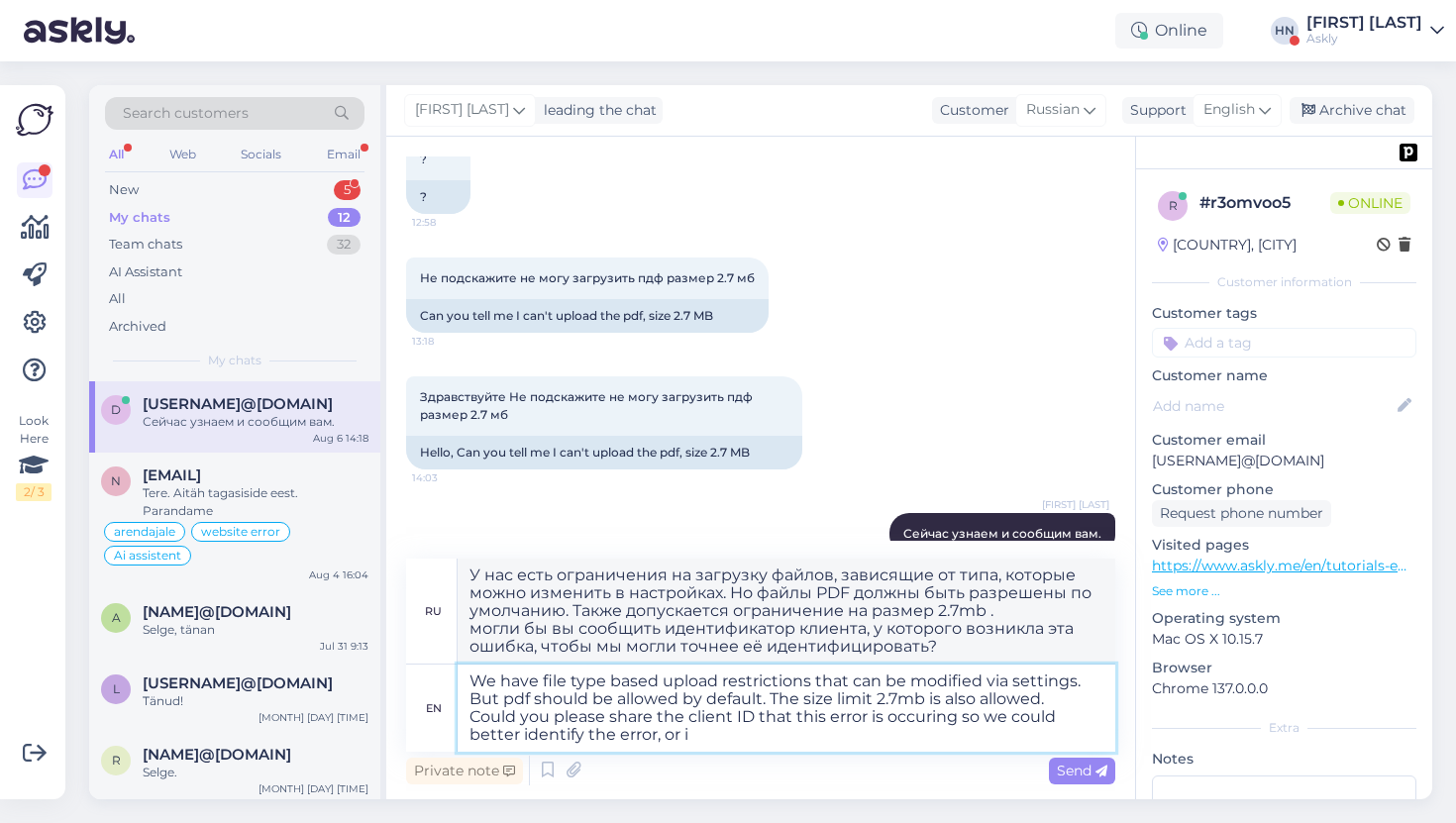 type on "У нас есть ограничения на загрузку файлов, зависящие от типа, которые можно изменить в настройках. Но файлы PDF должны быть разрешены по умолчанию. Также допускается ограничение на размер 2.7mb .
могли бы вы сообщить идентификатор клиента, у которого возникла эта ошибка, чтобы мы могли точнее определить её причину, или" 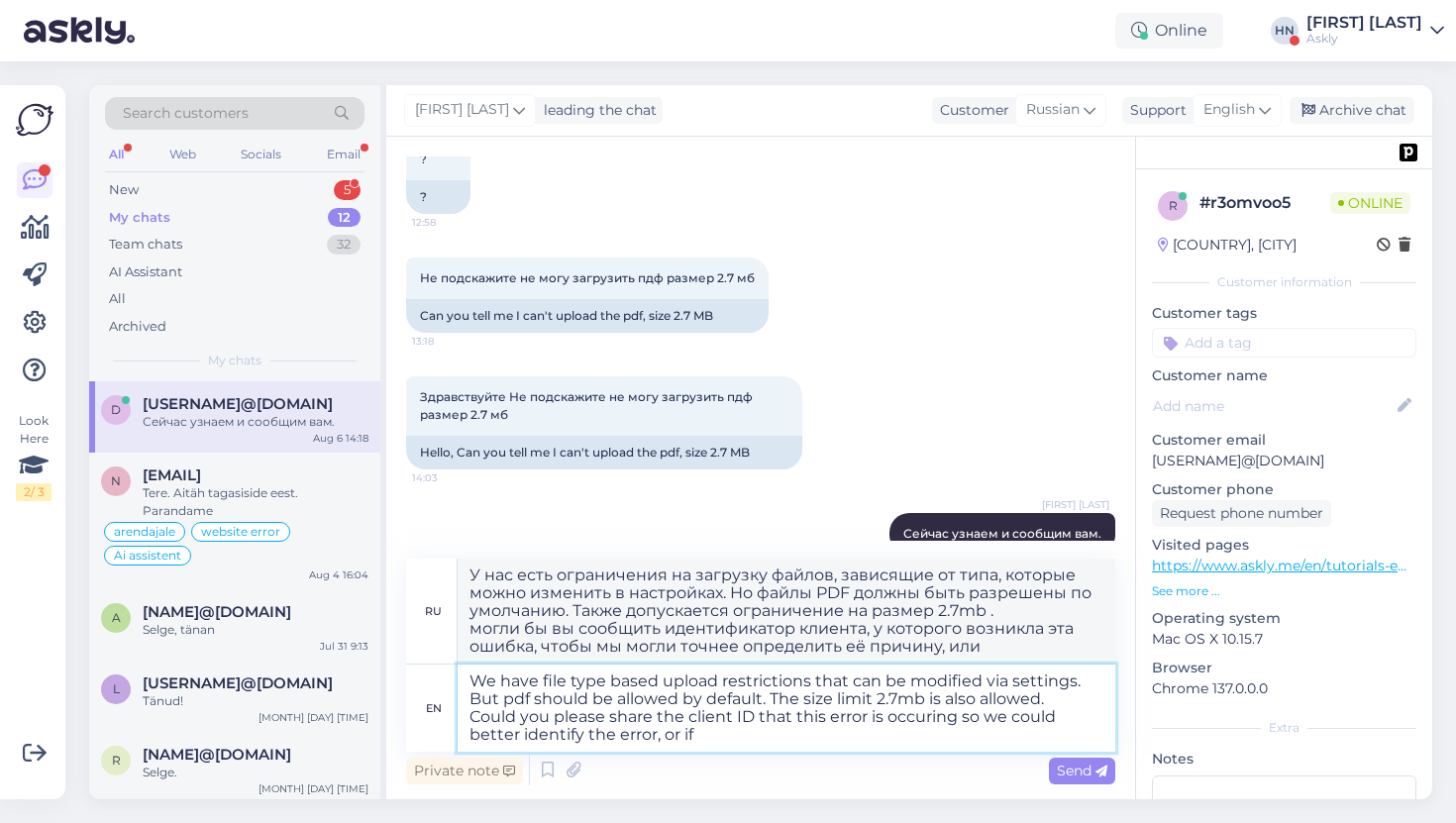 type on "We have file type based upload restrictions that can be modified via settings. But pdf should be allowed by default. The size limit 2.7mb is also allowed.
Could you please share the client ID that this error is occuring so we could better identify the error, or if p" 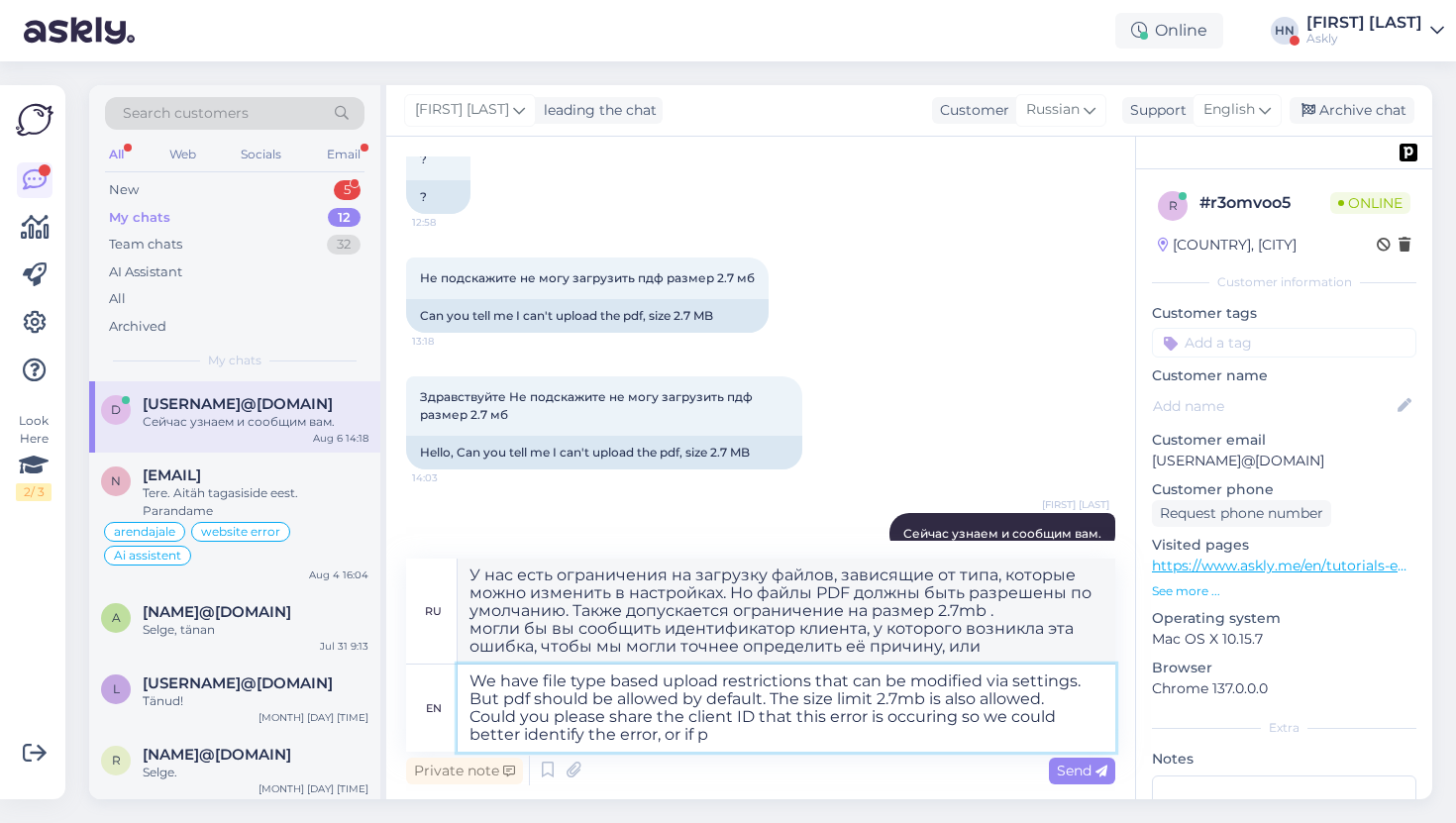 type on "У нас есть ограничения на загрузку файлов, зависящие от типа, которые можно изменить в настройках. Но файлы PDF должны быть разрешены по умолчанию. Также допускается ограничение на размер 2.7mb .
могли бы вы сообщить идентификатор [CLIENT], у которого возникла эта ошибка, чтобы мы могли лучше её определить, или, если…" 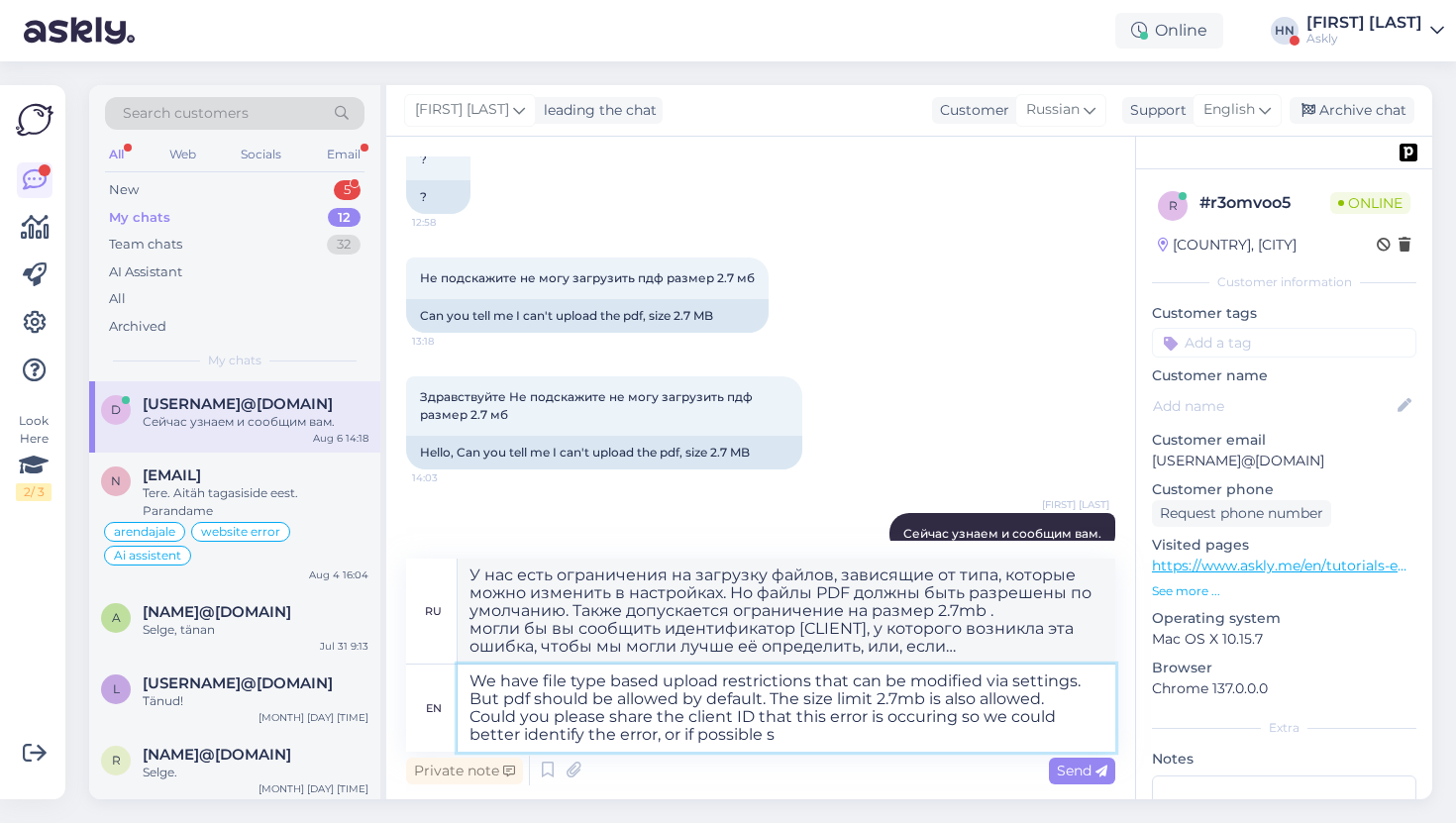 type on "We have file type based upload restrictions that can be modified via settings. But pdf should be allowed by default. The size limit 2.7mb is also allowed.
Could you please share the client ID that this error is occuring so we could better identify the error, or if possible sh" 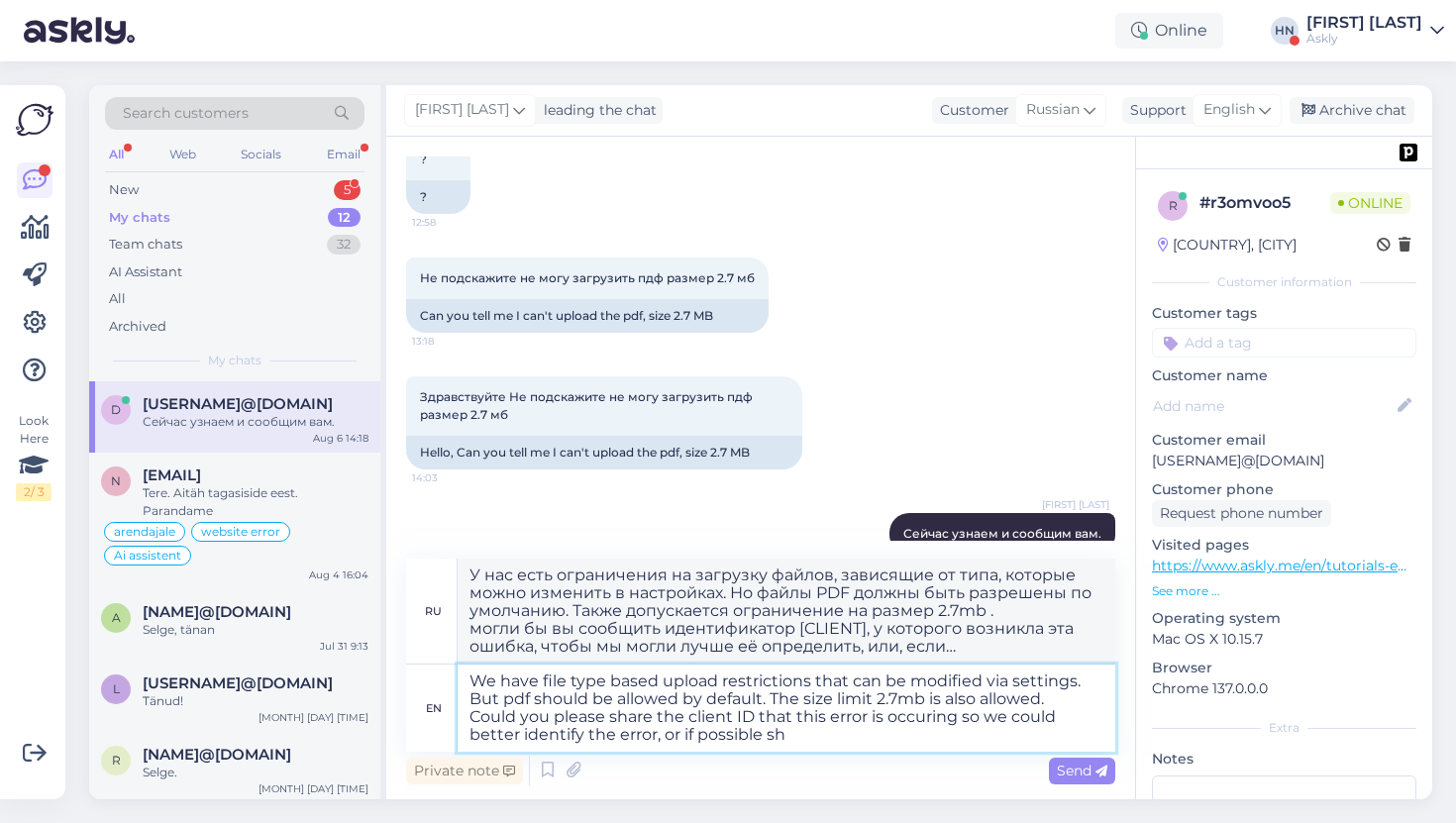 type on "У нас есть ограничения на загрузку файлов, зависящие от типа, которые можно изменить в настройках. Но файлы PDF должны быть разрешены по умолчанию. Также допускается ограничение на размер 2.7mb .
могли бы вы сообщить идентификатор [CLIENT], у которого возникла эта ошибка, чтобы мы могли лучше её определить, или, если возможно," 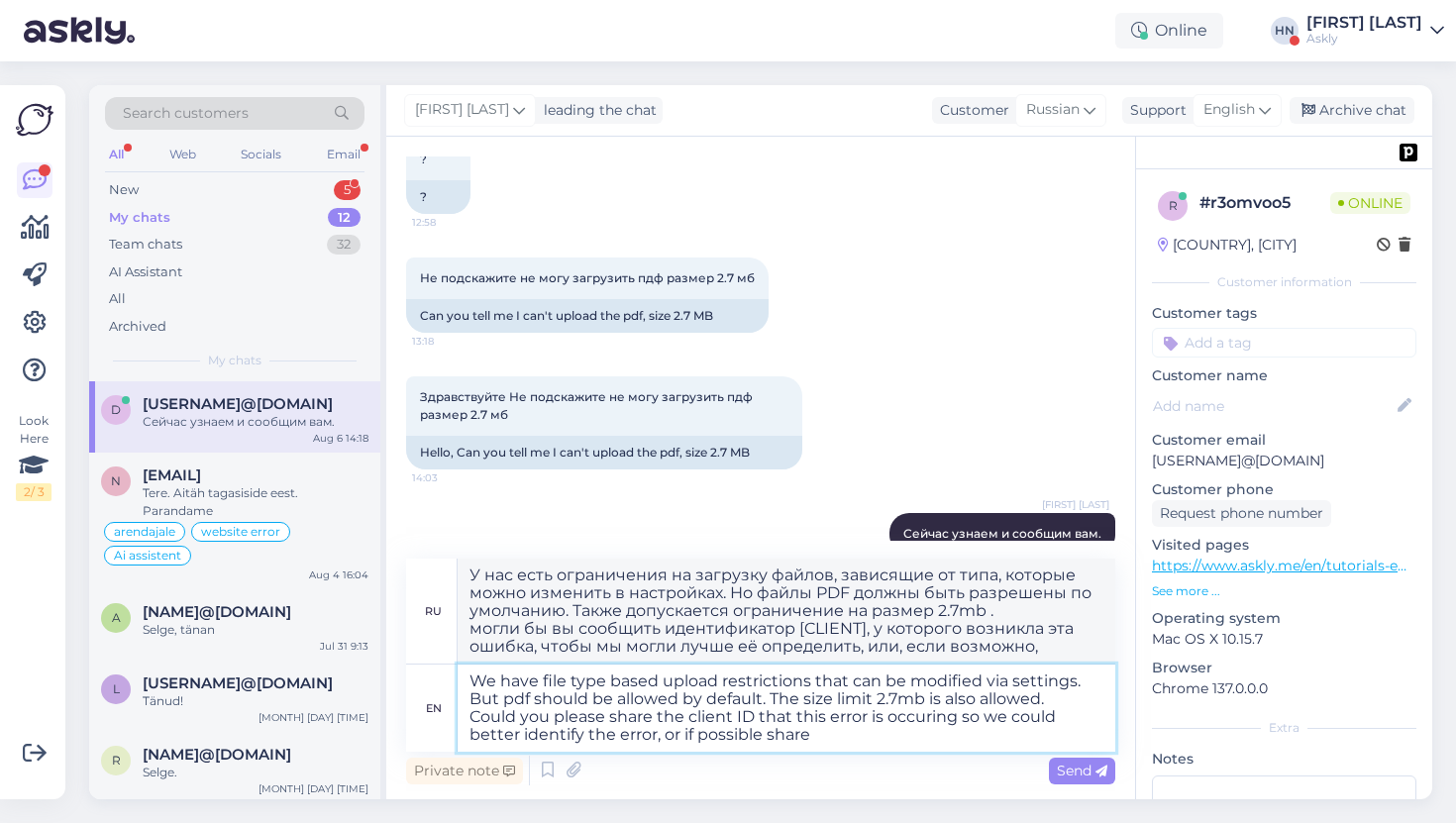 type on "We have file type based upload restrictions that can be modified via settings. But pdf should be allowed by default. The size limit 2.7mb is also allowed.
Could you please share the client ID that this error is occuring so we could better identify the error, or if possible share" 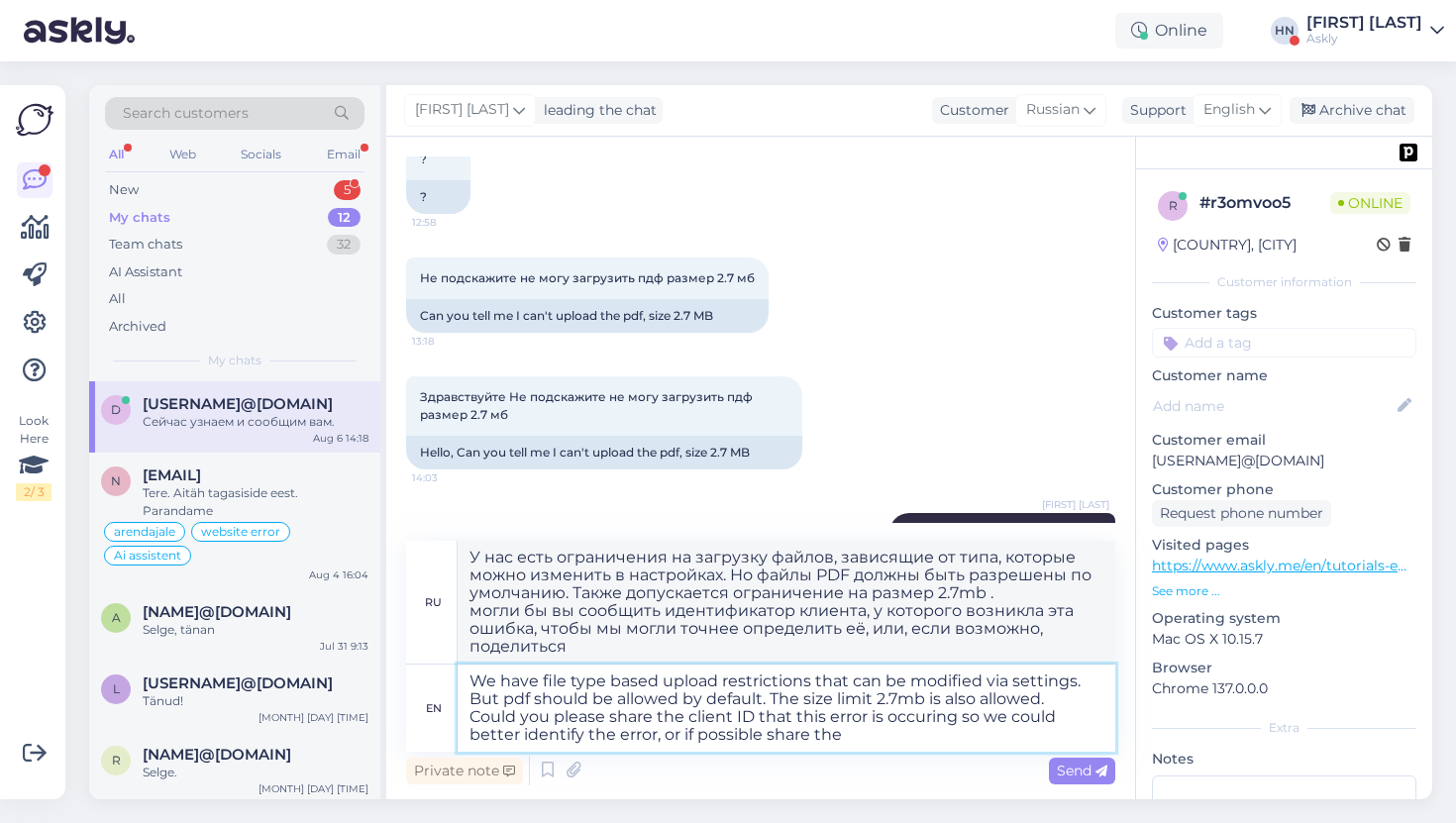 type on "We have file type based upload restrictions that can be modified via settings. But pdf should be allowed by default. The size limit 2.7mb is also allowed.
Could you please share the client ID that this error is occuring so we could better identify the error, or if possible share the f" 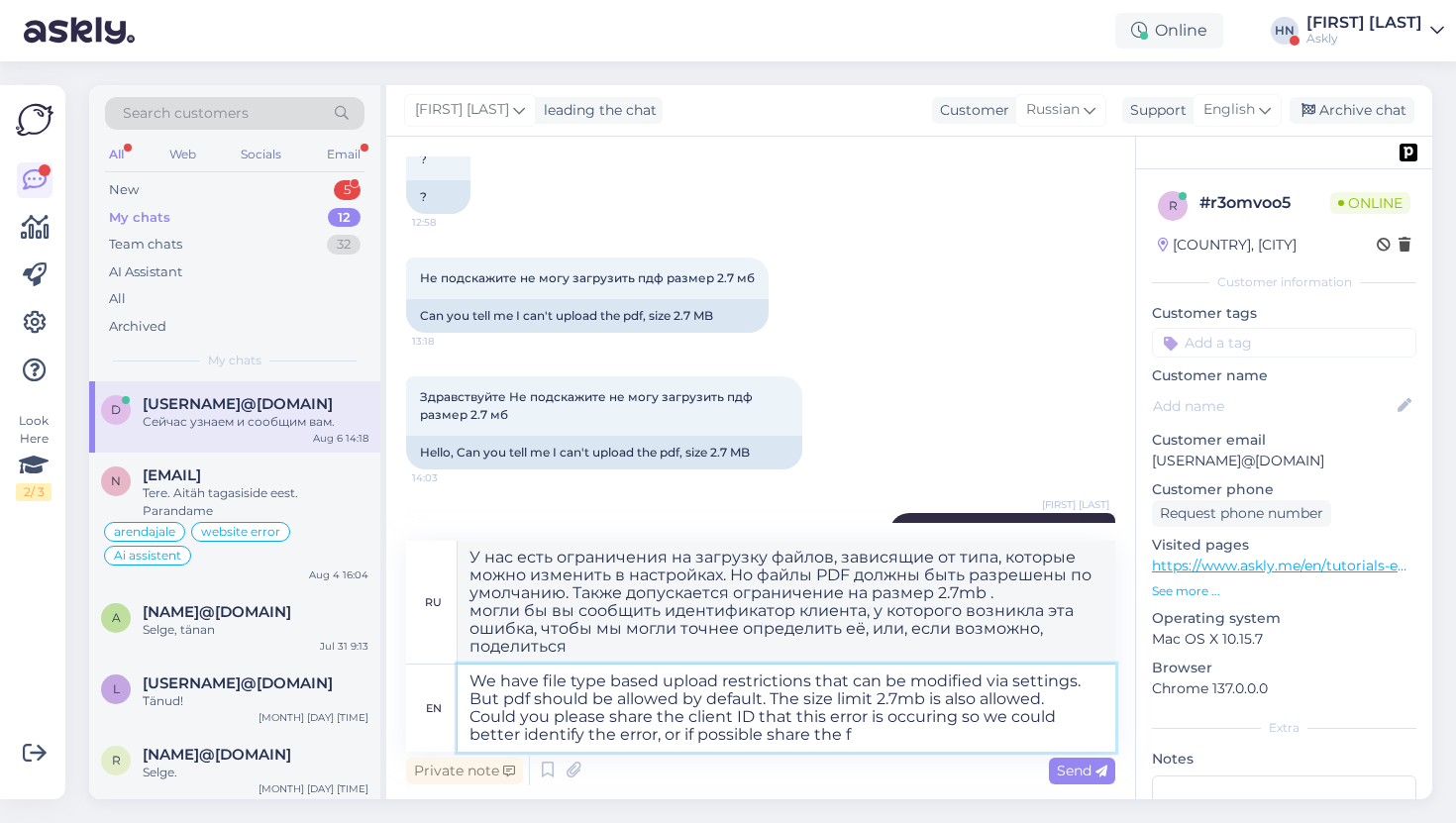 type on "У нас есть ограничения на загрузку файлов, зависящие от типа, которые можно изменить в настройках. Но файлы PDF должны быть разрешены по умолчанию. Также допускается ограничение на размер 2.7mb .
могли бы вы сообщить идентификатор клиента, у которого возникла эта ошибка, чтобы мы могли лучше её определить, или, если возможно, поделиться" 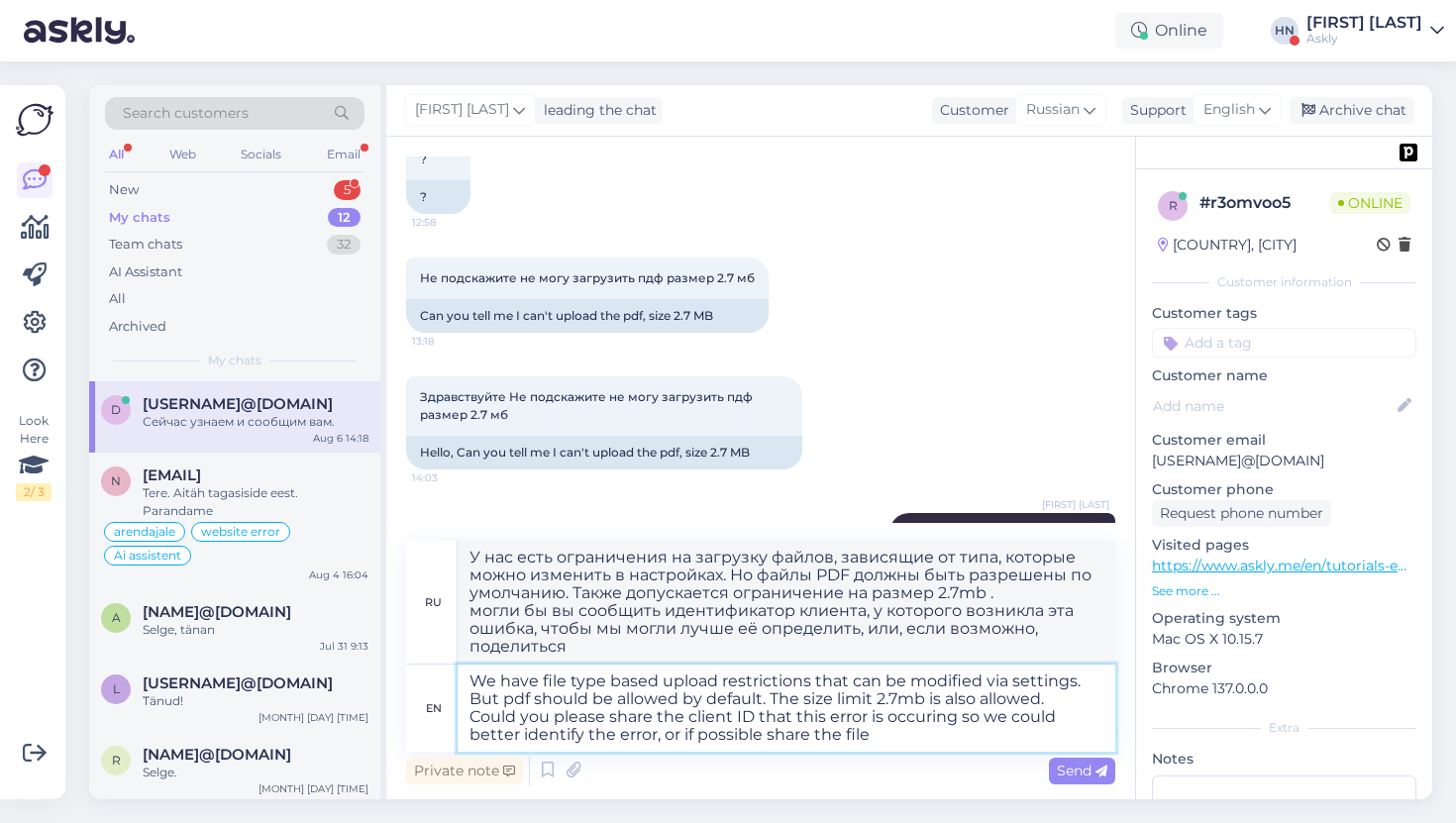 type on "We have file type based upload restrictions that can be modified via settings. But pdf should be allowed by default. The size limit 2.7mb is also allowed.
Could you please share the client ID that this error is occuring so we could better identify the error, or if possible share the file" 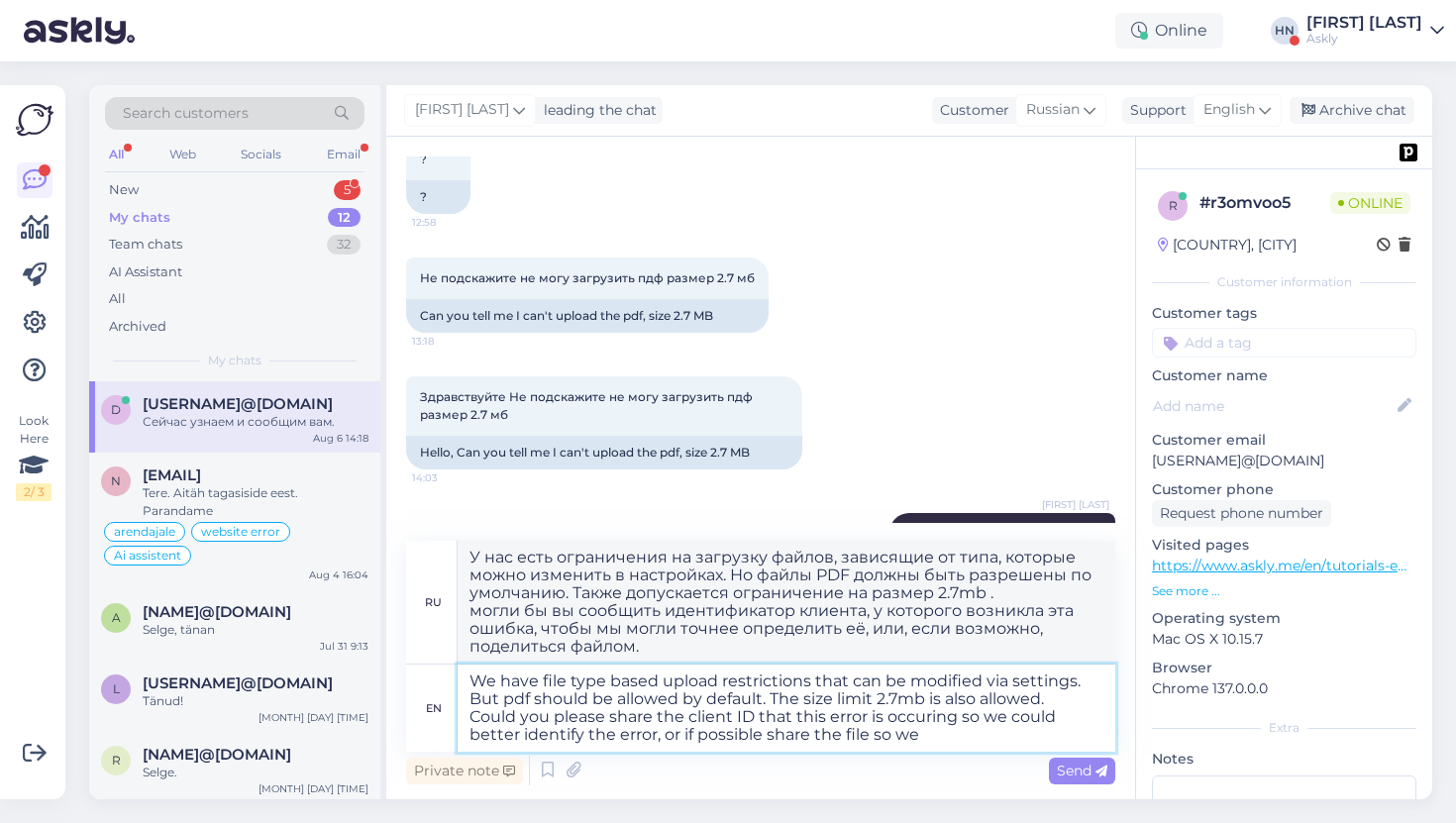 type on "We have file type based upload restrictions that can be modified via settings. But pdf should be allowed by default. The size limit 2.7mb is also allowed.
Could you please share the client ID that this error is occuring so we could better identify the error, or if possible share the file so we" 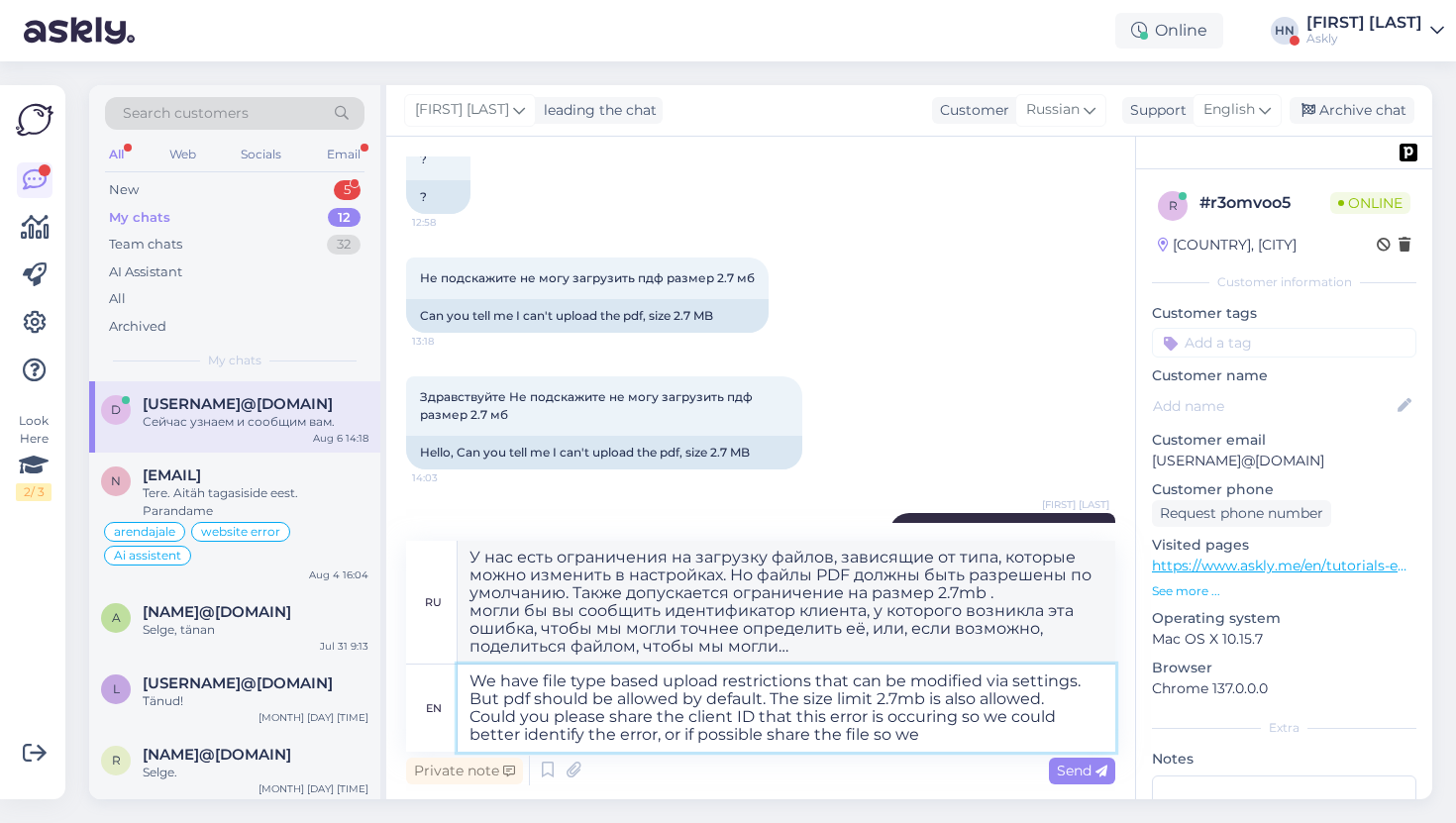 click on "We have file type based upload restrictions that can be modified via settings. But pdf should be allowed by default. The size limit 2.7mb is also allowed.
Could you please share the client ID that this error is occuring so we could better identify the error, or if possible share the file so we" at bounding box center (786, 708) 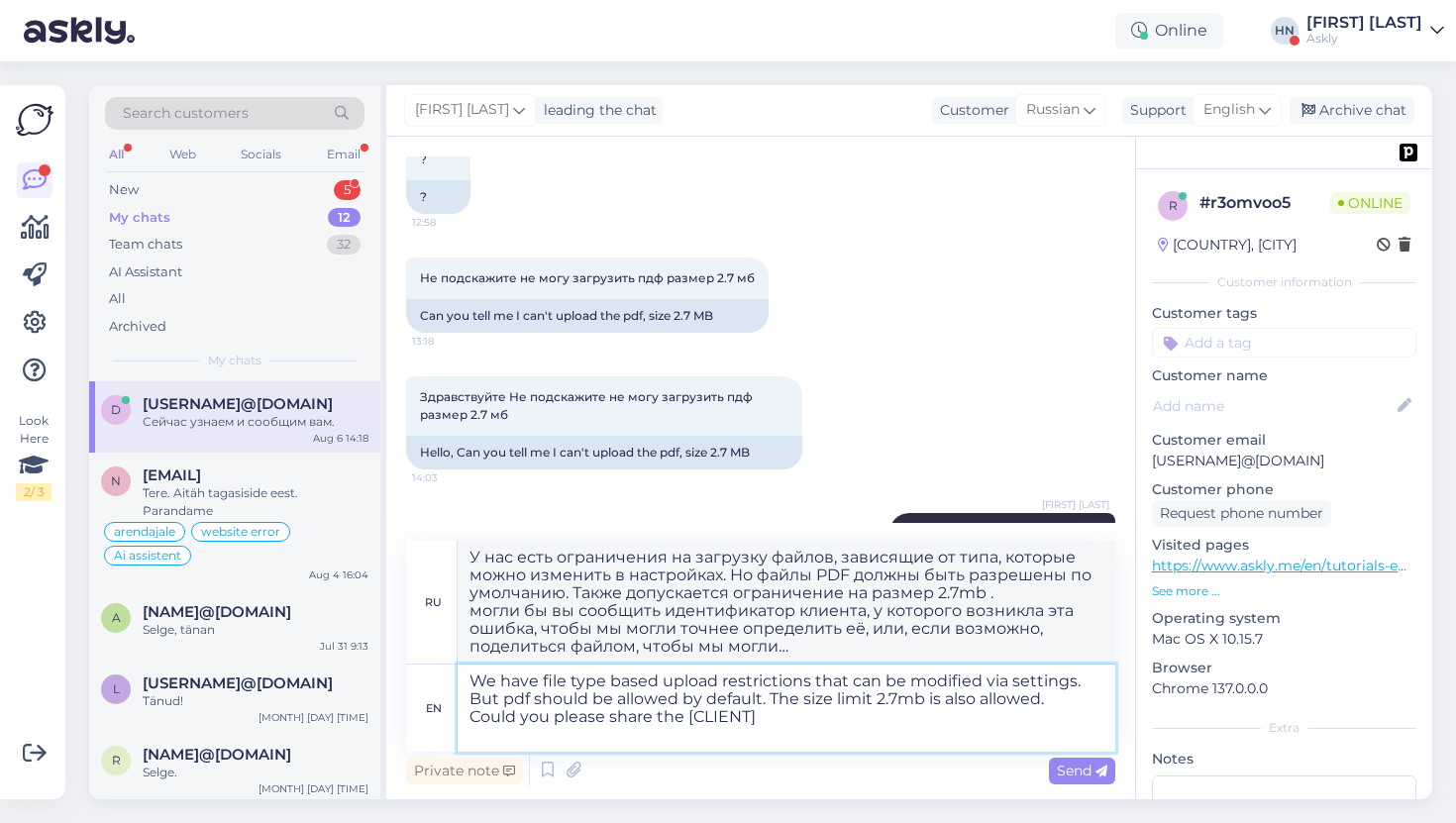 type on "We have file type based upload restrictions that can be modified via settings. But pdf should be allowed by default. The size limit 2.7mb is also allowed.
Could you please share the client ID that this error is occuring so we could better identify the error, or if possible share the file" 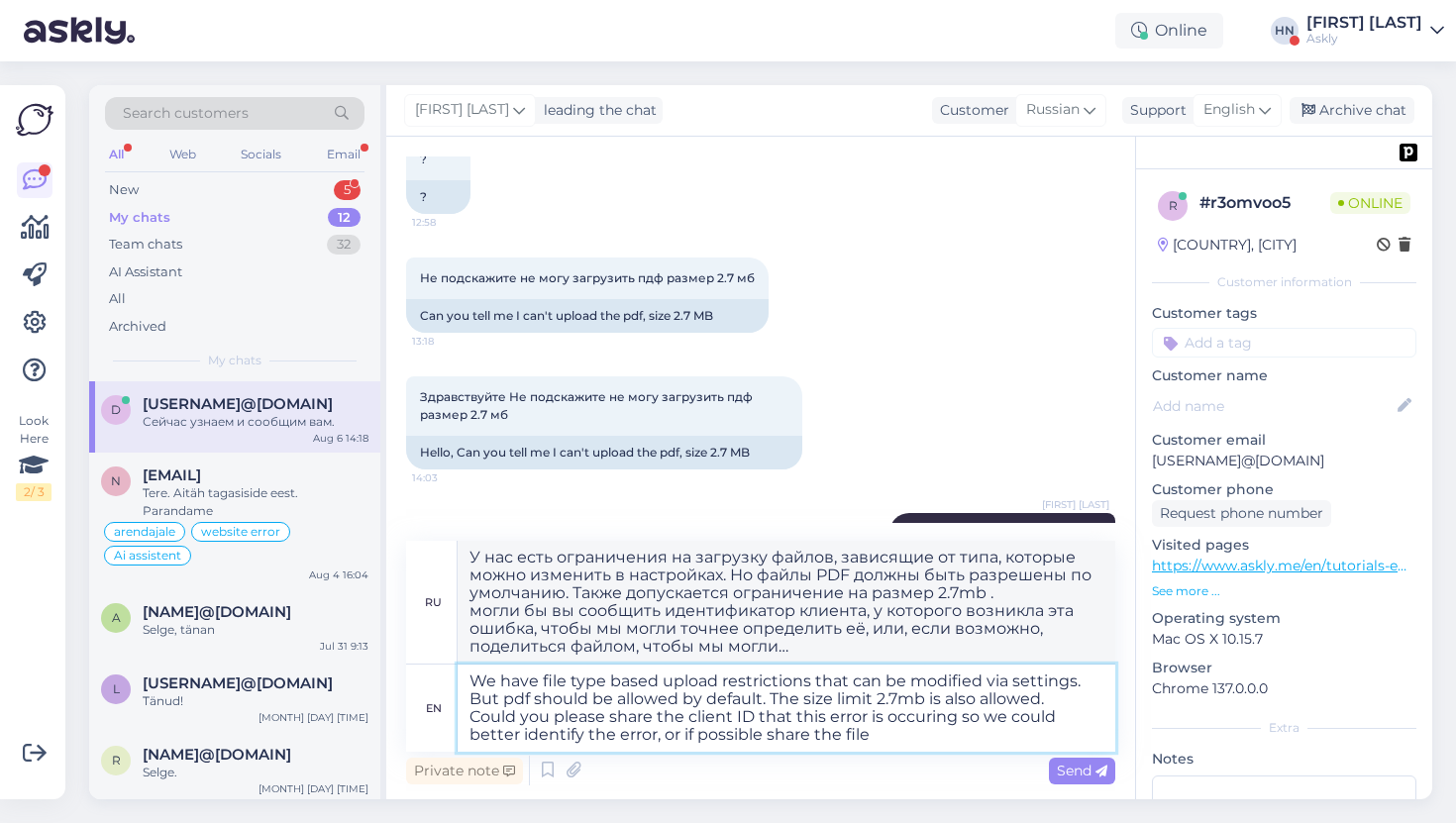 type on "У нас есть ограничения на загрузку файлов, зависящие от типа, которые можно изменить в настройках. Но файлы PDF должны быть разрешены по умолчанию. Также допускается ограничение на размер 2.7mb .
могли бы вы сообщить идентификатор клиента, у которого возникла эта ошибка, чтобы мы могли точнее определить её, или, если возможно, поделиться файлом." 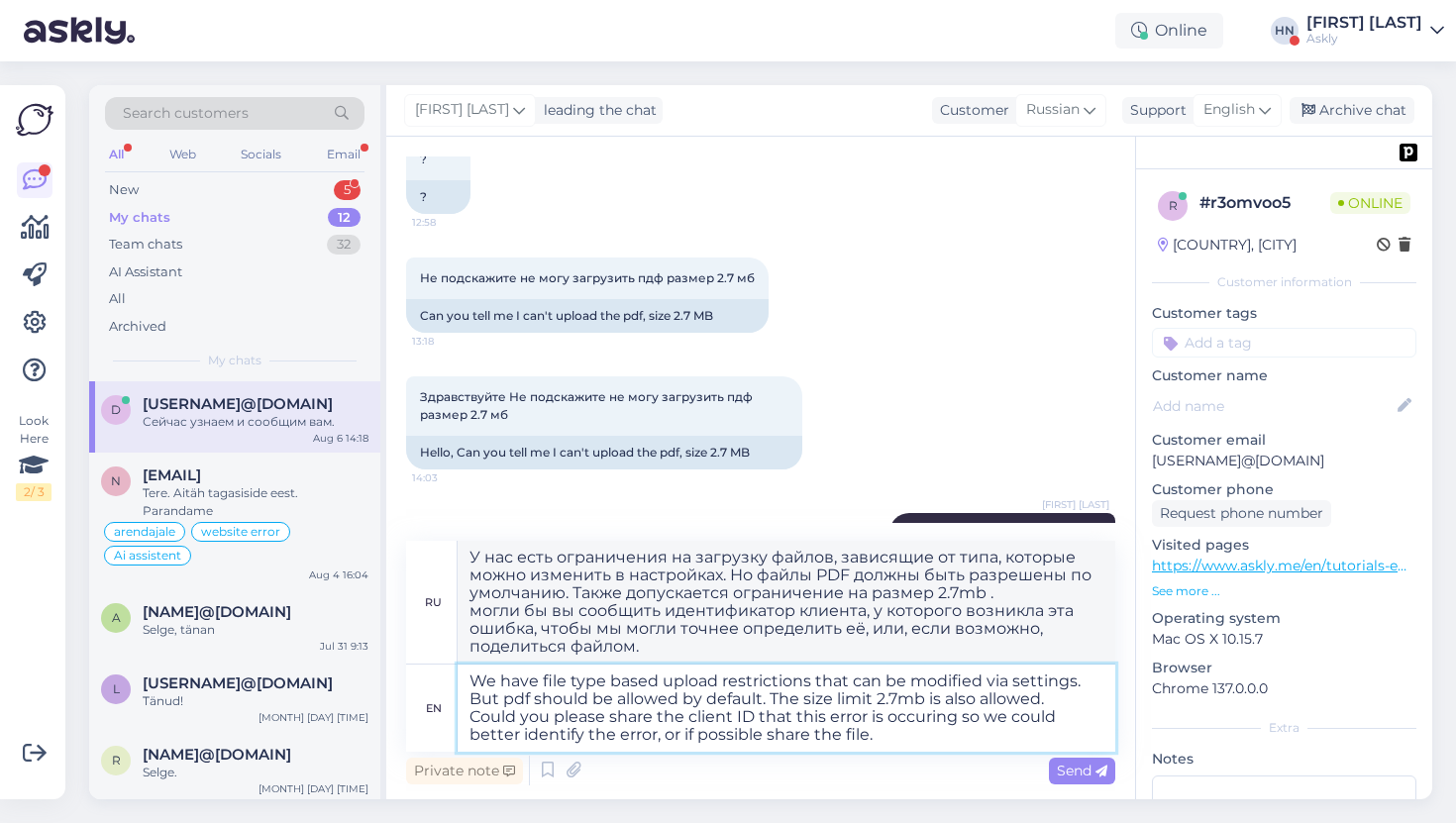 type on "We have file type based upload restrictions that can be modified via settings. But pdf should be allowed by default. The size limit 2.7mb is also allowed.
Could you please share the client ID that this error is occuring so we could better identify the error, or if possible share the file." 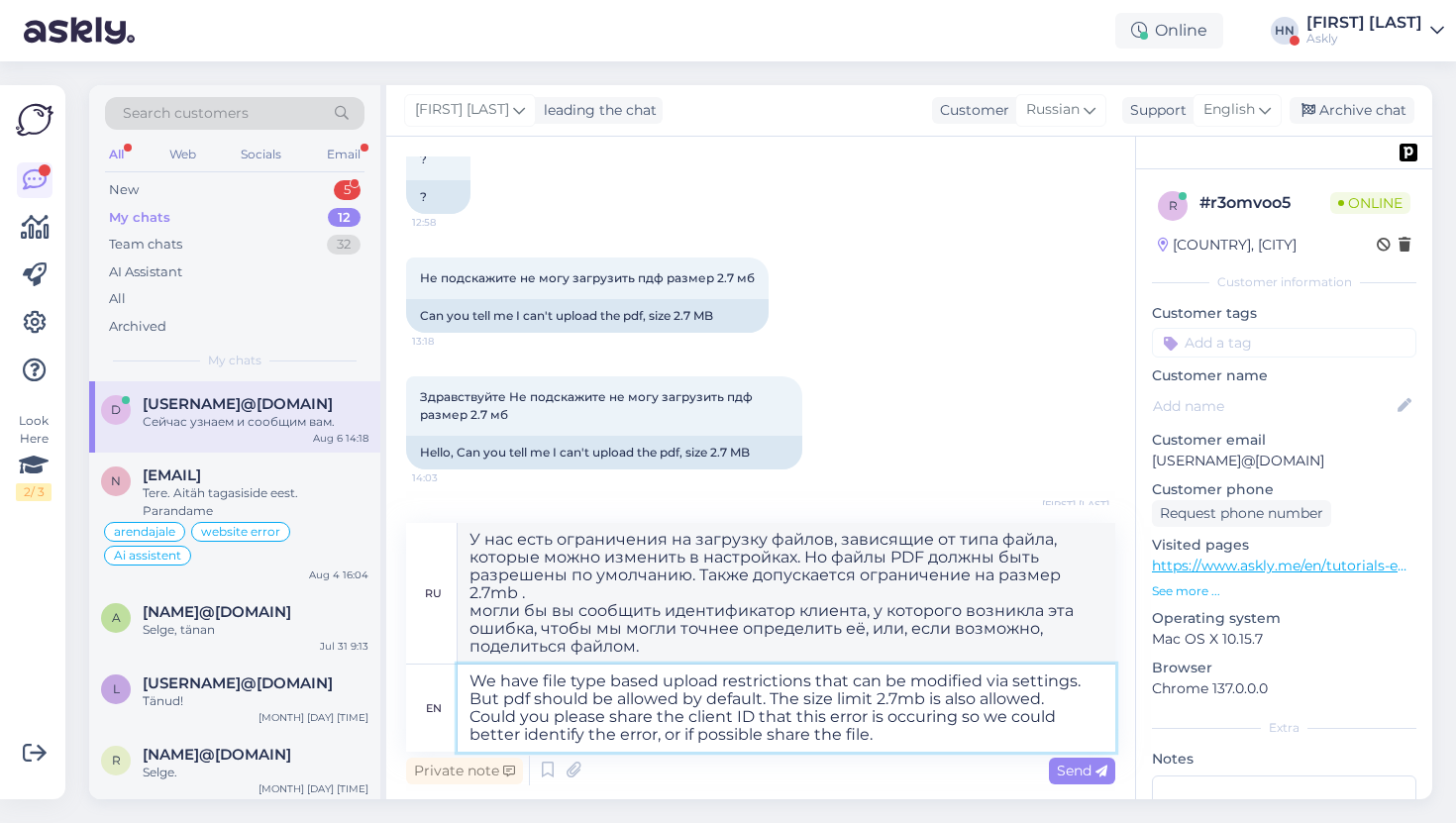 click on "We have file type based upload restrictions that can be modified via settings. But pdf should be allowed by default. The size limit 2.7mb is also allowed.
Could you please share the client ID that this error is occuring so we could better identify the error, or if possible share the file." at bounding box center (786, 708) 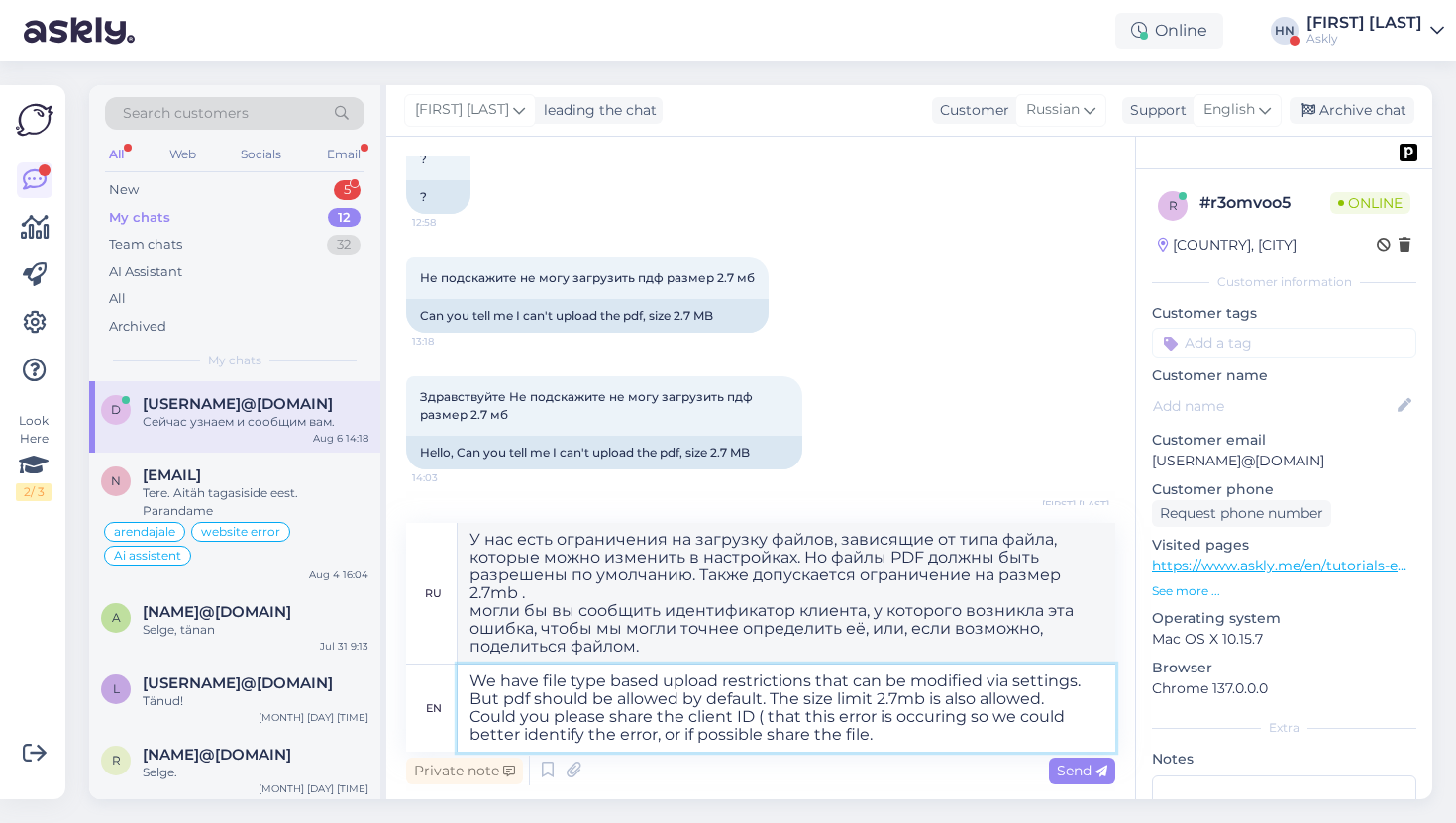 type on "У нас есть ограничения на загрузку файлов, зависящие от типа, которые можно изменить в настройках. Но файлы PDF должны быть разрешены по умолчанию. Также допускается ограничение на размер 2.7mb .
могли бы вы сообщить идентификатор клиента (при котором произошла эта ошибка), чтобы мы могли точнее определить её, или, если возможно, поделиться файлом." 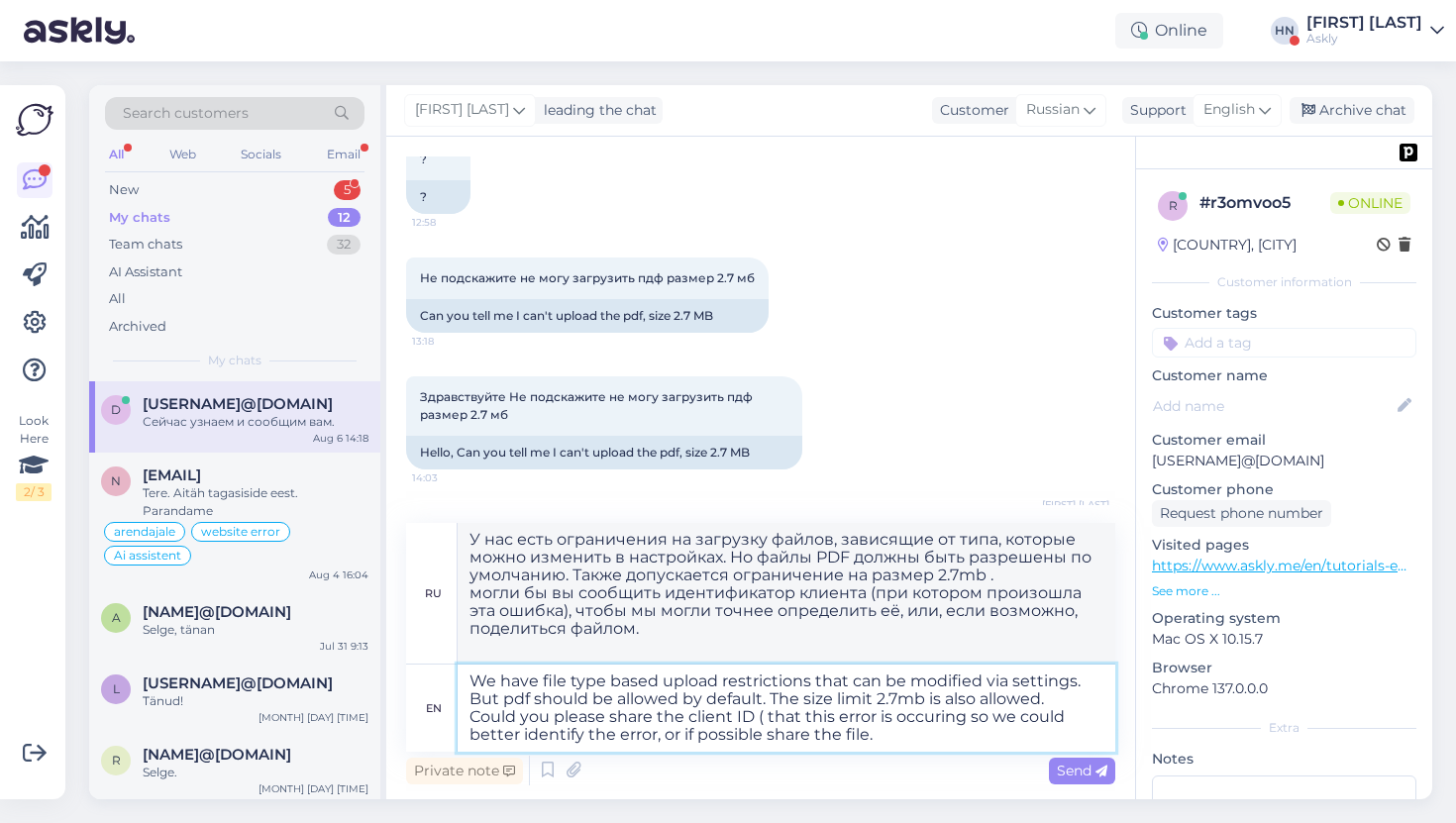 type on "We have file type based upload restrictions that can be modified via settings. But pdf should be allowed by default. The size limit 2.7mb is also allowed.
Could you please share the [CLIENT] (# that this error is occuring so we could better identify the error, or if possible share the file." 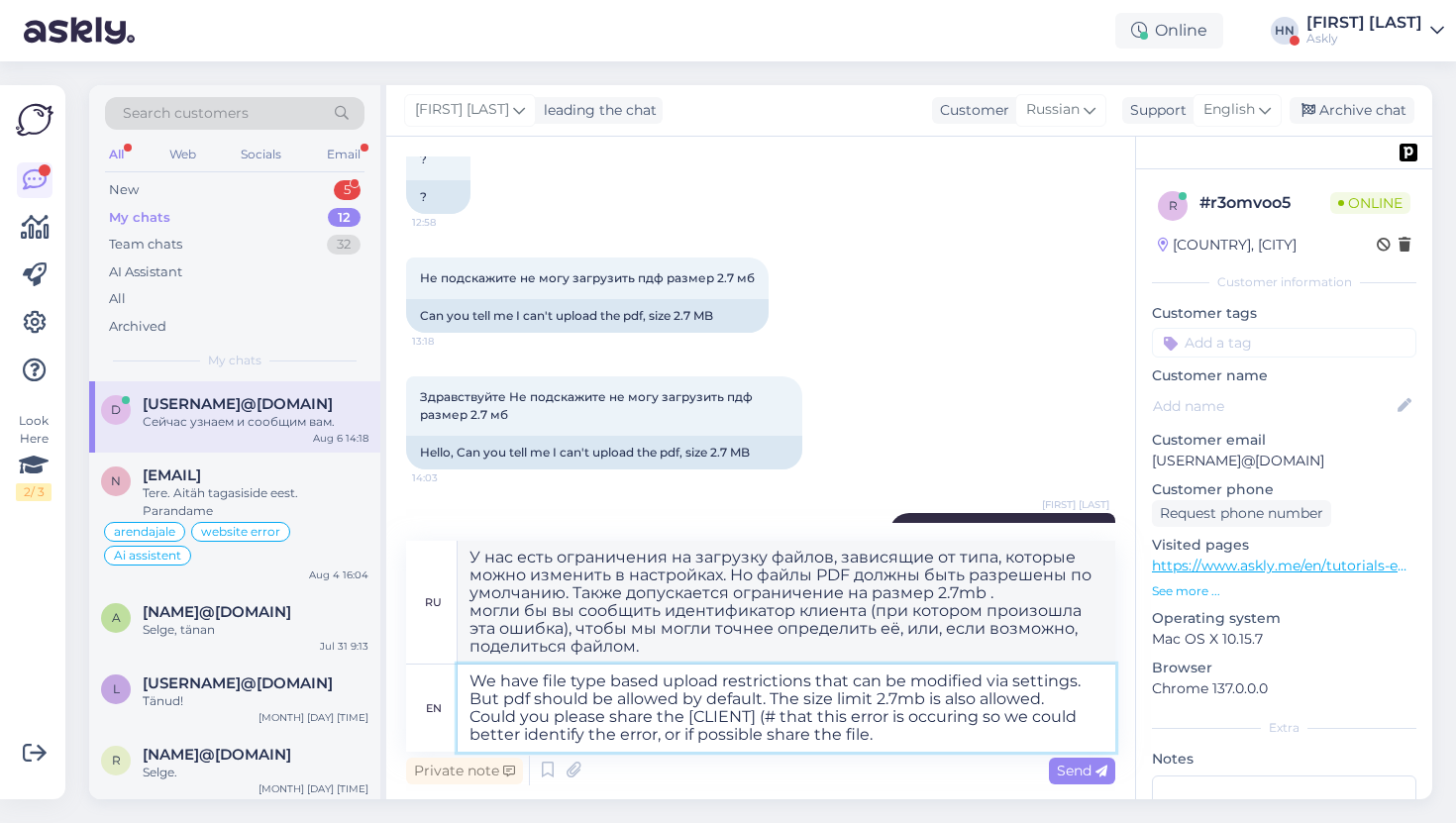 type on "У нас есть ограничения на загрузку файлов, зависящие от типа файла, которые можно изменить в настройках. Но файлы PDF должны быть разрешены по умолчанию. Также допускается ограничение на размер 2.7mb .
могли бы вы сообщить идентификатор клиента ([CLIENT_ID]), у которого возникла эта ошибка, чтобы мы могли точнее определить её, или, если возможно, поделиться файлом." 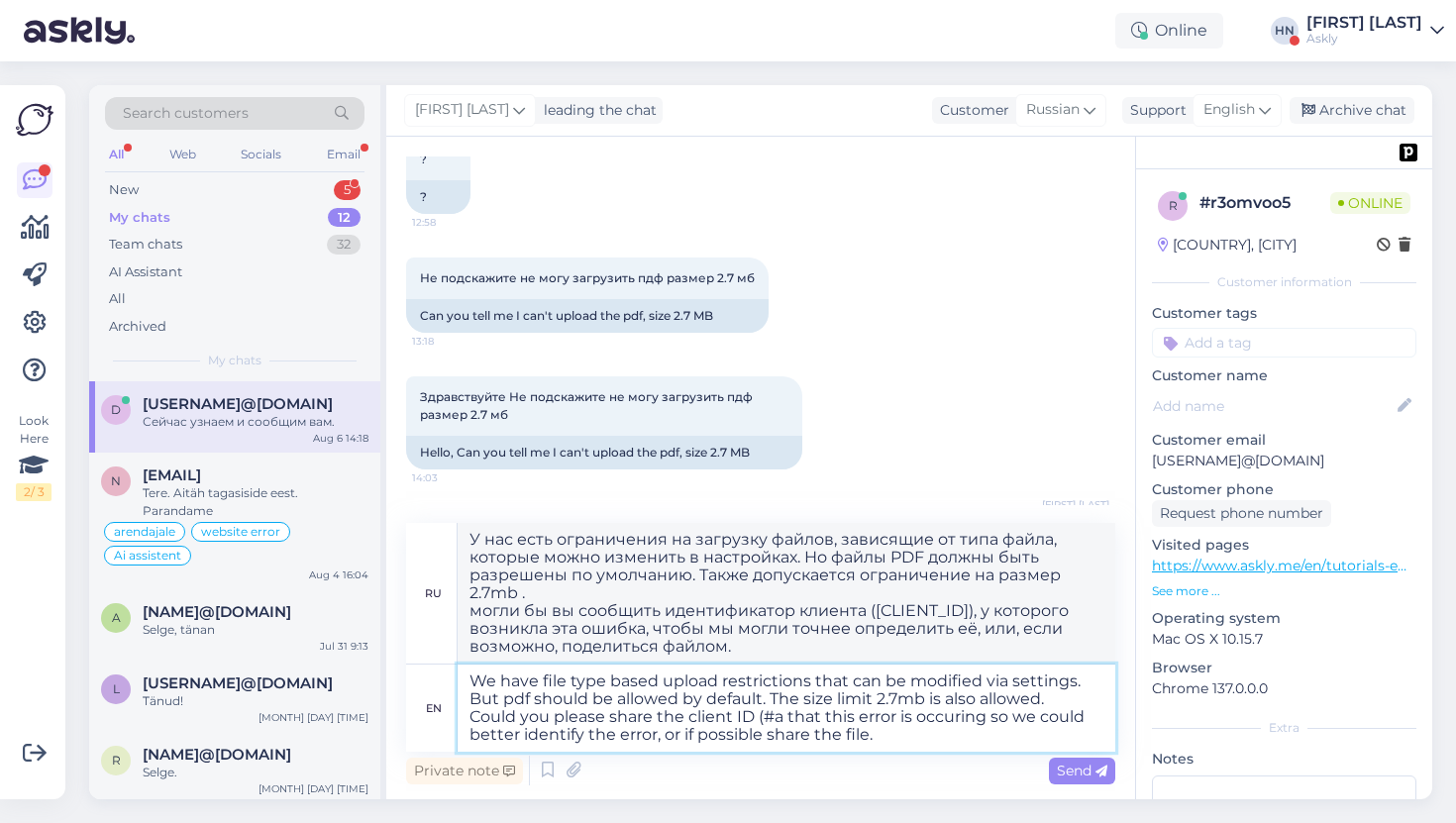 type on "We have file type based upload restrictions that can be modified via settings. But pdf should be allowed by default. The size limit 2.7mb is also allowed.
Could you please share the client ID (#ab that this error is occuring so we could better identify the error, or if possible share the file." 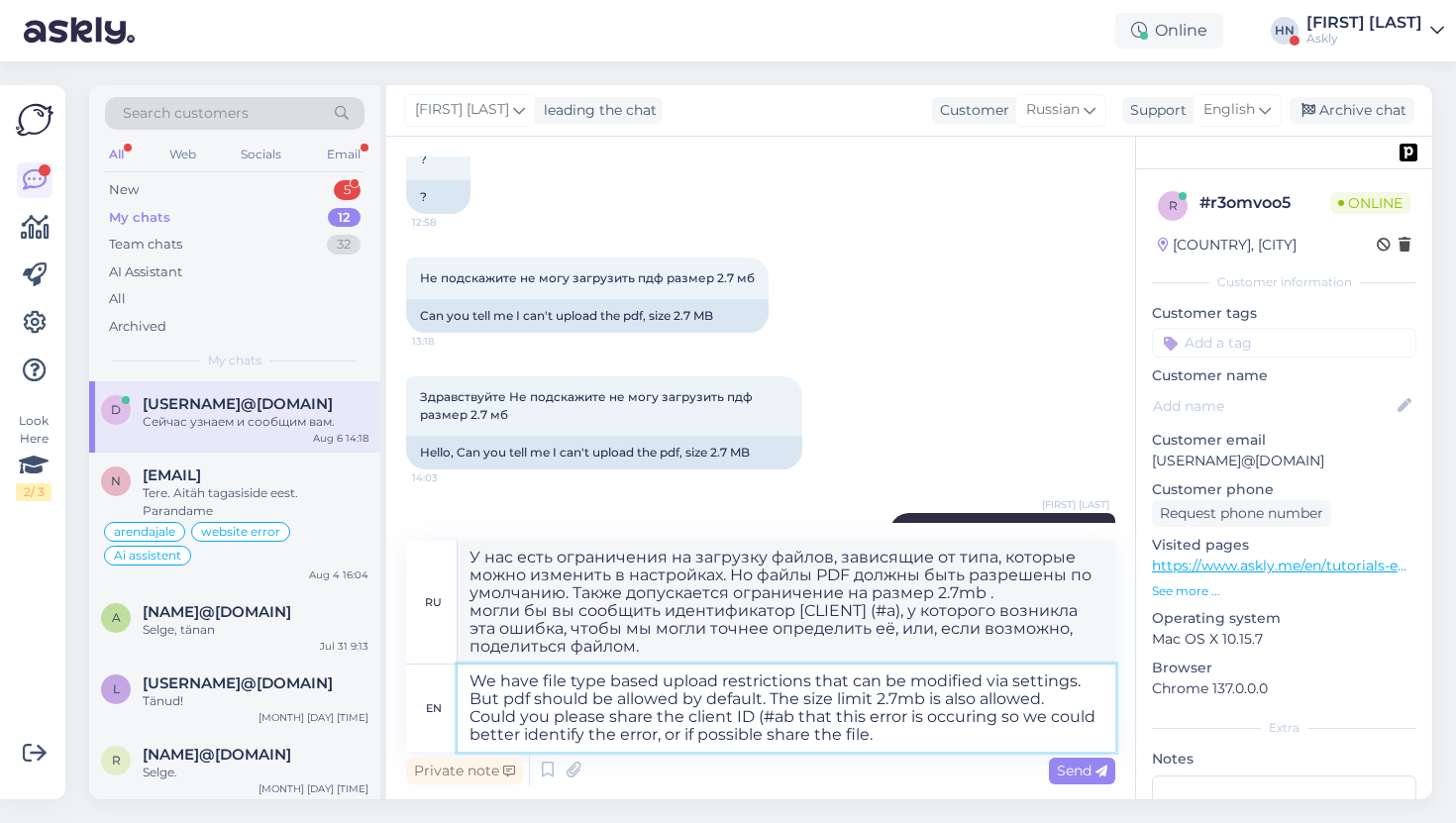 type on "У нас есть ограничения на загрузку файлов, зависящие от типа файла, которые можно изменить в настройках. Но файлы PDF должны быть разрешены по умолчанию. Также допускается ограничение на размер 2.7mb .
могли бы вы сообщить идентификатор клиента ([CLIENT_ID]), у которого возникла эта ошибка, чтобы мы могли точнее определить её, или, если возможно, поделиться файлом." 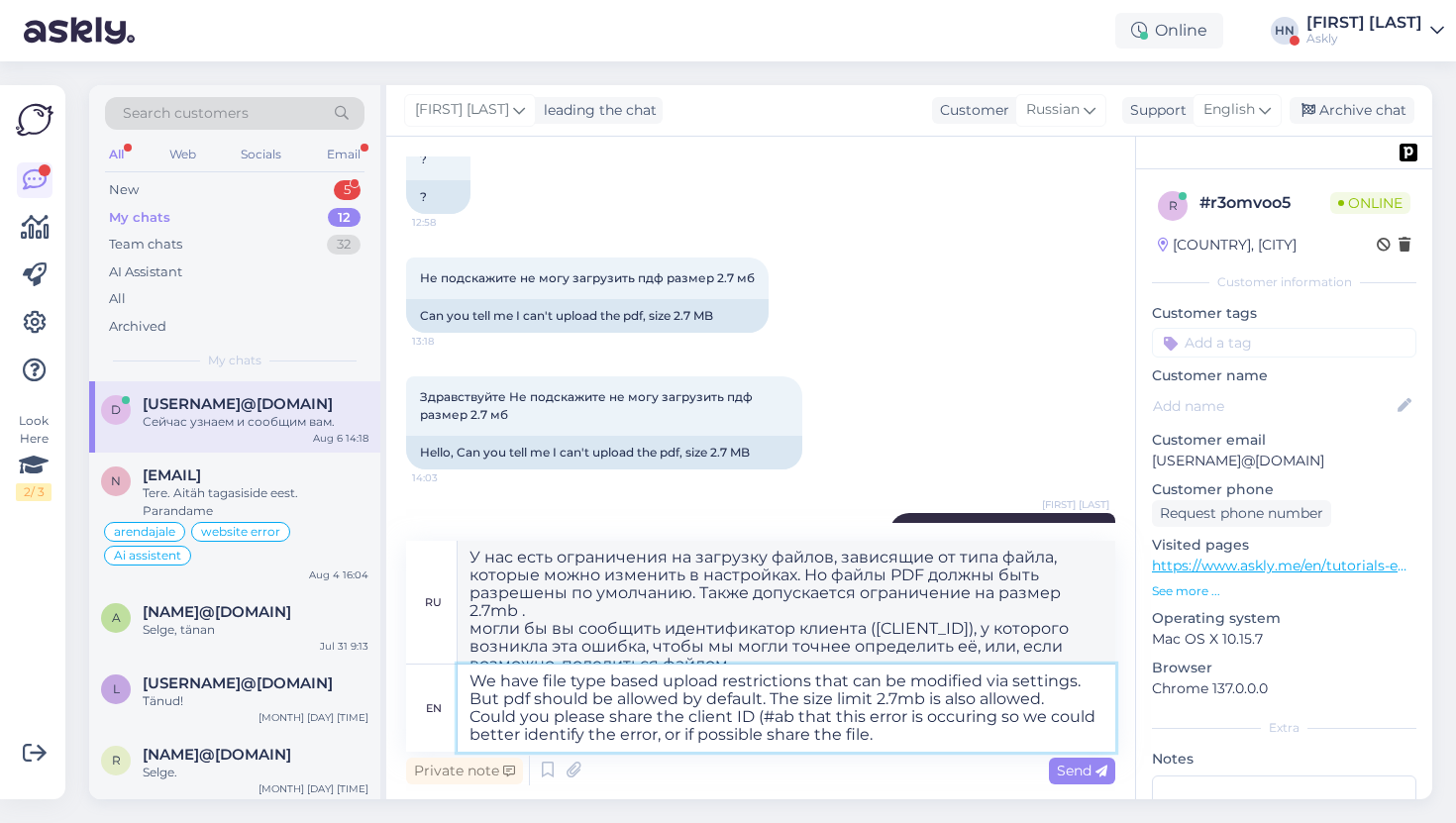 type on "We have file type based upload restrictions that can be modified via settings. But pdf should be allowed by default. The size limit 2.7mb is also allowed.
Could you please share the client ID ([CLIENT_ID] that this error is occuring so we could better identify the error, or if possible share the file." 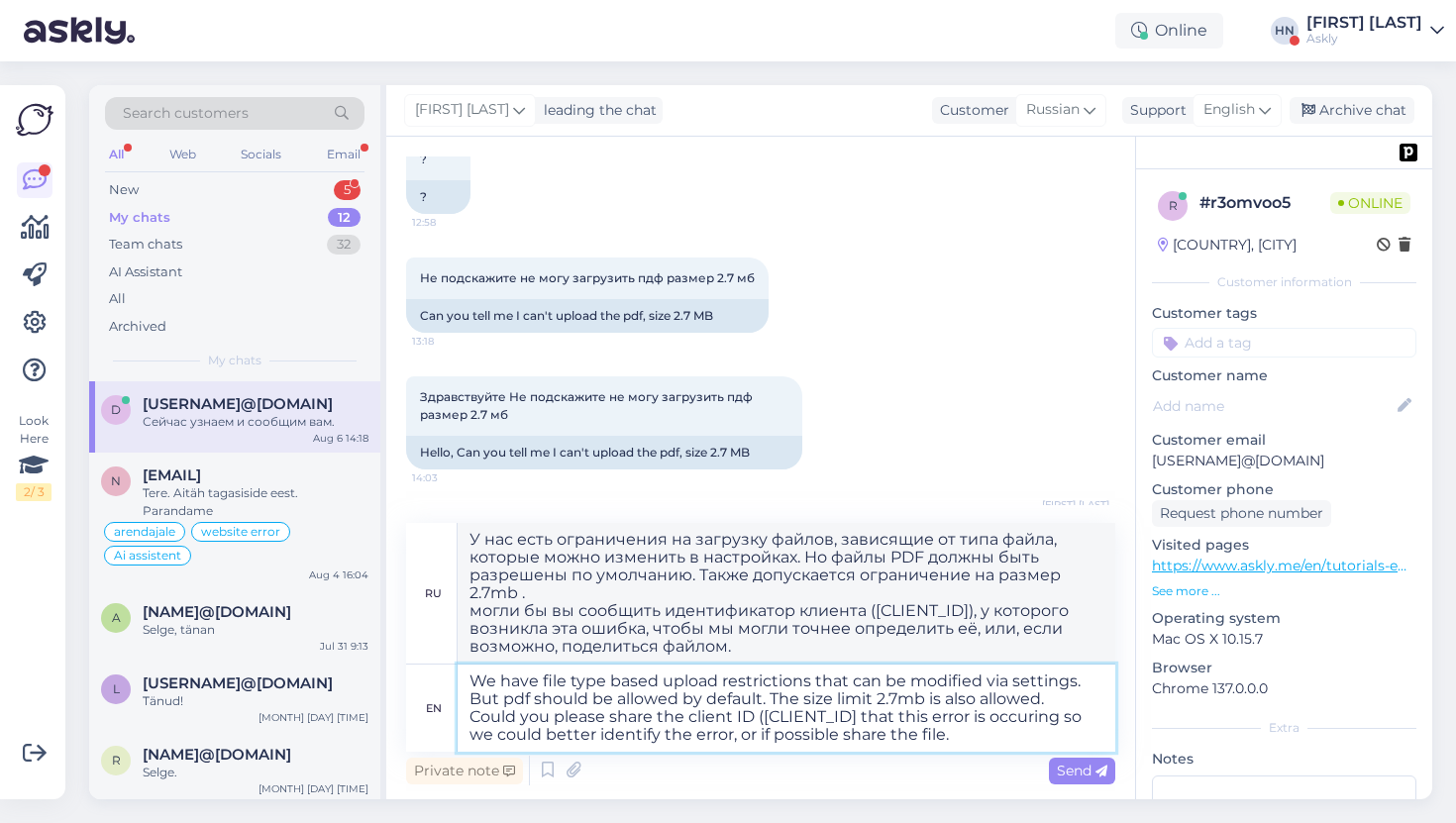 type on "У нас есть ограничения на загрузку файлов, зависящие от типа файла, которые можно изменить в настройках. Но файлы PDF должны быть разрешены по умолчанию. Также допускается ограничение на размер 2.7mb .
могли бы вы сообщить идентификатор клиента (#CLIENT_ID), у которого возникла эта ошибка, чтобы мы могли точнее определить её, или, если возможно, поделиться файлом." 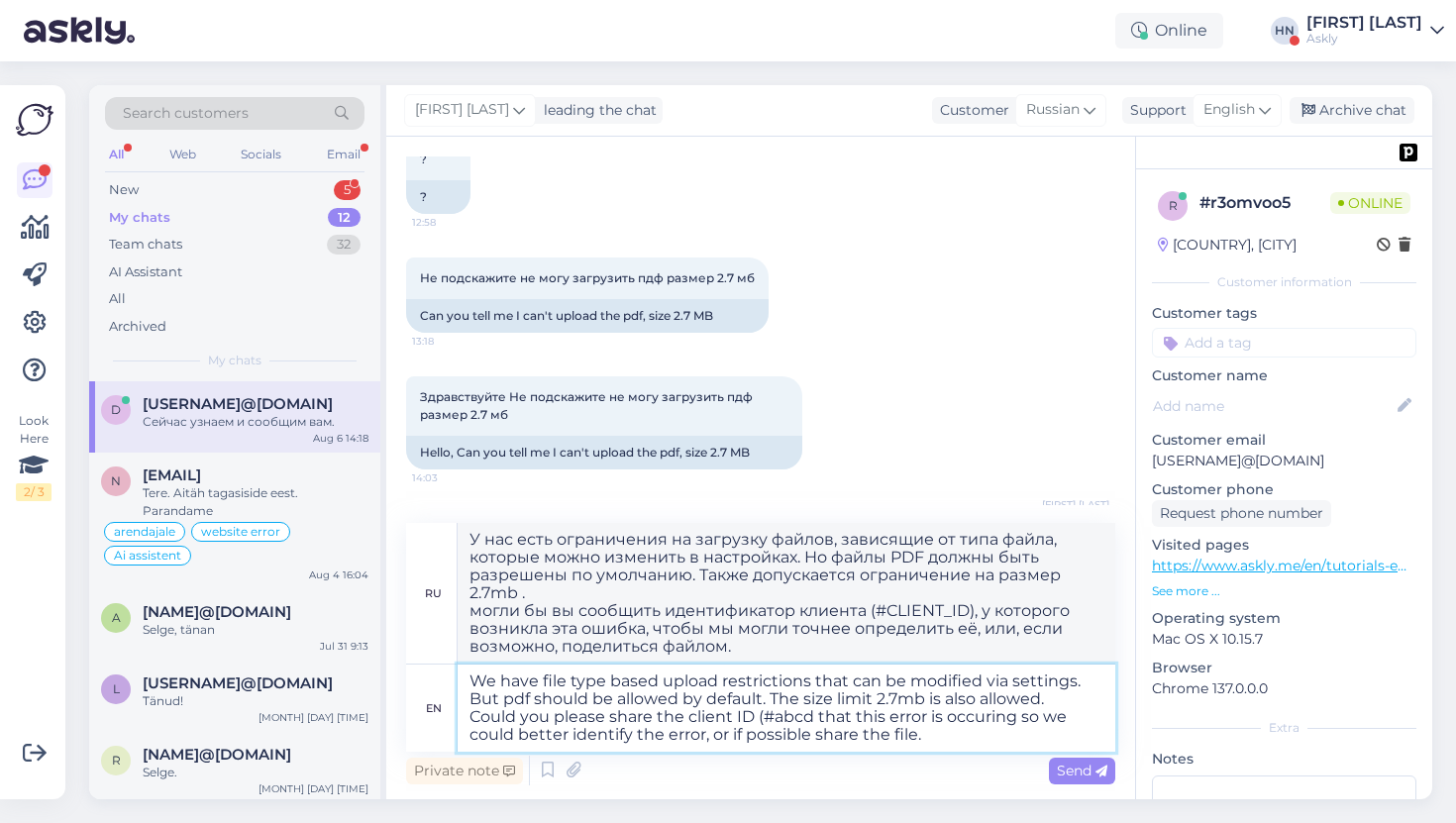 type on "We have file type based upload restrictions that can be modified via settings. But pdf should be allowed by default. The size limit 2.7mb is also allowed.
Could you please share the [CLIENT] (#abcde that this error is occuring so we could better identify the error, or if possible share the file." 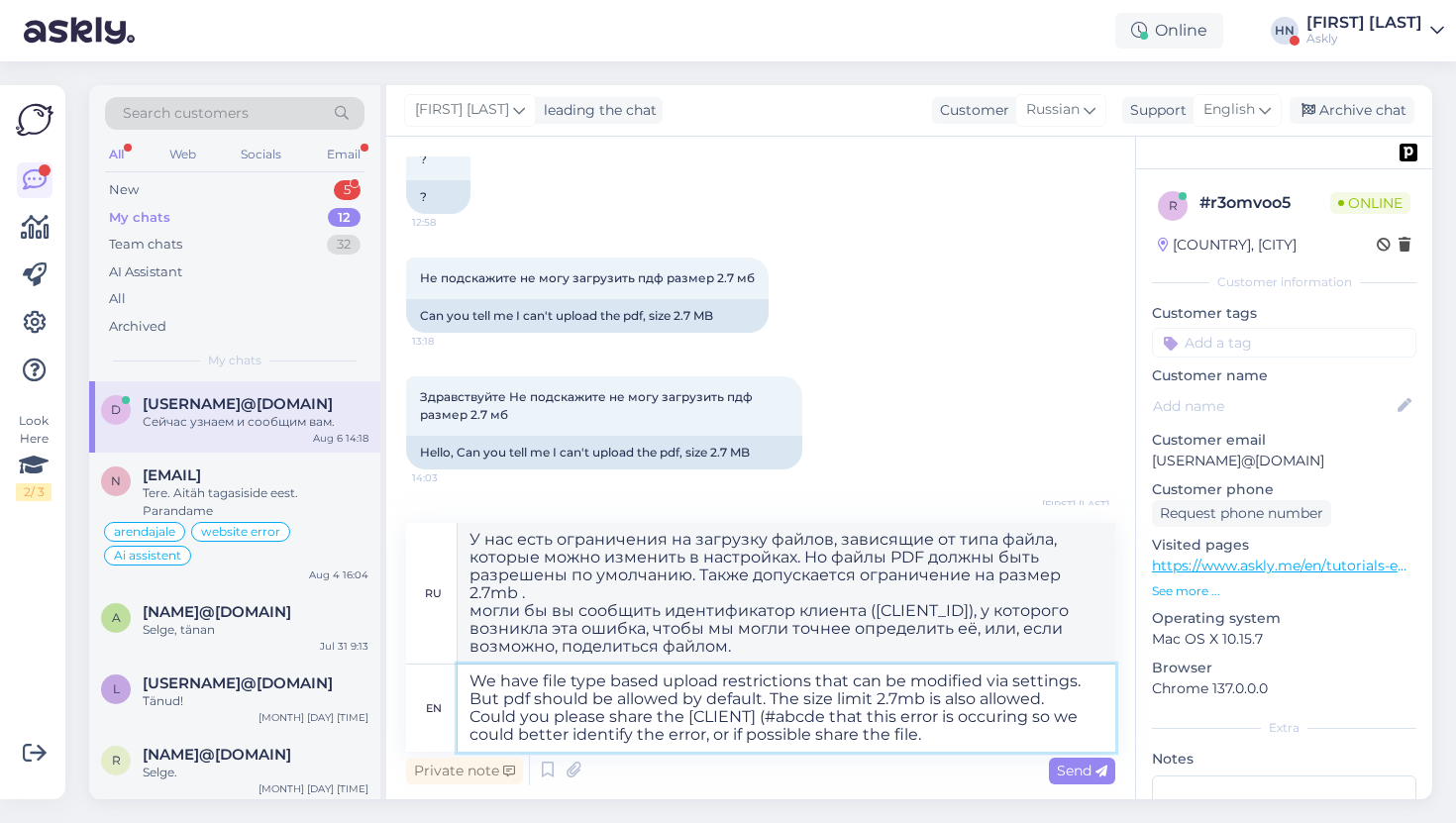 type on "У нас есть ограничения на загрузку файлов, зависящие от типа файла, которые можно изменить в настройках. Но файлы PDF должны быть разрешены по умолчанию. Также допускается ограничение на размер 2.7mb .
могли бы вы сообщить идентификатор клиента (#CLIENT_ID), у которого возникла эта ошибка, чтобы мы могли точнее определить её, или, если возможно, поделиться файлом." 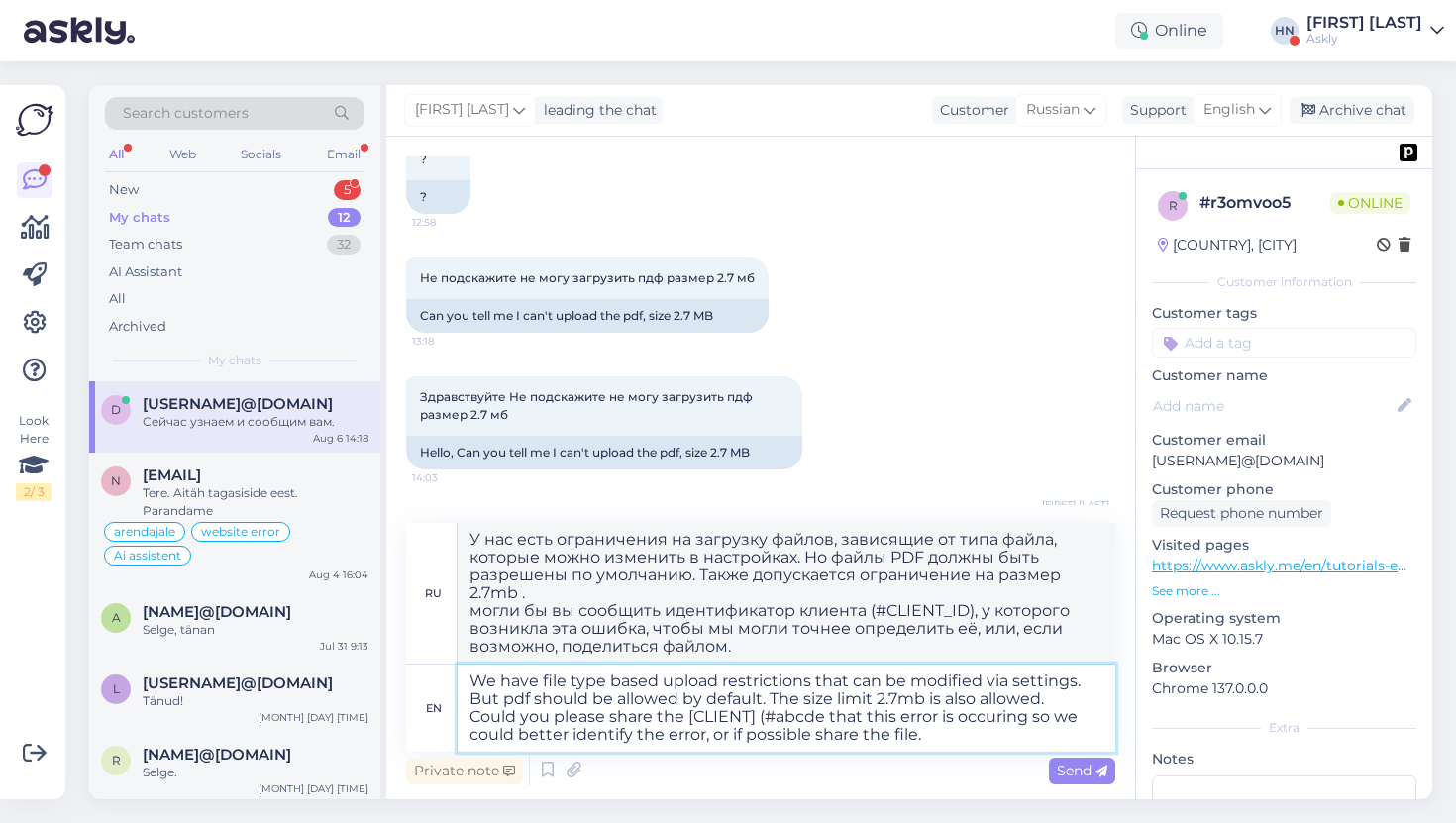 type on "We have file type based upload restrictions that can be modified via settings. But pdf should be allowed by default. The size limit 2.7mb is also allowed.
Could you please share the client ID ([CLIENT_ID]) that this error is occuring so we could better identify the error, or if possible share the file." 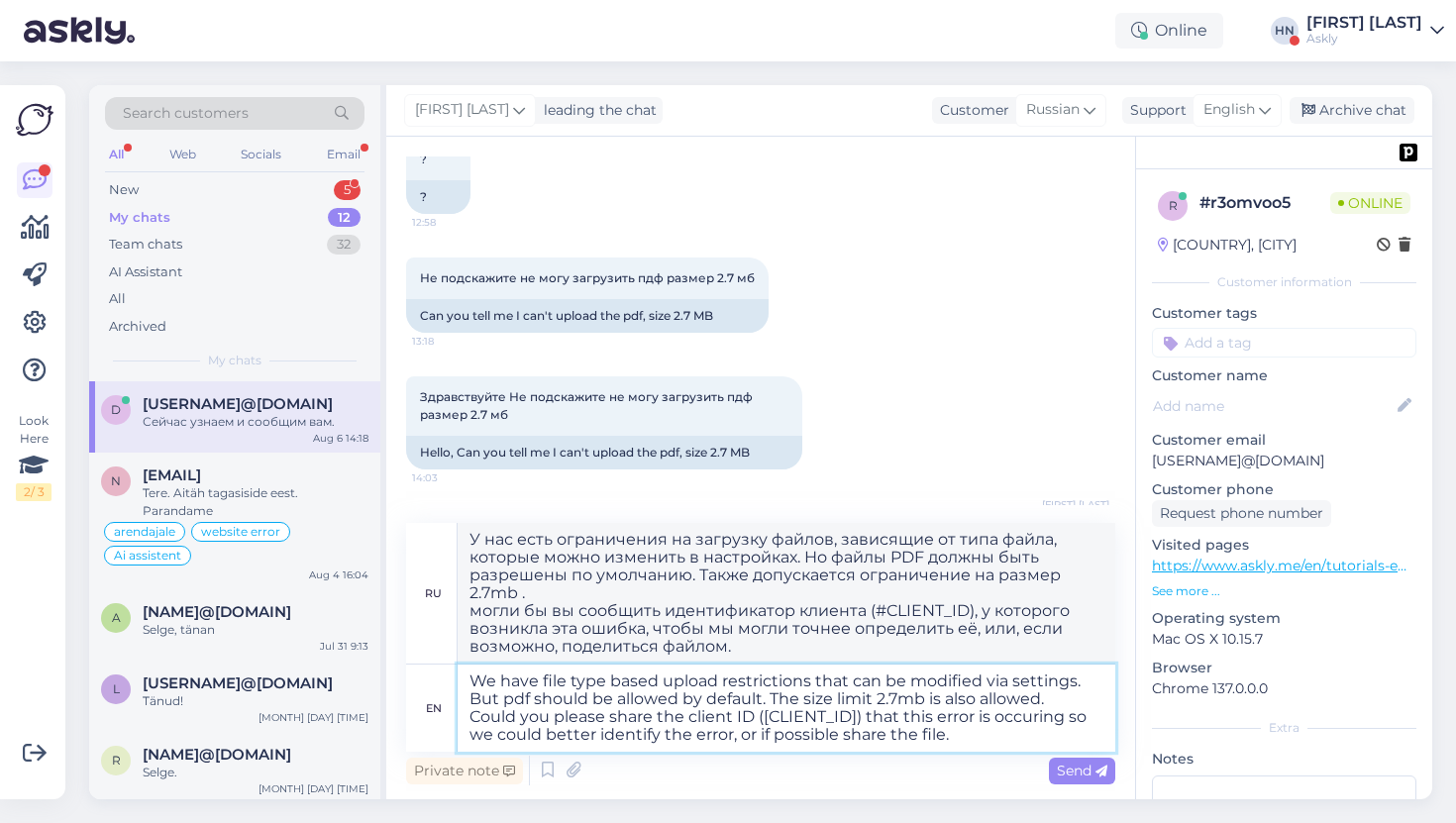 type on "У нас есть ограничения на загрузку файлов, зависящие от типа файла, которые можно изменить в настройках. Но файлы PDF должны быть разрешены по умолчанию. Также допускается ограничение на размер 2.7mb .
могли бы вы сообщить идентификатор клиента (#CLIENT_ID), у которого возникла эта ошибка, чтобы мы могли точнее определить её, или, если возможно, поделиться файлом." 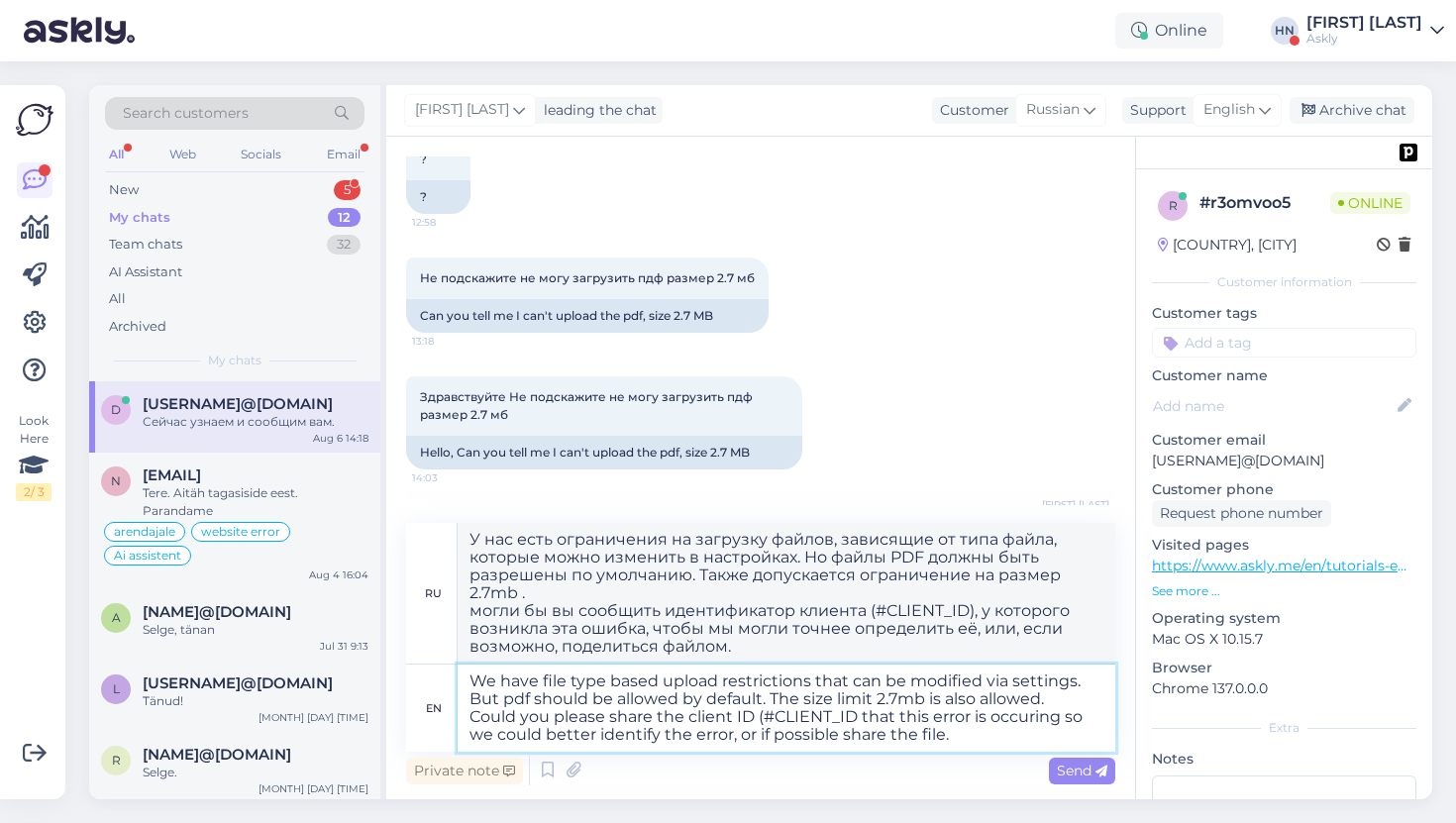 type on "We have file type based upload restrictions that can be modified via settings. But pdf should be allowed by default. The size limit 2.7mb is also allowed.
Could you please share the client ID (#CLIENT_ID that this error is occuring so we could better identify the error, or if possible share the file." 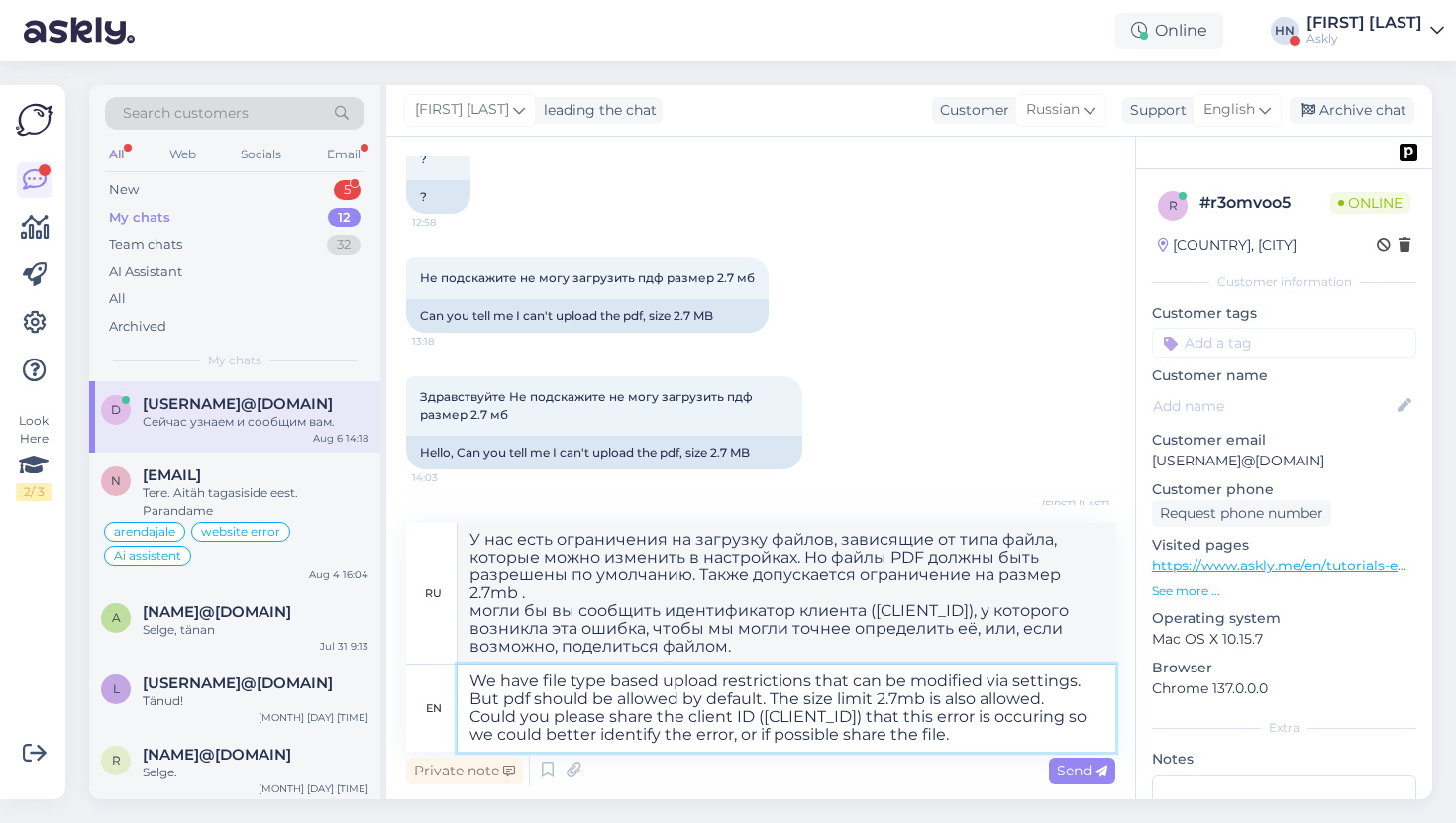 type on "We have file type based upload restrictions that can be modified via settings. But pdf should be allowed by default. The size limit 2.7mb is also allowed.
Could you please share the client ID ([CLIENT_ID]) that this error is occuring so we could better identify the error, or if possible share the file." 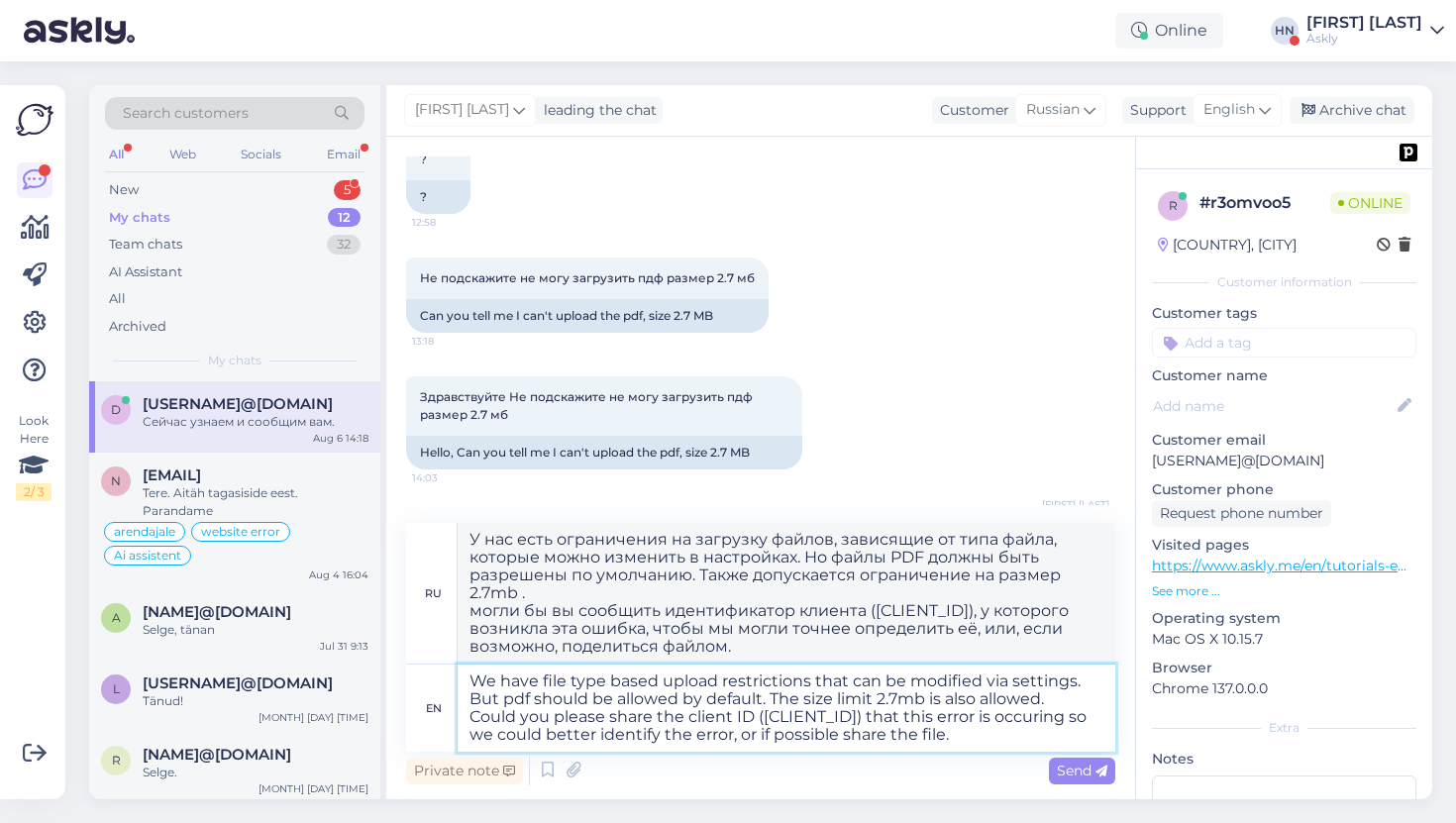 type on "У нас есть ограничения на загрузку файлов, зависящие от типа файла, которые можно изменить в настройках. Но файлы PDF должны быть разрешены по умолчанию. Также допускается ограничение на размер 2.7mb .
могли бы вы сообщить идентификатор клиента ([CLIENT_ID]), если возникла эта ошибка, чтобы мы могли точнее её определить, или, если возможно, поделиться файлом." 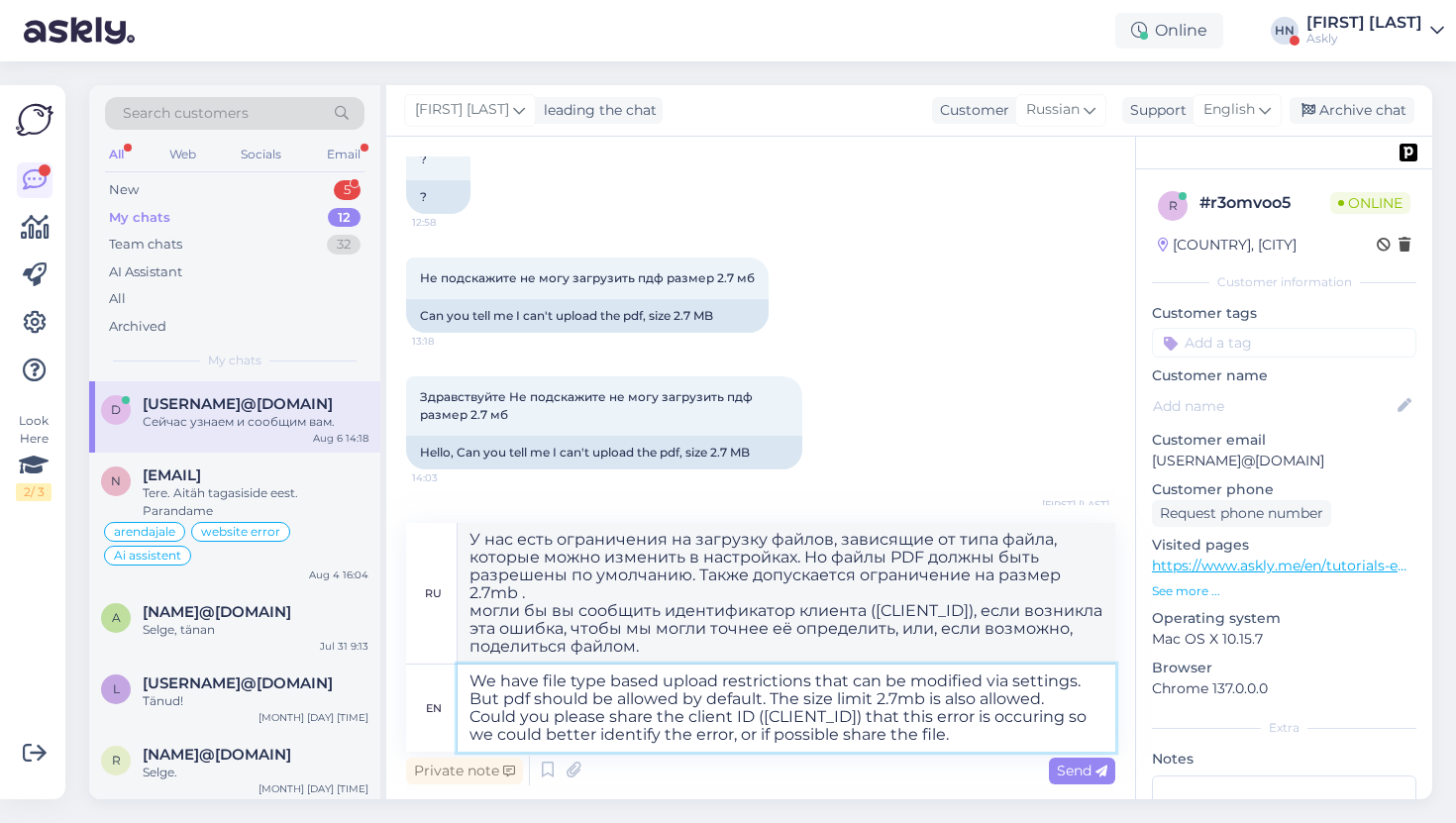 type on "We have file type based upload restrictions that can be modified via settings. But pdf should be allowed by default. The size limit 2.7mb is also allowed.
Could you please share the client ID ([CLIENT_ID]) that this error is occuring so we could better identify the error, or if possible share the file." 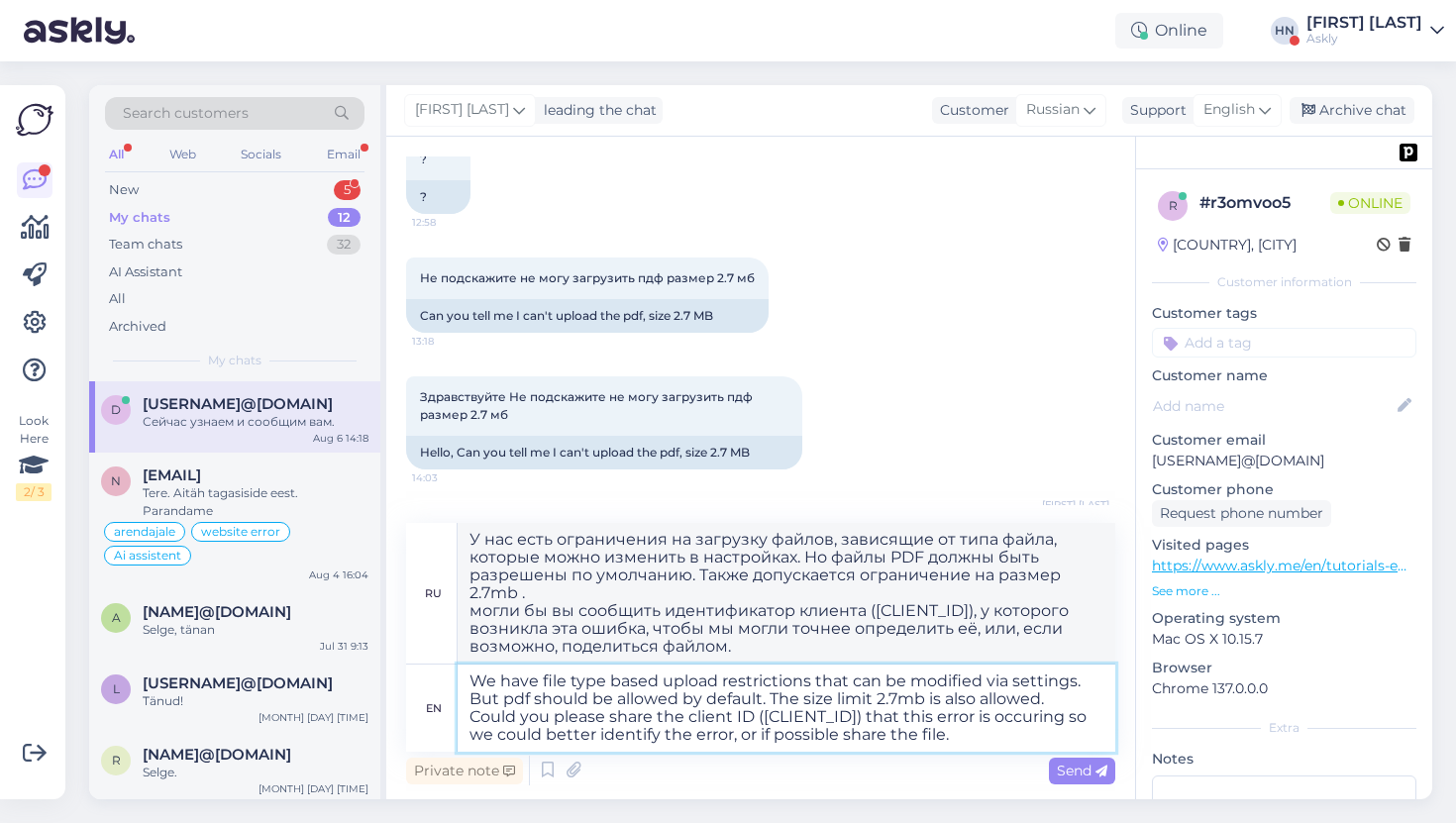 type on "We have file type based upload restrictions that can be modified via settings. But pdf should be allowed by default. The size limit 2.7mb is also allowed.
Could you please share the client ID (#CLIENT_ID fo that this error is occuring so we could better identify the error, or if possible share the file." 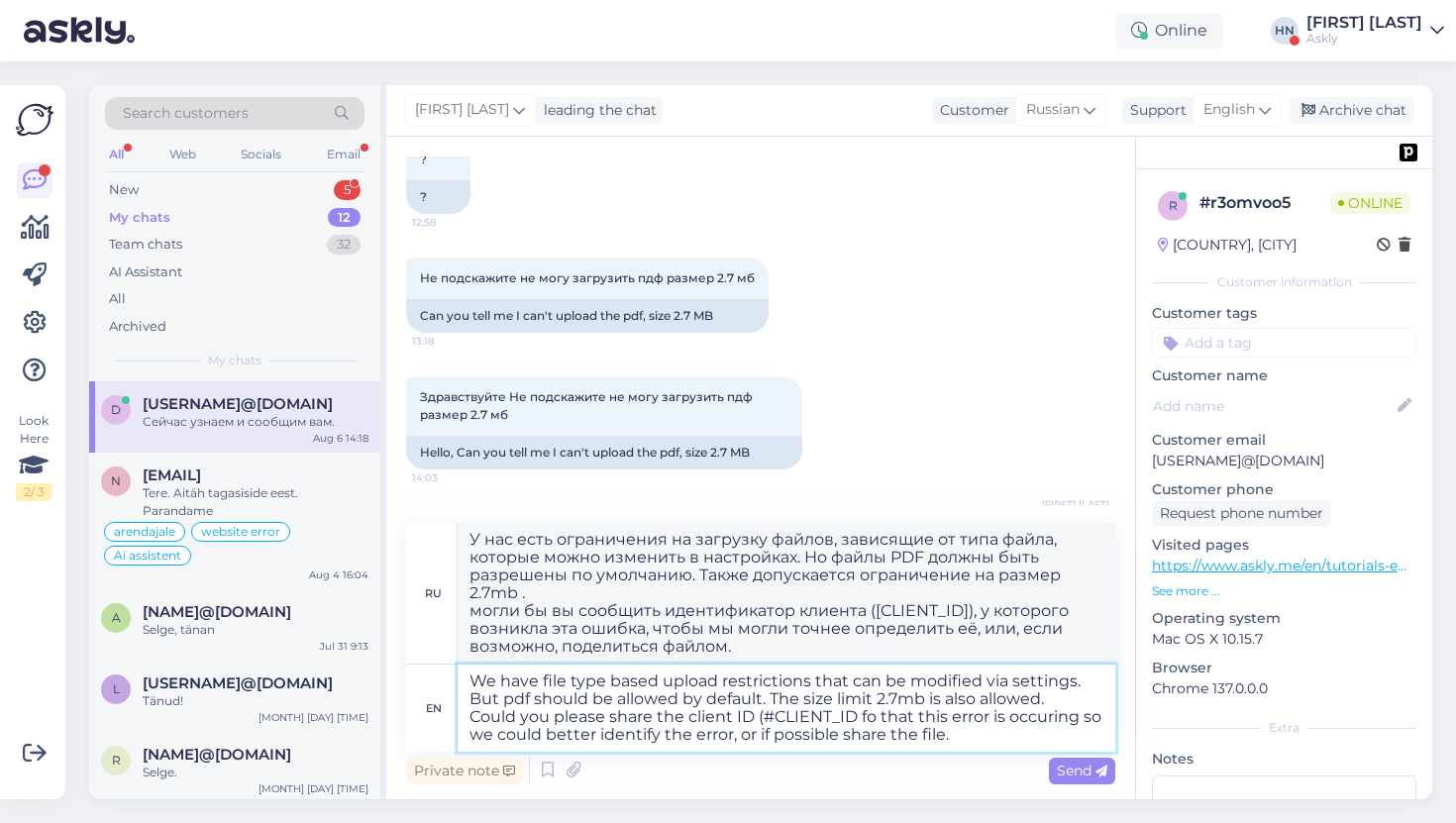 type on "У нас есть ограничения на загрузку файлов, зависящие от типа файла, которые можно изменить в настройках. Но файлы PDF должны быть разрешены по умолчанию. Также допускается ограничение на размер 2.7mb .
могли бы вы сообщить идентификатор клиента ([CLIENT_ID]), если возникла эта ошибка, чтобы мы могли точнее её определить, или, если возможно, поделиться файлом." 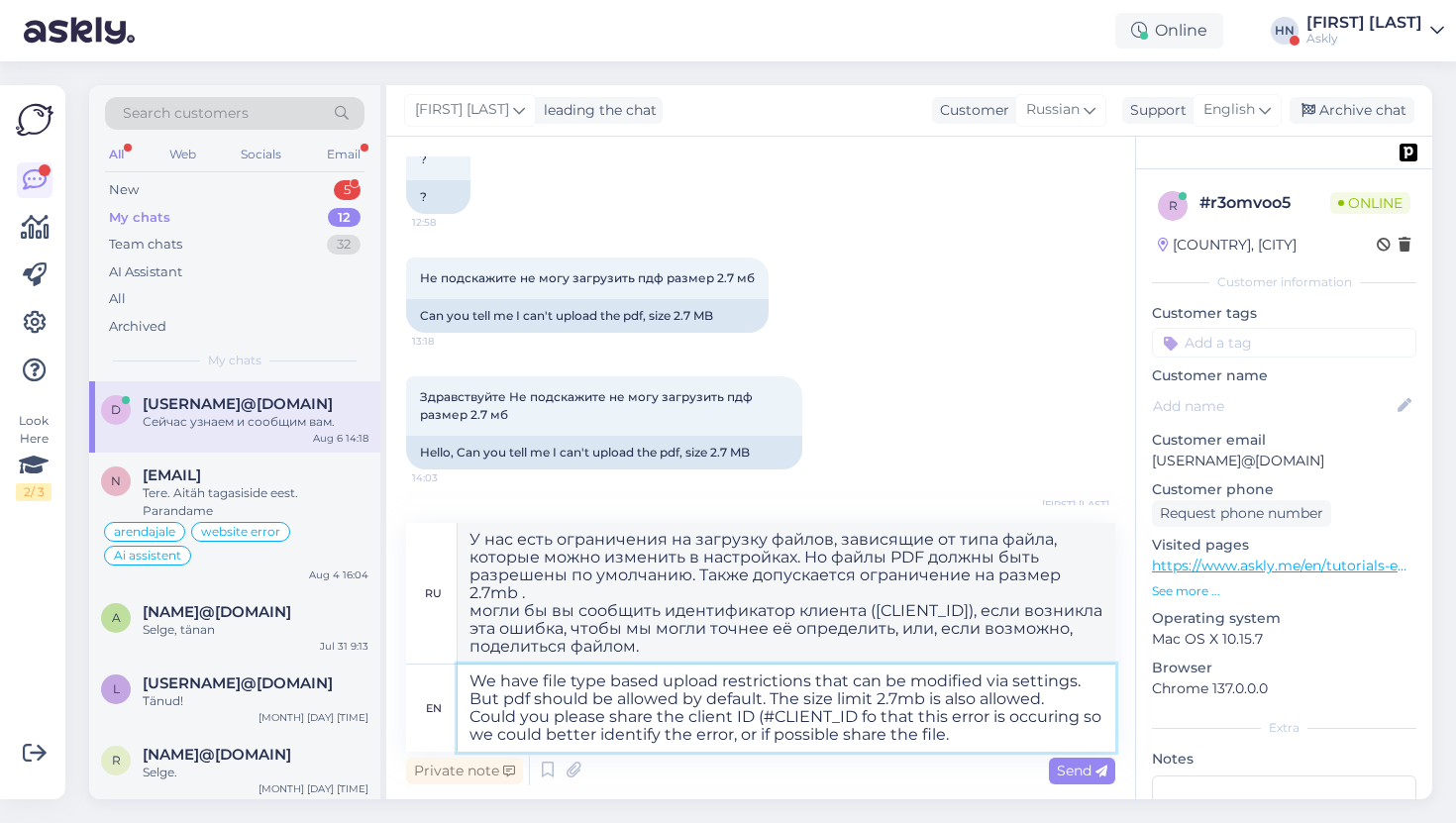 type on "We have file type based upload restrictions that can be modified via settings. But pdf should be allowed by default. The size limit 2.7mb is also allowed.
Could you please share the client ID (#abcdefg for that this error is occuring so we could better identify the error, or if possible share the file." 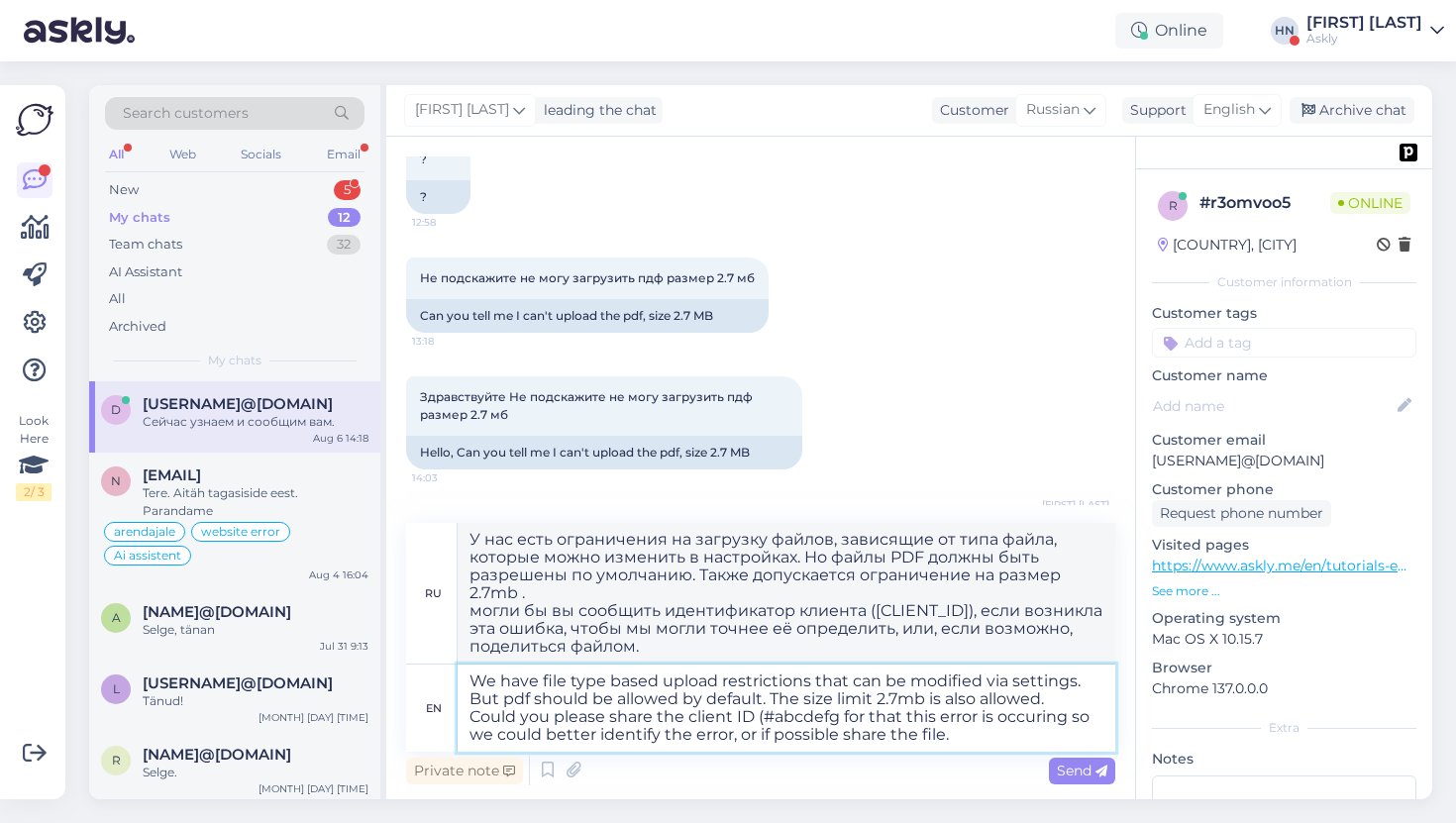 type on "У нас есть ограничения на загрузку файлов, зависящие от типа, которые можно изменить в настройках. Но файлы PDF должны быть разрешены по умолчанию. Также допускается ограничение на размер 2.7mb .
могли бы вы сообщить идентификатор [CLIENT] (#abcdefg), указывающий на возникновение этой ошибки, чтобы мы могли точнее определить её, или, если возможно, поделиться файлом." 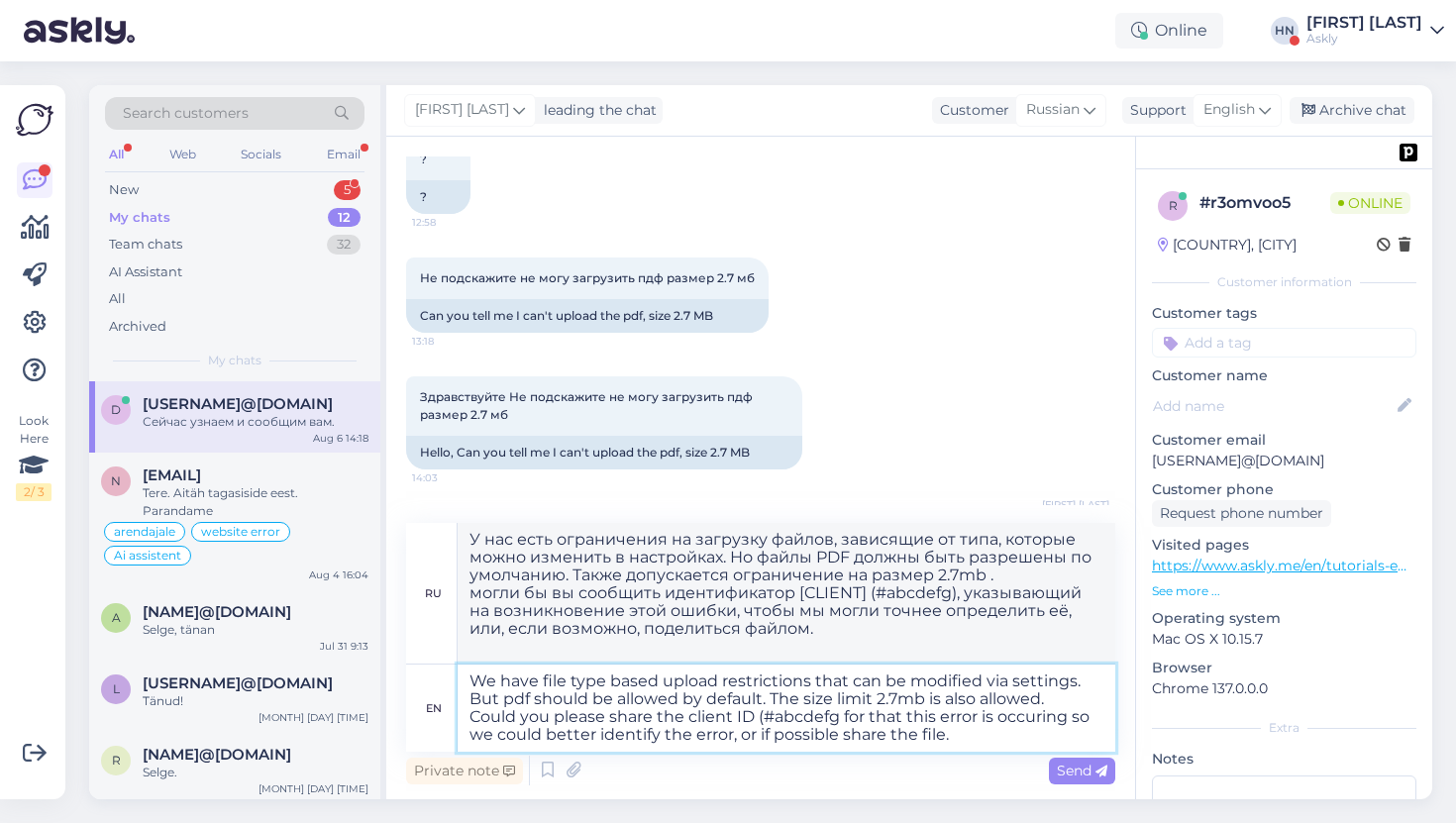 type on "We have file type based upload restrictions that can be modified via settings. But pdf should be allowed by default. The size limit 2.7mb is also allowed.
Could you please share the client ID ([CLIENT_ID]) form that this error is occuring so we could better identify the error, or if possible share the file." 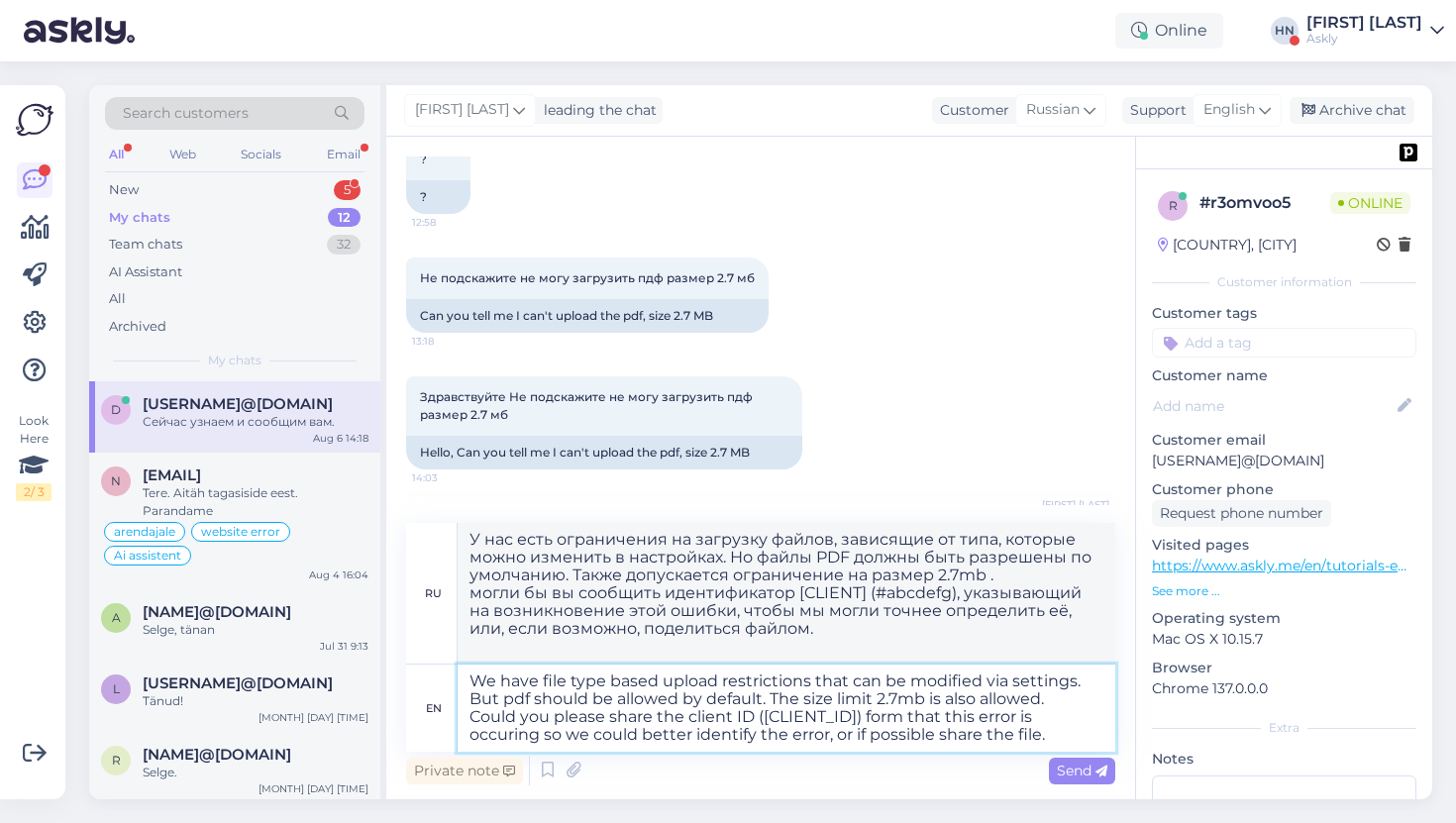 type on "У нас есть ограничения на загрузку файлов, зависящие от типа файла, которые можно изменить в настройках. Но файлы PDF должны быть разрешены по умолчанию. Также допускается ограничение на размер 2.7mb .
могли бы вы сообщить идентификатор клиента ([CLIENT_ID]), у которого возникла эта ошибка, чтобы мы могли точнее определить её, или, если возможно, поделиться файлом." 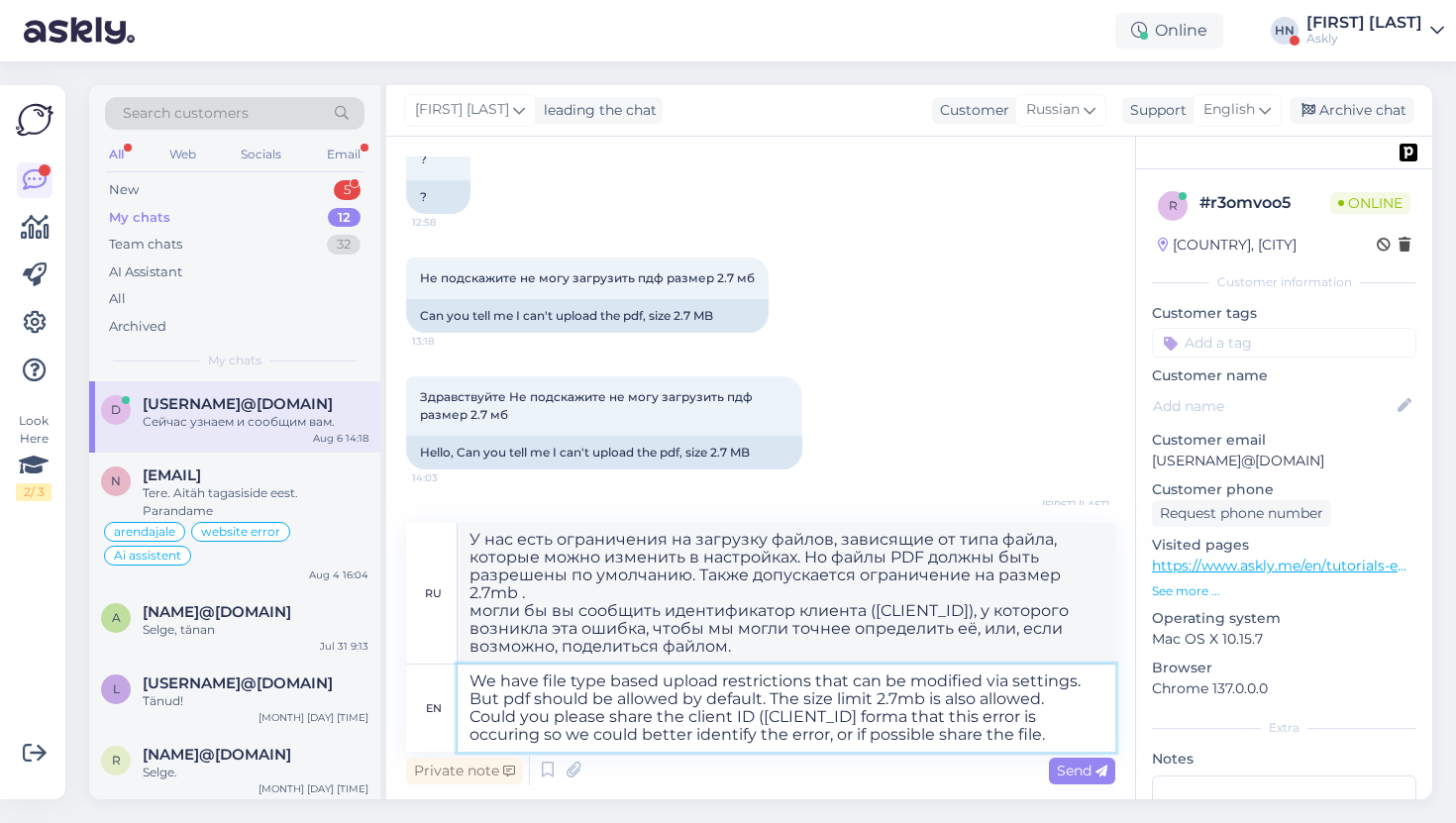 type on "We have file type based upload restrictions that can be modified via settings. But pdf should be allowed by default. The size limit 2.7mb is also allowed.
Could you please share the client ID (#abcdefg format that this error is occuring so we could better identify the error, or if possible share the file." 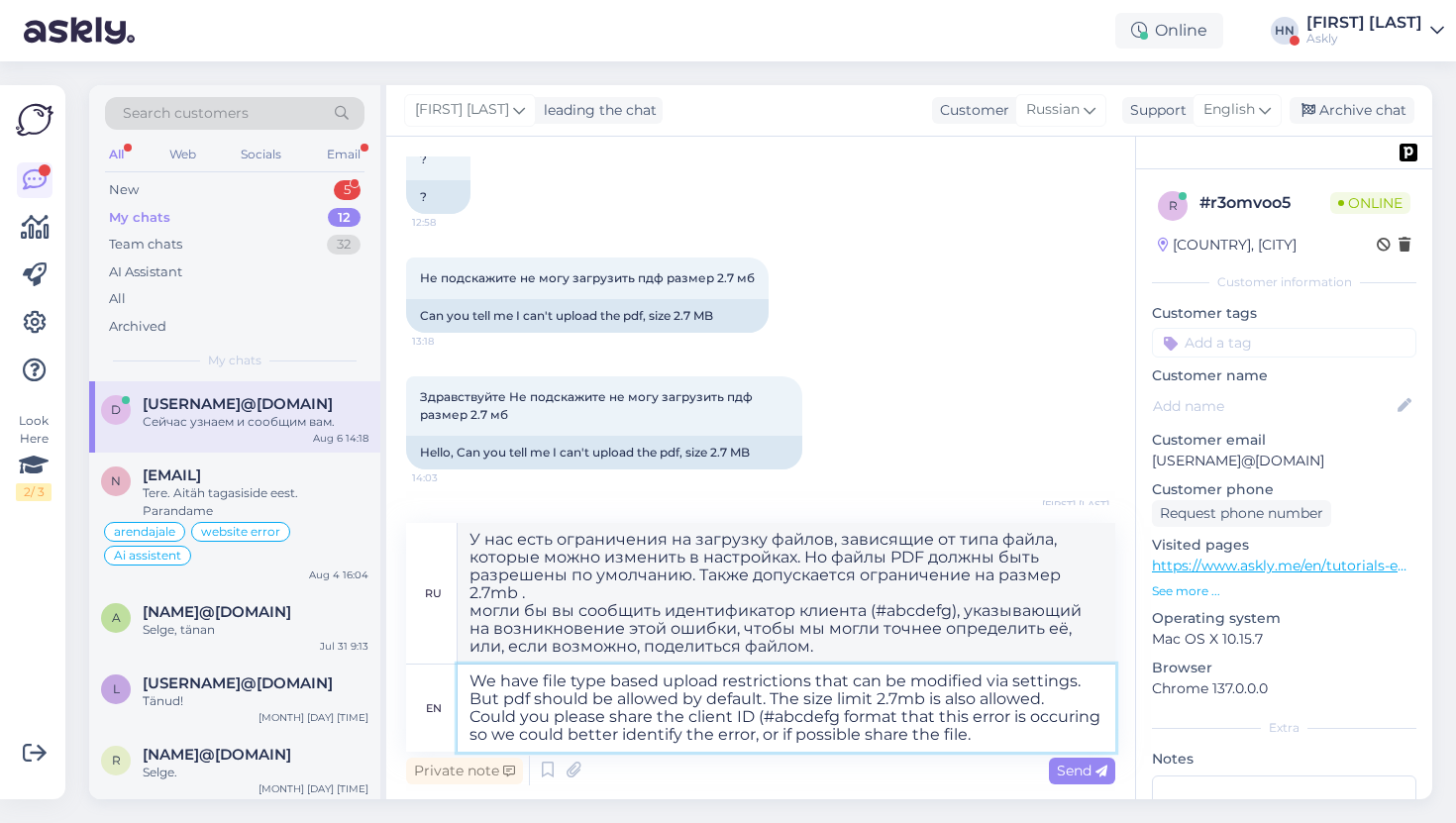 type on "У нас есть ограничения на загрузку файлов, зависящие от типа файла, которые можно изменить в настройках. Но файлы PDF должны быть разрешены по умолчанию. Также допускается ограничение на размер 2.7mb .
могли бы вы сообщить идентификатор клиента ([CLIENT_ID]), у которого возникла эта ошибка, чтобы мы могли точнее определить её, или, если возможно, поделиться файлом." 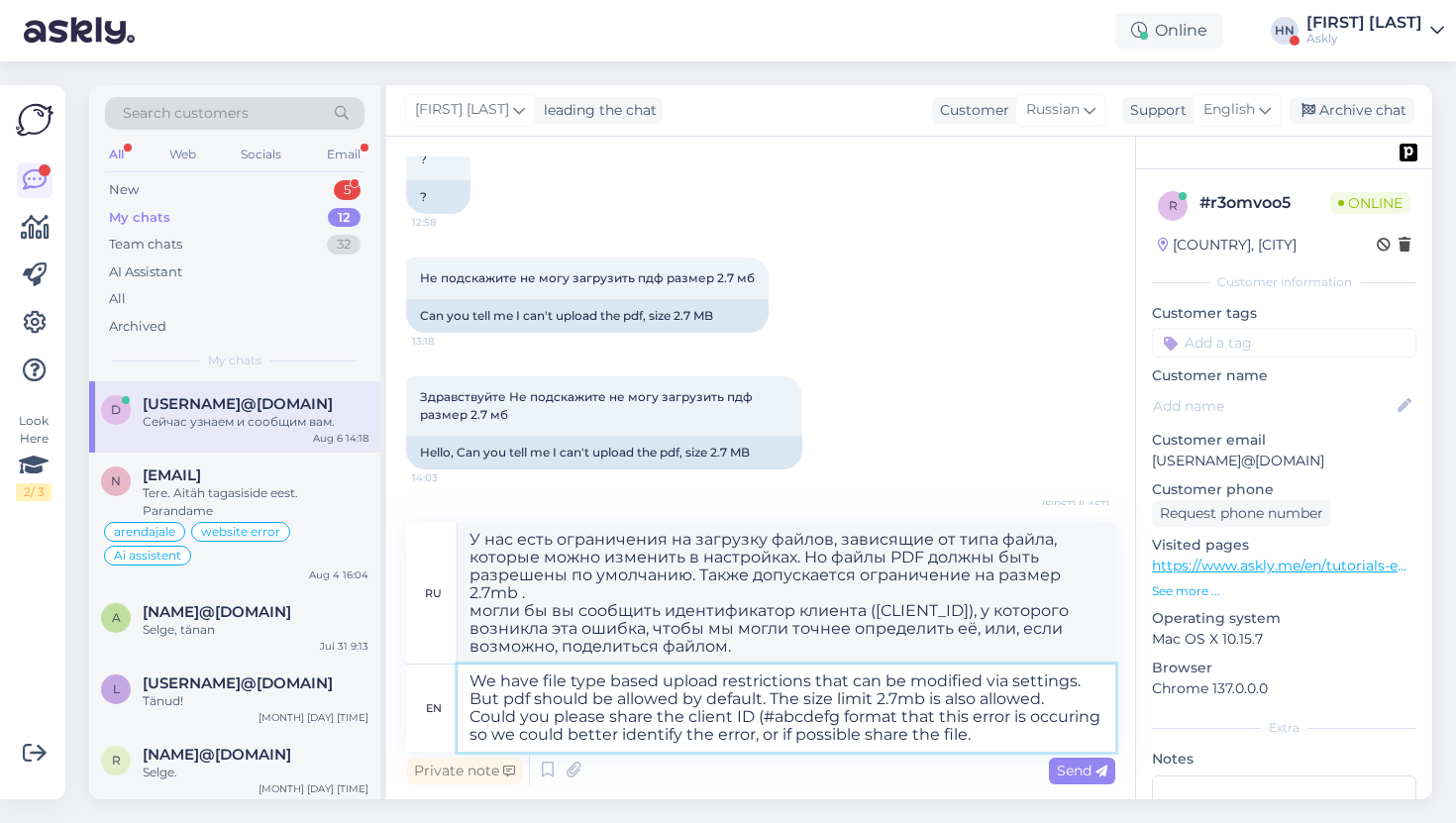 type on "We have file type based upload restrictions that can be modified via settings. But pdf should be allowed by default. The size limit 2.7mb is also allowed.
Could you please share the client ID ([CLIENT_ID]) that this error is occuring so we could better identify the error, or if possible share the file." 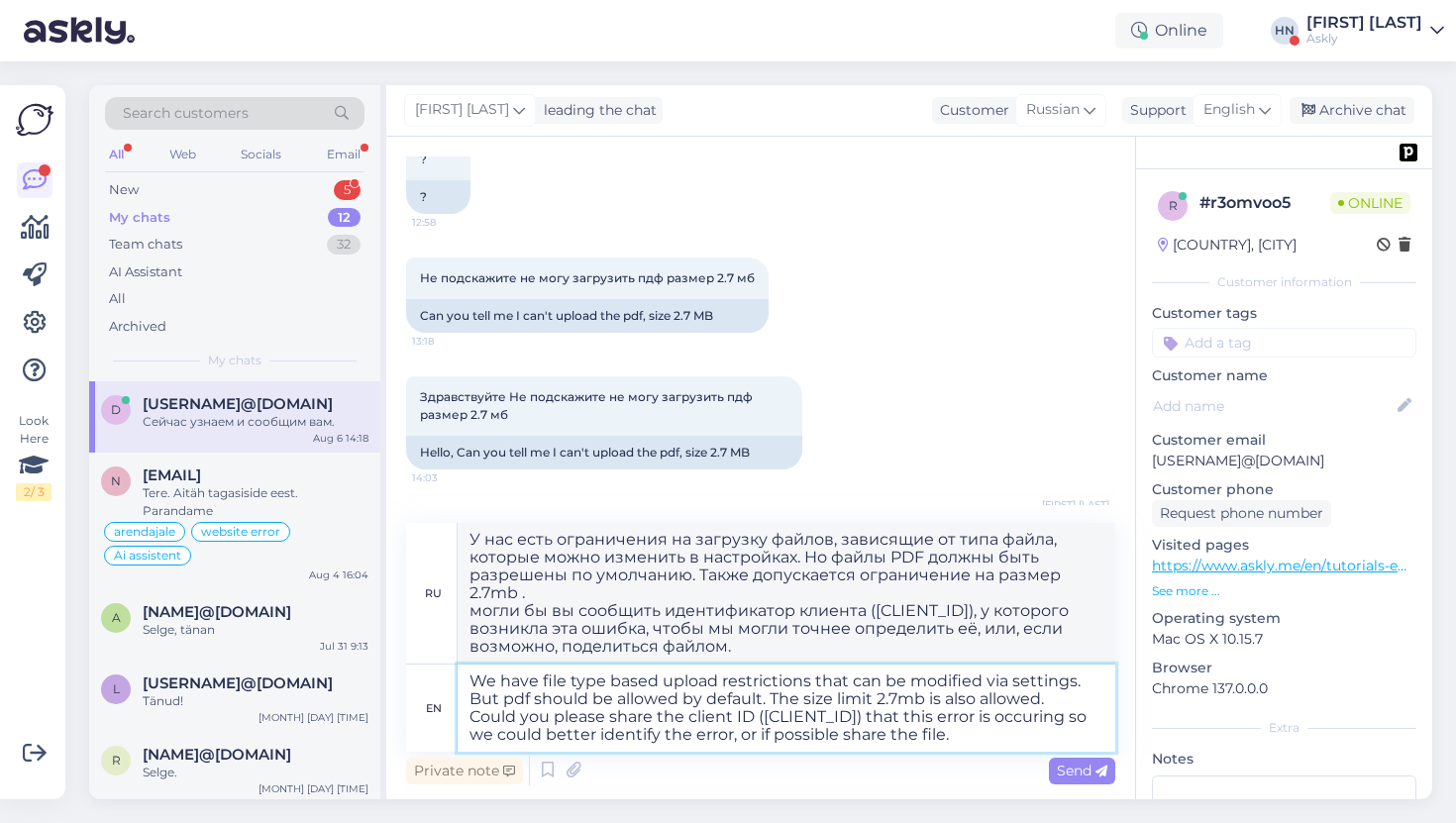 type on "У нас есть ограничения на загрузку файлов, зависящие от типа файла, которые можно изменить в настройках. Но файлы PDF должны быть разрешены по умолчанию. Также допускается ограничение на размер 2.7mb .
могли бы вы сообщить идентификатор [CLIENT] (формат #abcdefg), при котором возникла эта ошибка, чтобы мы могли точнее определить её, или, если возможно, поделиться файлом." 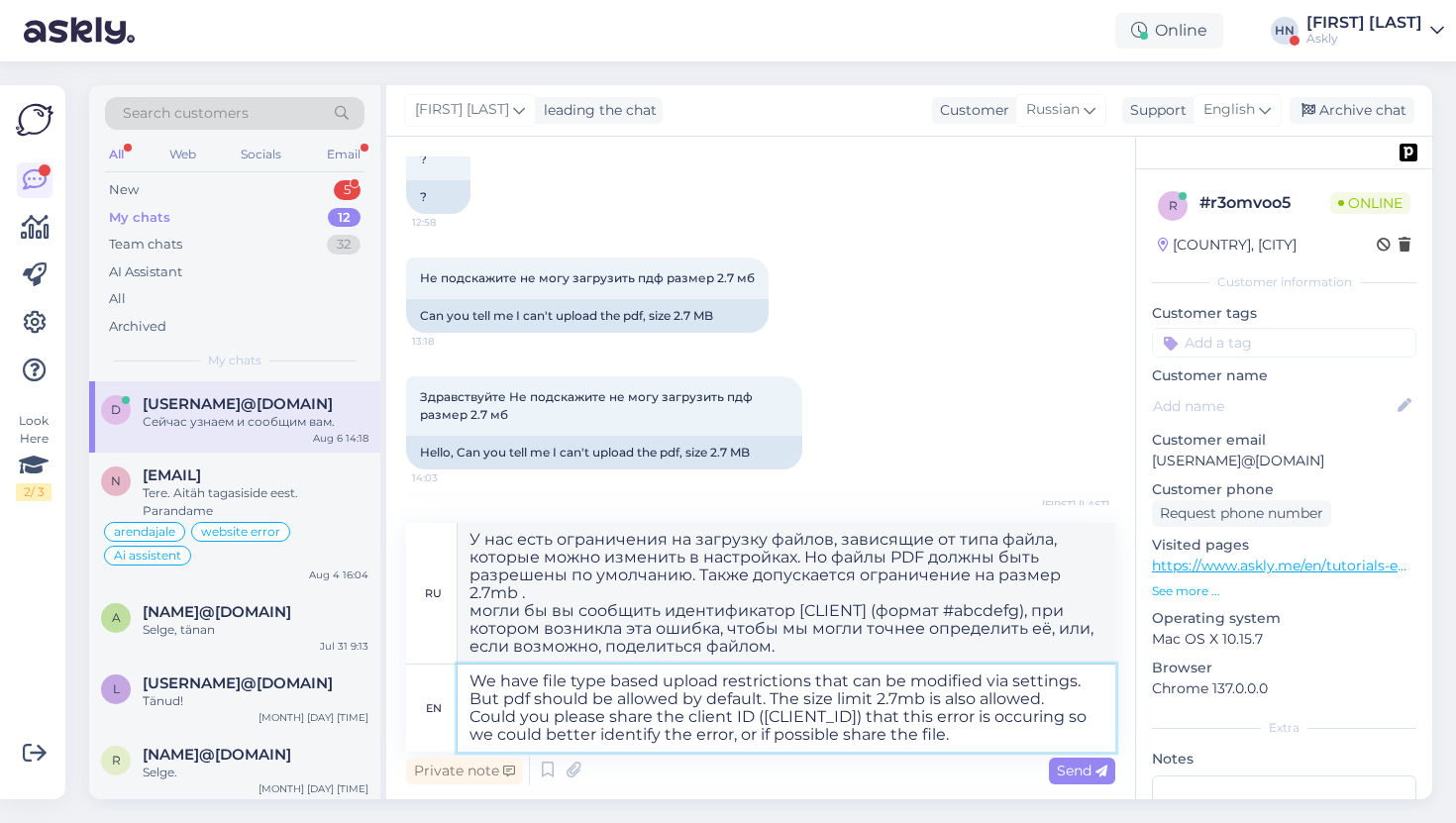 click on "We have file type based upload restrictions that can be modified via settings. But pdf should be allowed by default. The size limit 2.7mb is also allowed.
Could you please share the client ID ([CLIENT_ID]) that this error is occuring so we could better identify the error, or if possible share the file." at bounding box center (786, 708) 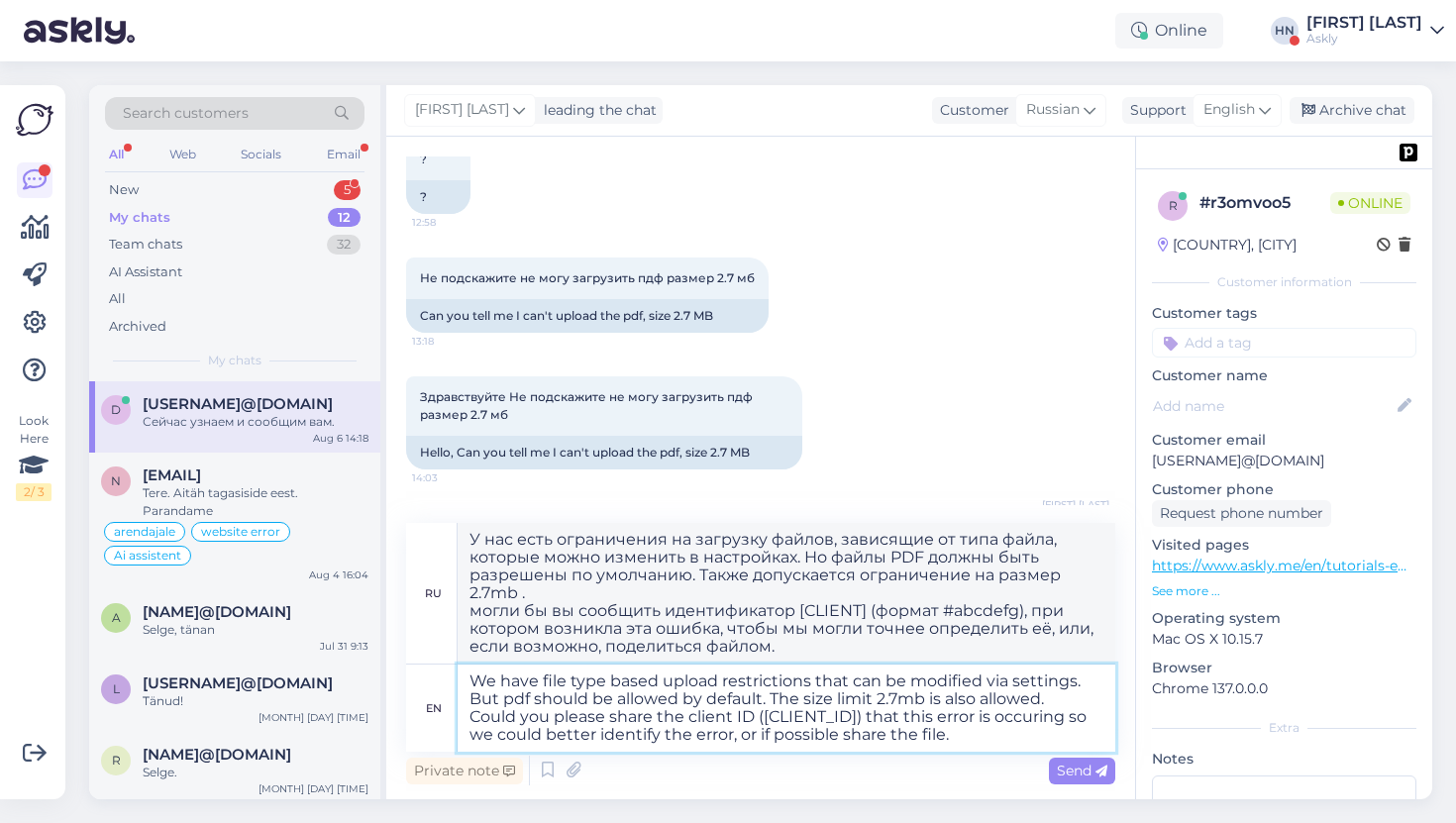 type on "We have file type based upload restrictions that can be modified via settings. But pdf should be allowed by default. The size limit 2.7mb is also allowed.
Could you please share the client ID ([CLIENT_ID] format) that this error is occuring so we could better identify the error, or if possible share the file." 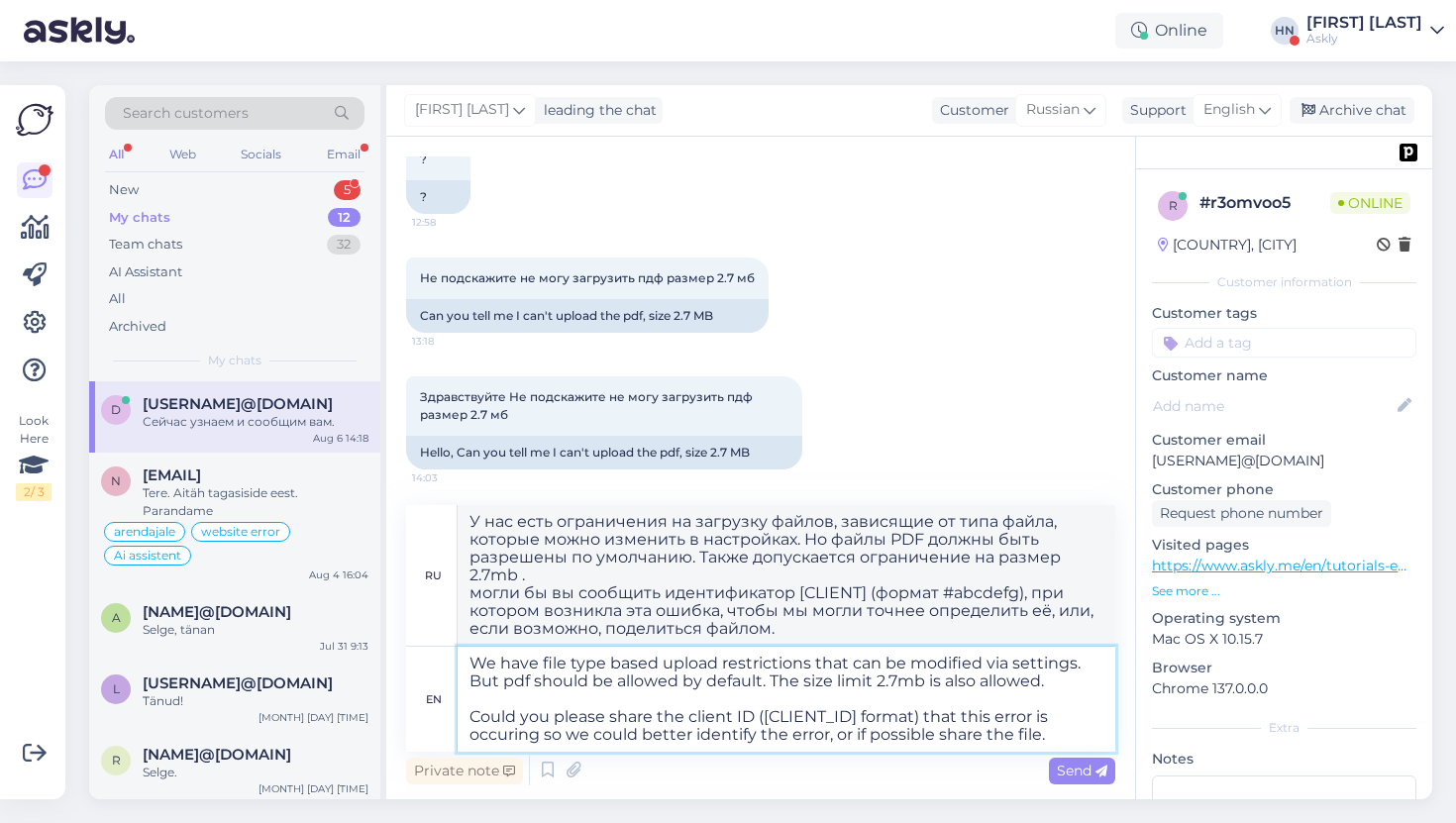 type on "У нас есть ограничения на загрузку файлов, зависящие от типа файла, которые можно изменить в настройках. Но файлы PDF должны быть разрешены по умолчанию. Также допускается ограничение на размер 2.7mb .
Не могли бы вы сообщить идентификатор [CLIENT] (в формате #abcdefg), у которого возникла эта ошибка, чтобы мы могли точнее определить её, или, если возможно, поделиться файлом." 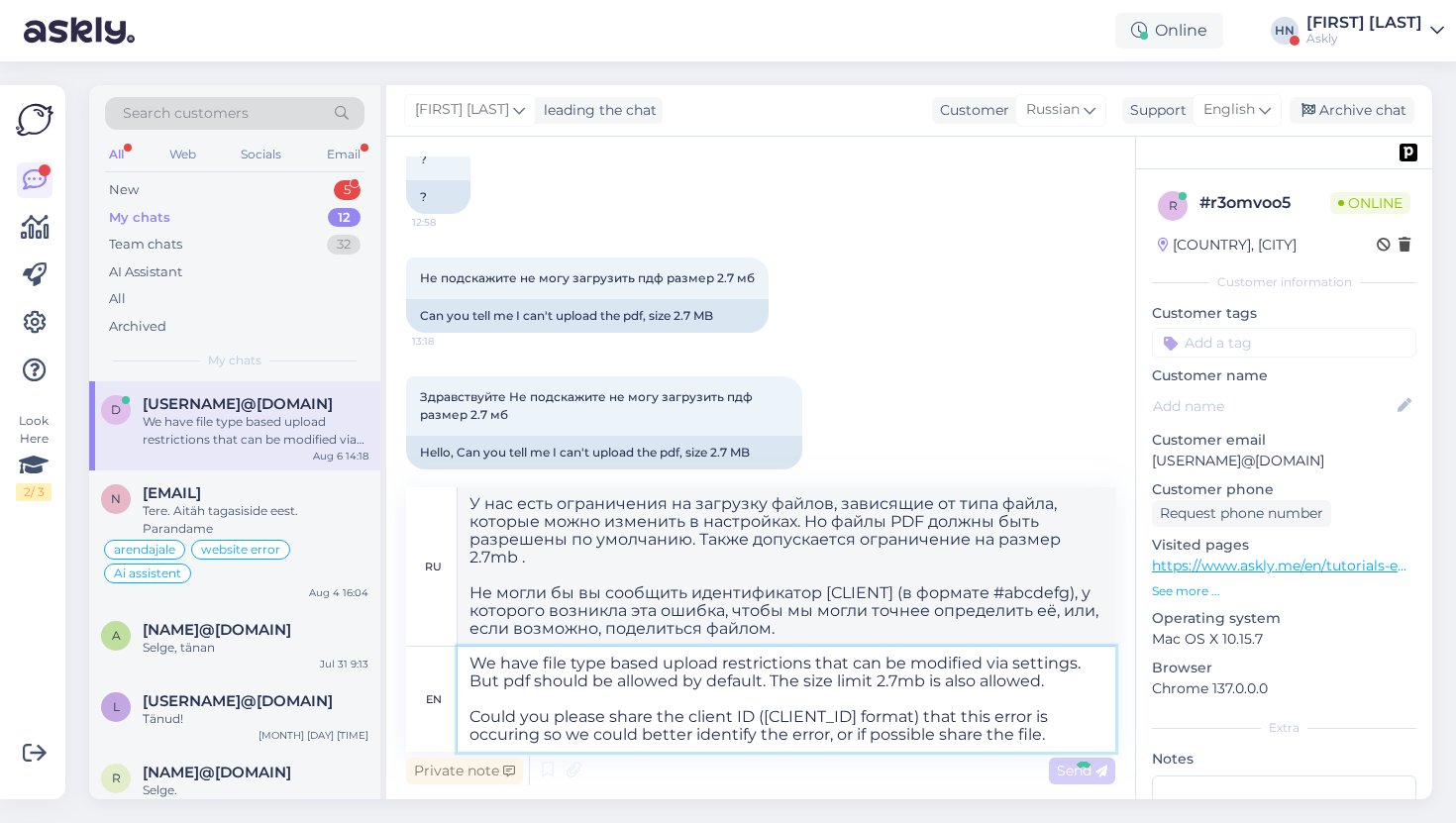 type 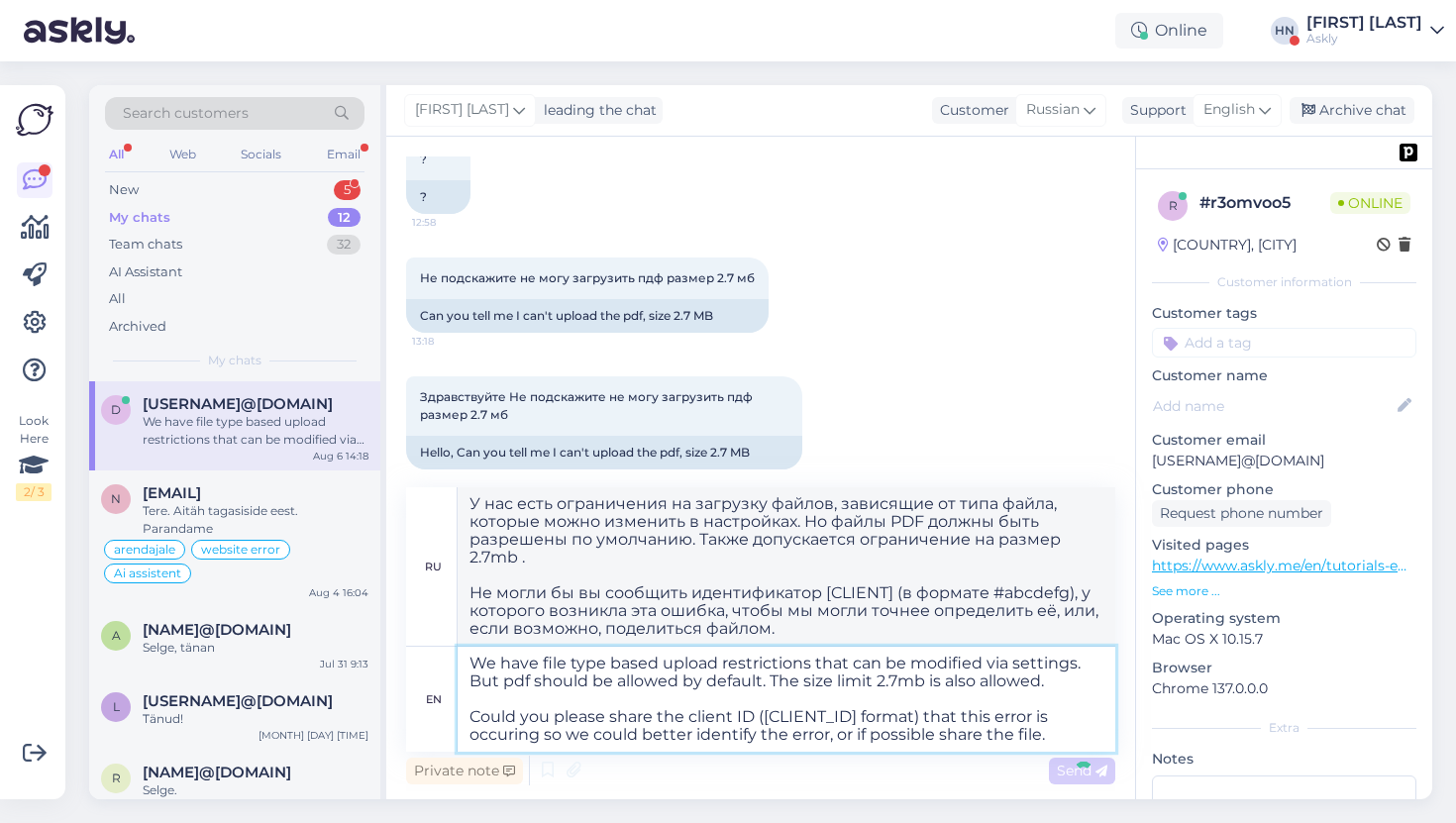 type 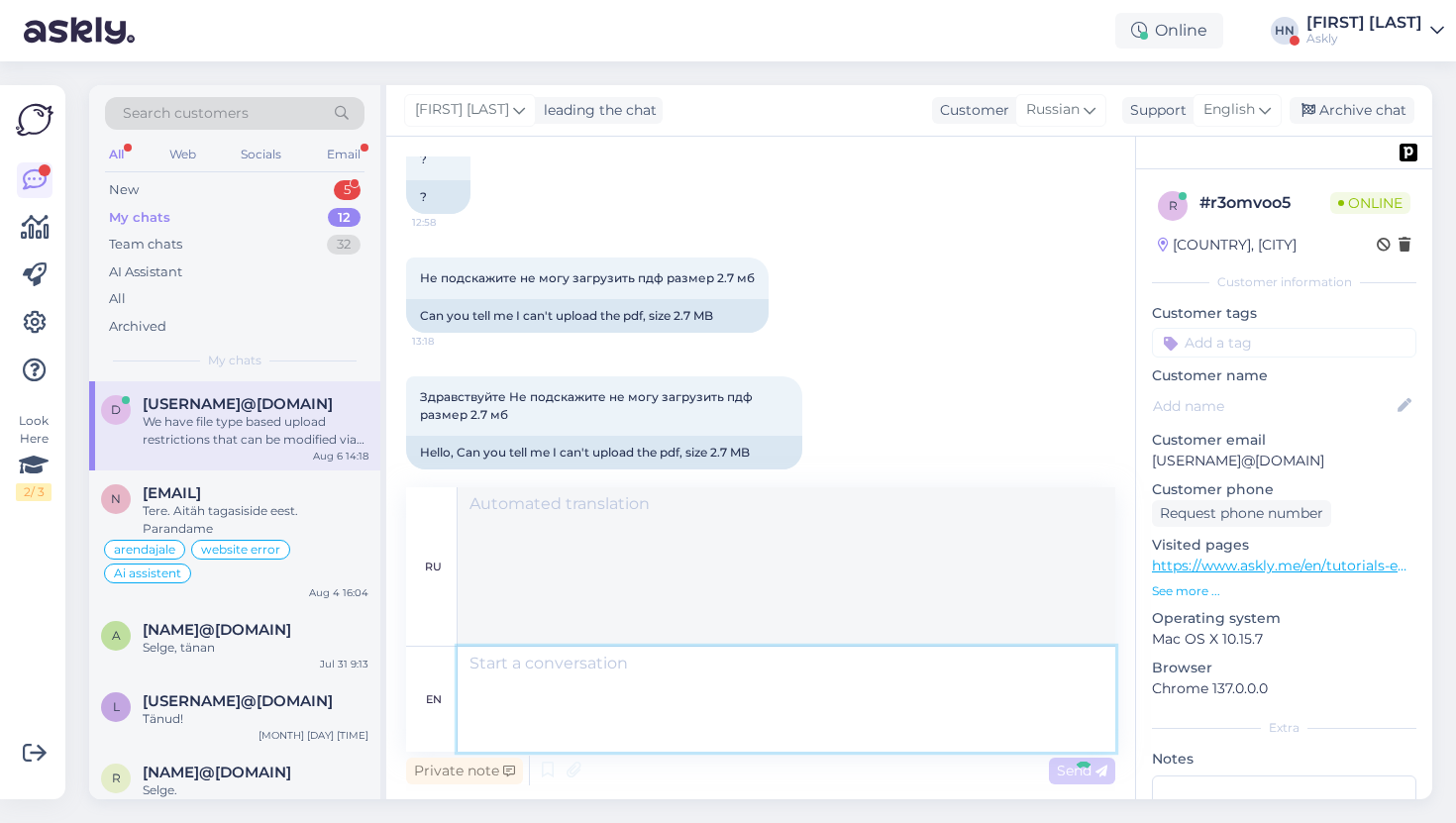 scroll, scrollTop: 6634, scrollLeft: 0, axis: vertical 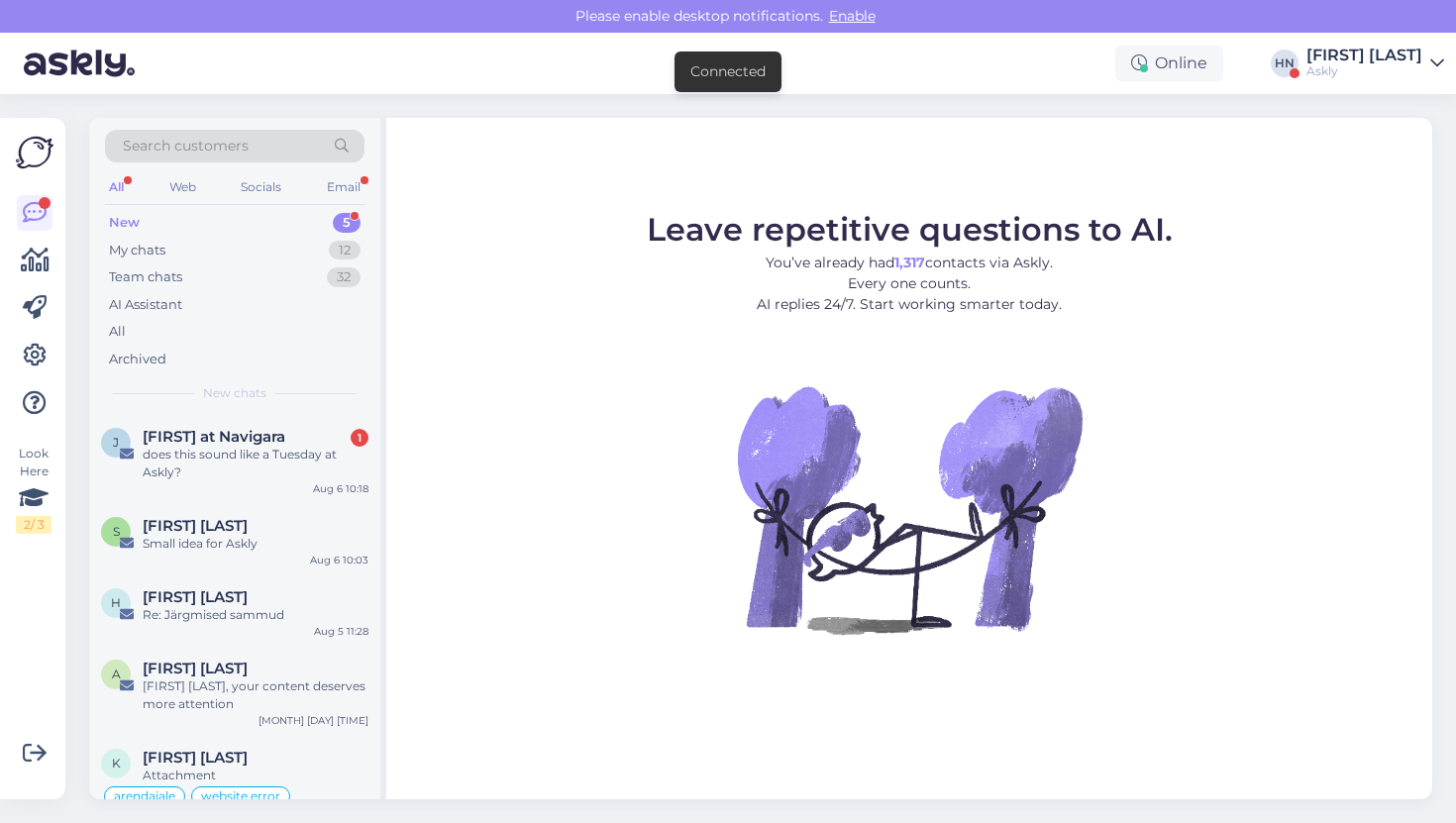 click on "[FIRST] [LAST]" at bounding box center (1364, 55) 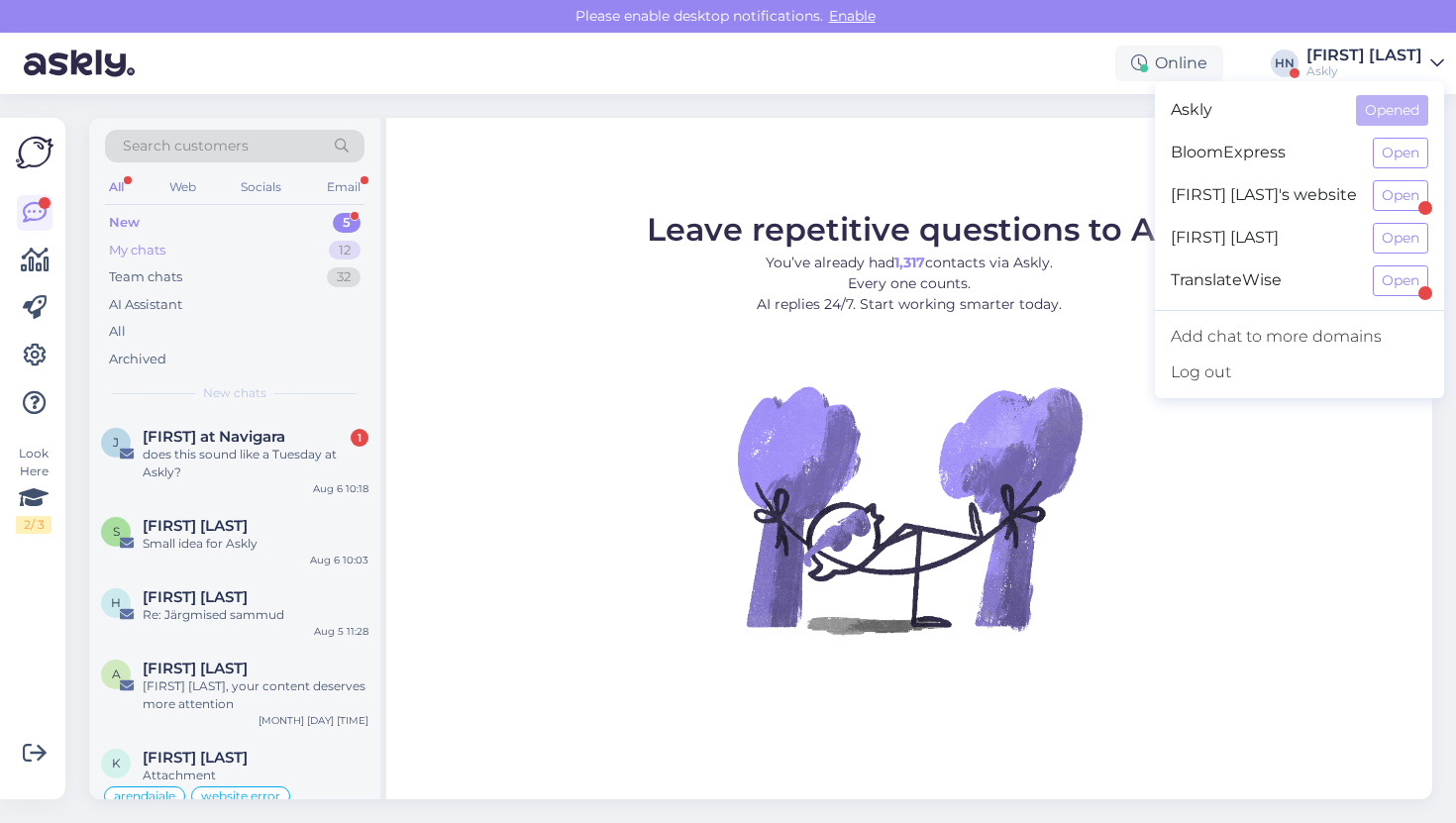 click on "New 5 My chats 12 Team chats 32 AI Assistant All Archived" at bounding box center (235, 290) 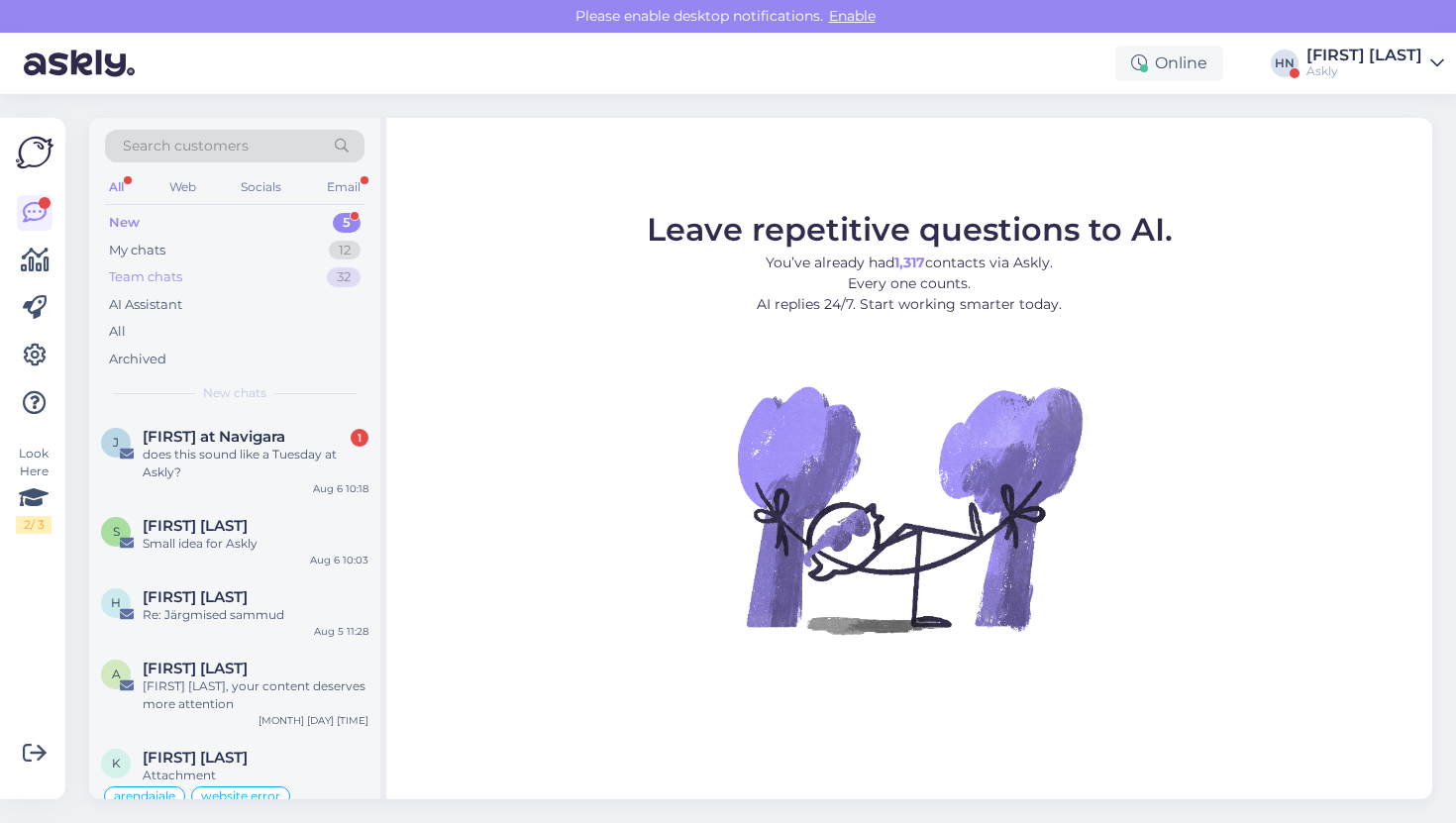 click on "Team chats 32" at bounding box center [235, 277] 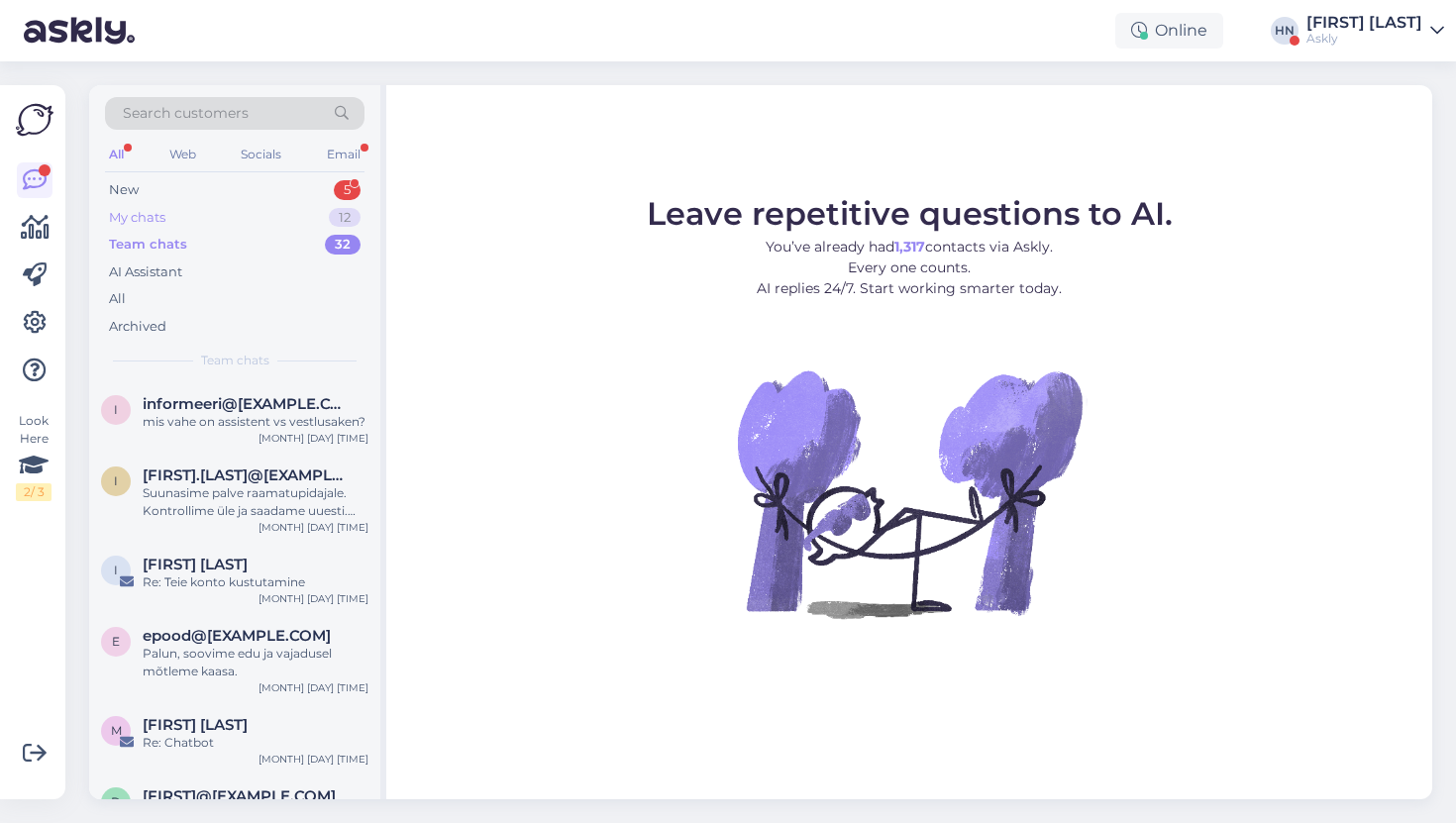 click on "My chats 12" at bounding box center [235, 218] 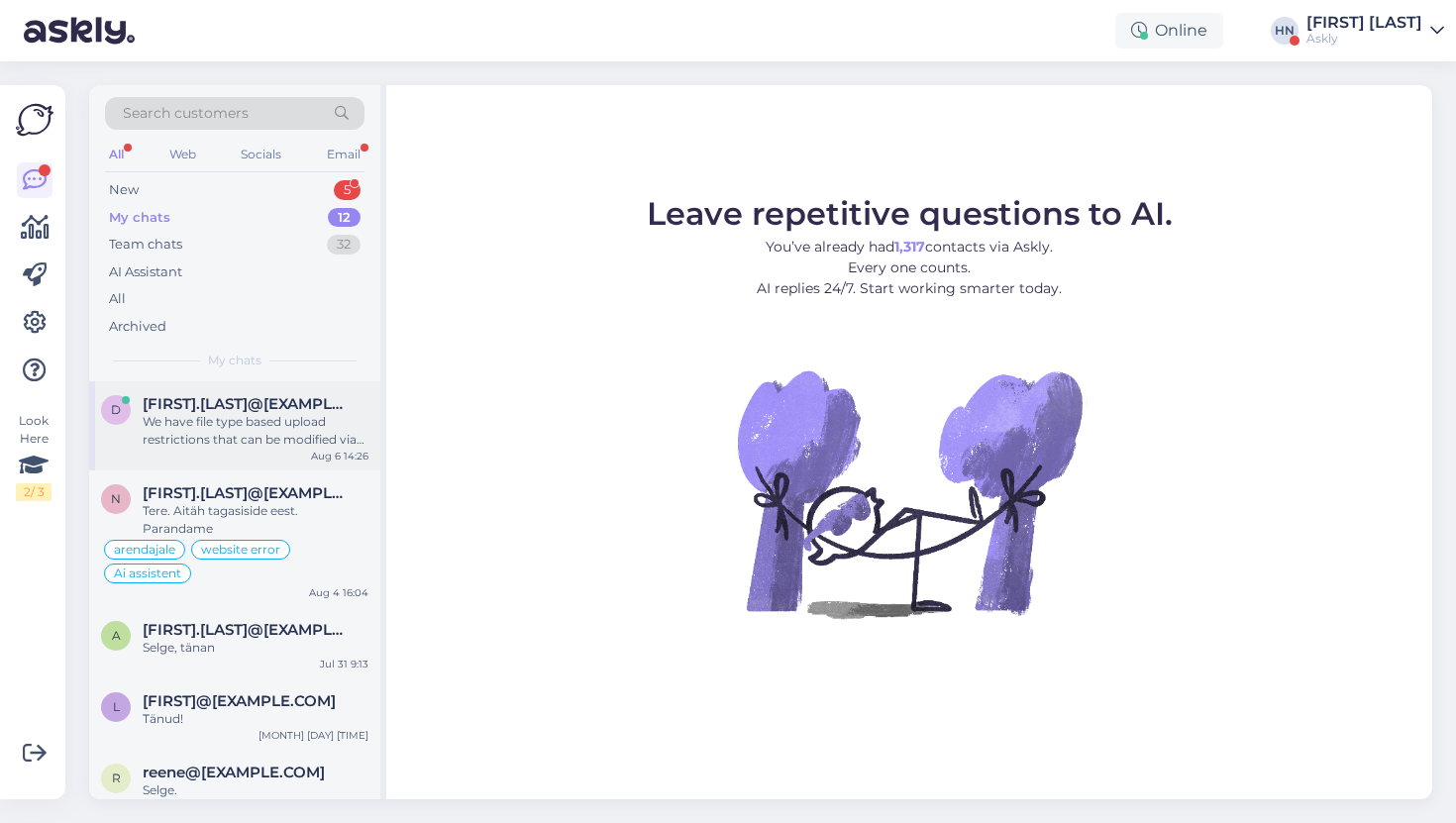 click on "We have file type based upload restrictions that can be modified via settings. But pdf should be allowed by default. The size limit 2.7mb is also allowed.
Could you please share the client ID (#abcdefg format) that this error is occuring so we could better identify the error, or if possible share the file." at bounding box center [256, 431] 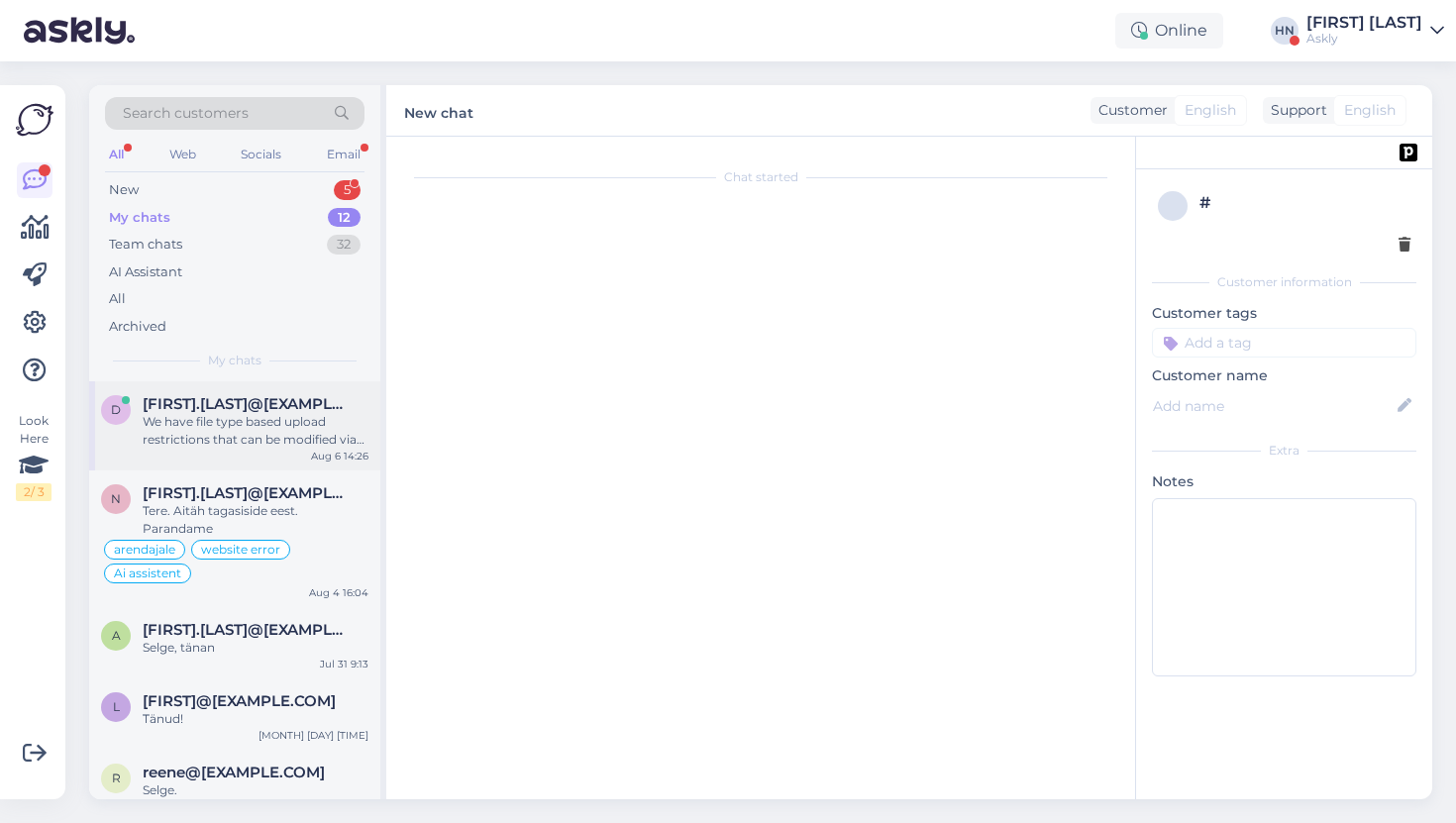 scroll, scrollTop: 6634, scrollLeft: 0, axis: vertical 